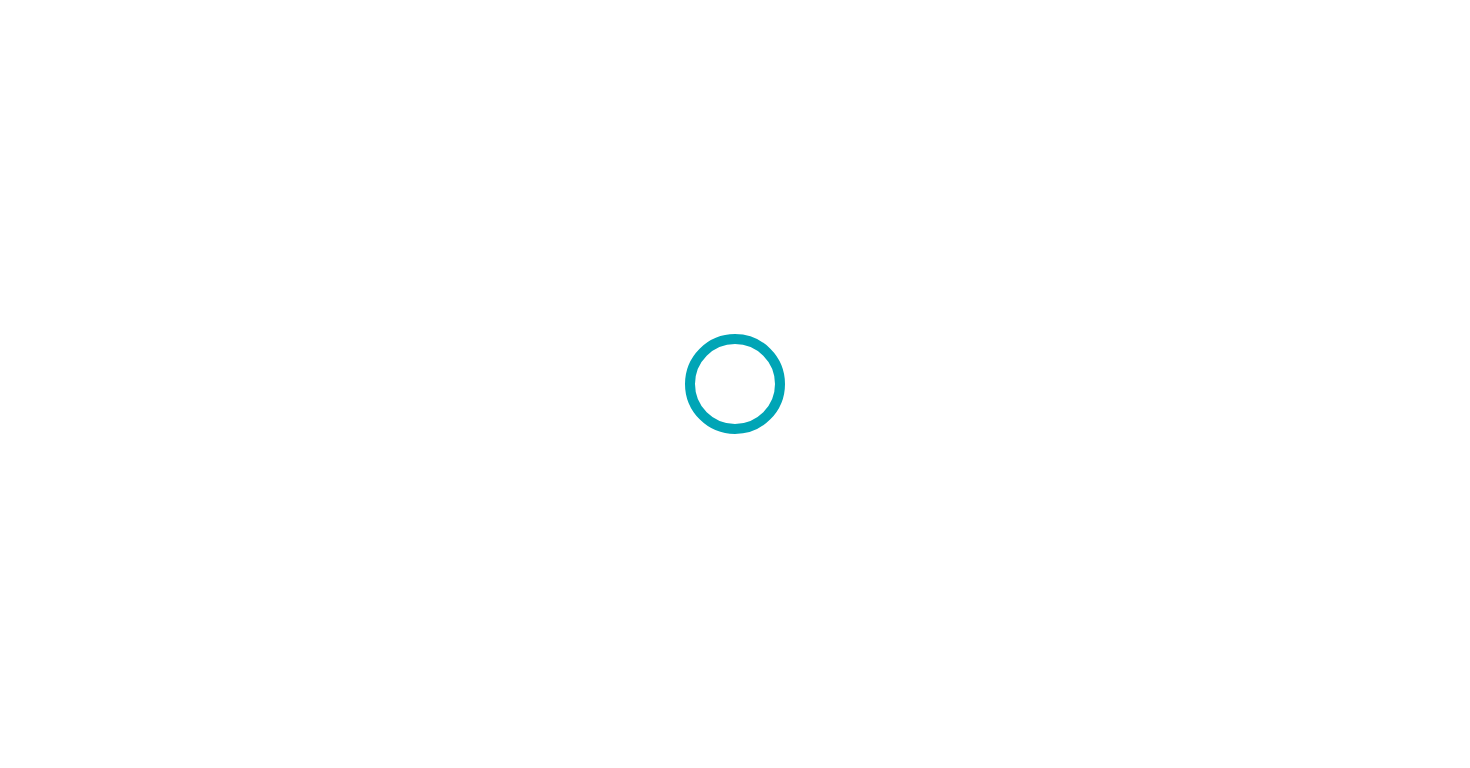 scroll, scrollTop: 0, scrollLeft: 0, axis: both 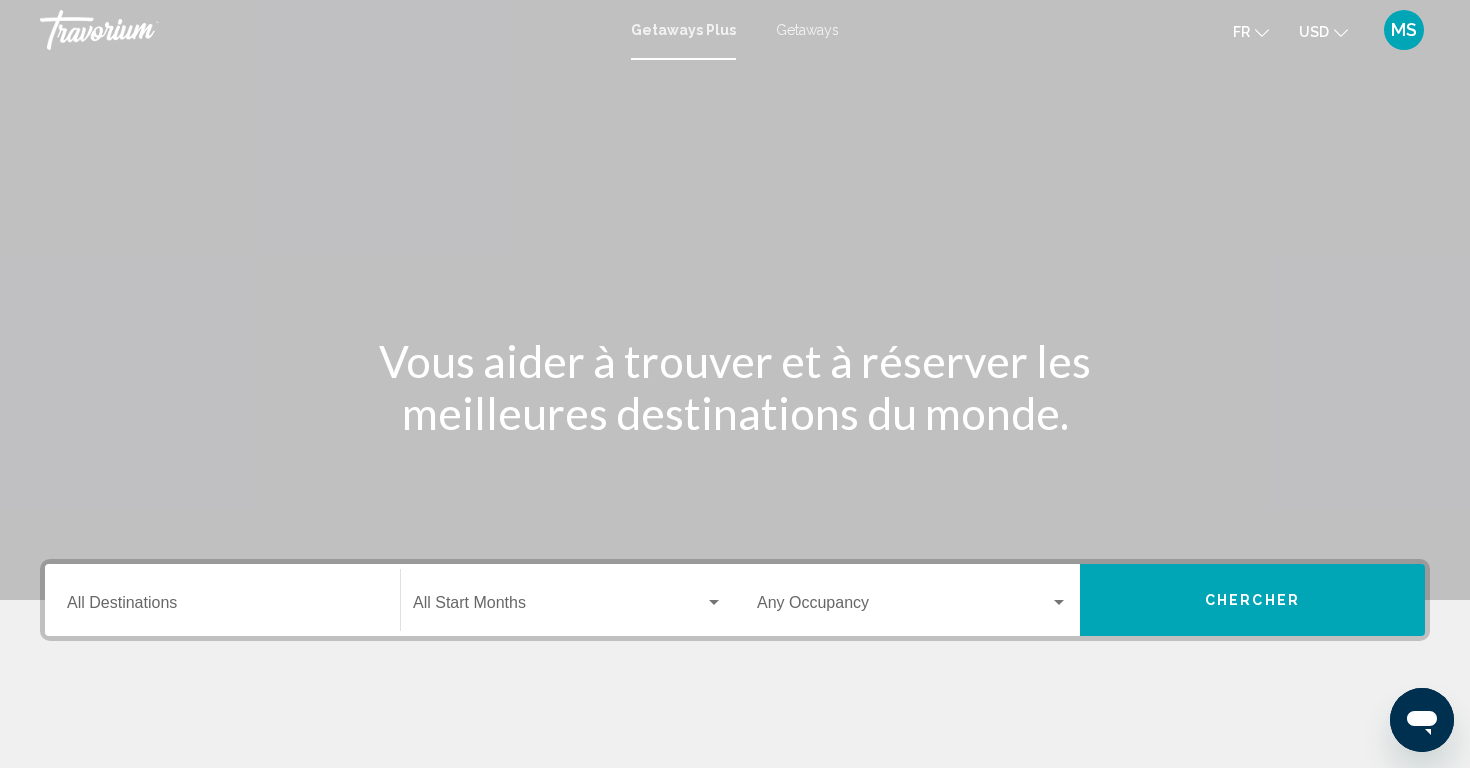 click on "Getaways Plus Getaways fr
English Español Français Italiano Português русский USD
USD ($) MXN (Mex$) CAD (Can$) GBP (£) EUR (€) AUD (A$) NZD (NZ$) CNY (CN¥) MS Se connecter" at bounding box center [735, 30] 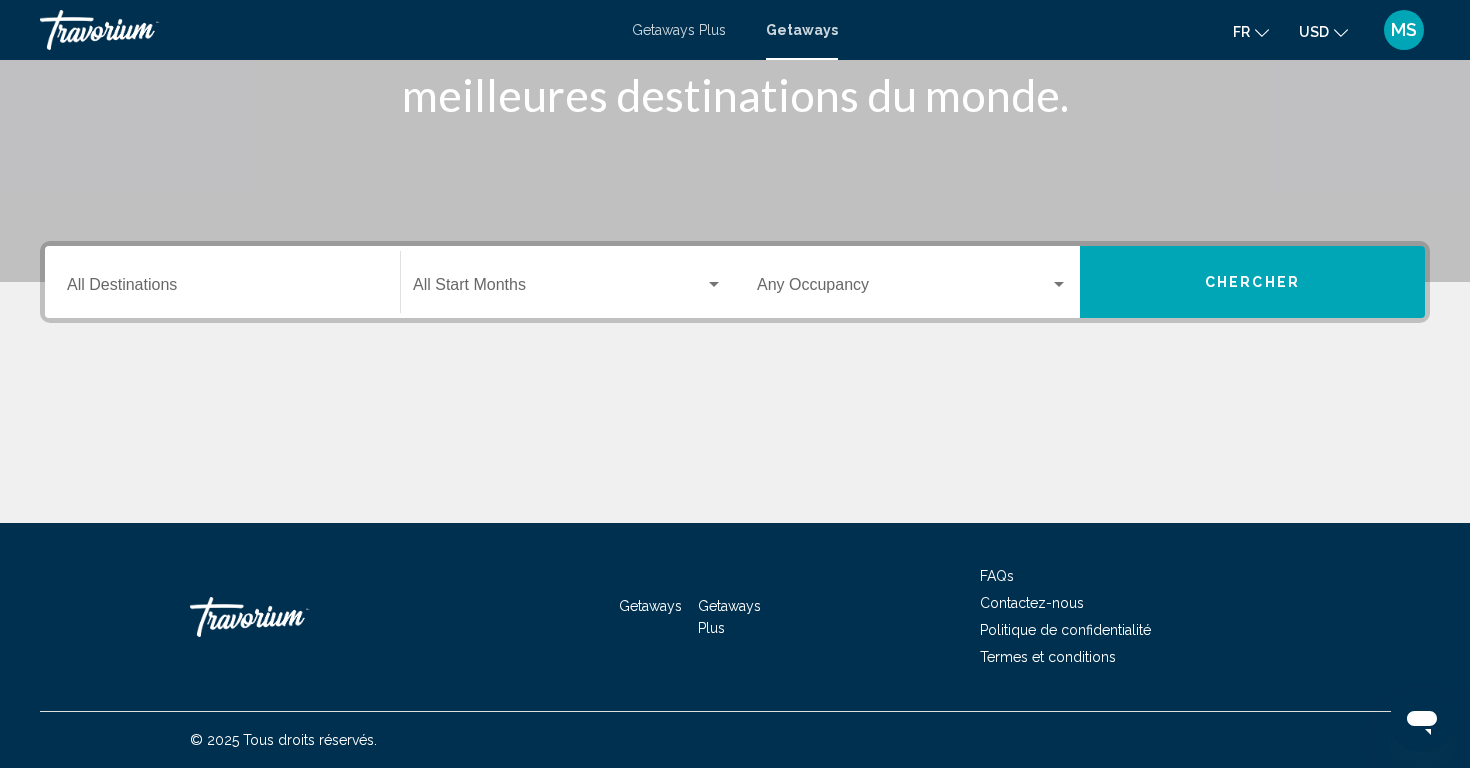 scroll, scrollTop: 318, scrollLeft: 0, axis: vertical 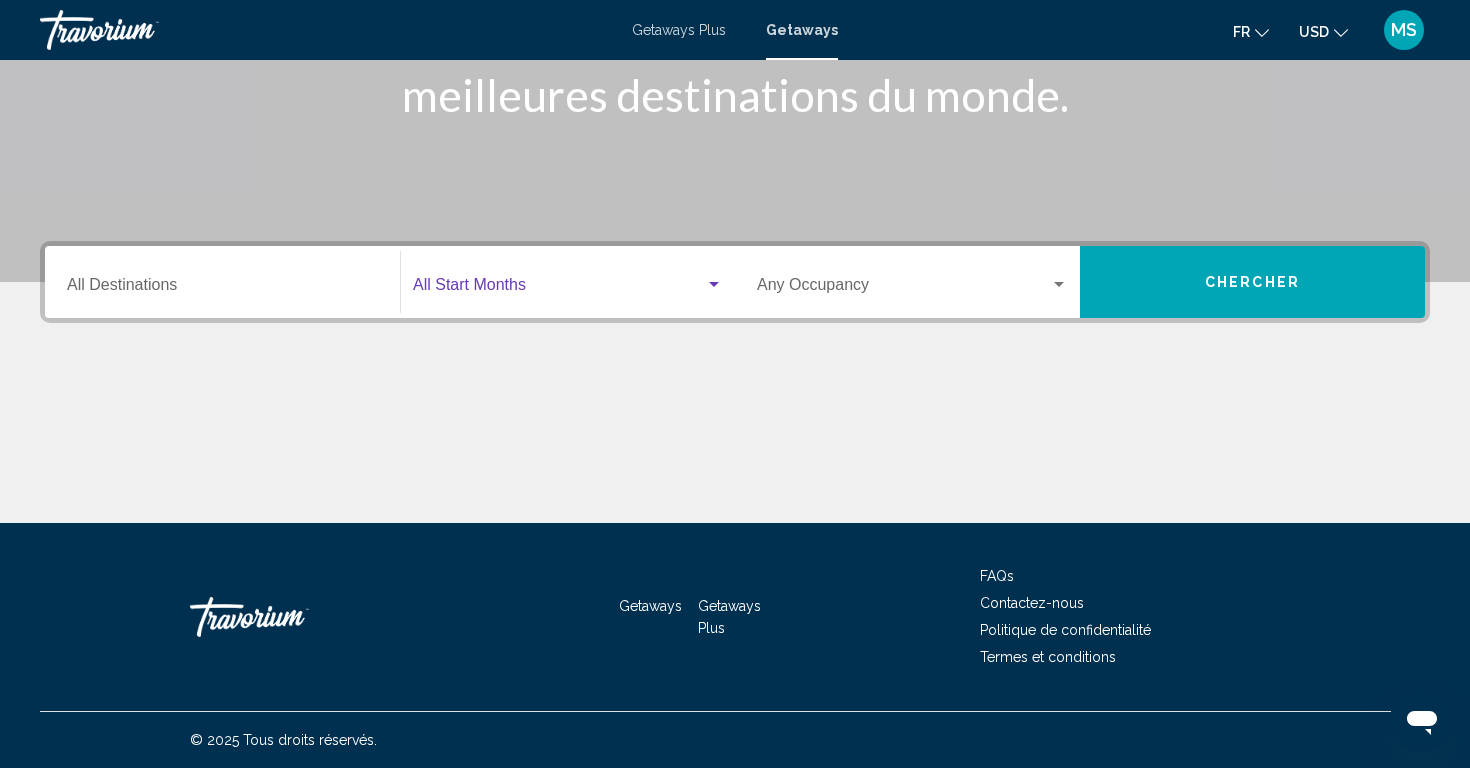click at bounding box center (559, 289) 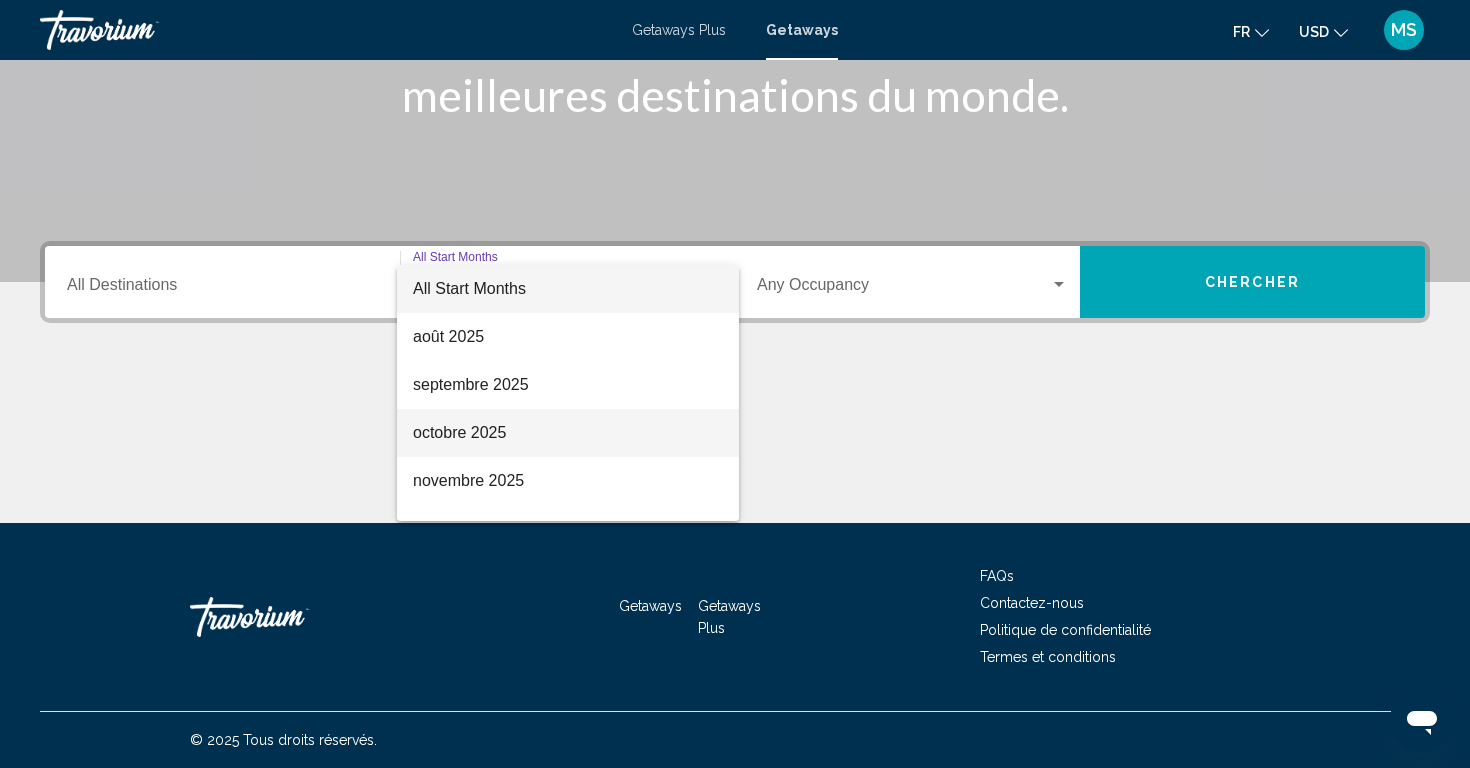 click on "octobre 2025" at bounding box center [568, 433] 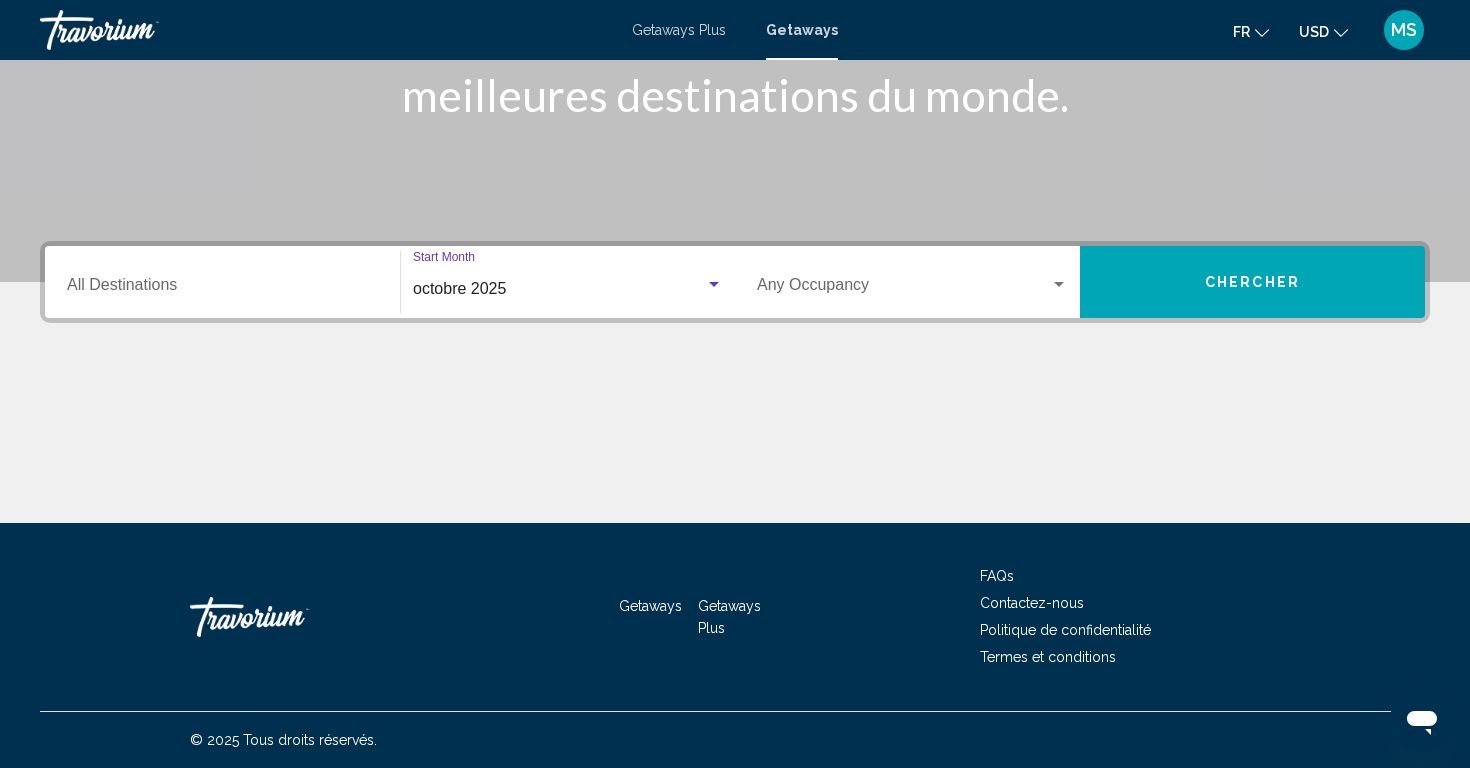 click at bounding box center (903, 289) 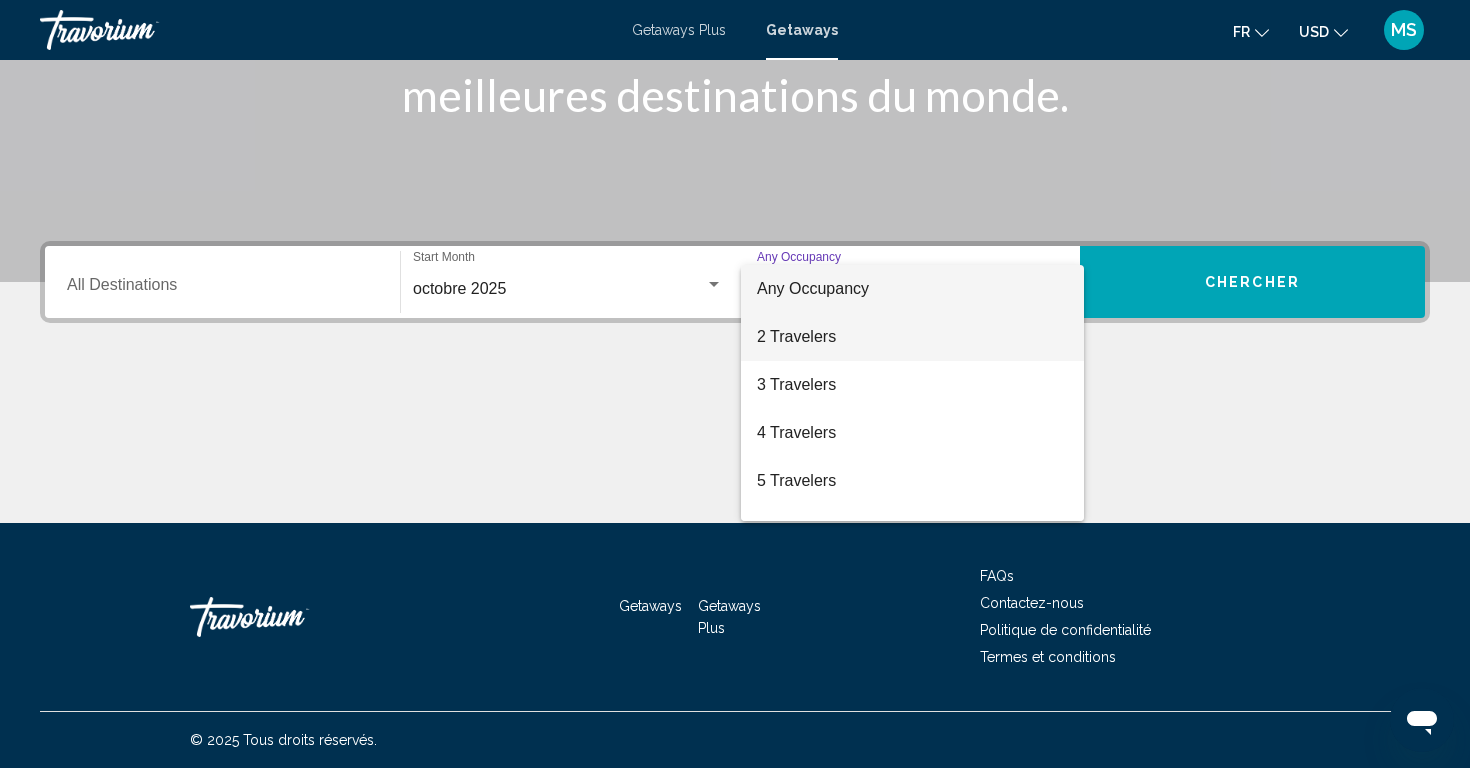 click on "2 Travelers" at bounding box center (912, 337) 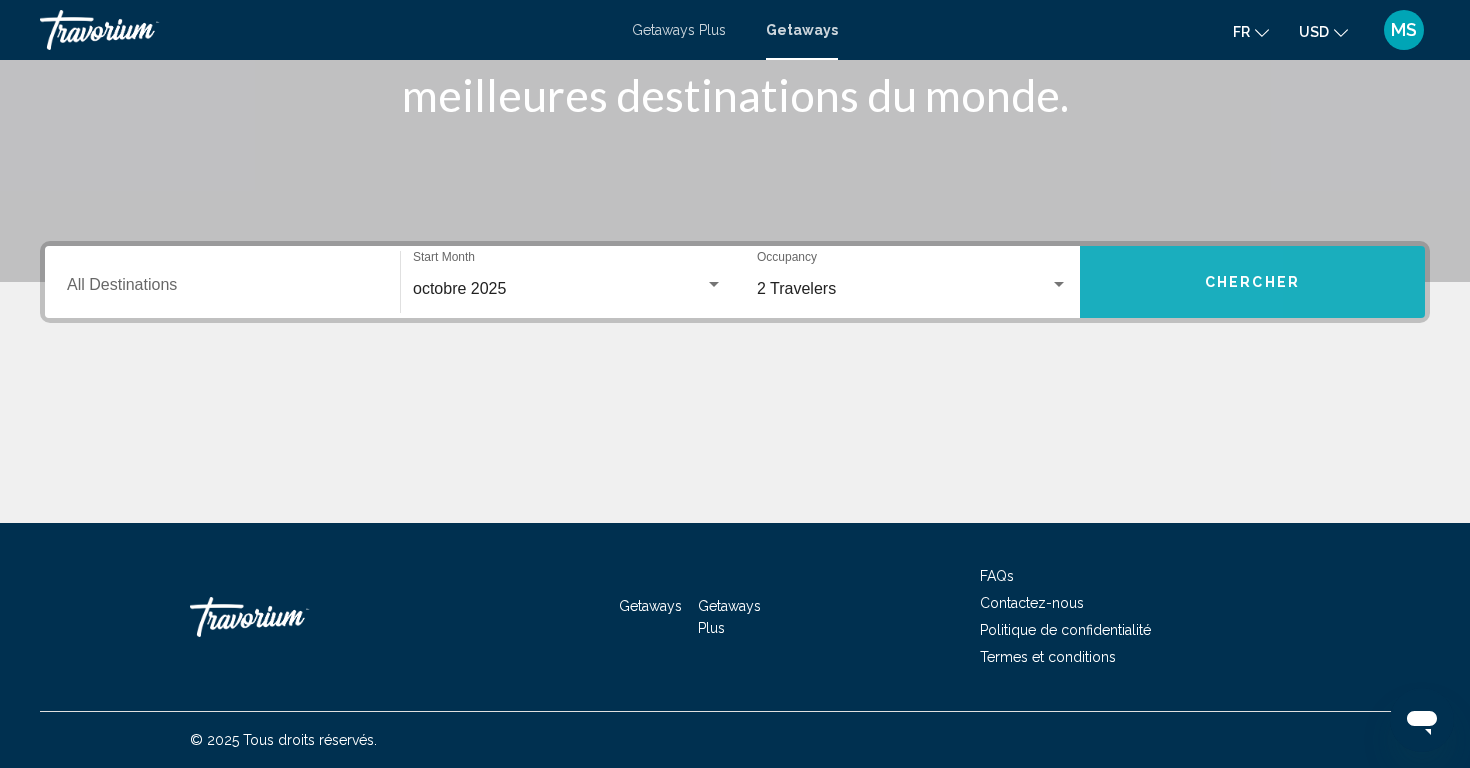 click on "Chercher" at bounding box center [1252, 282] 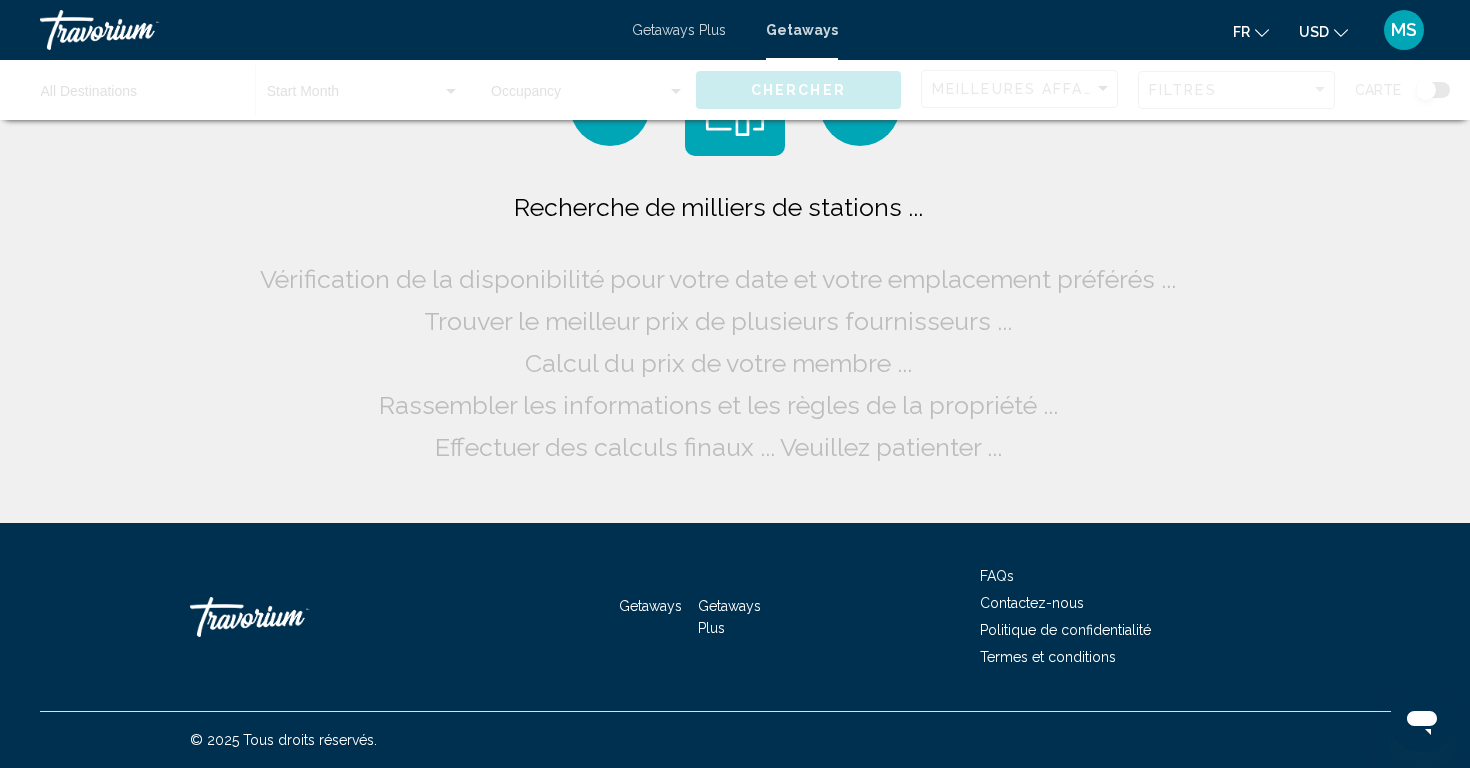 scroll, scrollTop: 0, scrollLeft: 0, axis: both 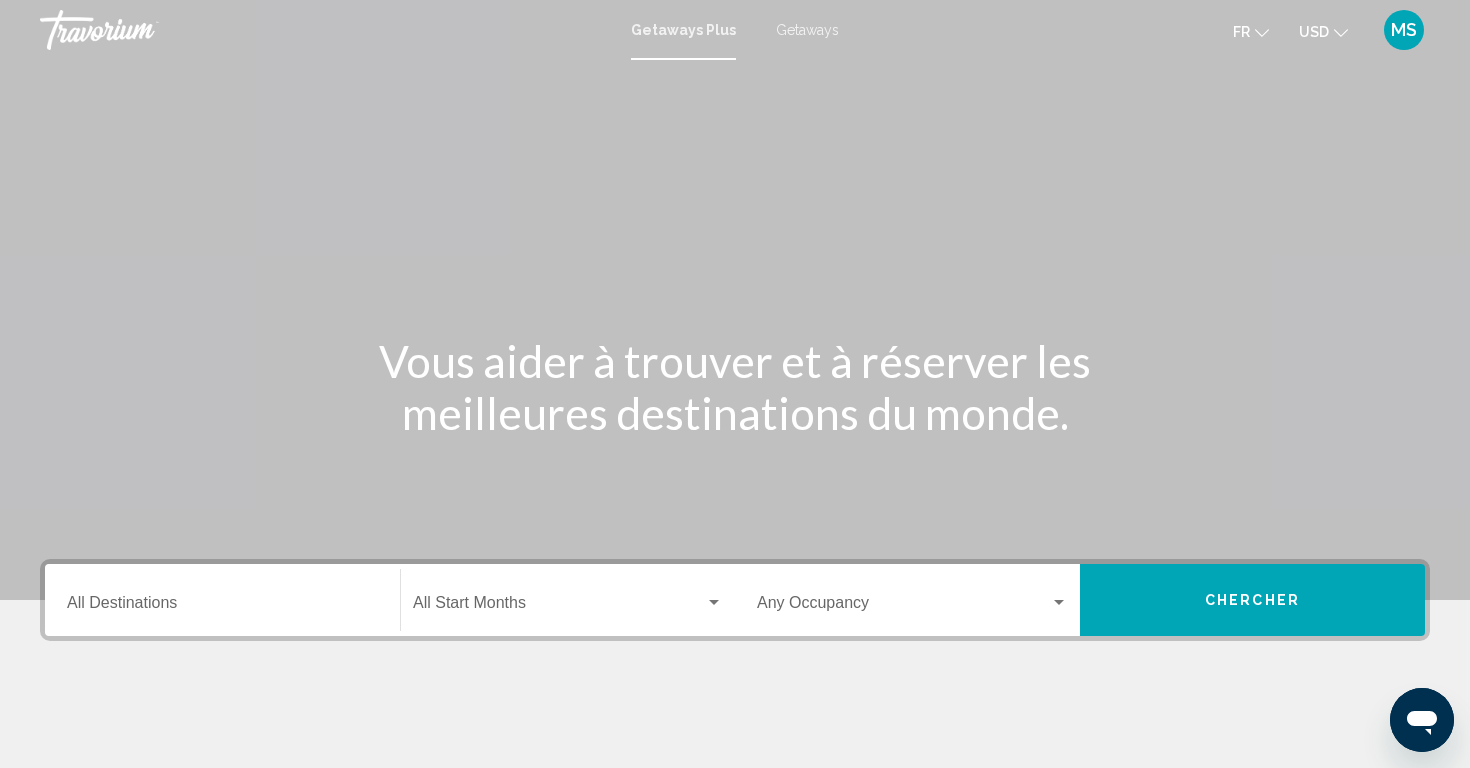 click on "Destination All Destinations" at bounding box center [222, 607] 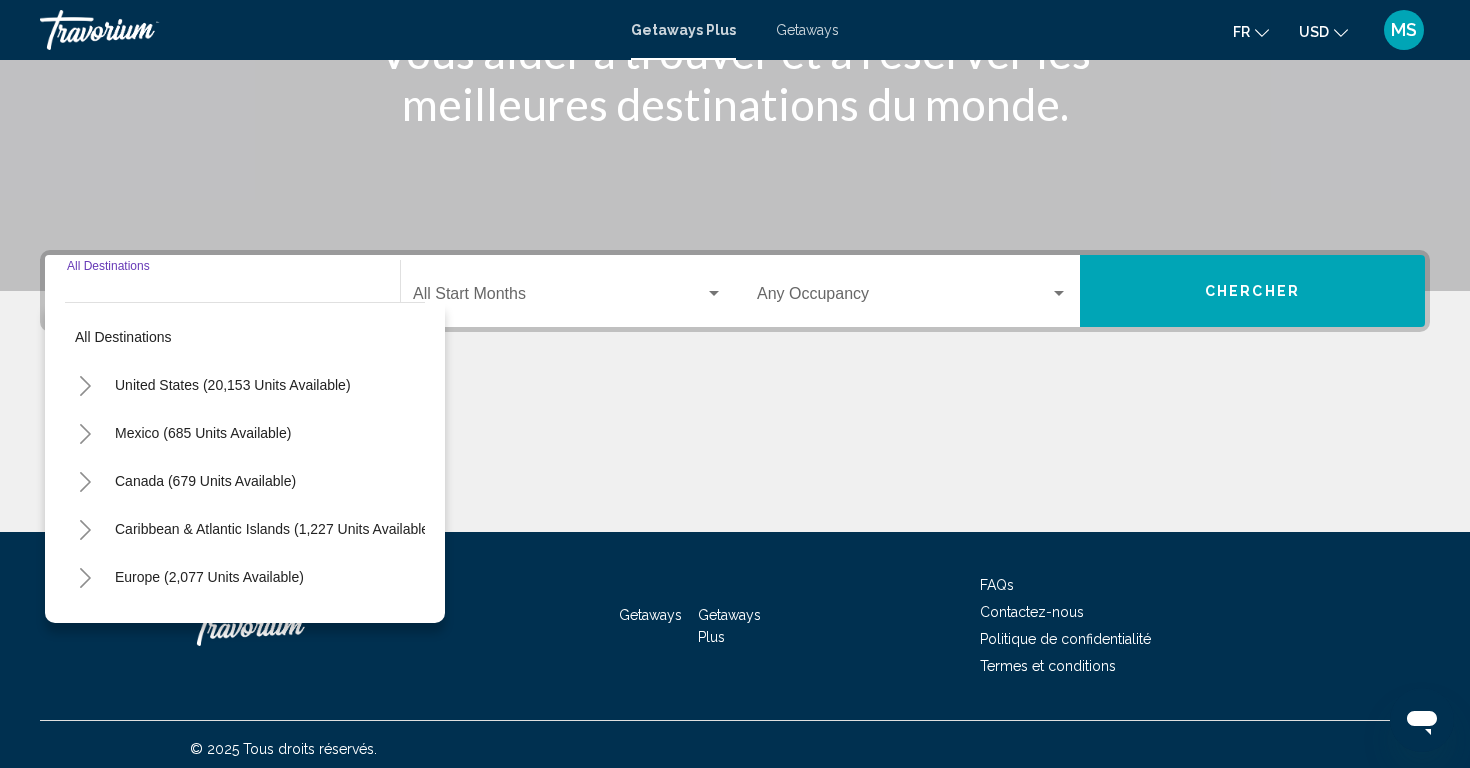 scroll, scrollTop: 318, scrollLeft: 0, axis: vertical 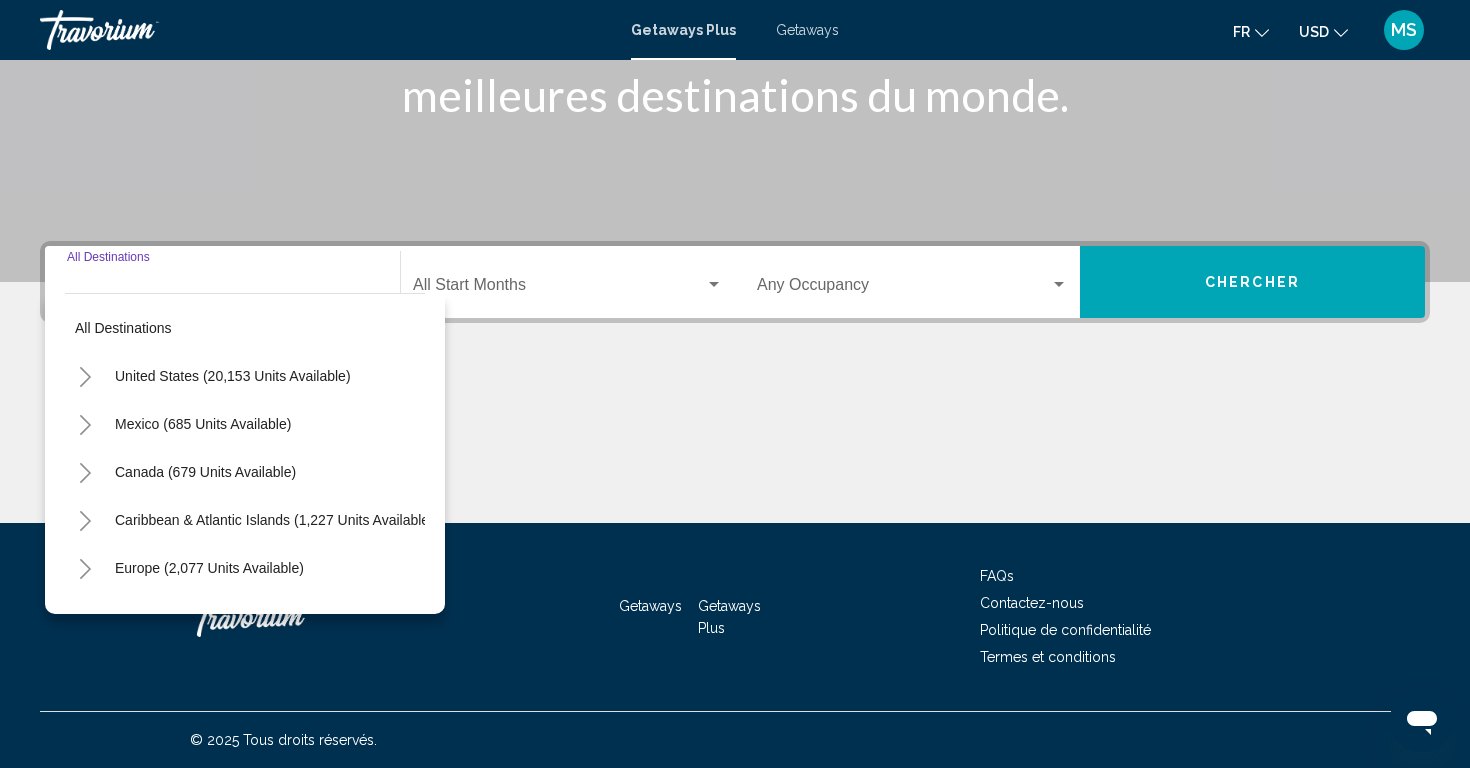 click on "Start Month All Start Months" 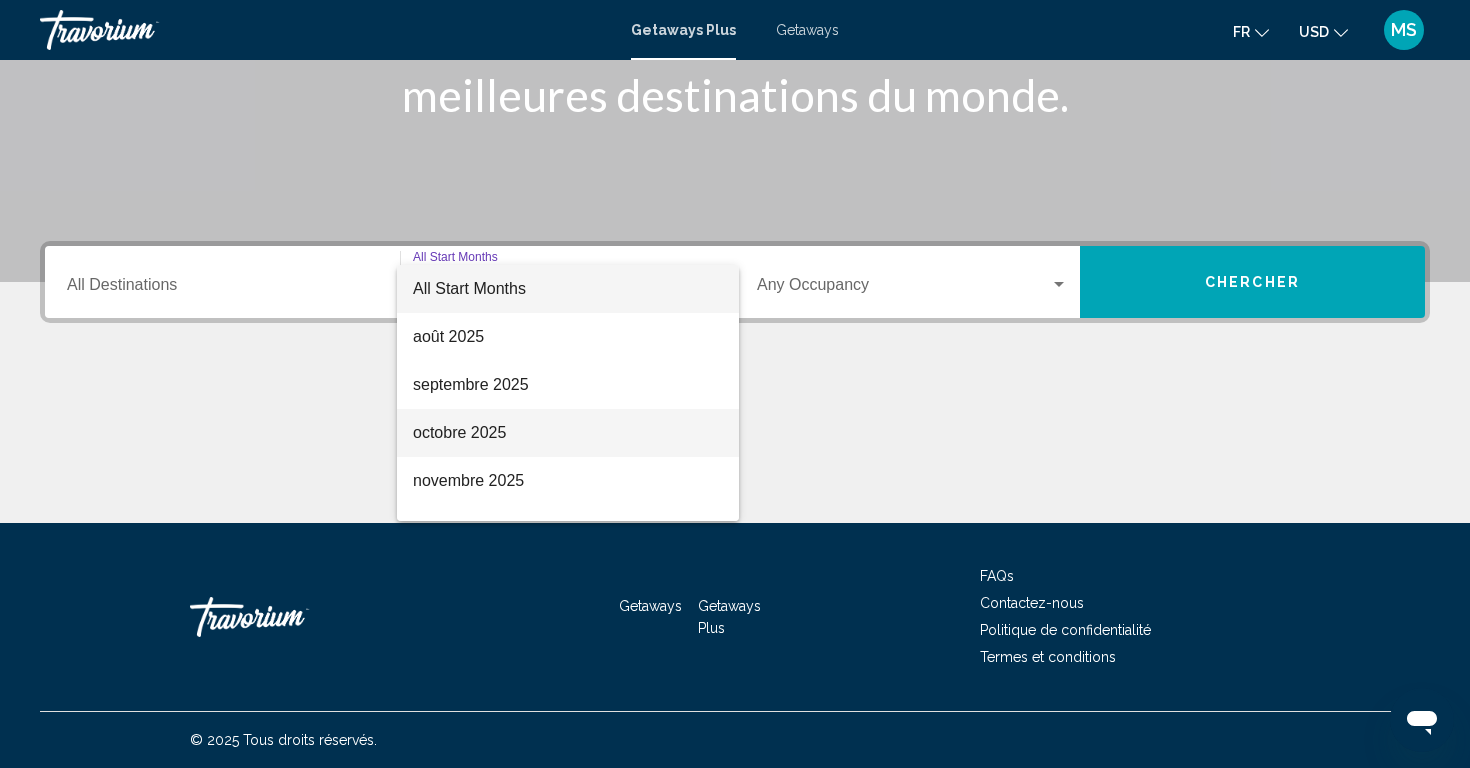 click on "octobre 2025" at bounding box center (568, 433) 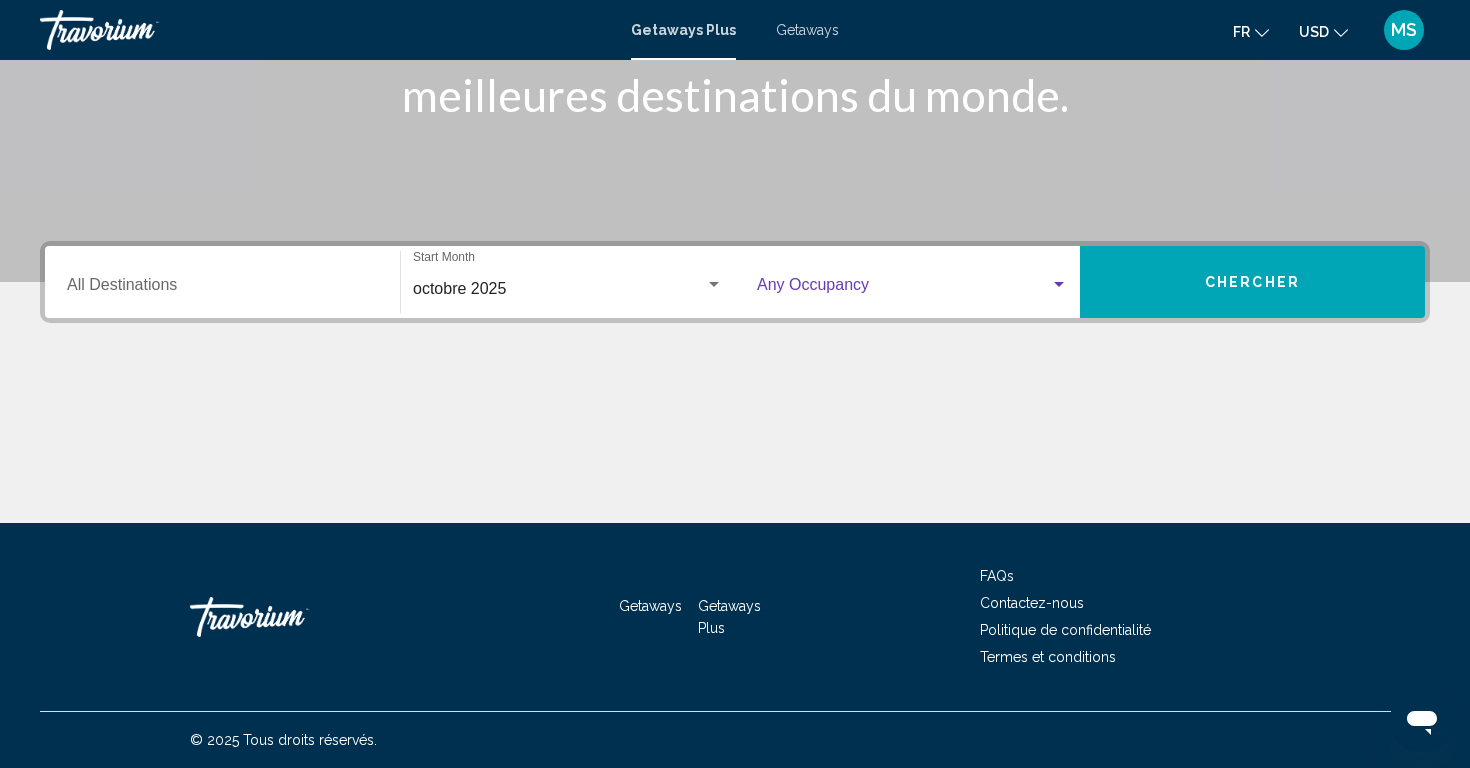 click at bounding box center (903, 289) 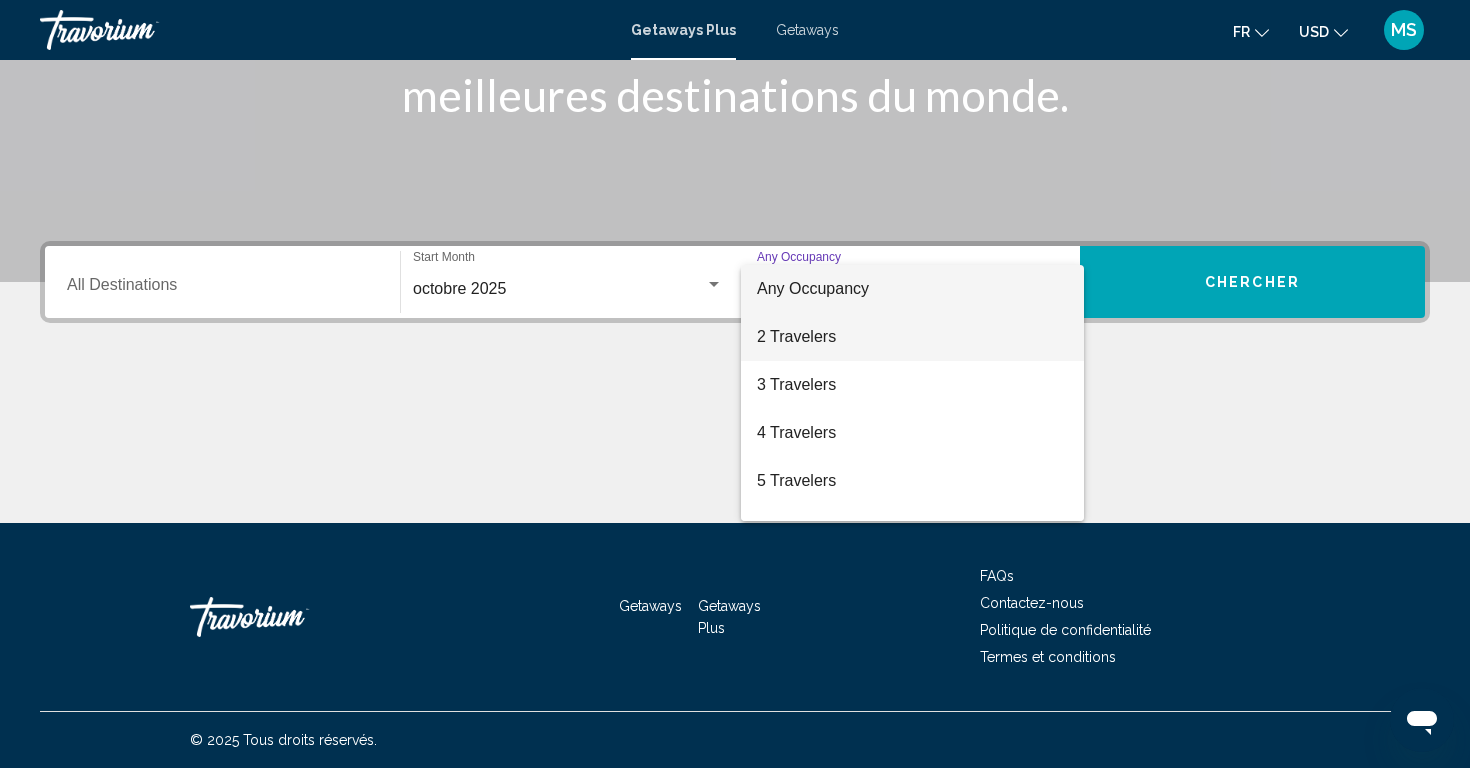 click on "2 Travelers" at bounding box center [912, 337] 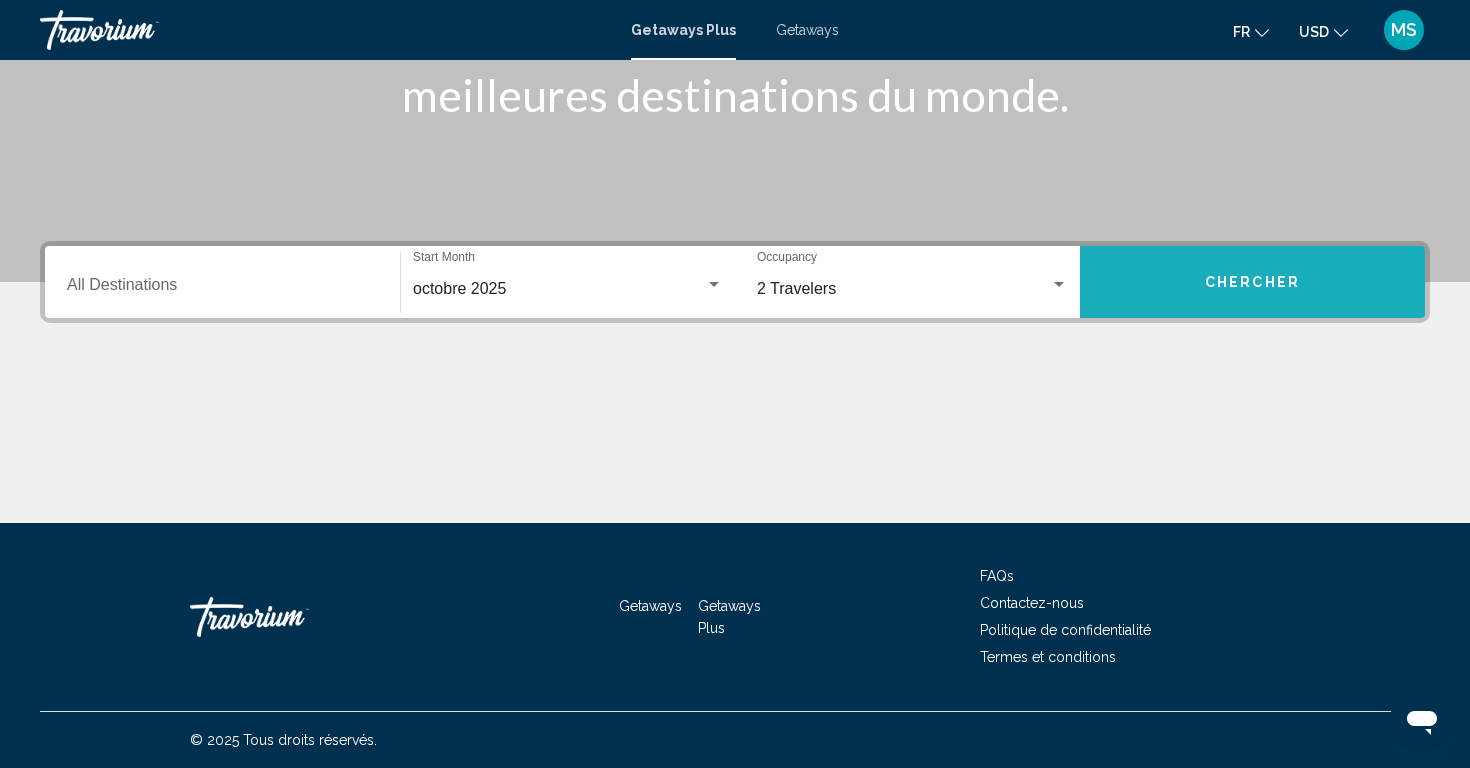 click on "Chercher" at bounding box center [1252, 283] 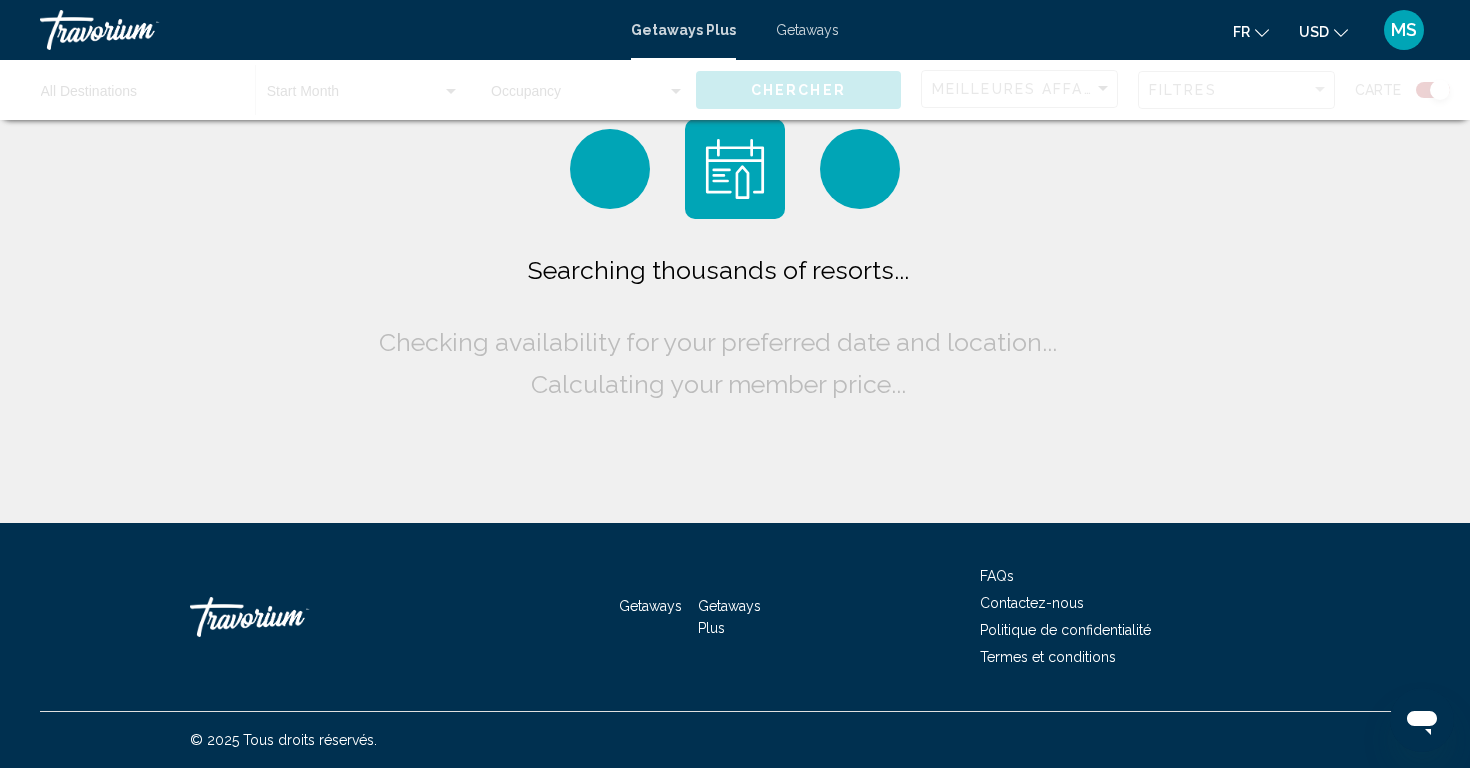 scroll, scrollTop: 0, scrollLeft: 0, axis: both 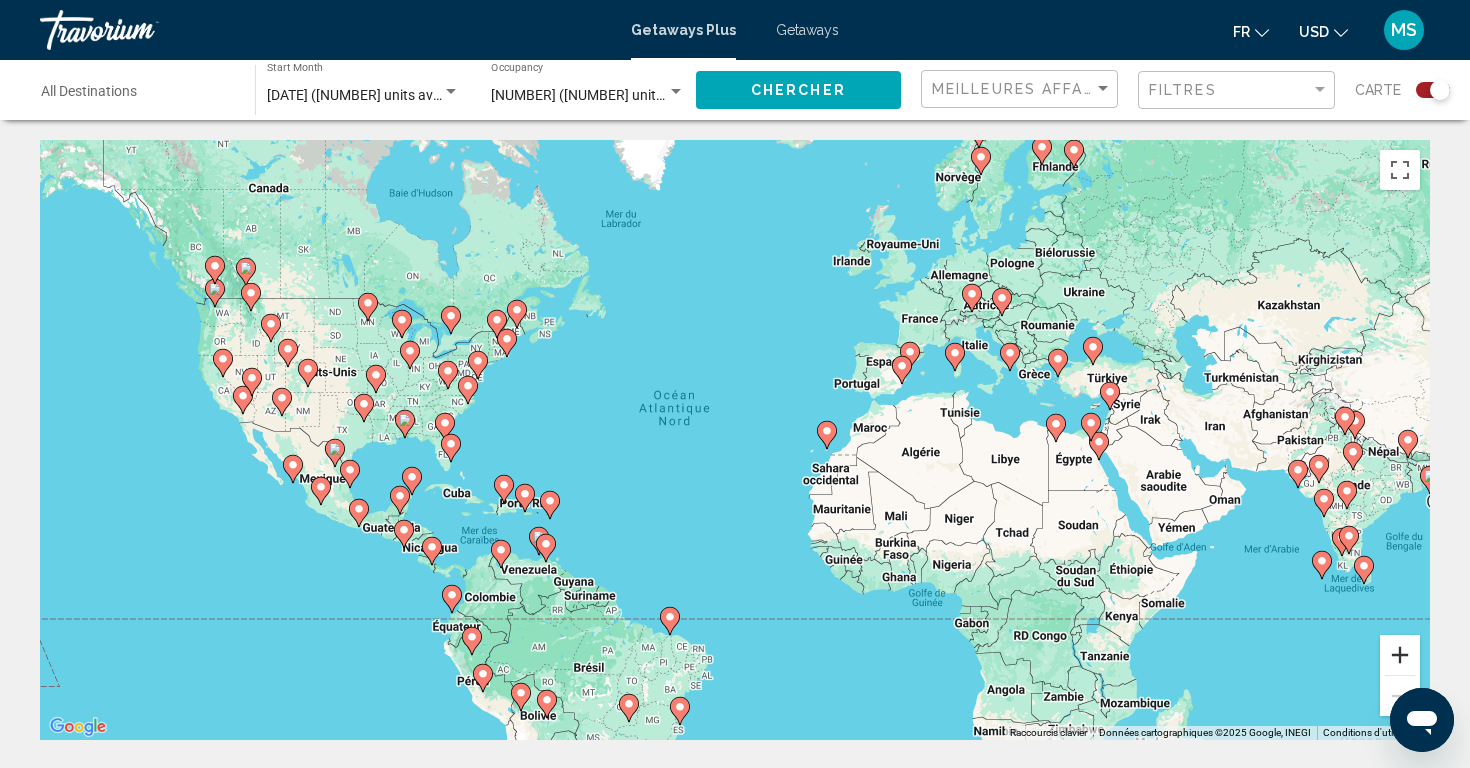 click at bounding box center [1400, 655] 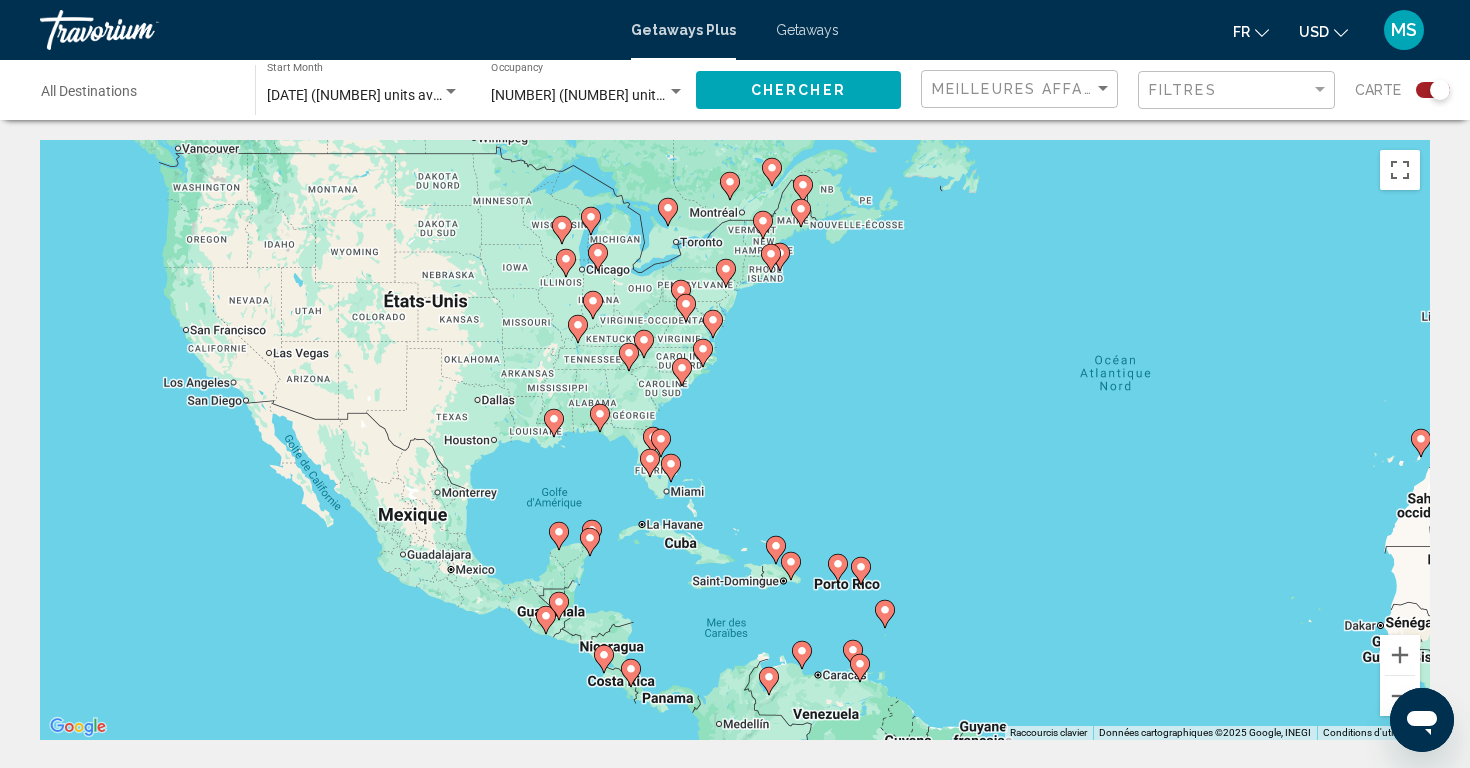 drag, startPoint x: 277, startPoint y: 420, endPoint x: 784, endPoint y: 417, distance: 507.00888 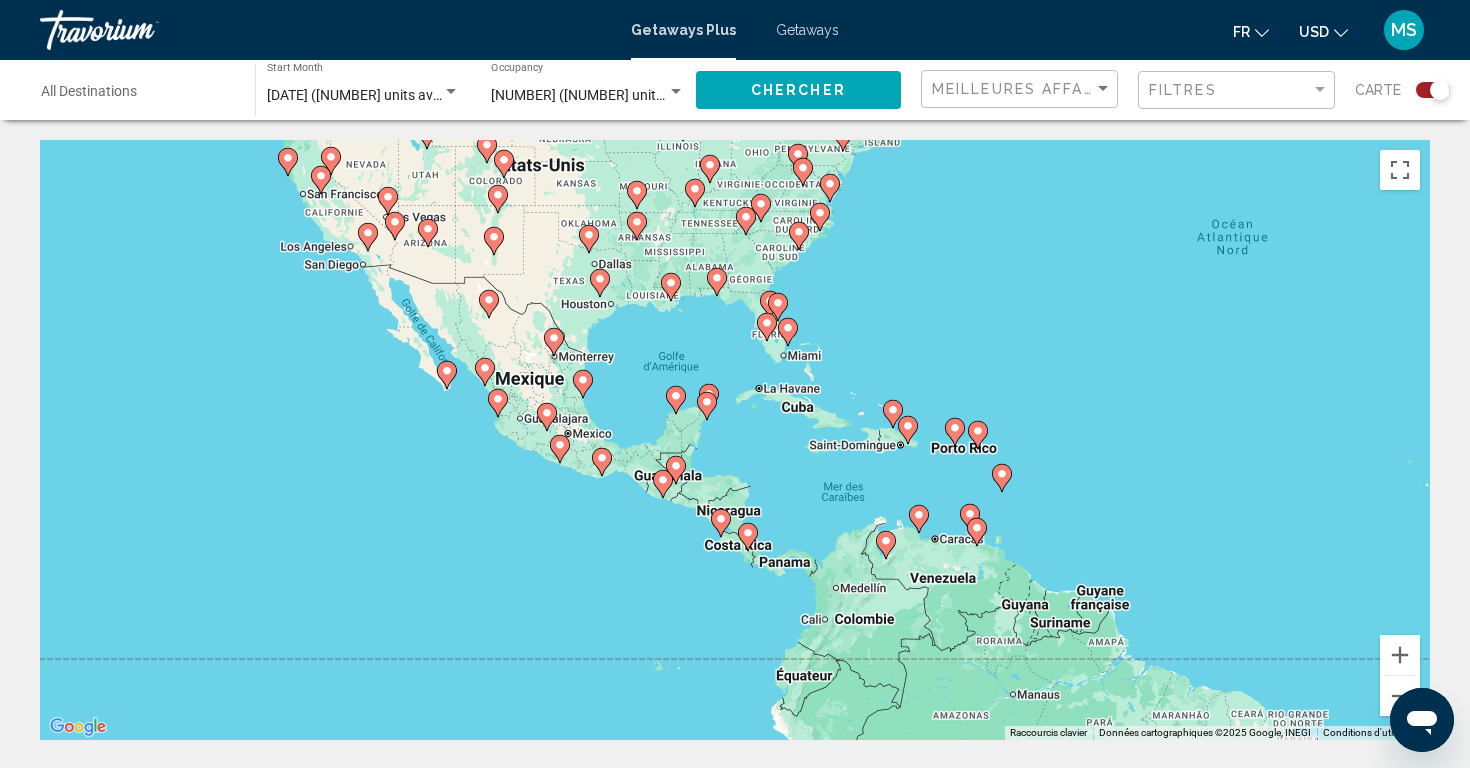 drag, startPoint x: 515, startPoint y: 503, endPoint x: 630, endPoint y: 354, distance: 188.21796 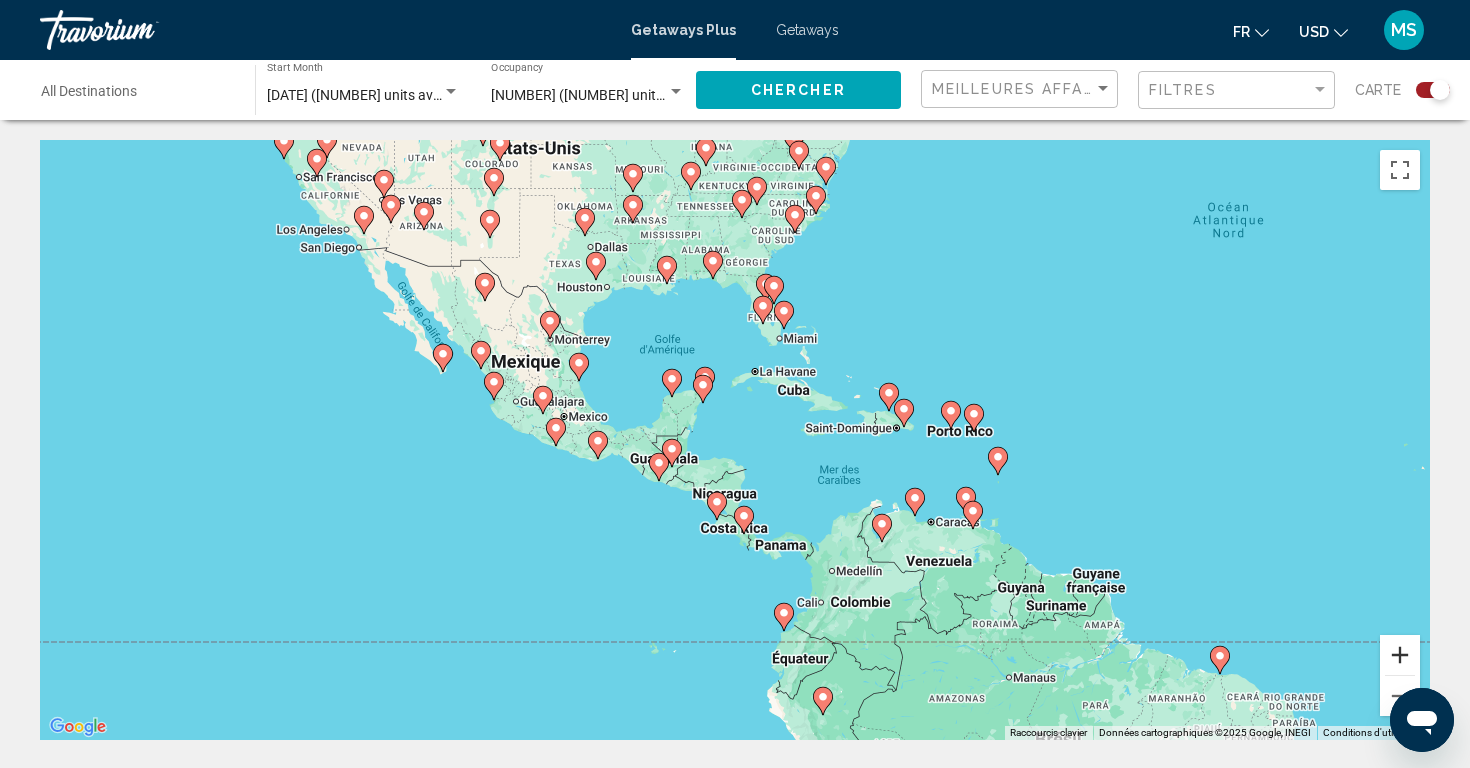 click at bounding box center (1400, 655) 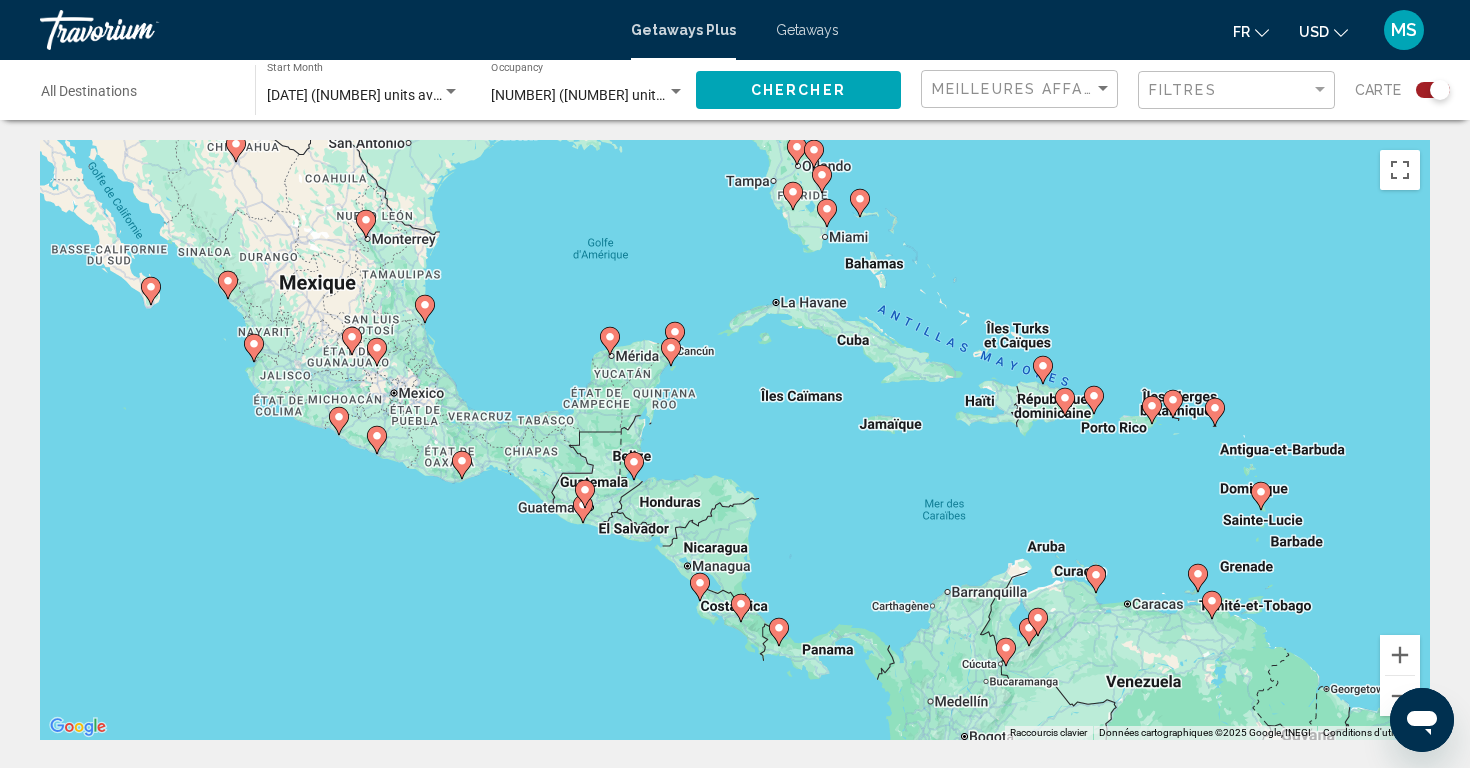 click 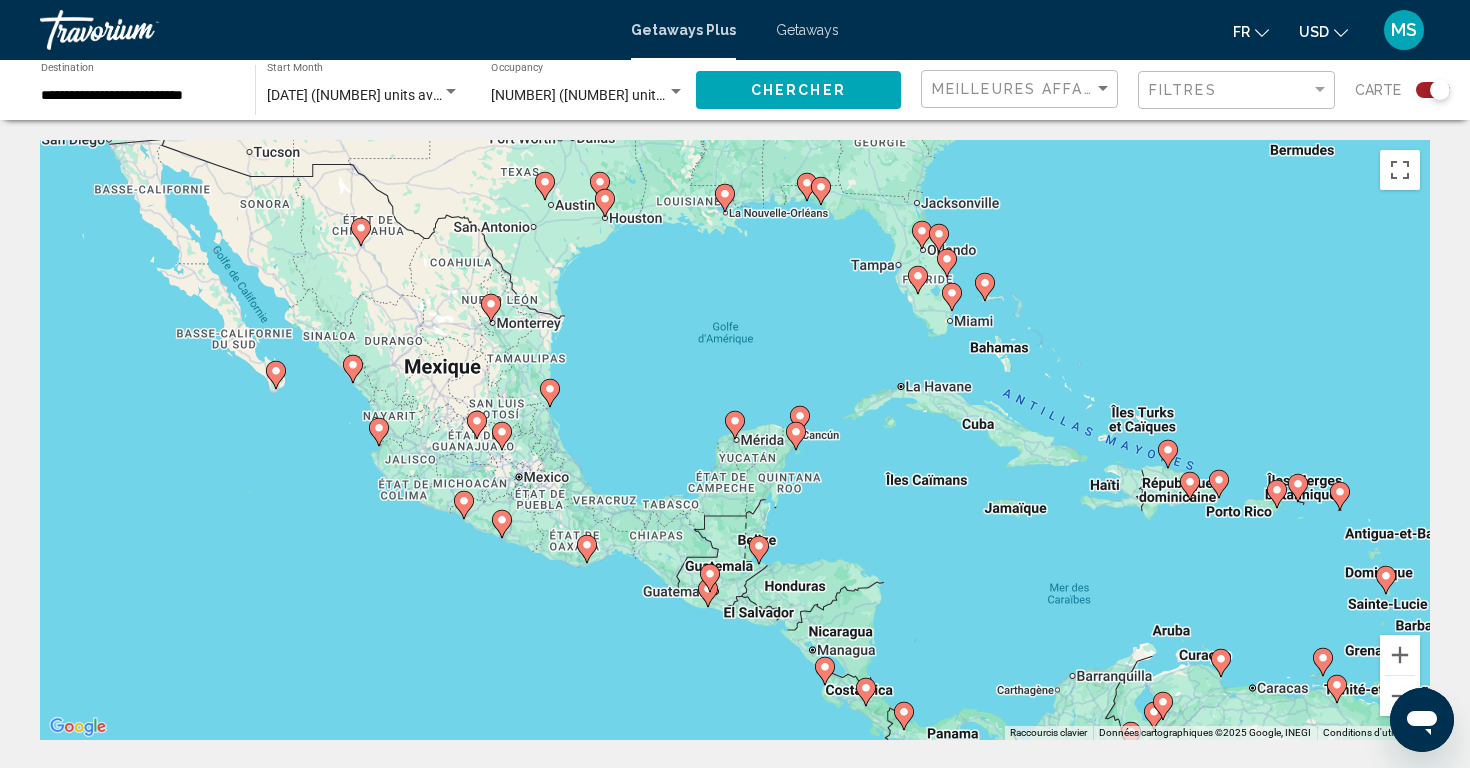 click 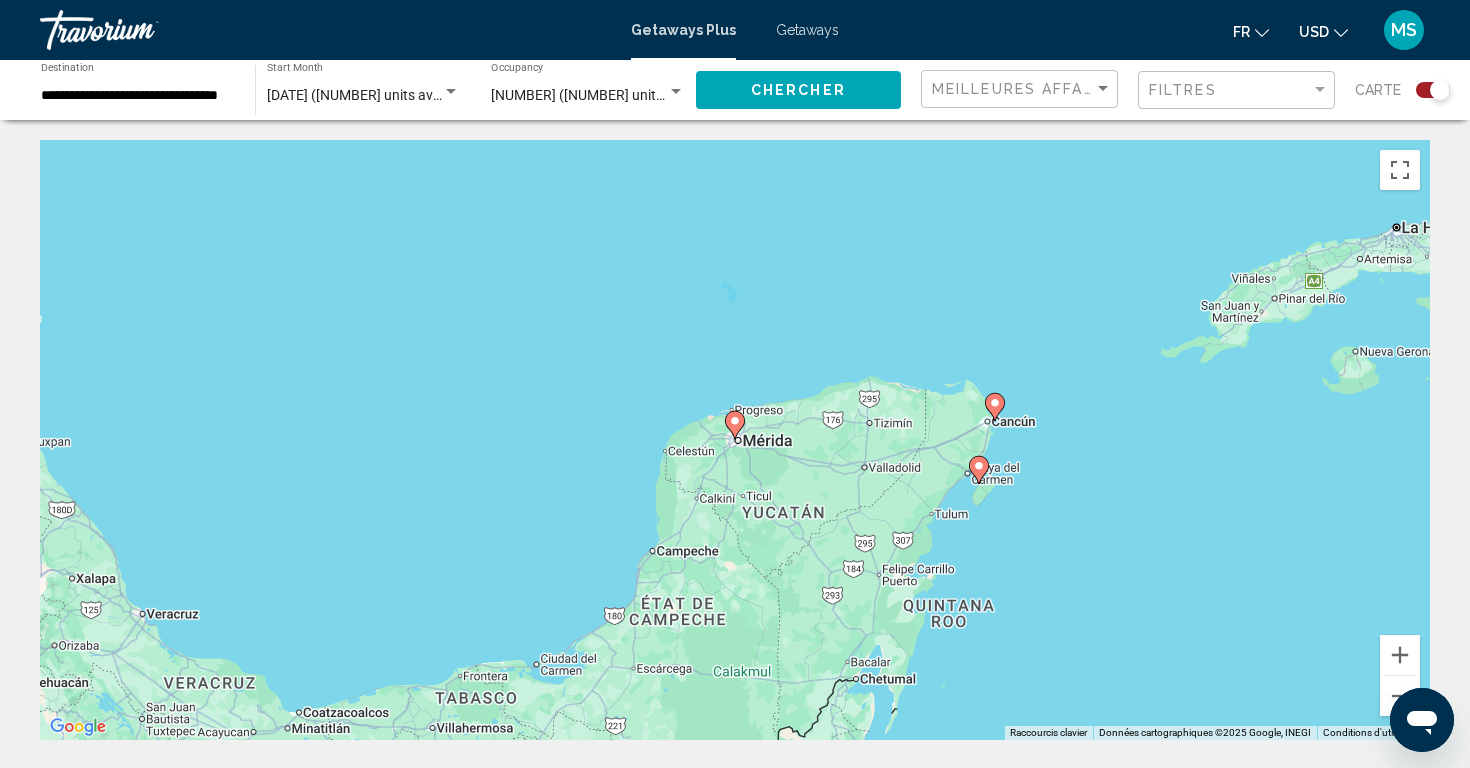 click 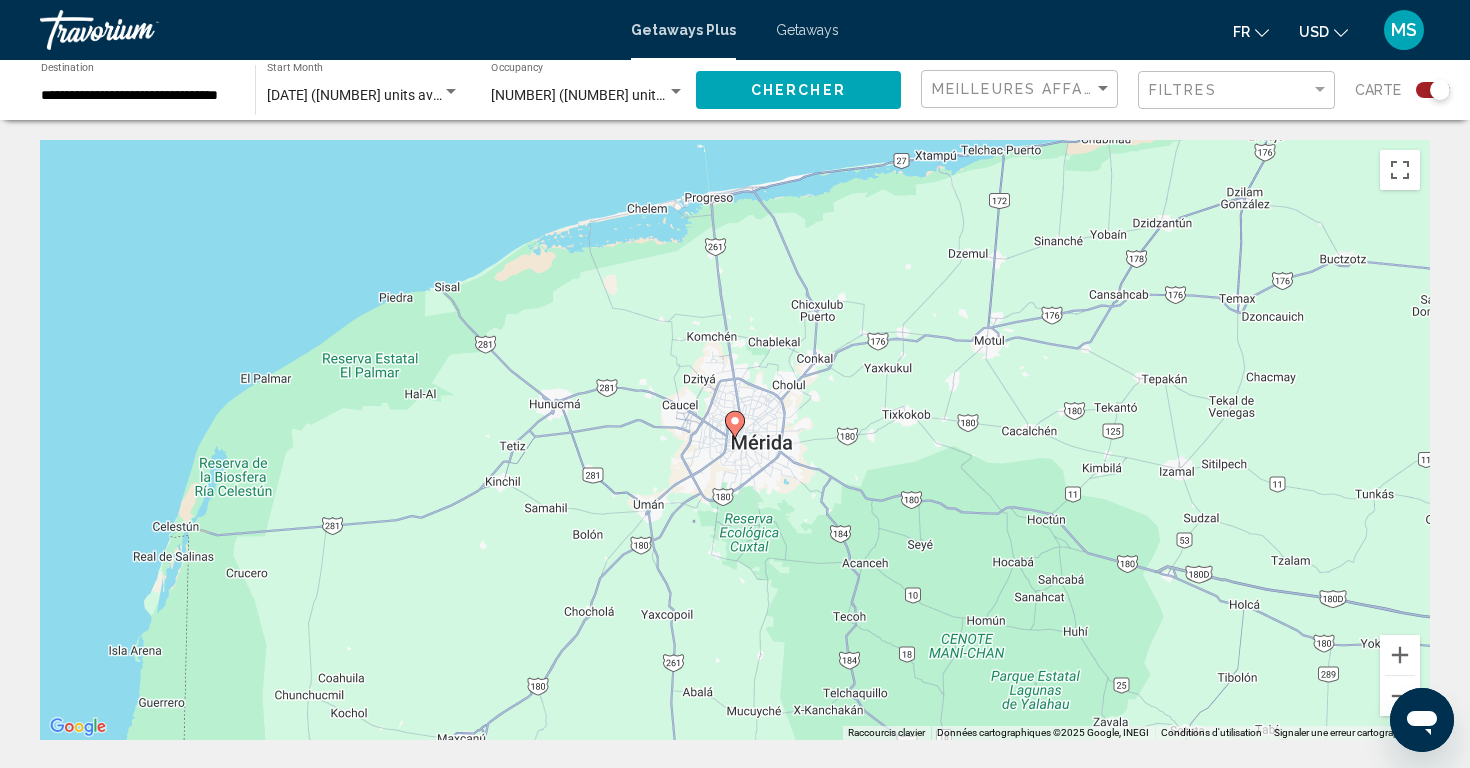 click 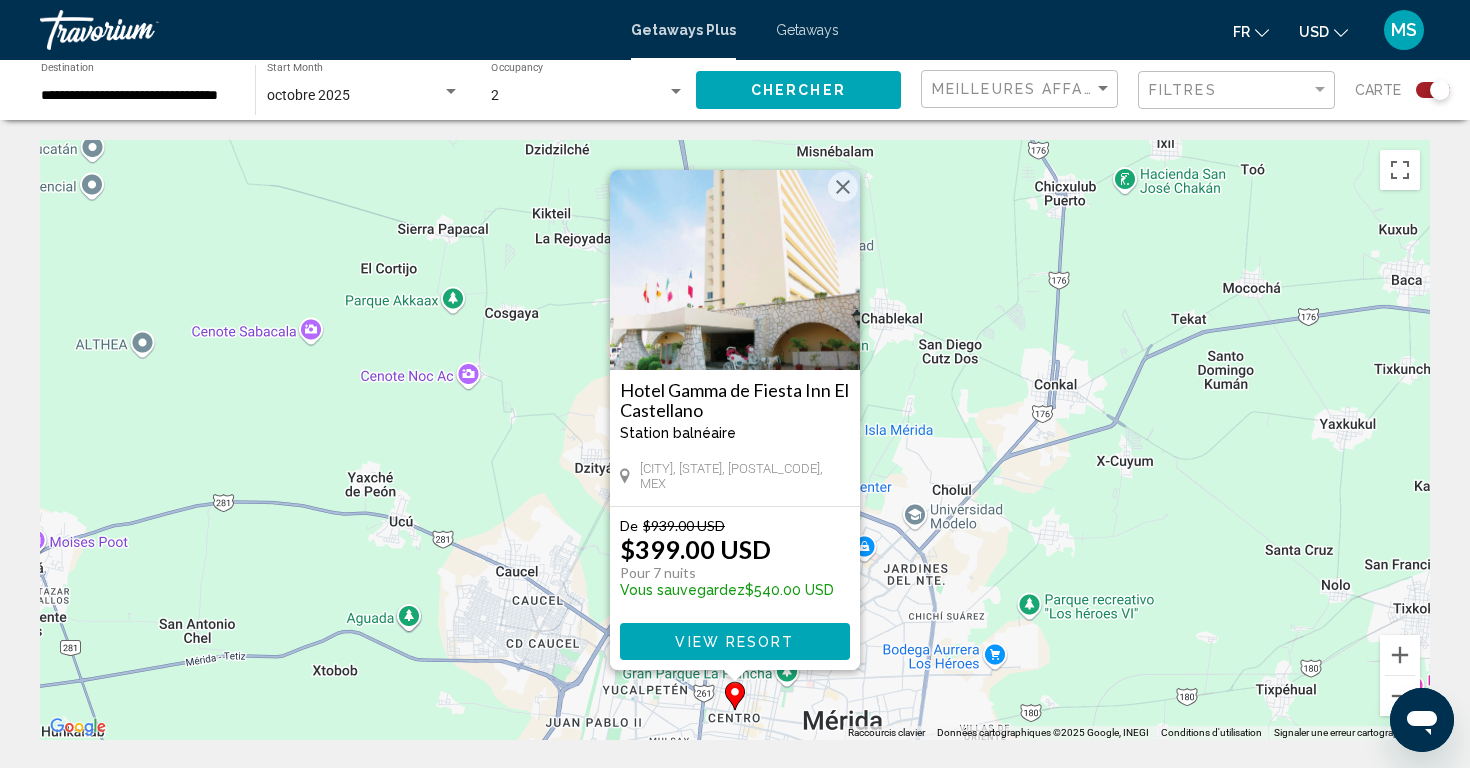 click on "View Resort" at bounding box center [734, 642] 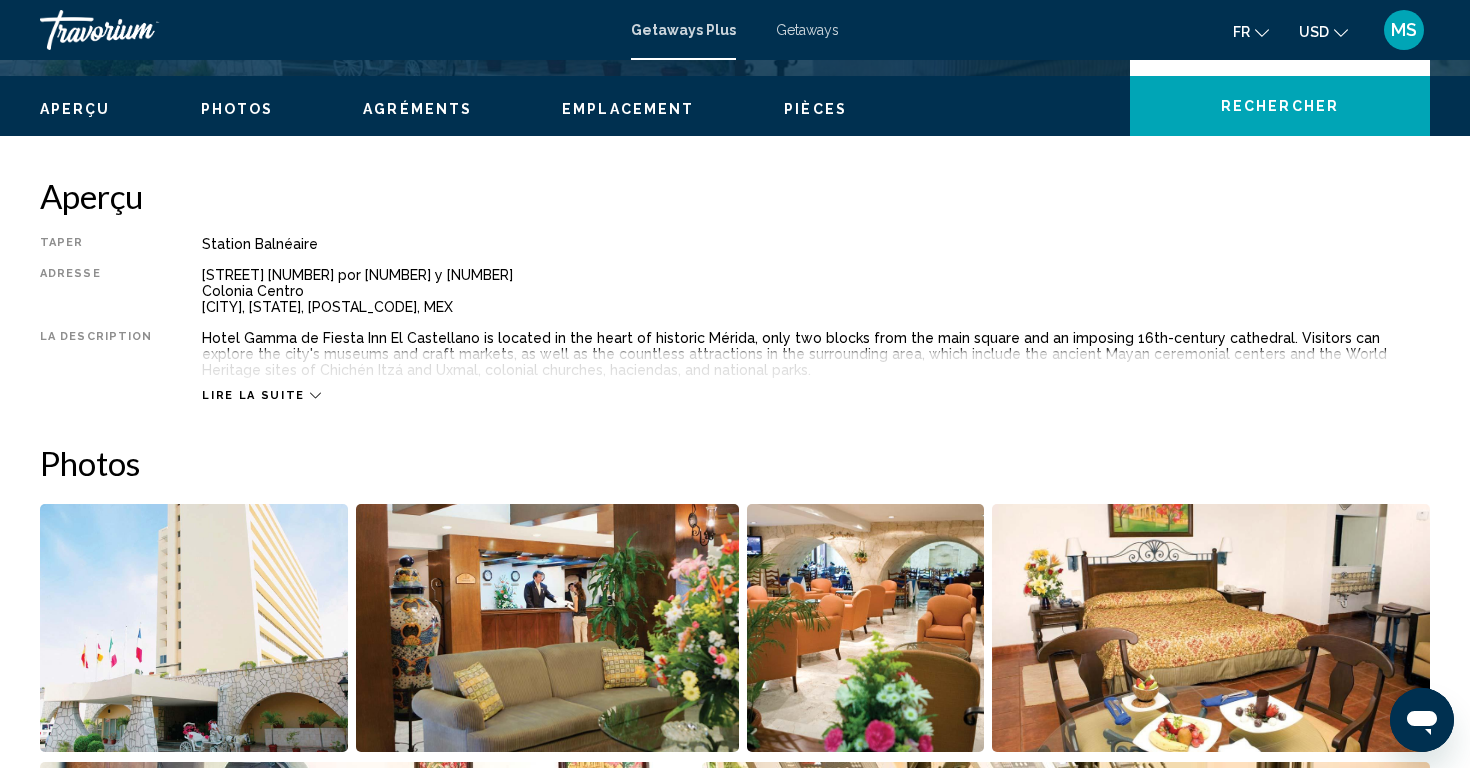 scroll, scrollTop: 562, scrollLeft: 0, axis: vertical 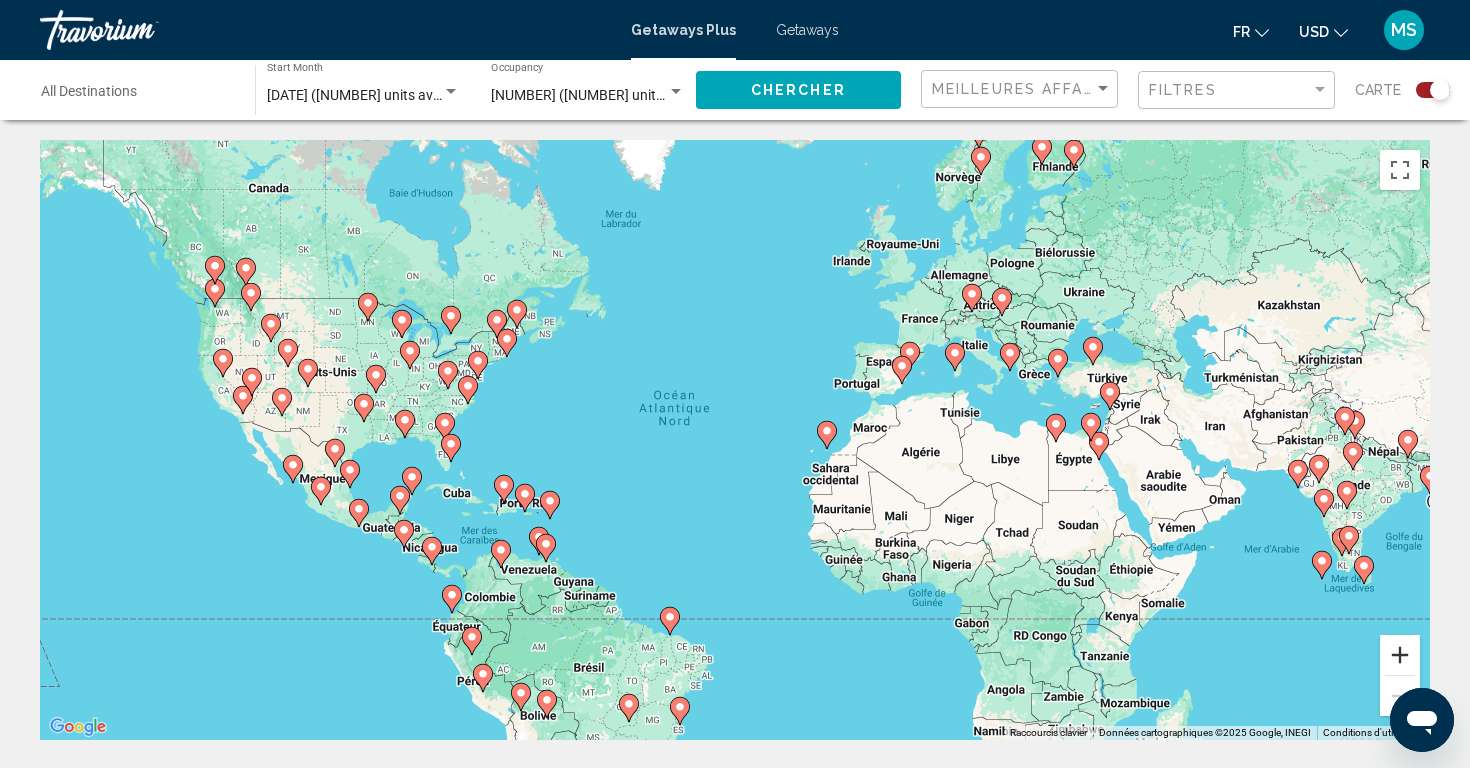 click at bounding box center [1400, 655] 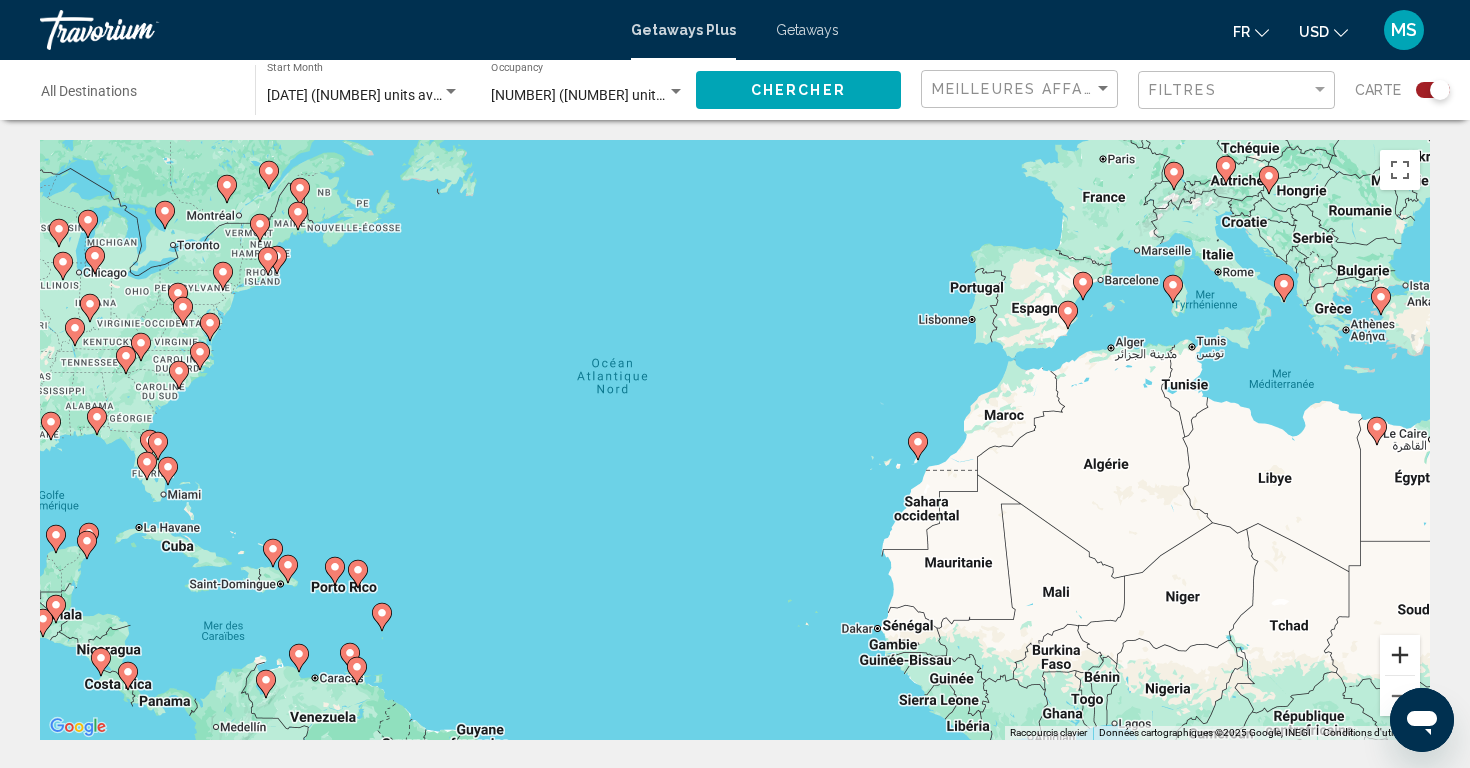 click at bounding box center [1400, 655] 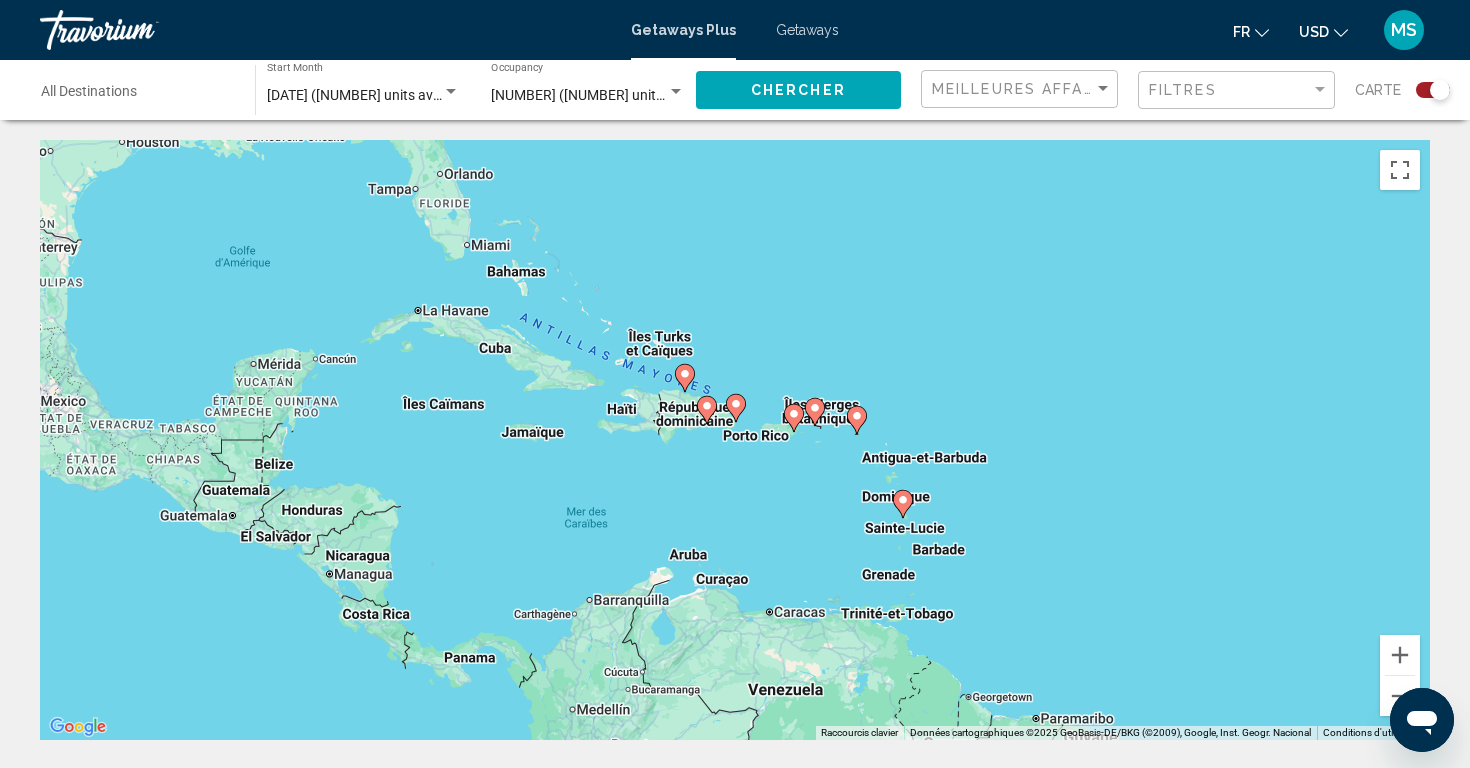 drag, startPoint x: 401, startPoint y: 432, endPoint x: 1286, endPoint y: 127, distance: 936.0823 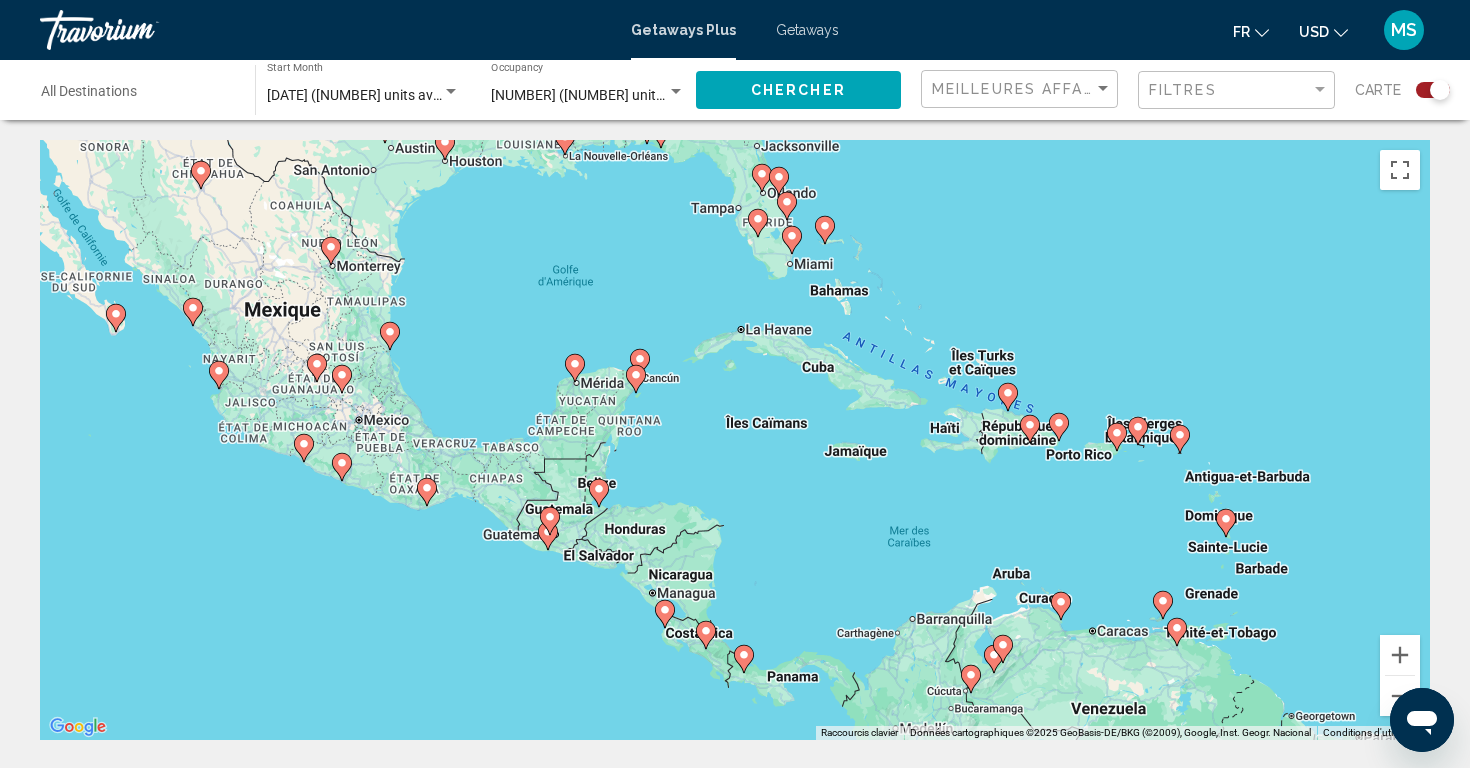 drag, startPoint x: 389, startPoint y: 415, endPoint x: 707, endPoint y: 431, distance: 318.40225 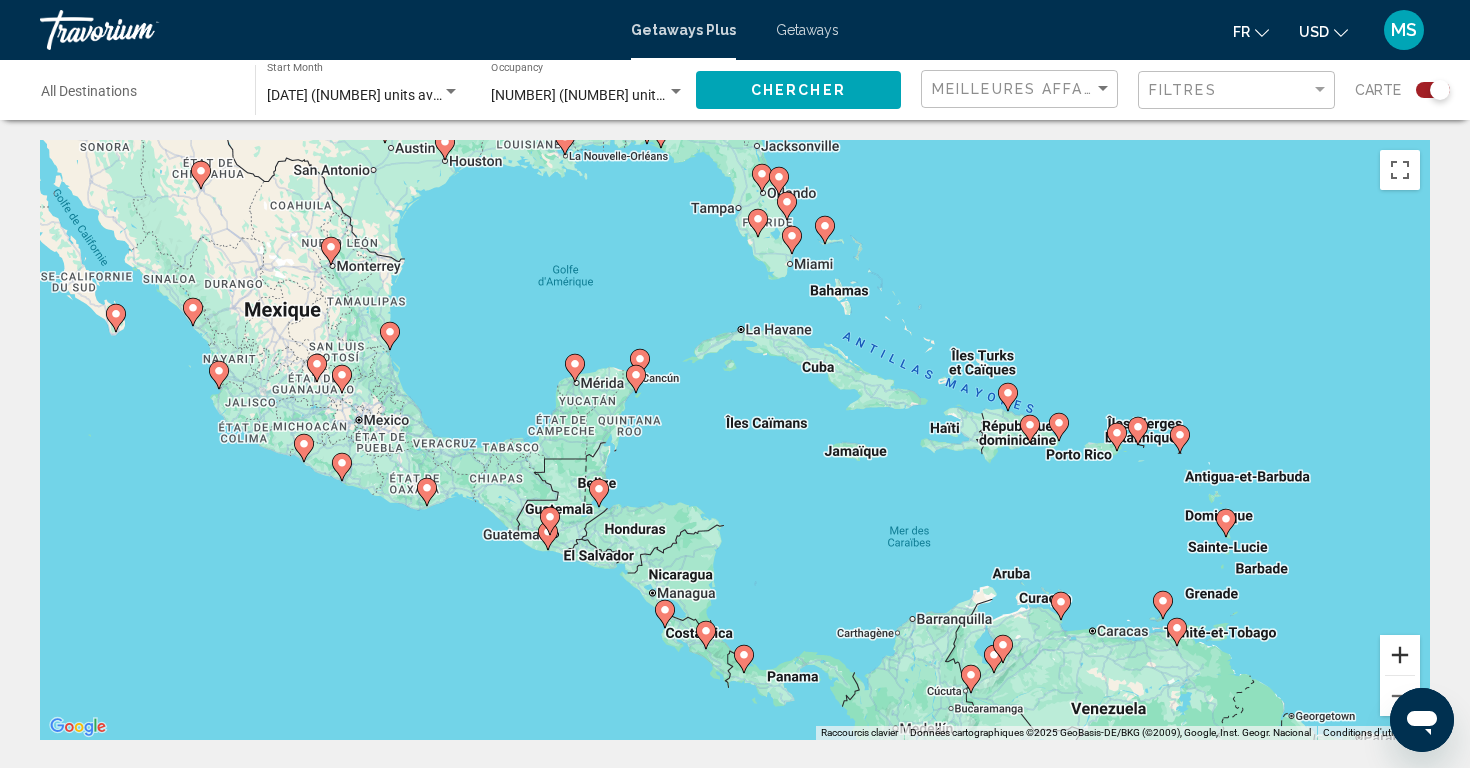 click at bounding box center [1400, 655] 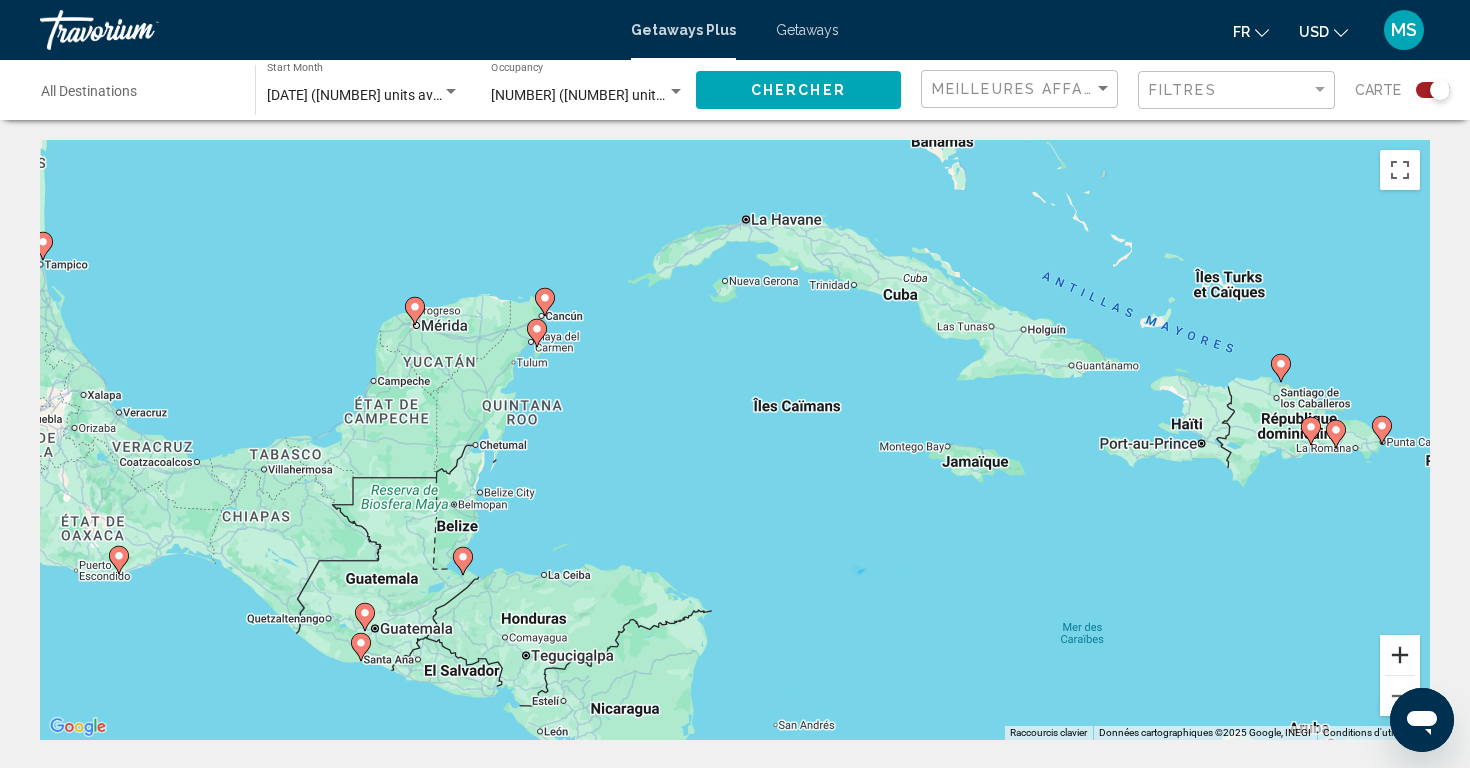 click at bounding box center (1400, 655) 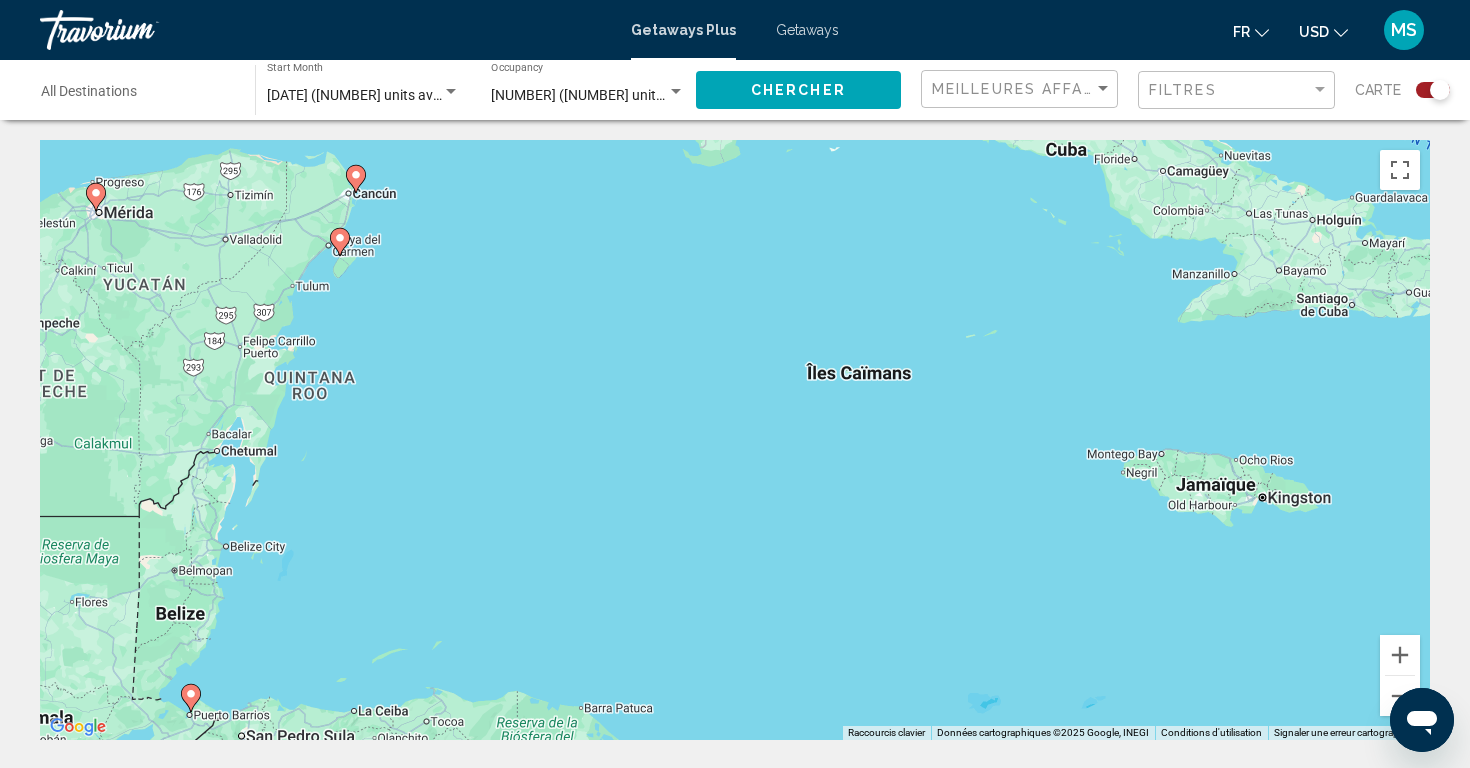 click 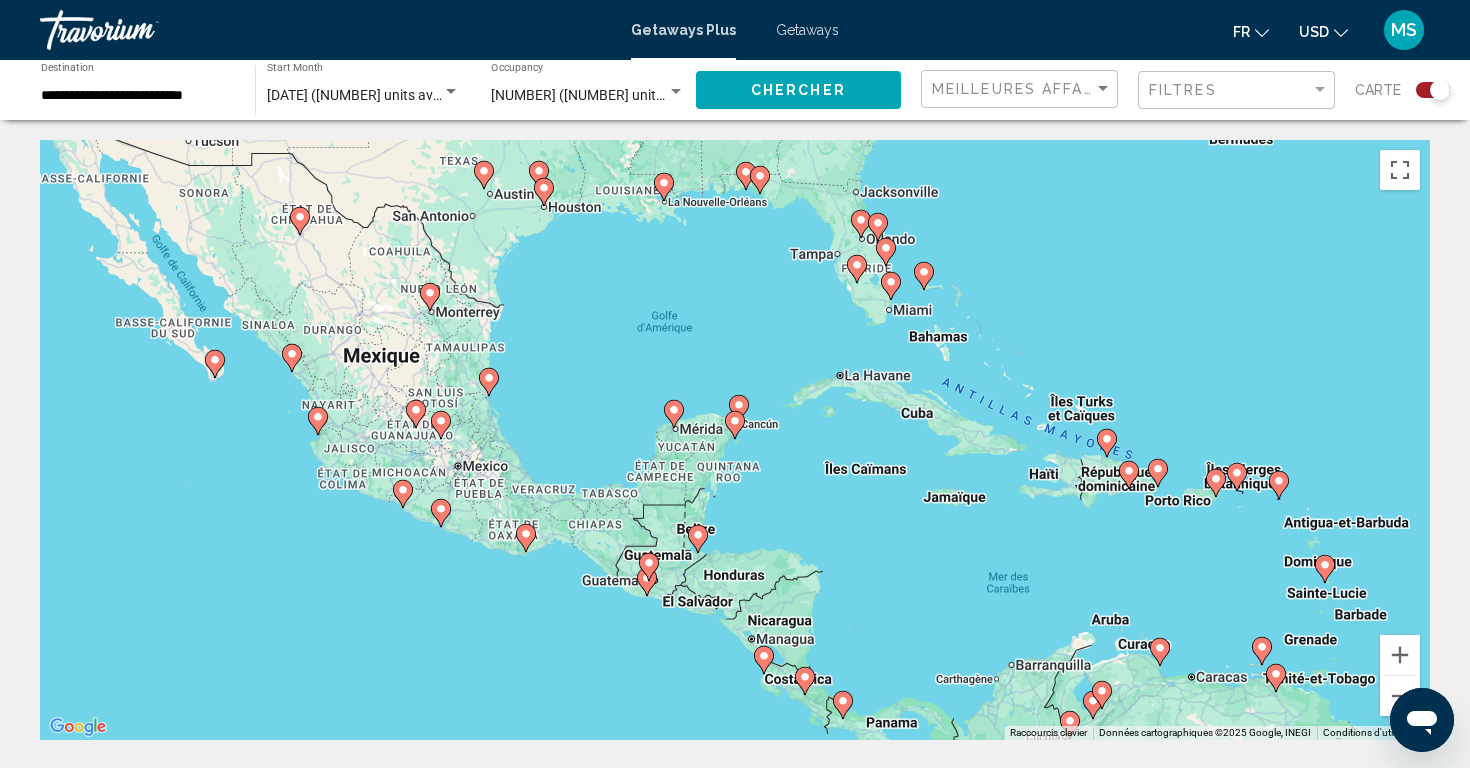 click 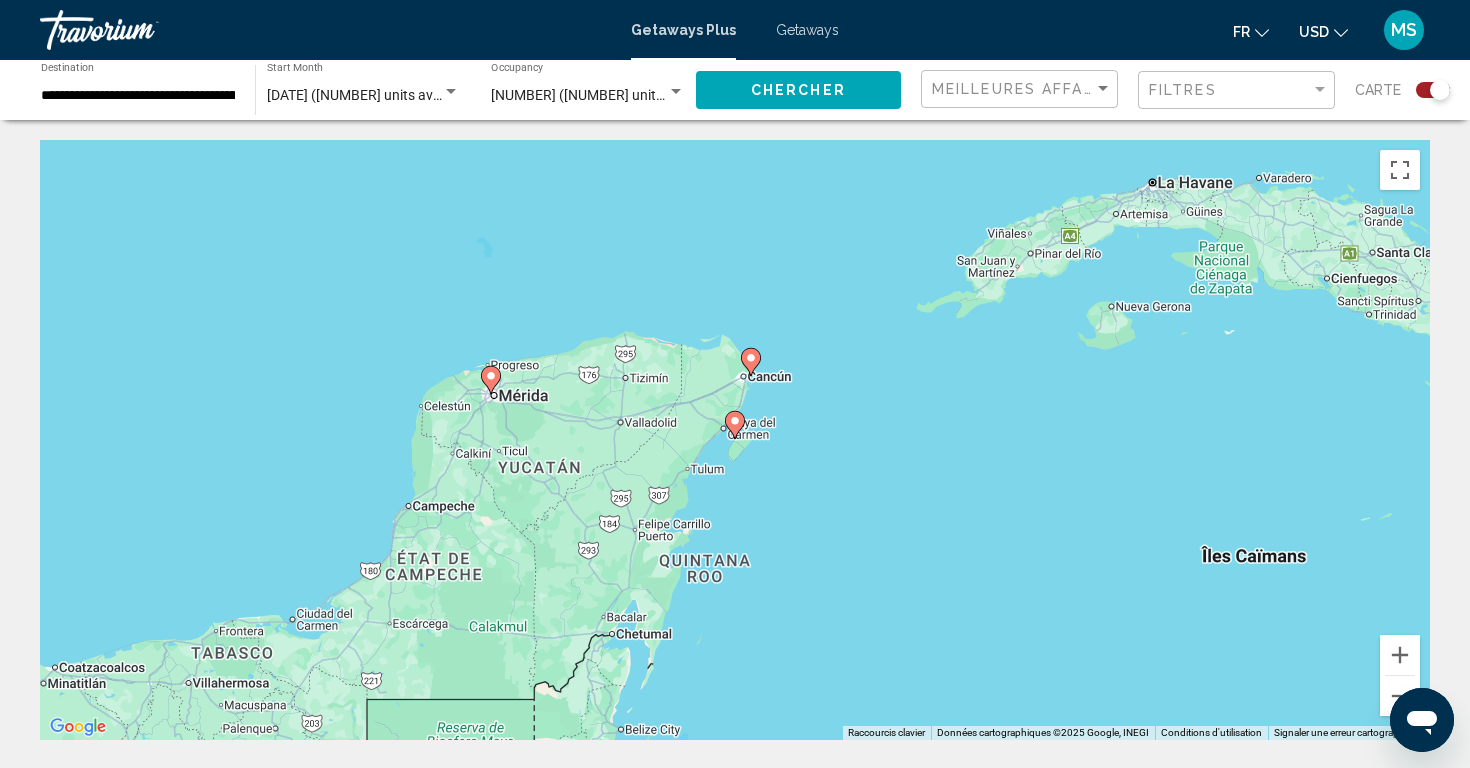 click 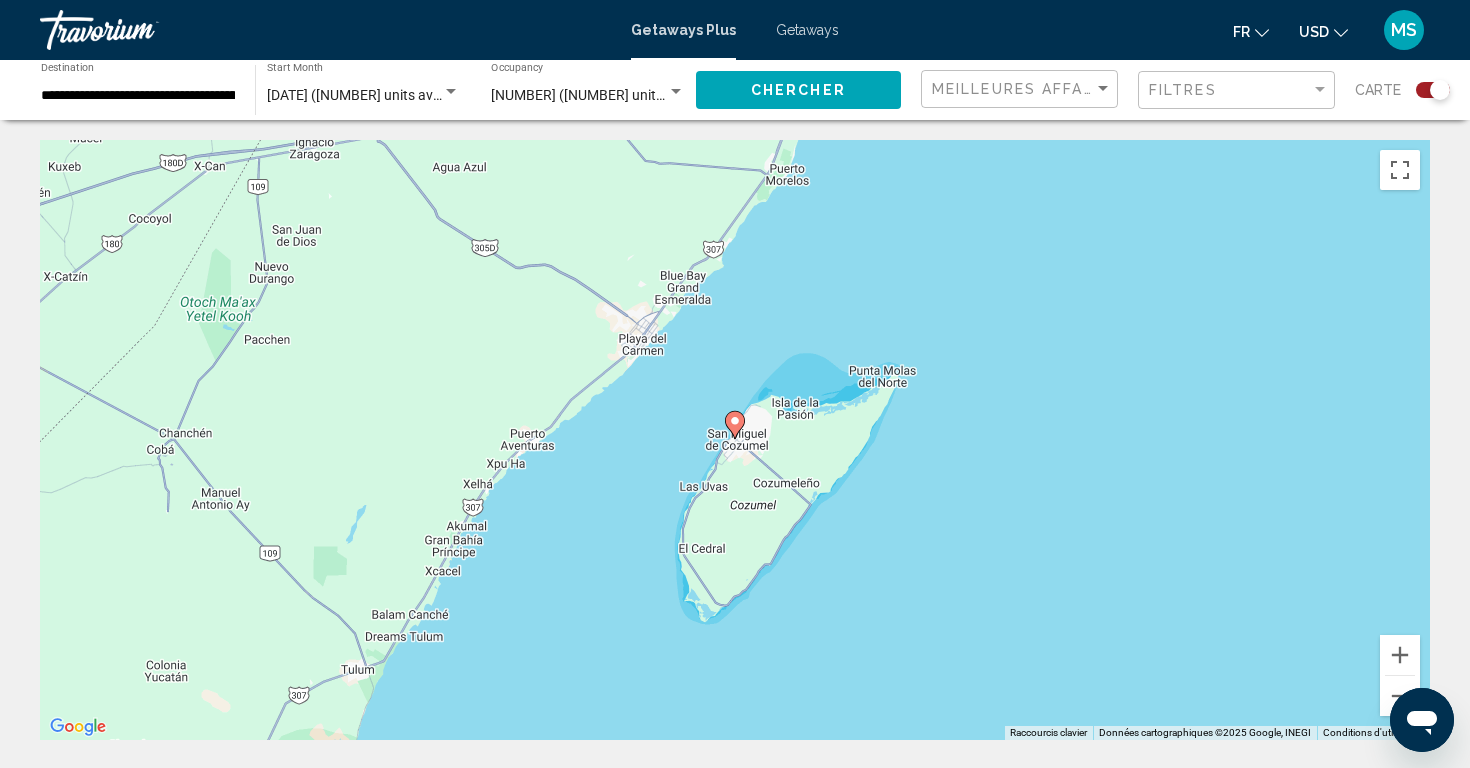click 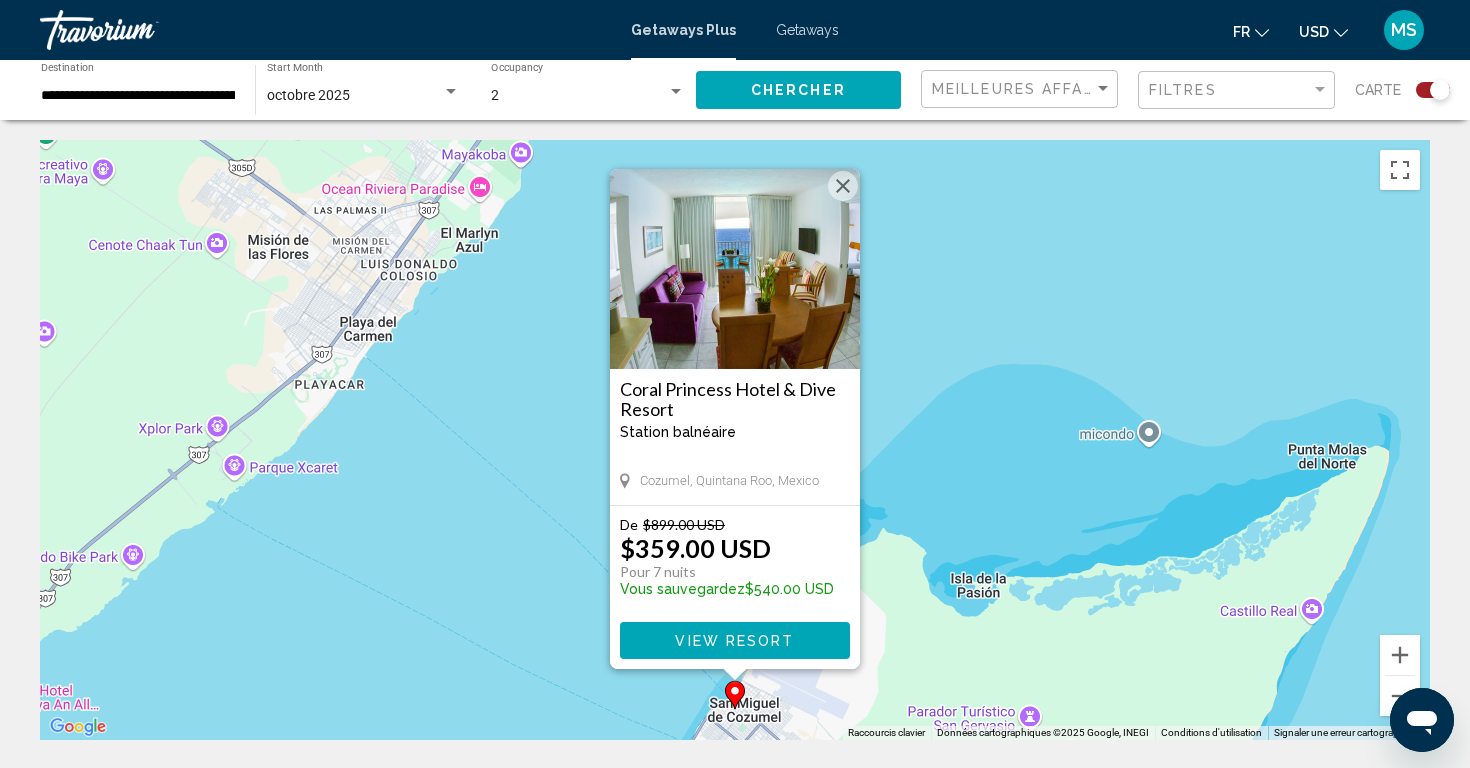 click at bounding box center (735, 269) 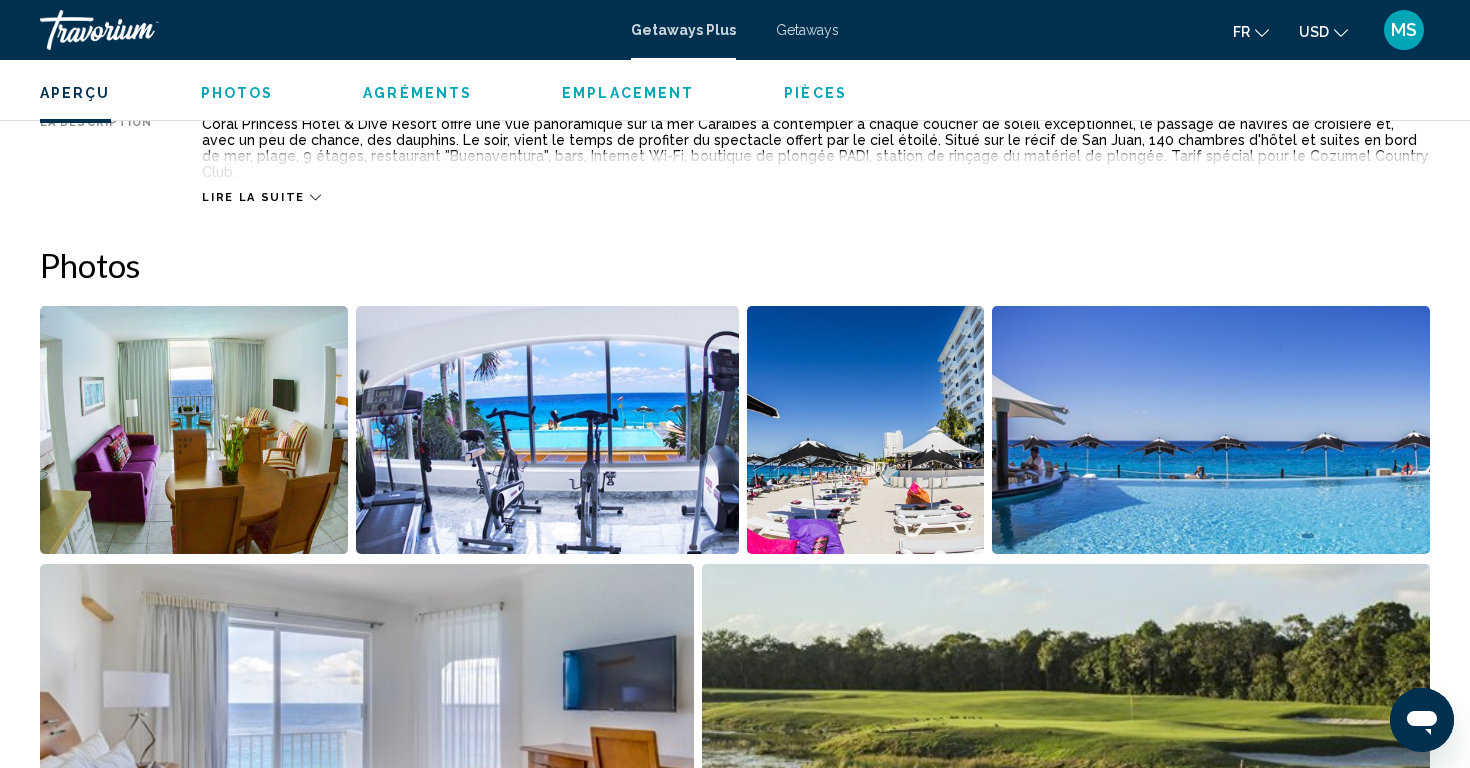 scroll, scrollTop: 786, scrollLeft: 0, axis: vertical 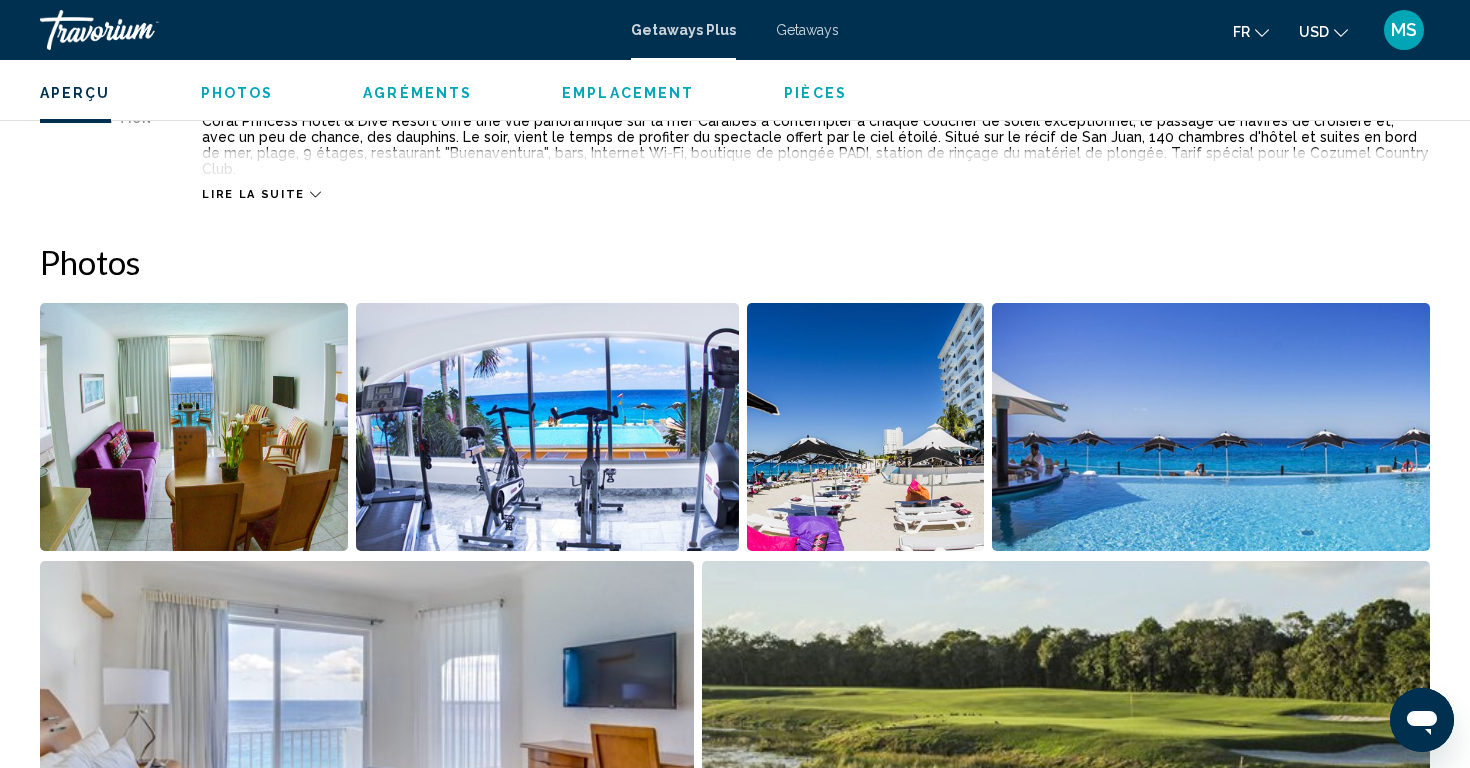 click at bounding box center [547, 427] 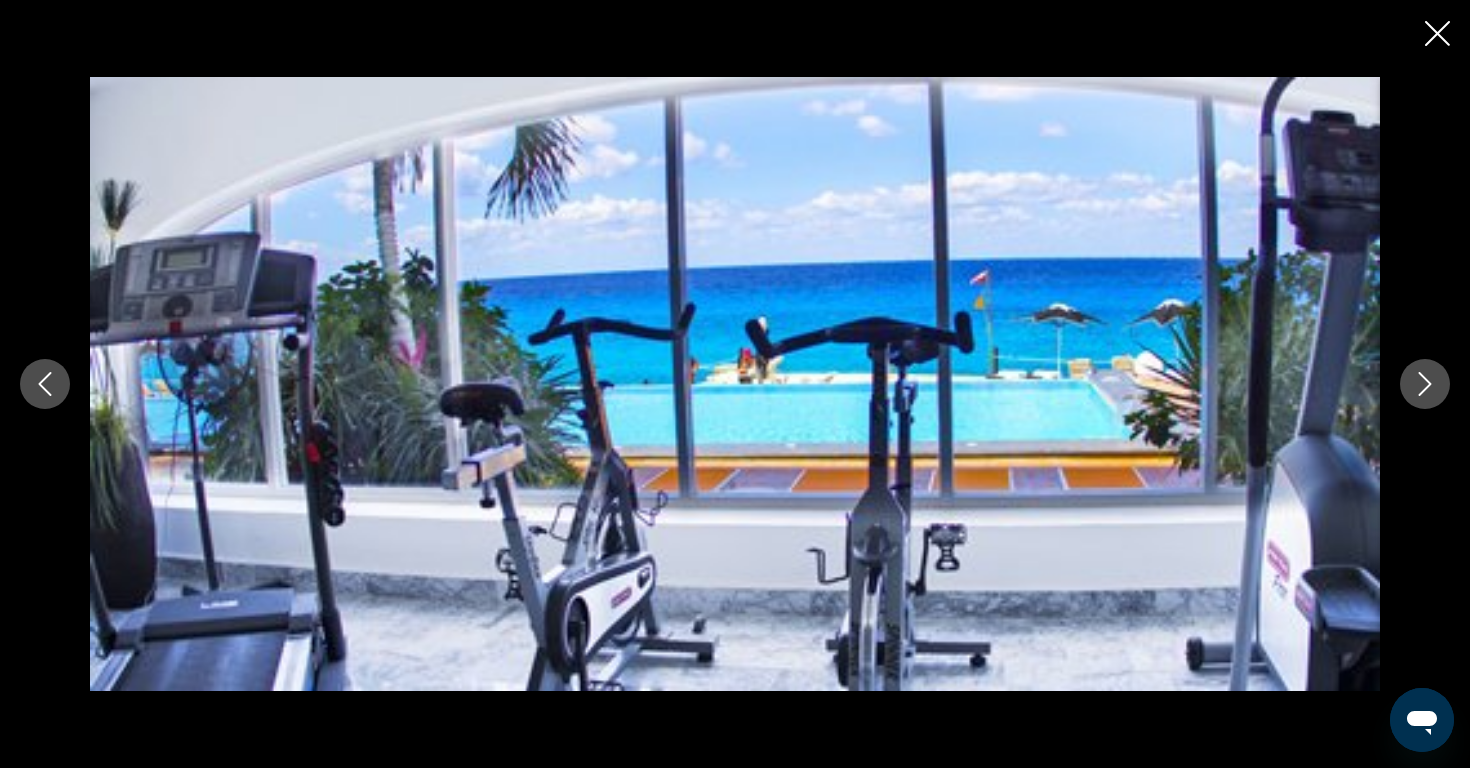 click 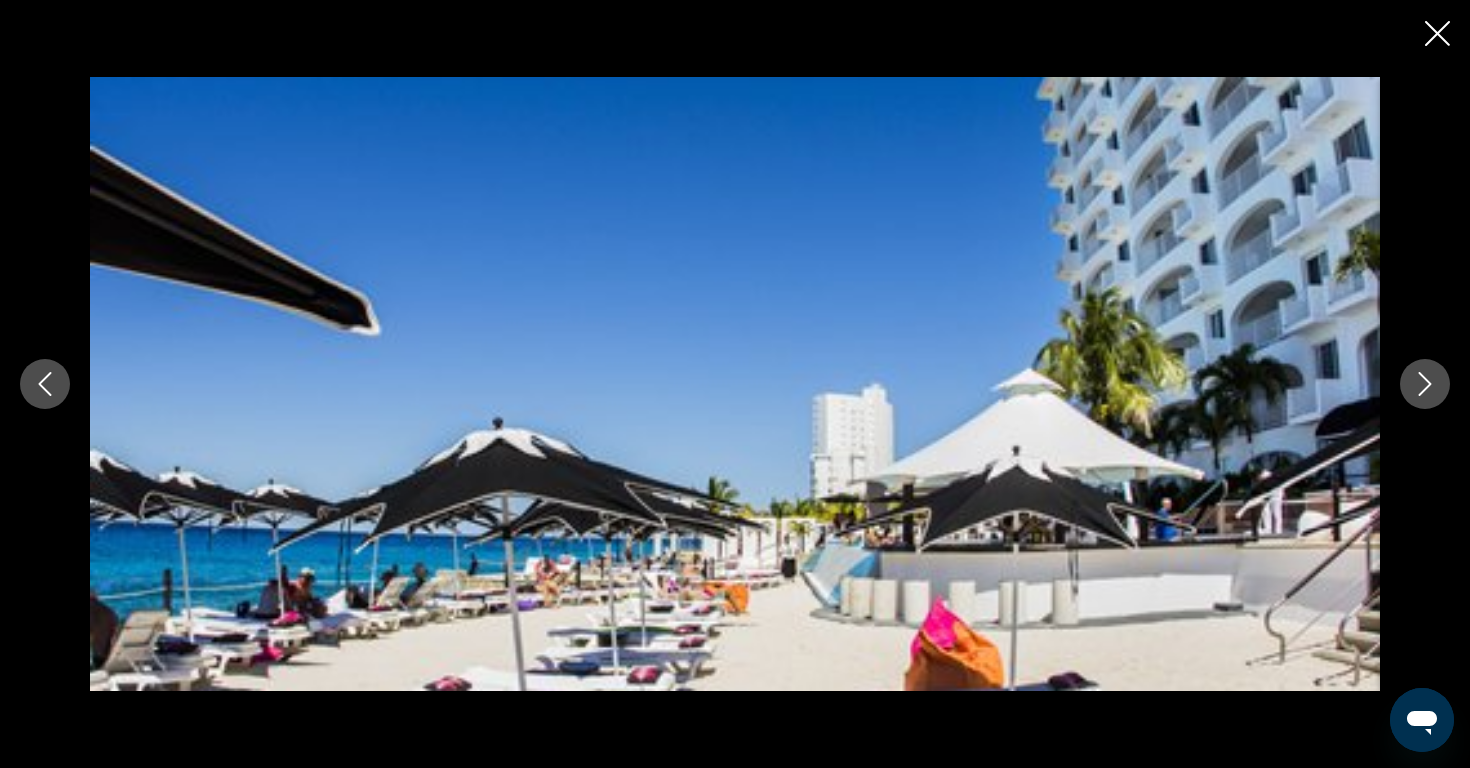 click 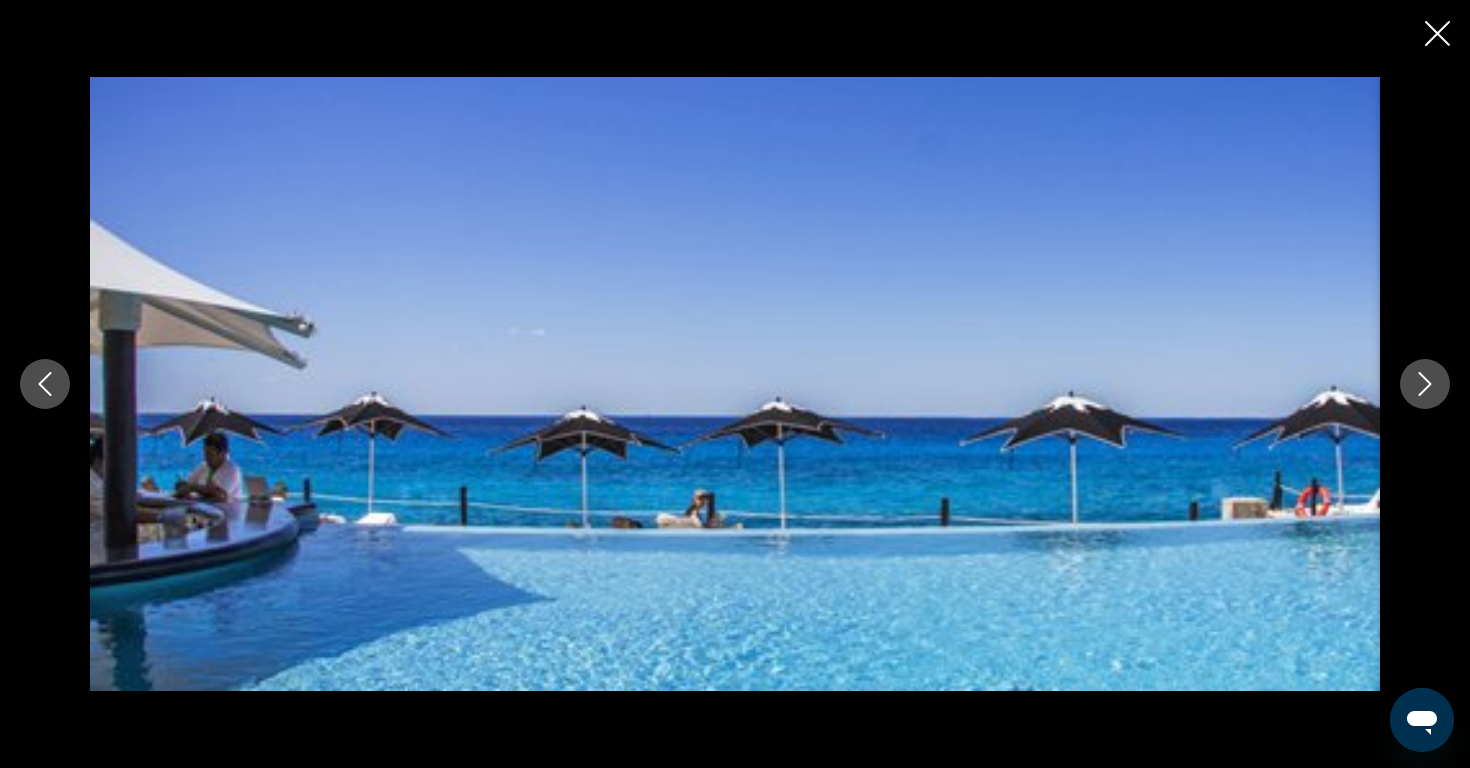 click 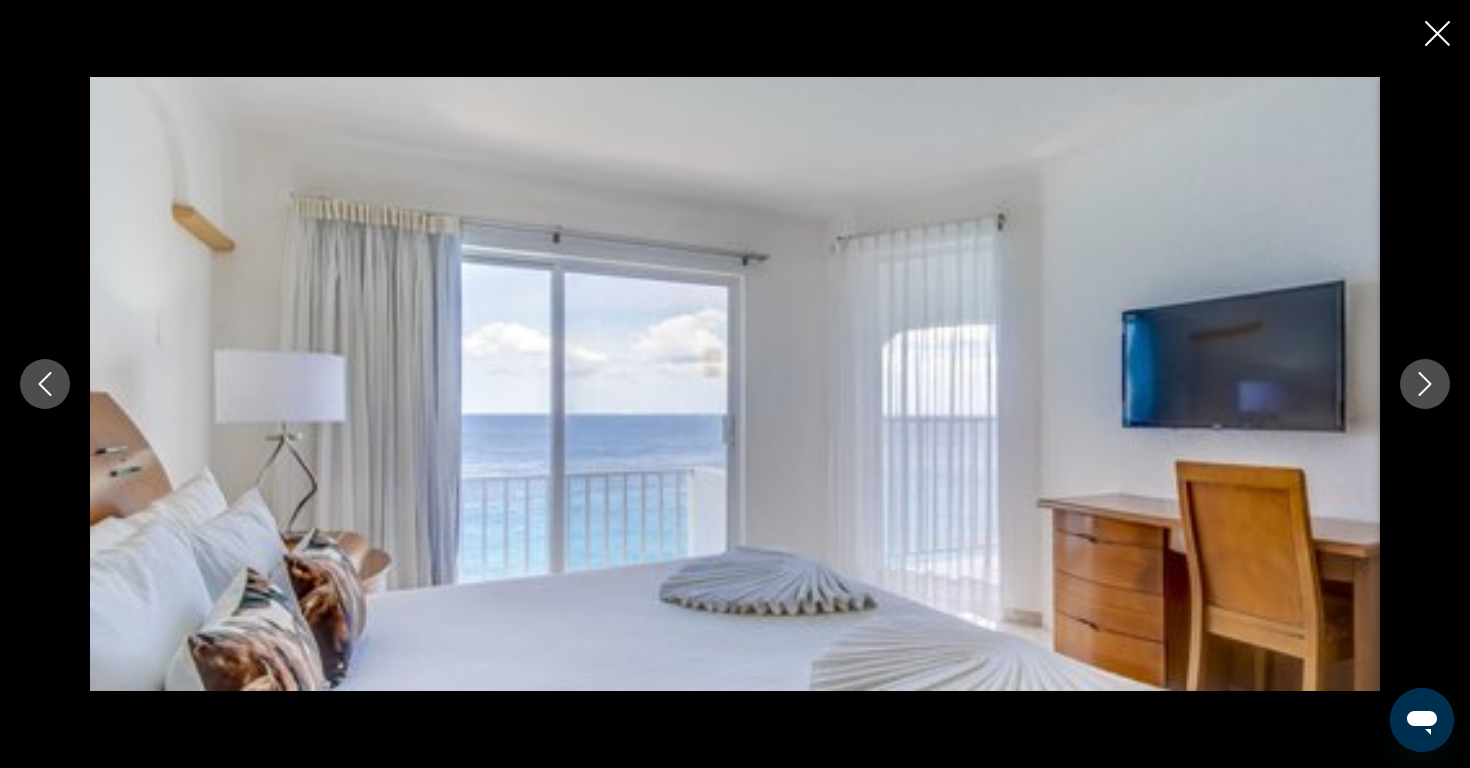 click 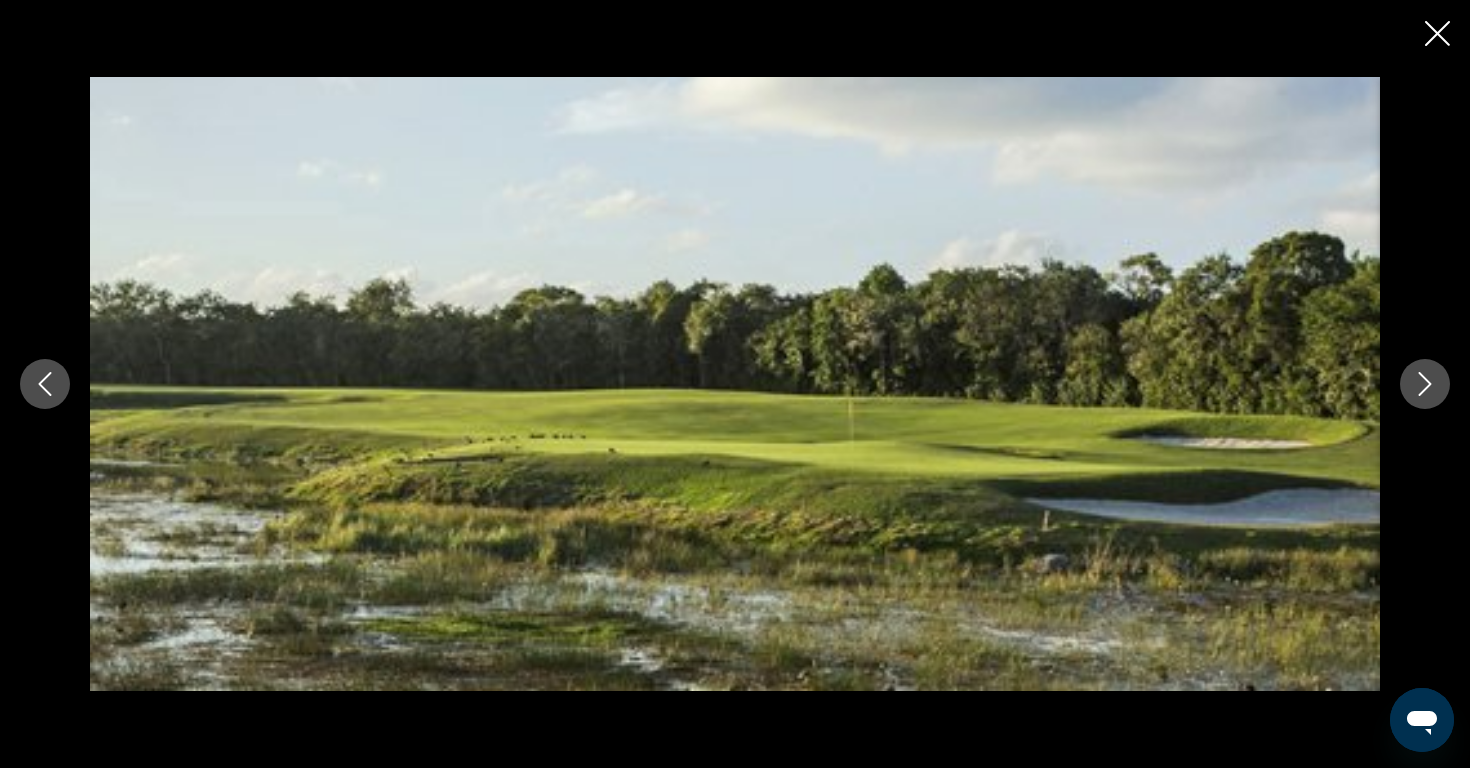click 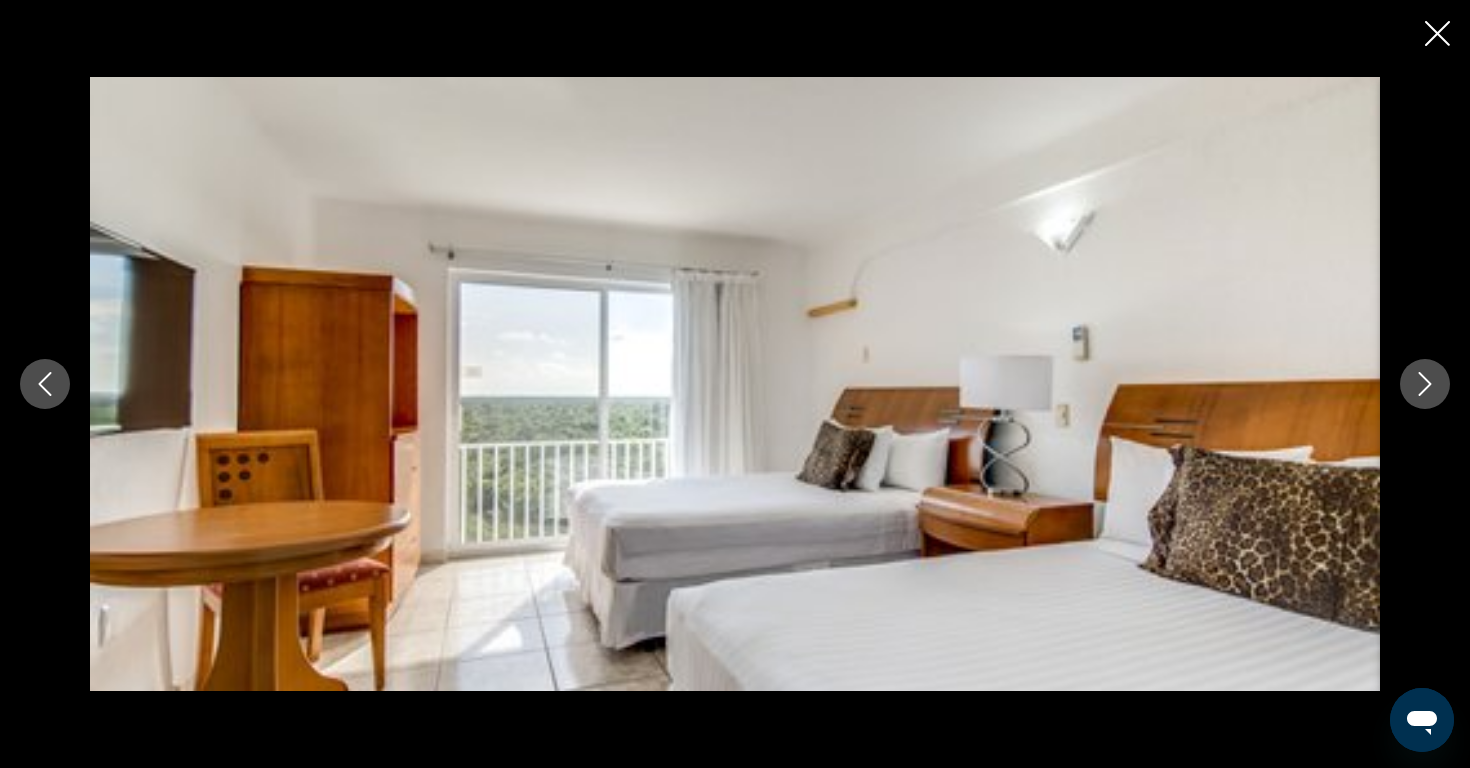 click 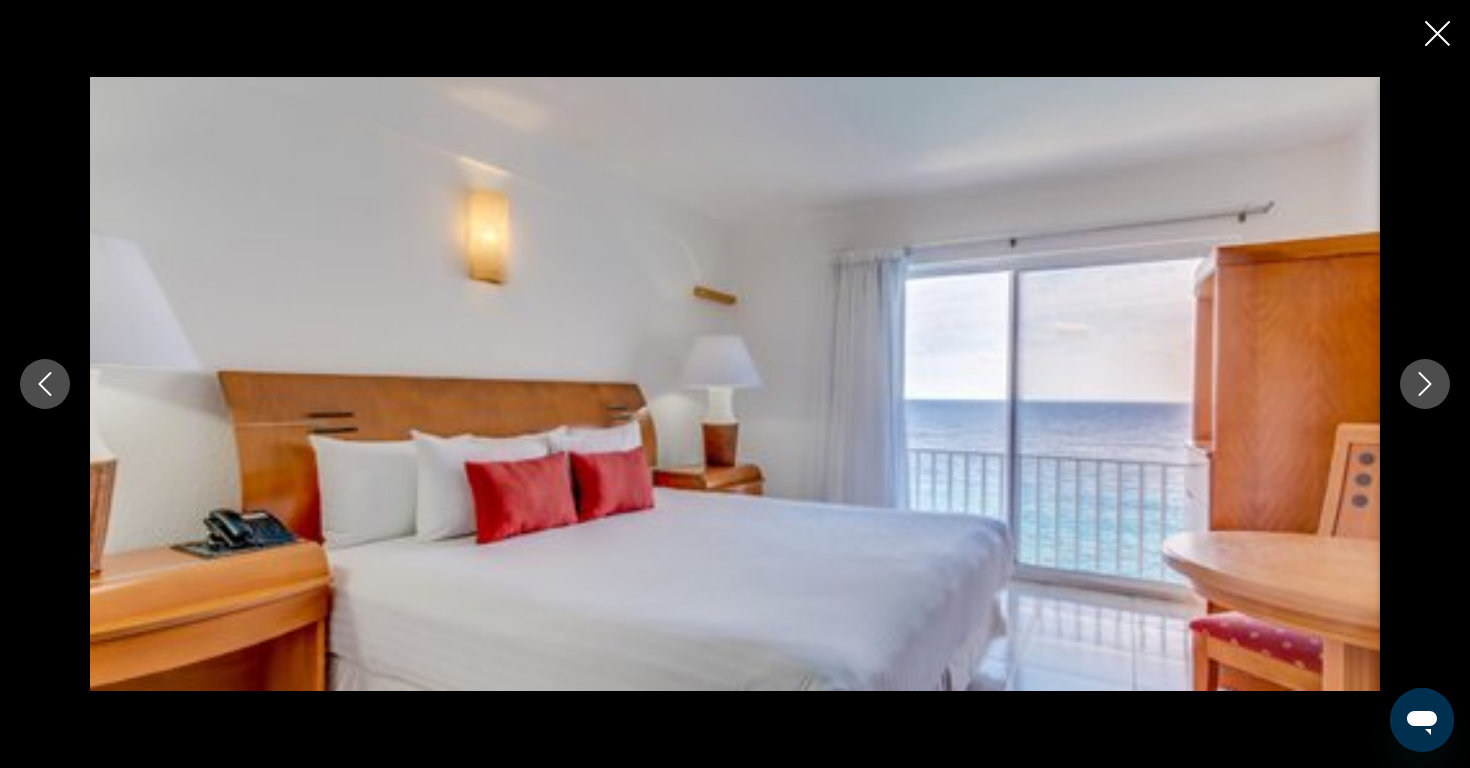 click 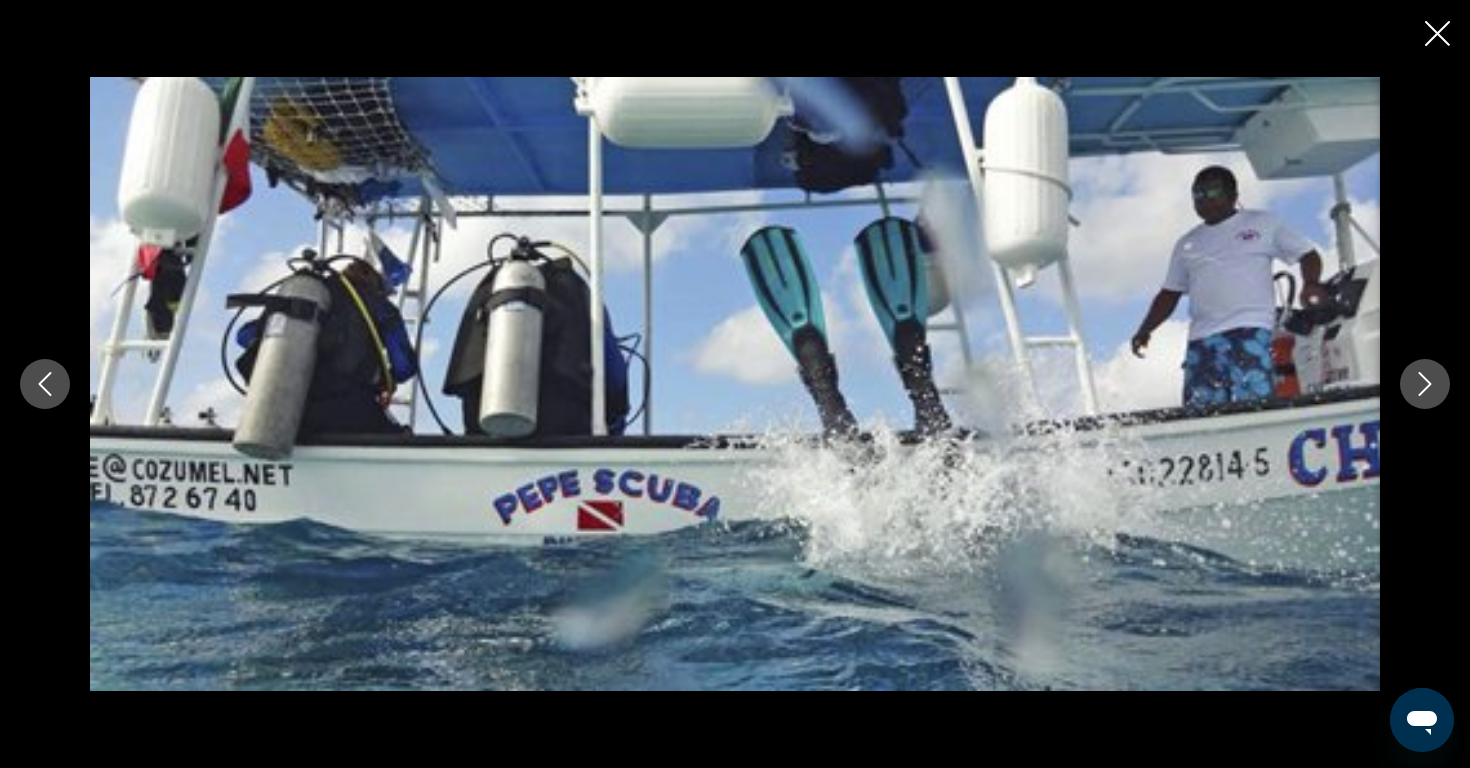 click 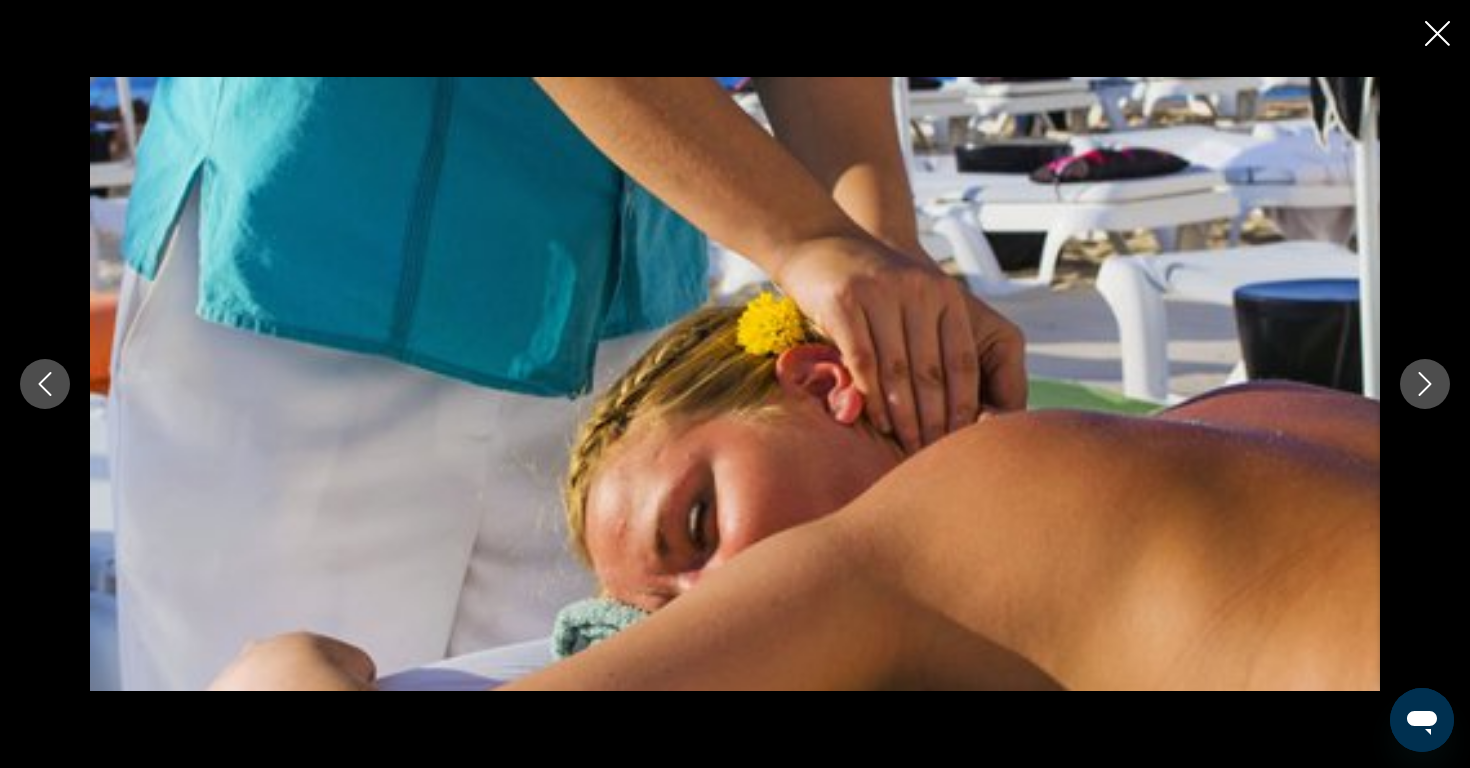 click 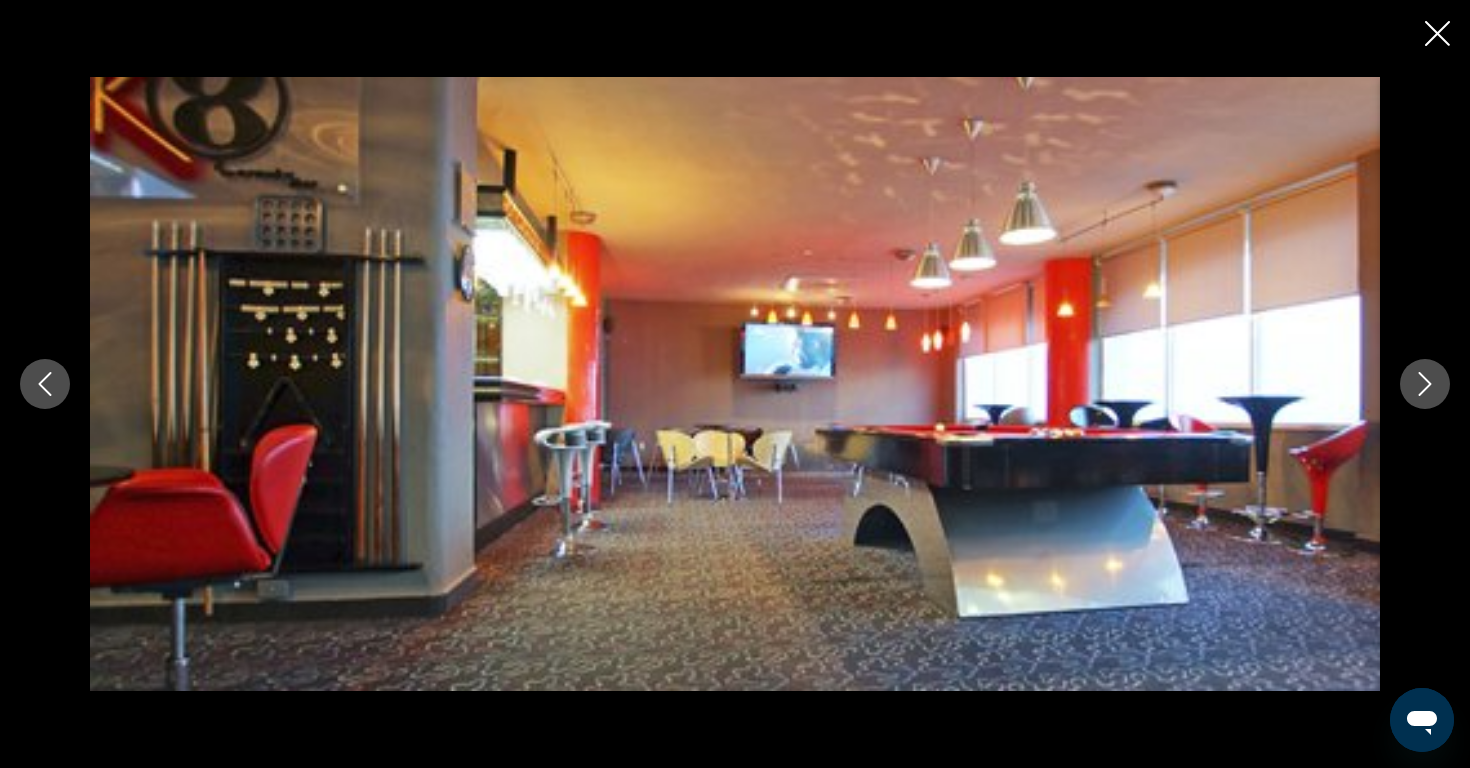 click 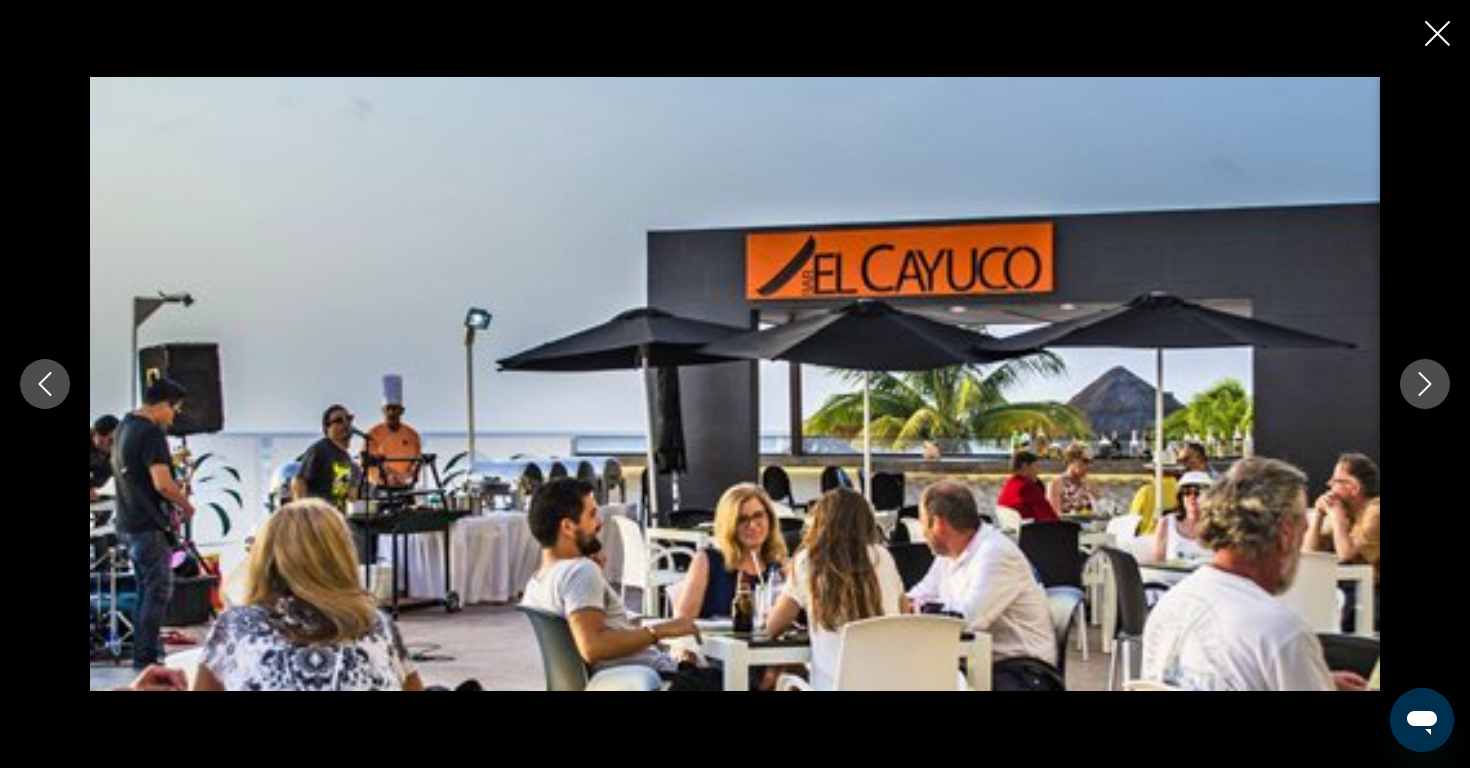 click 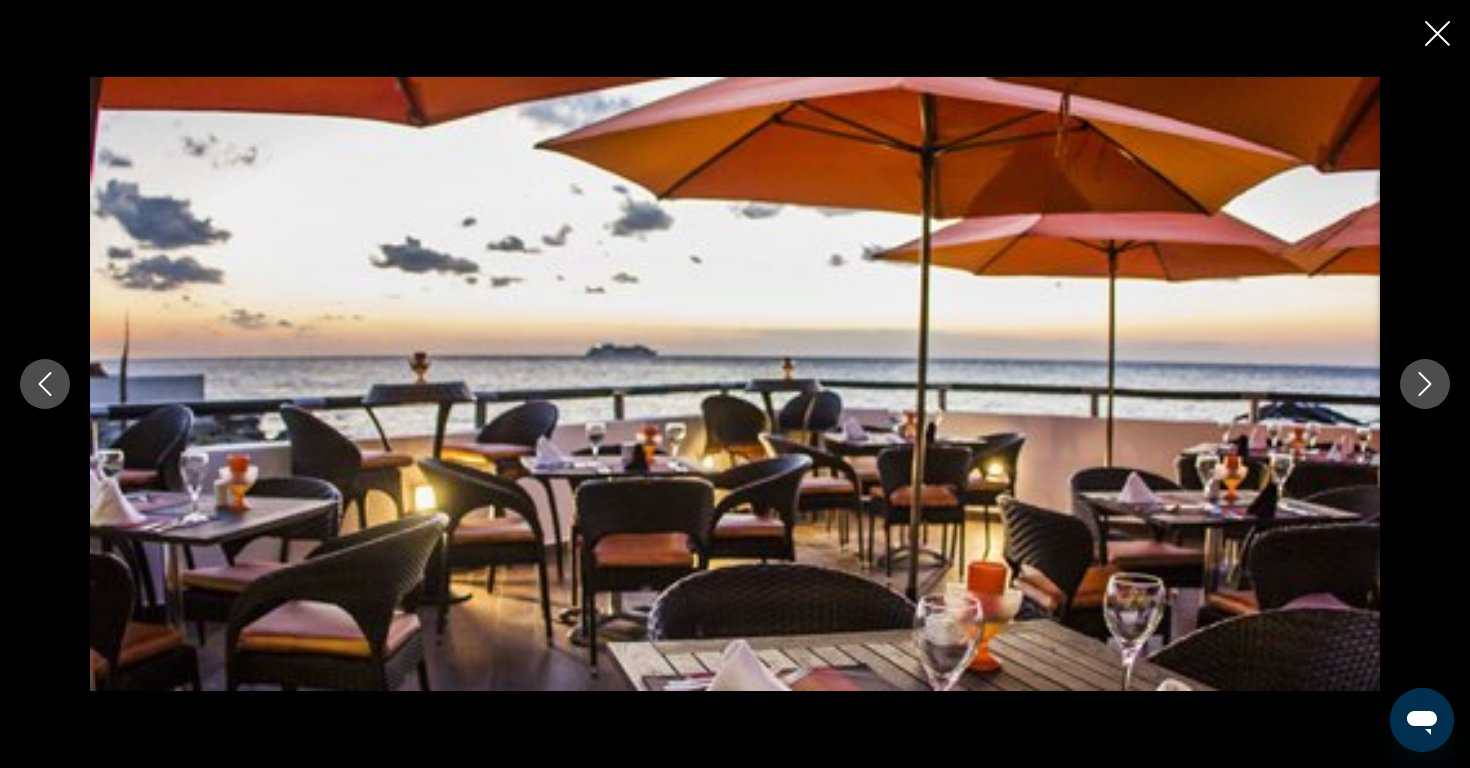 click 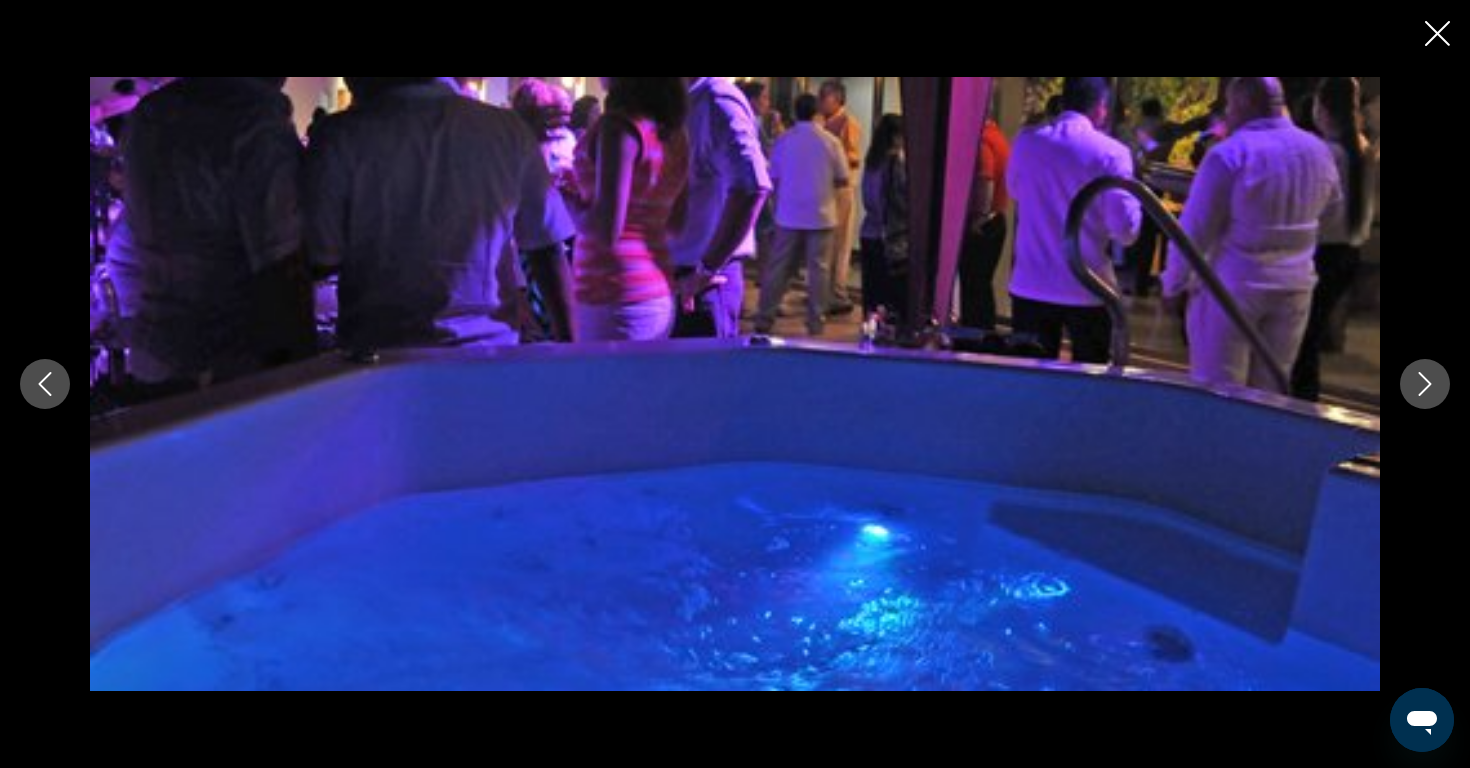 click 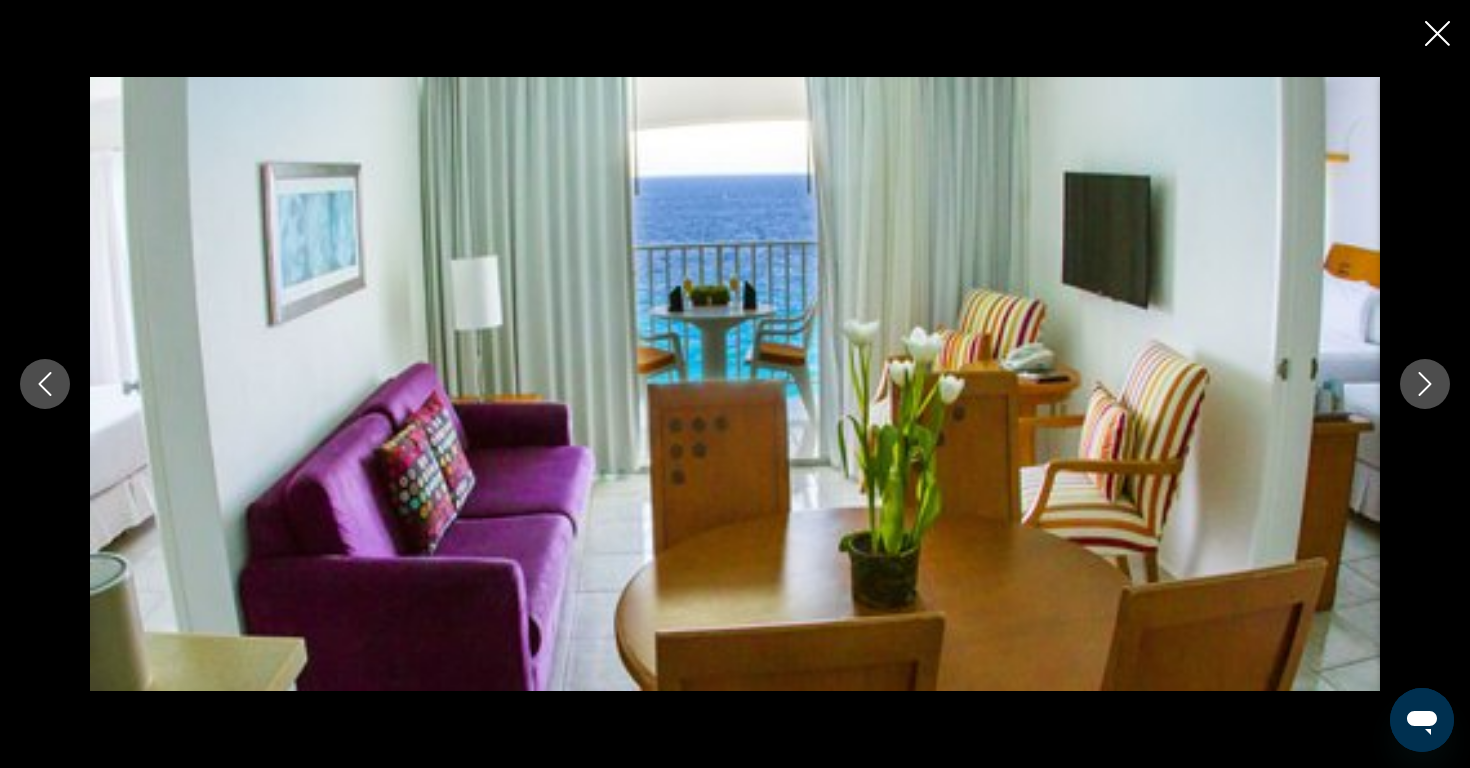 click 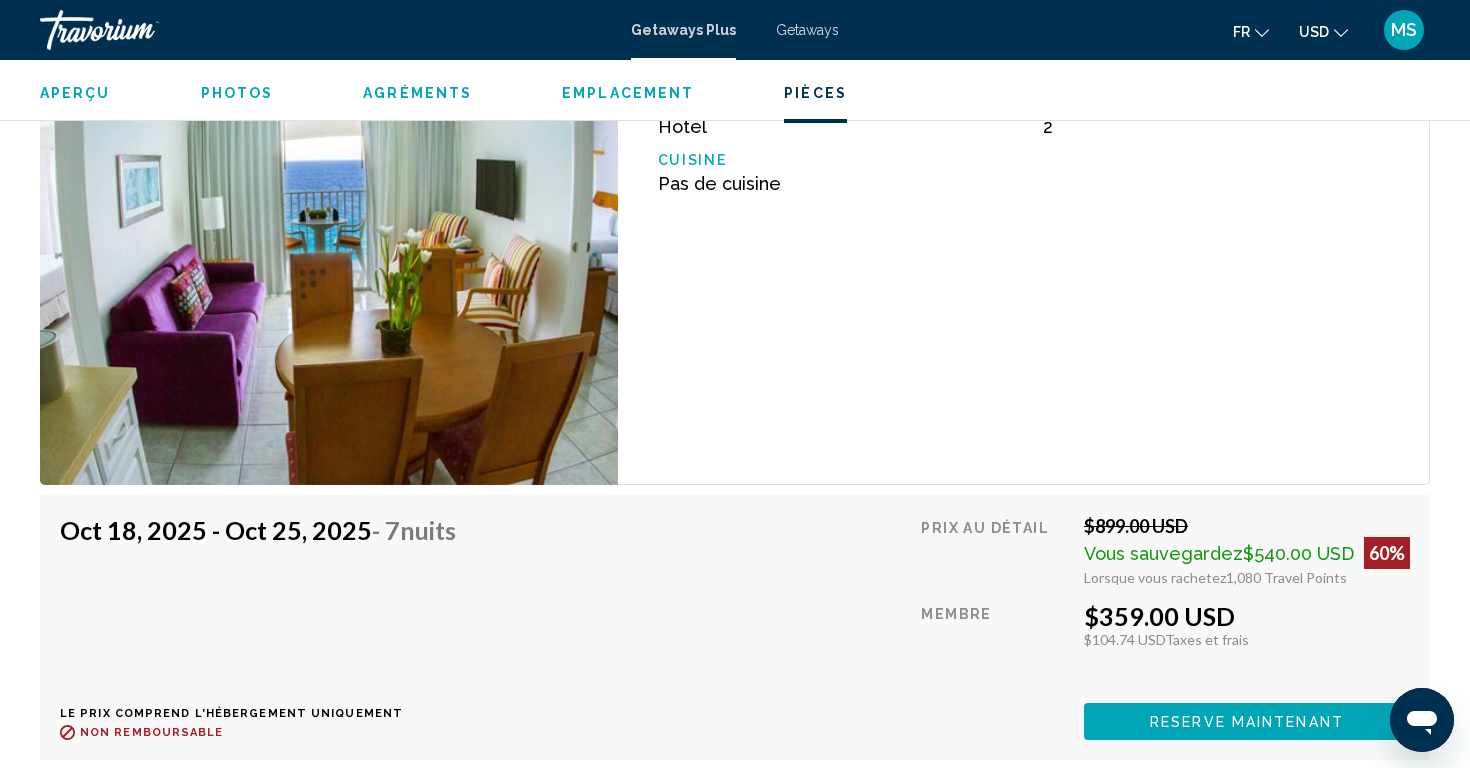 scroll, scrollTop: 3571, scrollLeft: 0, axis: vertical 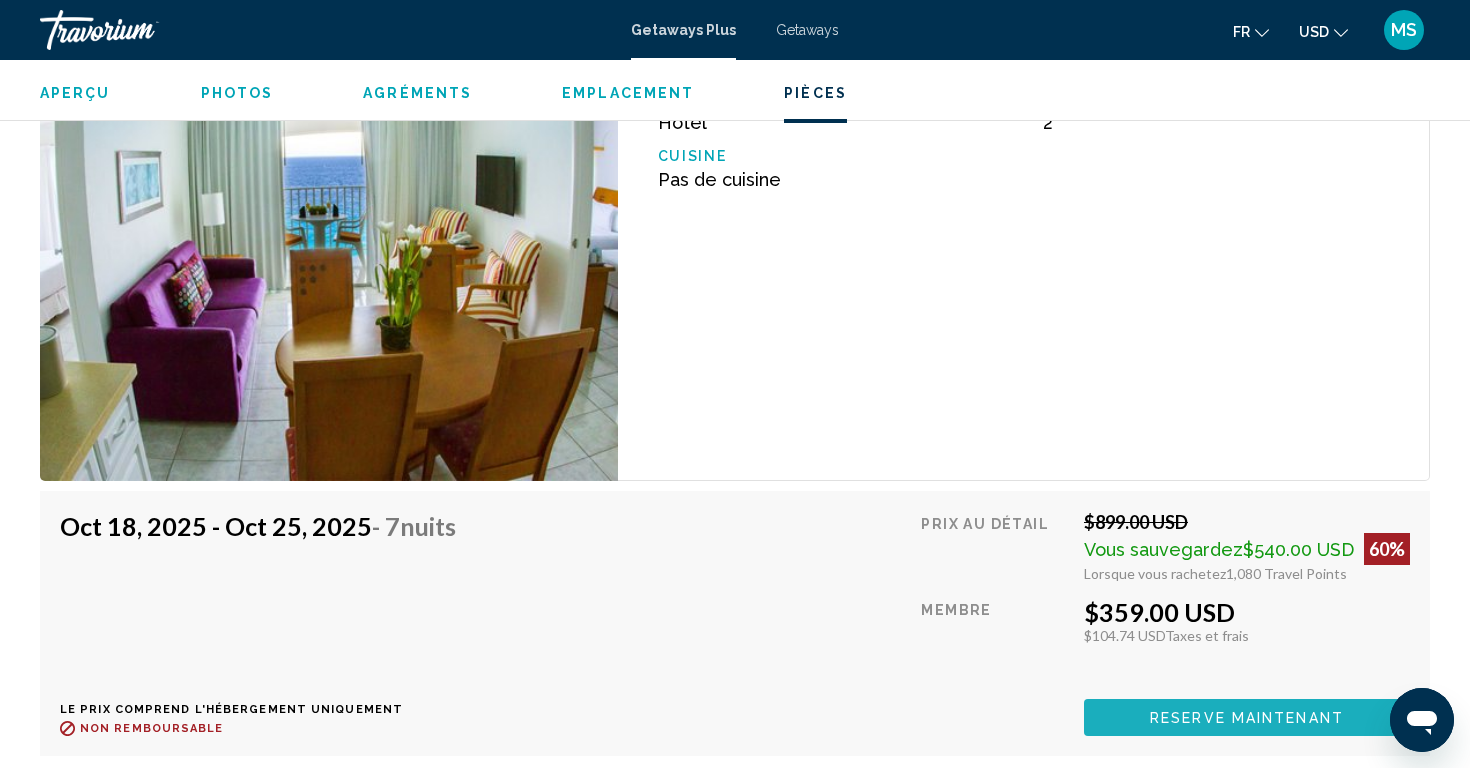 click on "Reserve maintenant" at bounding box center [1247, 717] 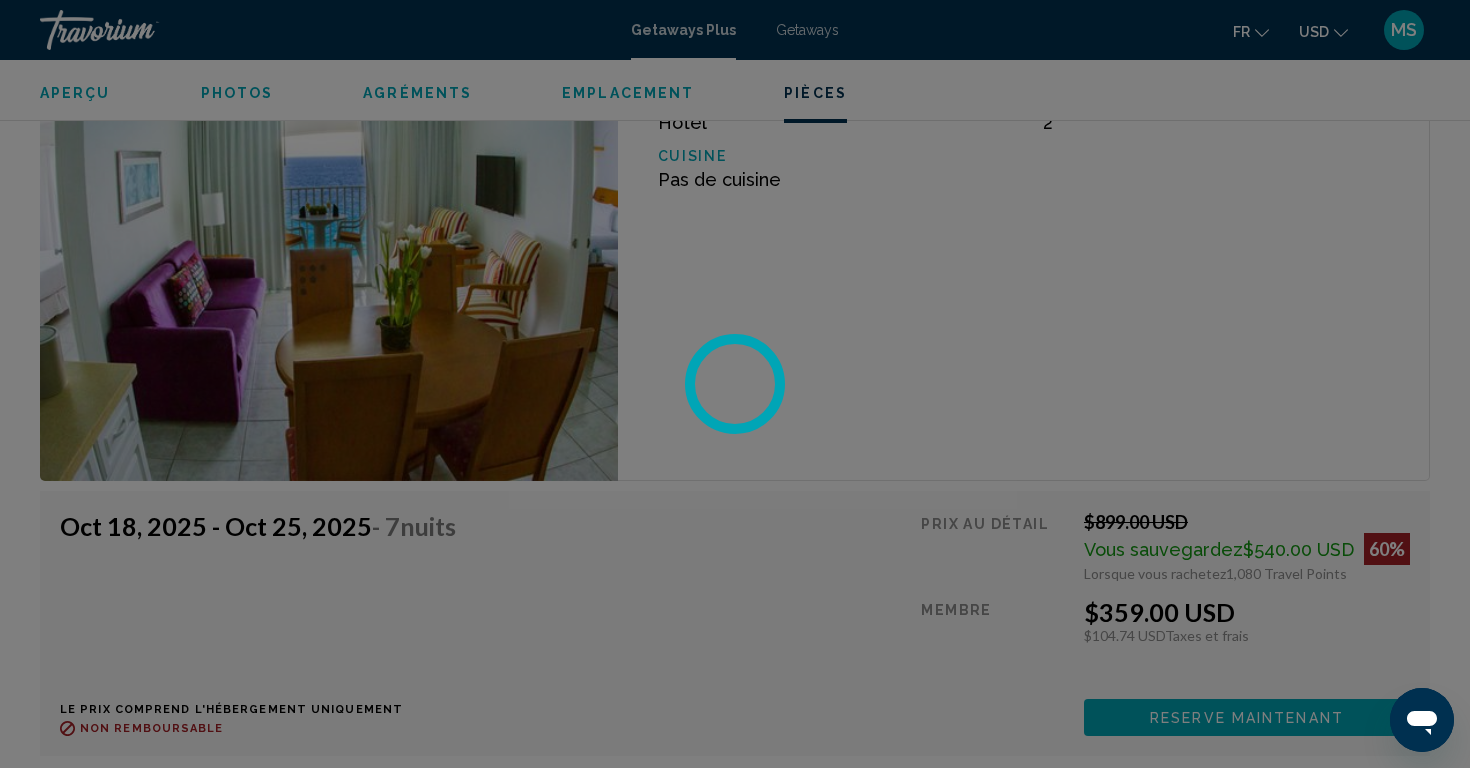 scroll, scrollTop: 0, scrollLeft: 0, axis: both 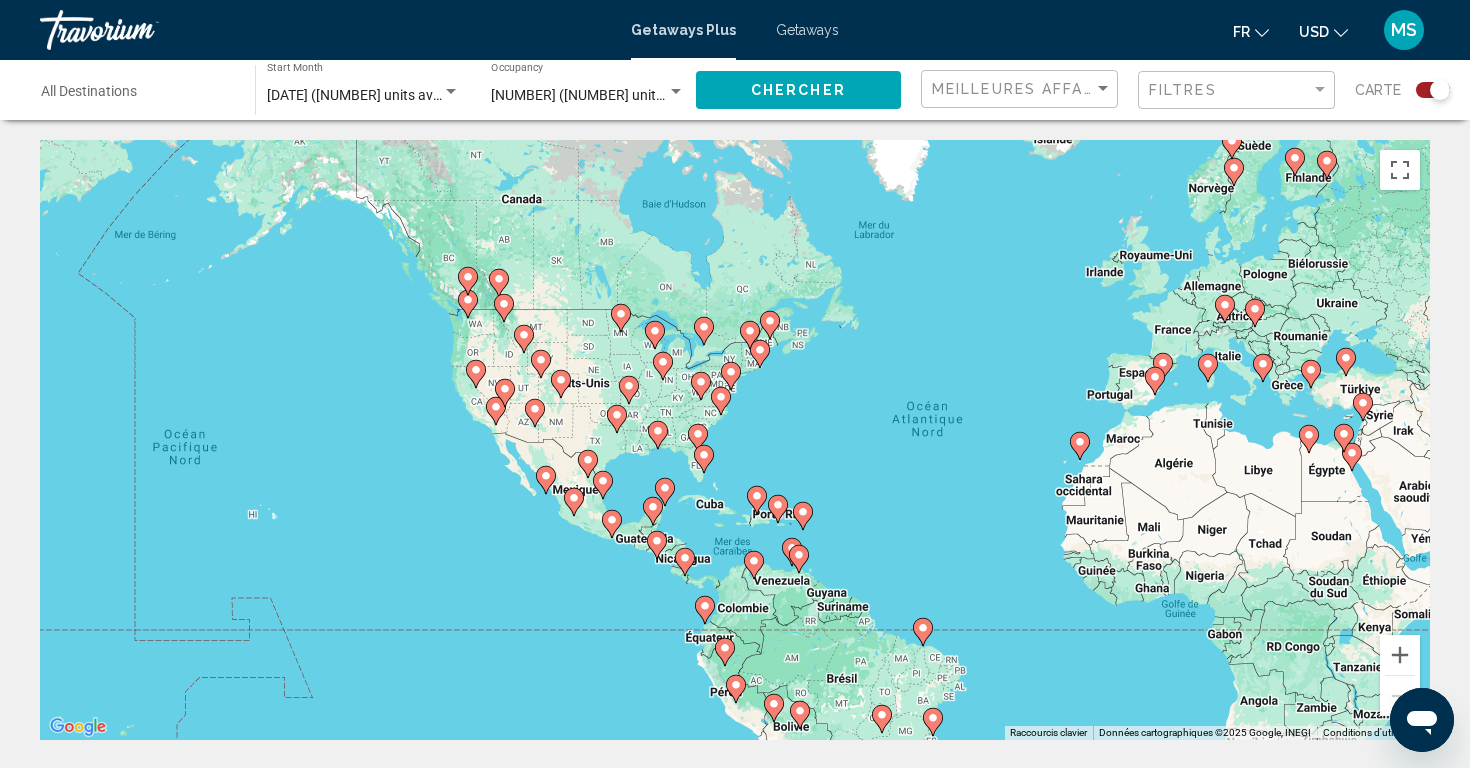 drag, startPoint x: 423, startPoint y: 395, endPoint x: 679, endPoint y: 406, distance: 256.2362 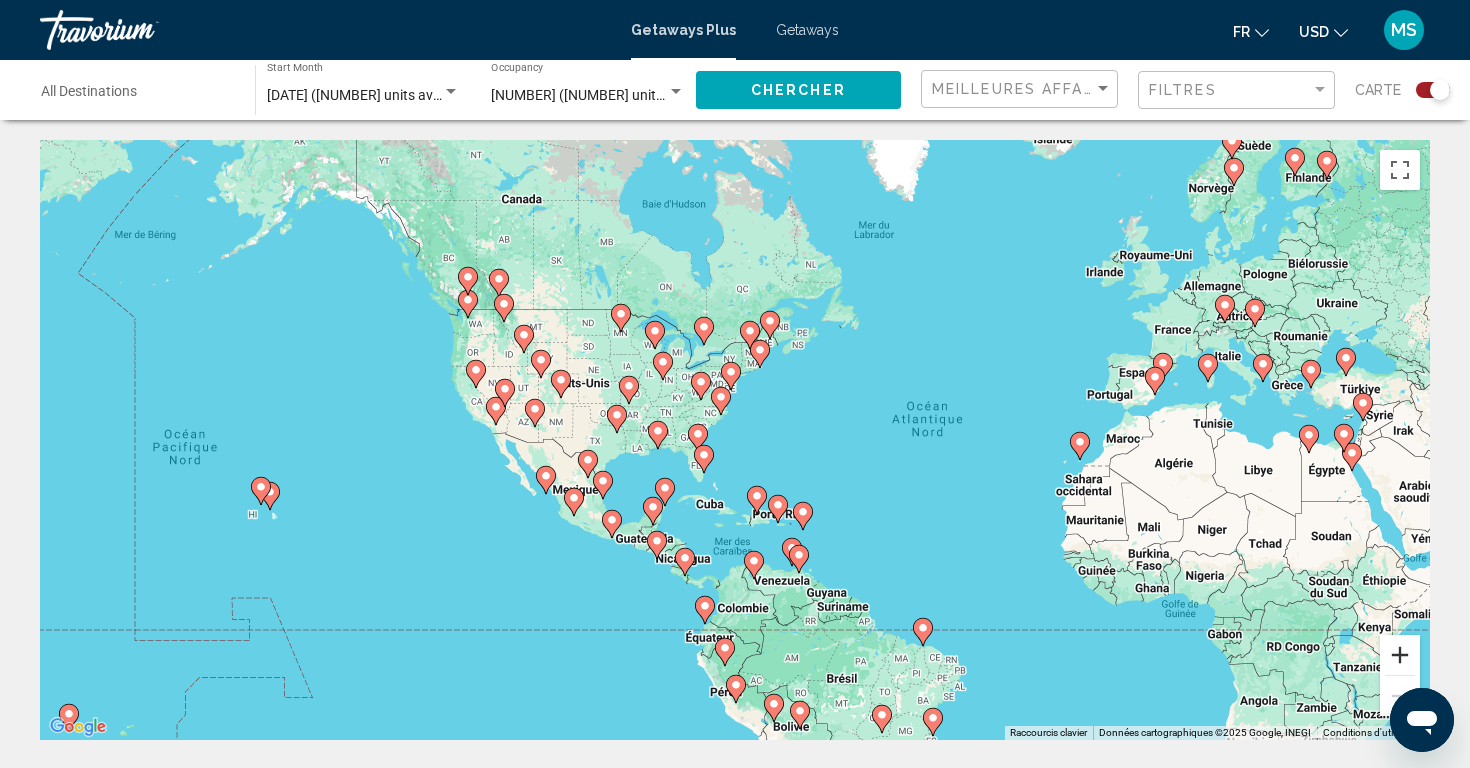 click at bounding box center [1400, 655] 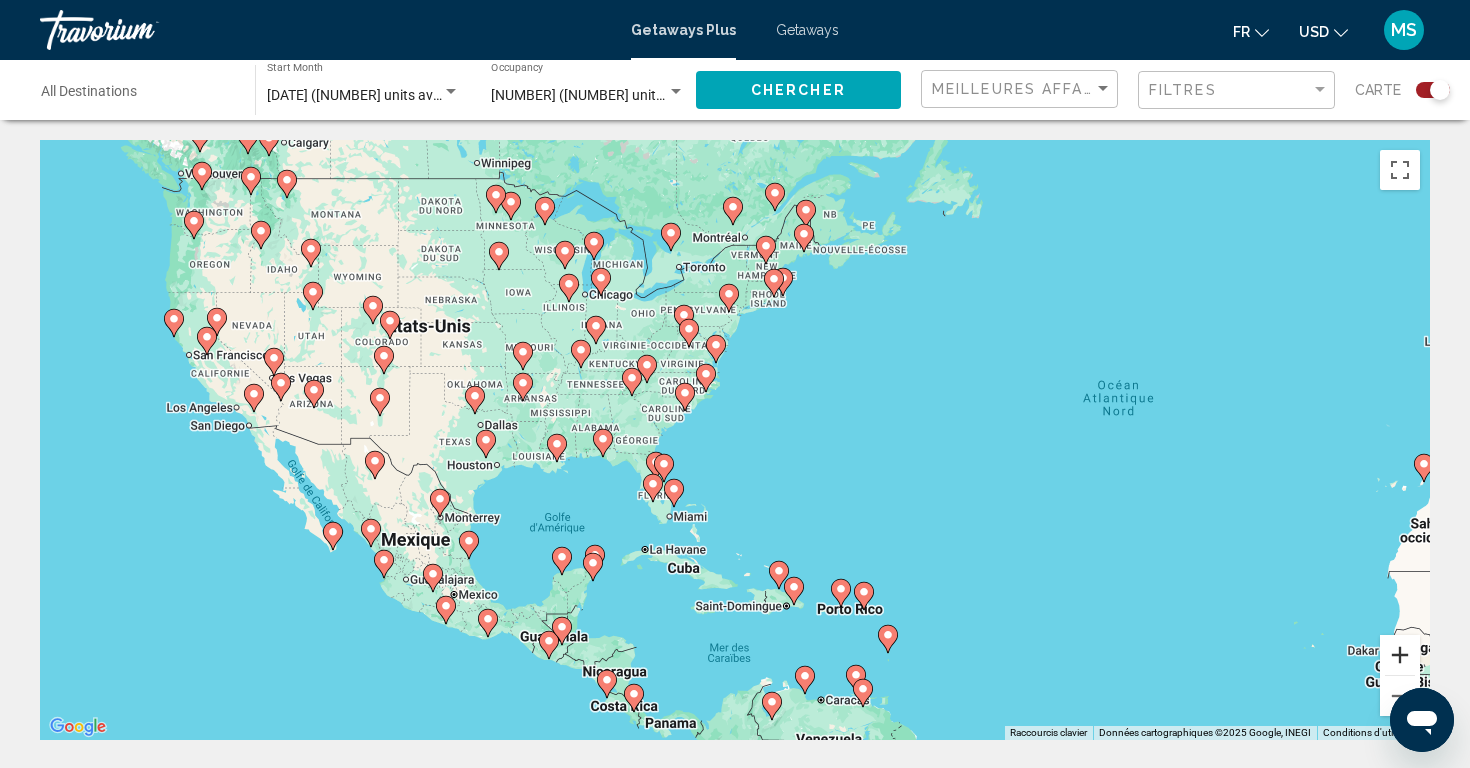 click at bounding box center [1400, 655] 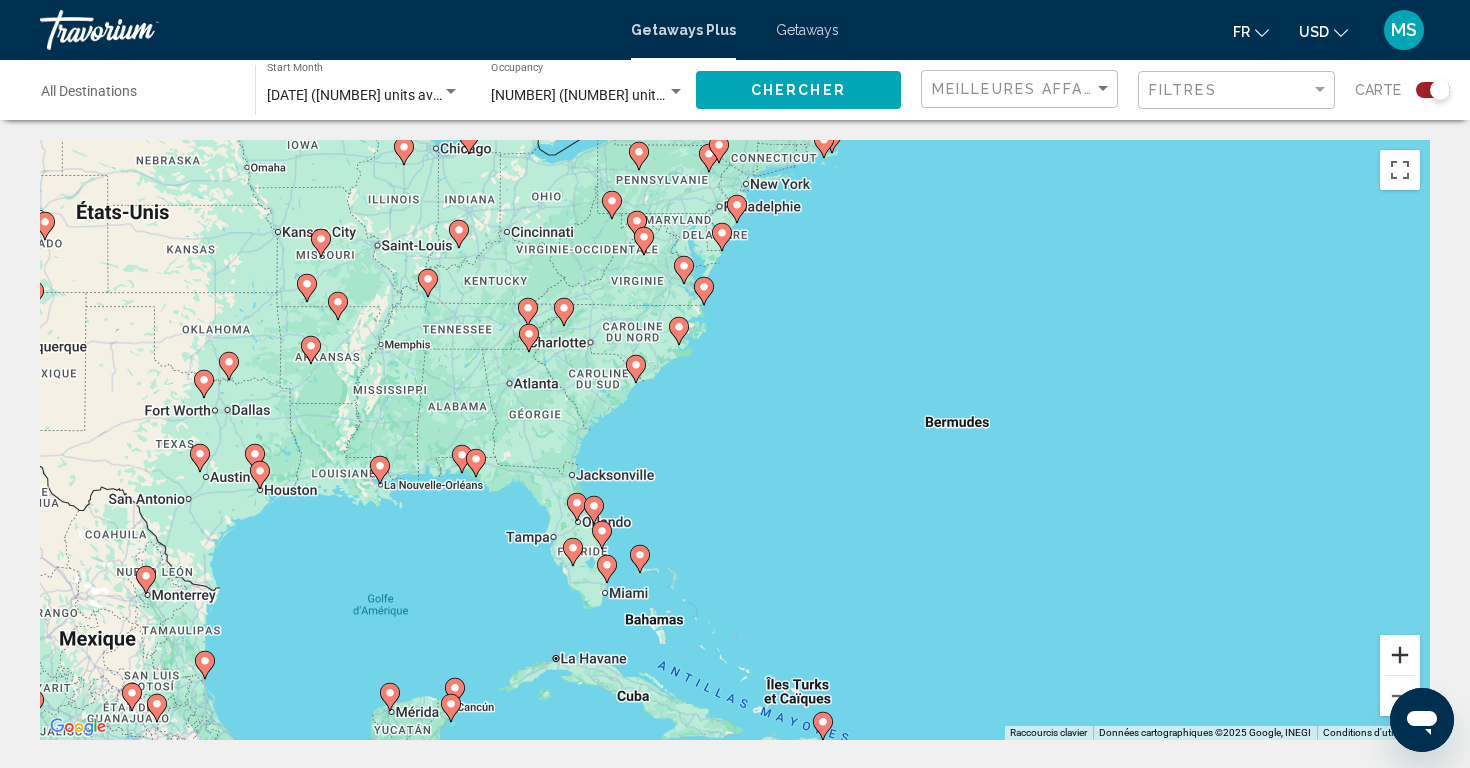 click at bounding box center (1400, 655) 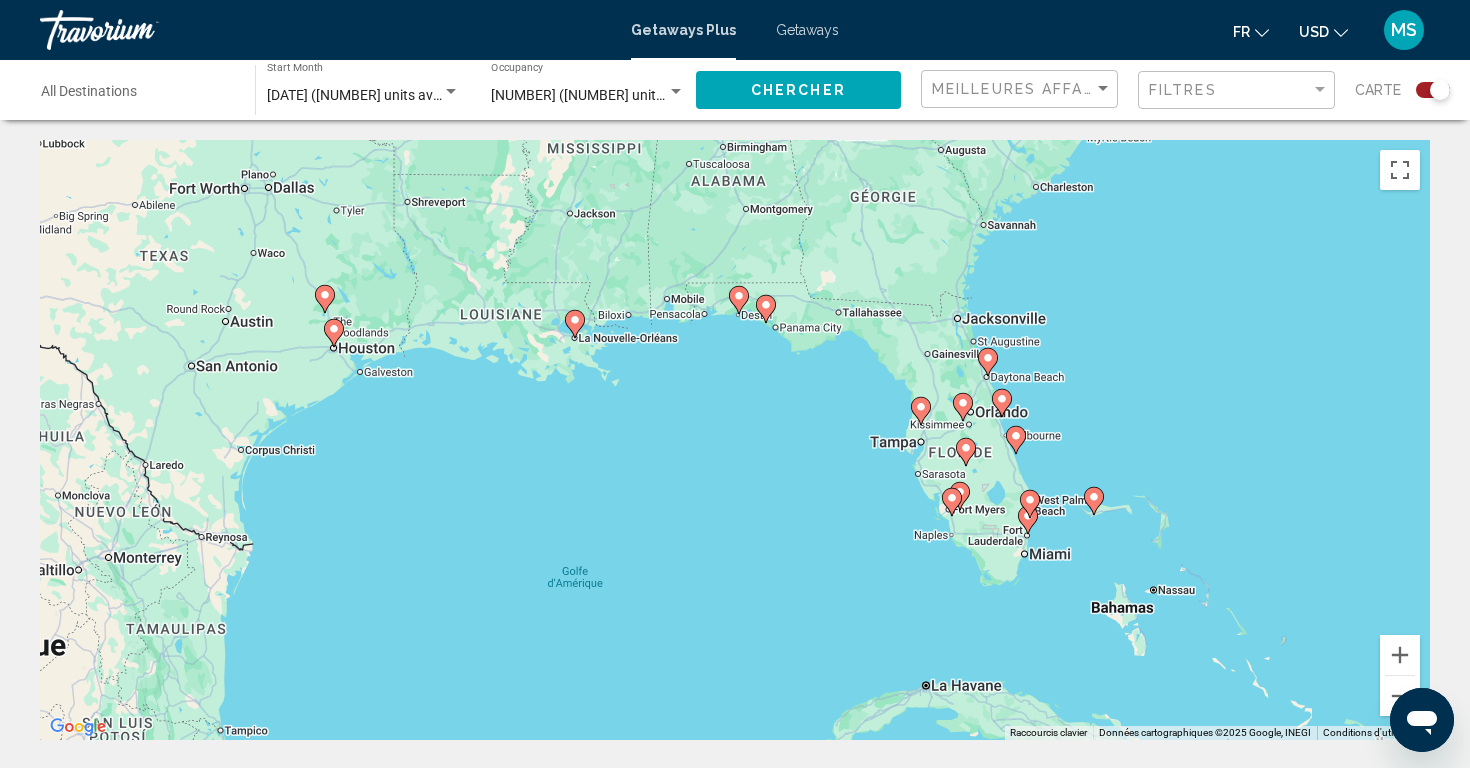 drag, startPoint x: 459, startPoint y: 531, endPoint x: 1007, endPoint y: 339, distance: 580.6617 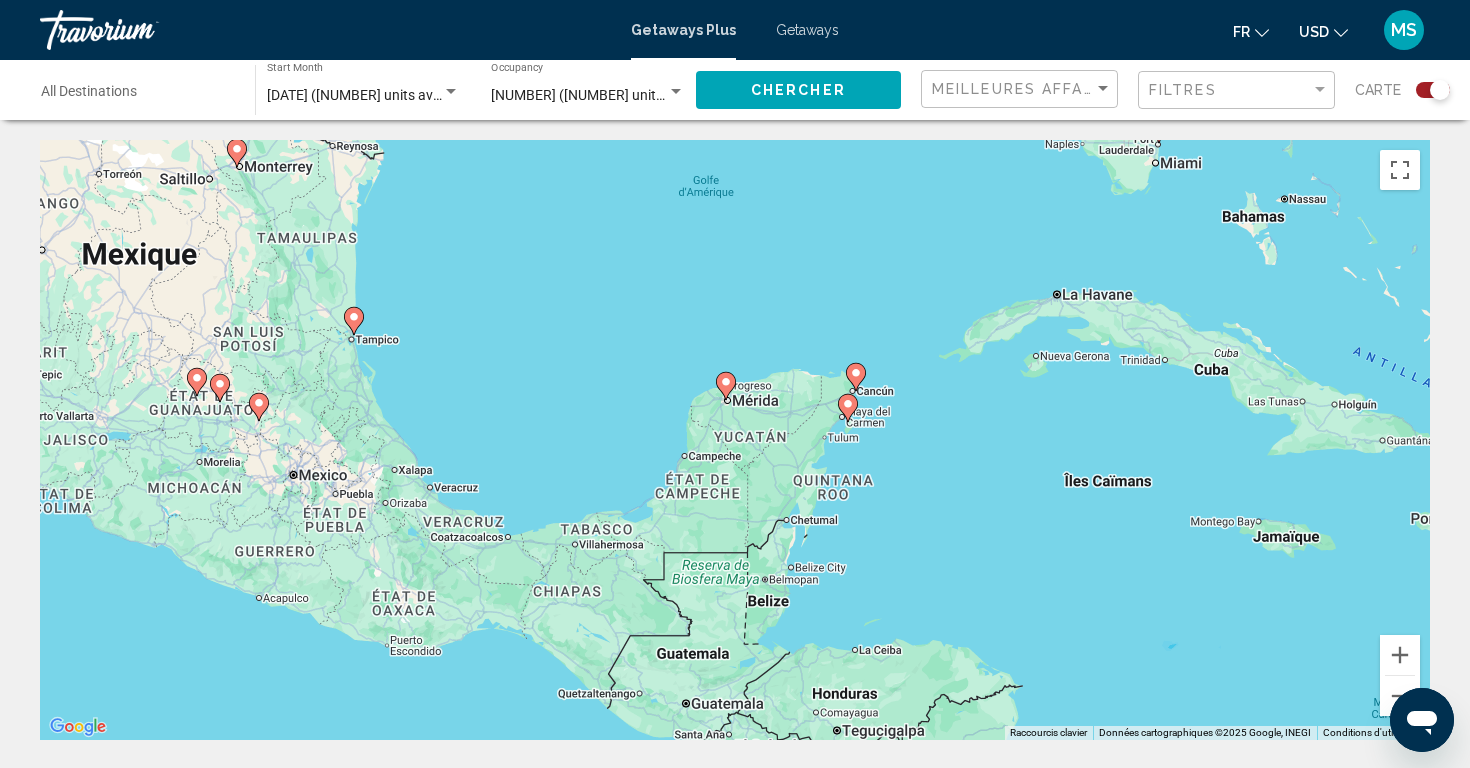 drag, startPoint x: 368, startPoint y: 583, endPoint x: 499, endPoint y: 188, distance: 416.15622 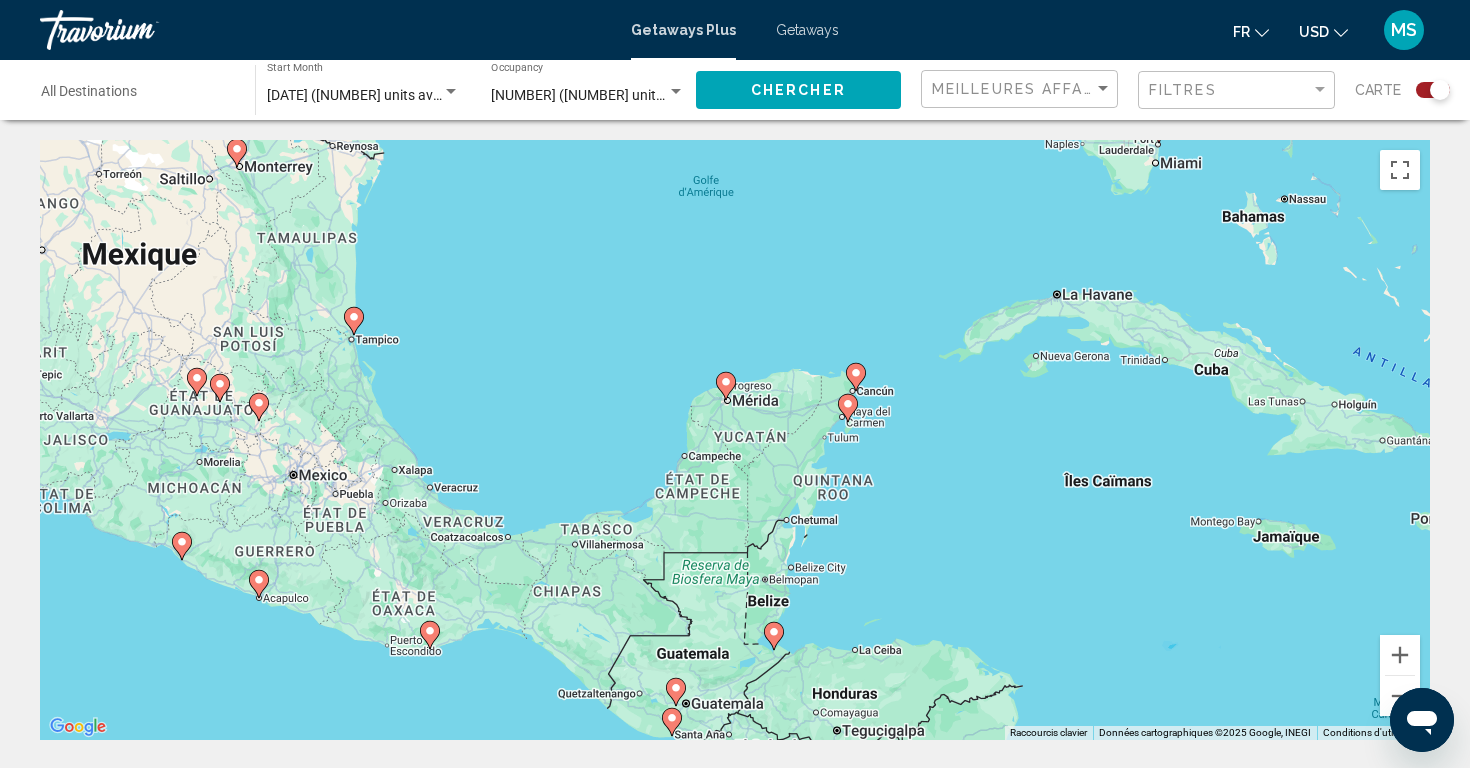 click 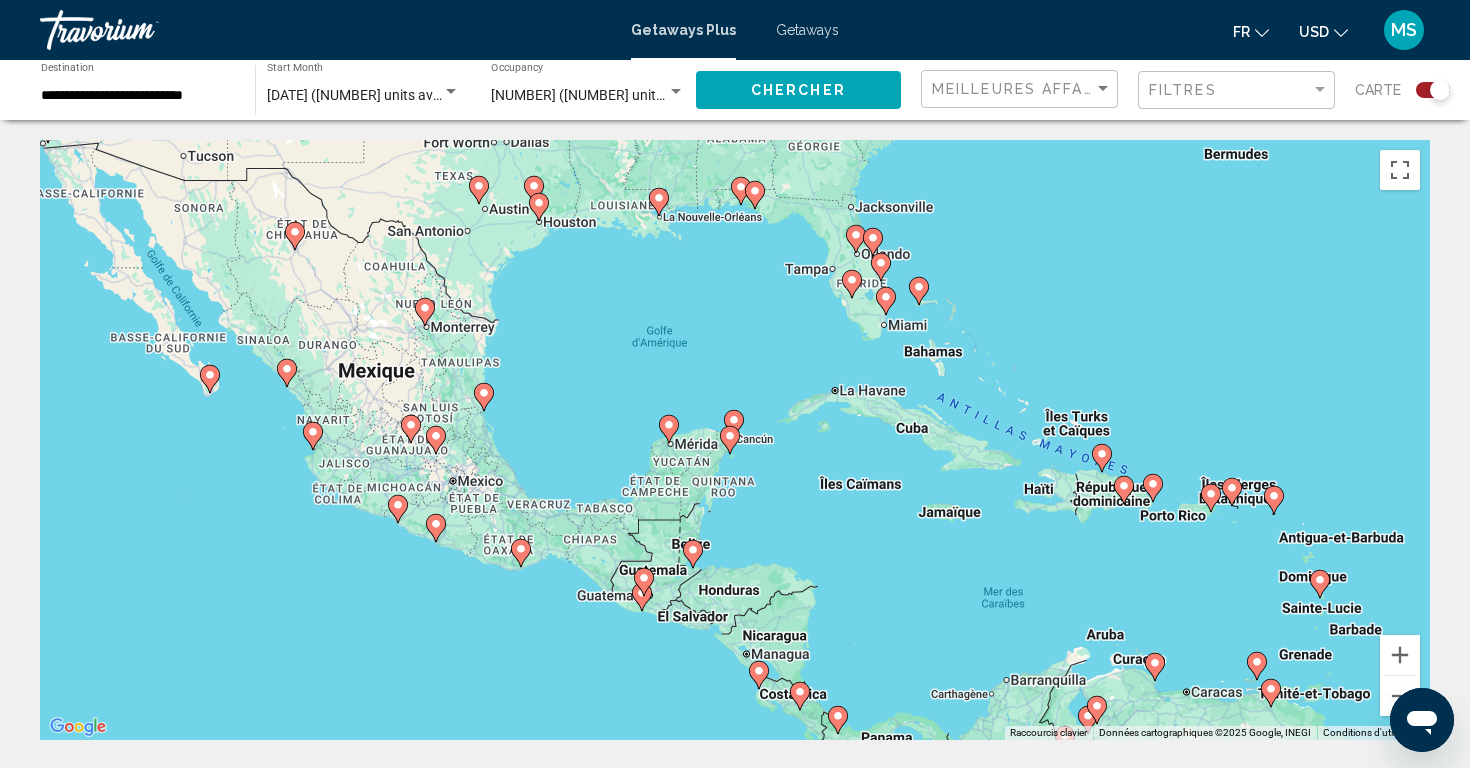 click 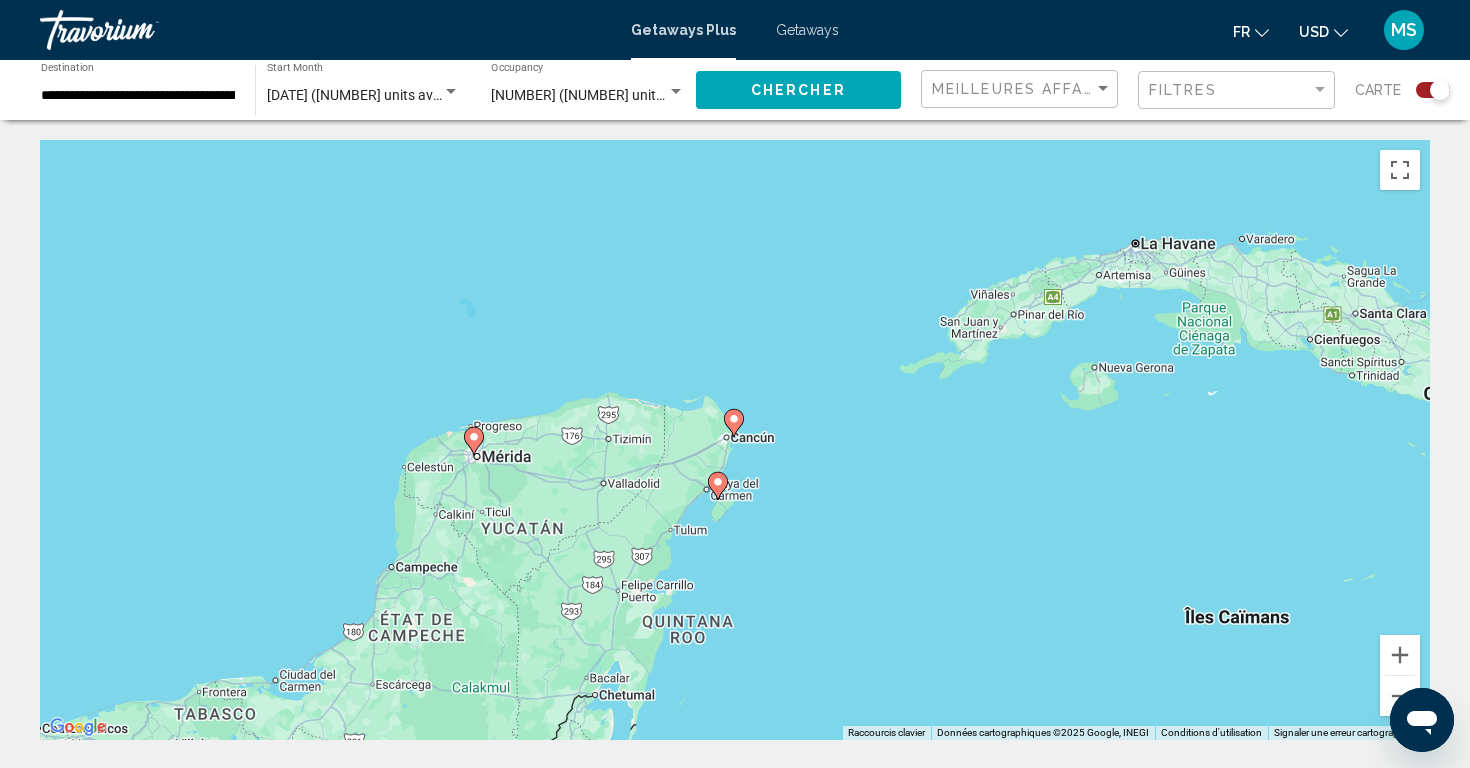 click 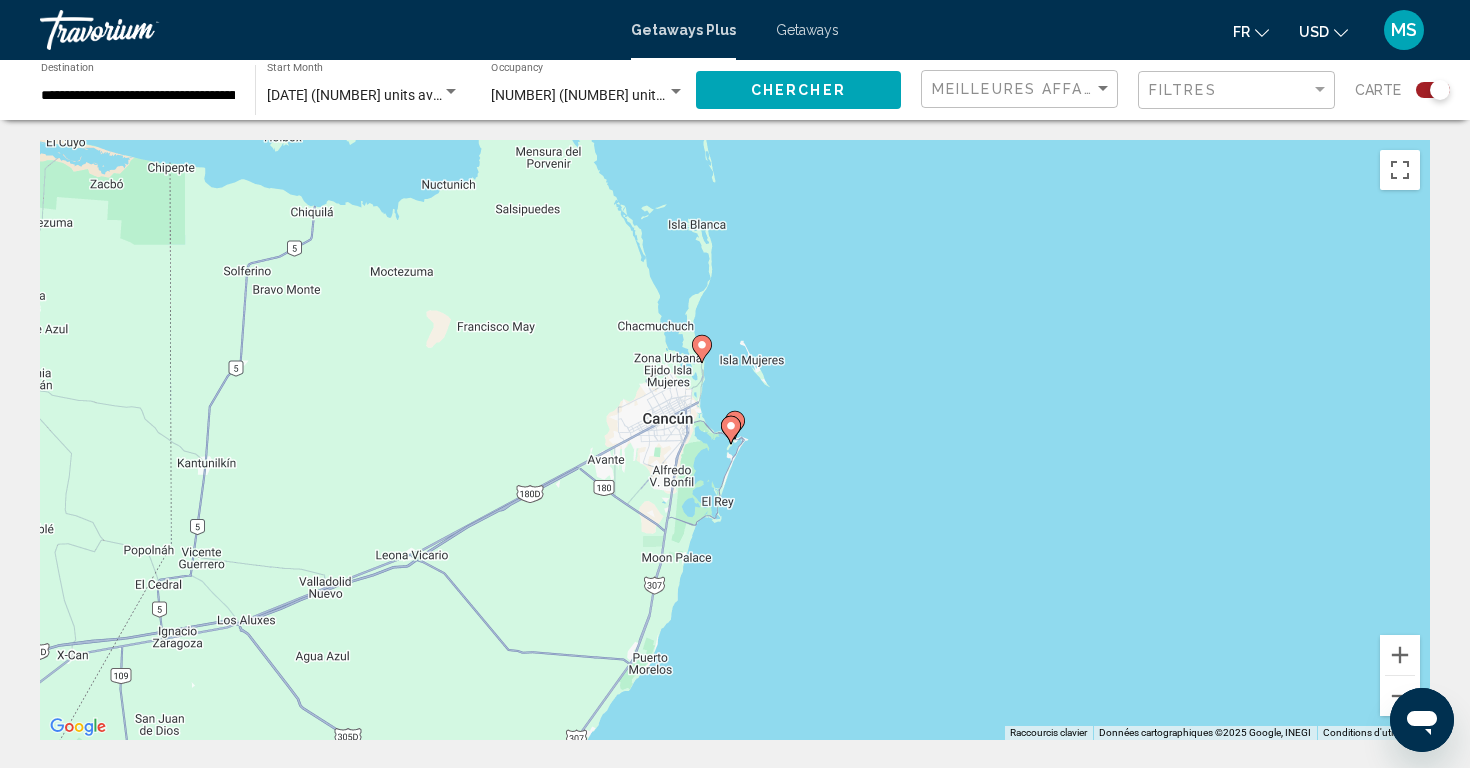 click 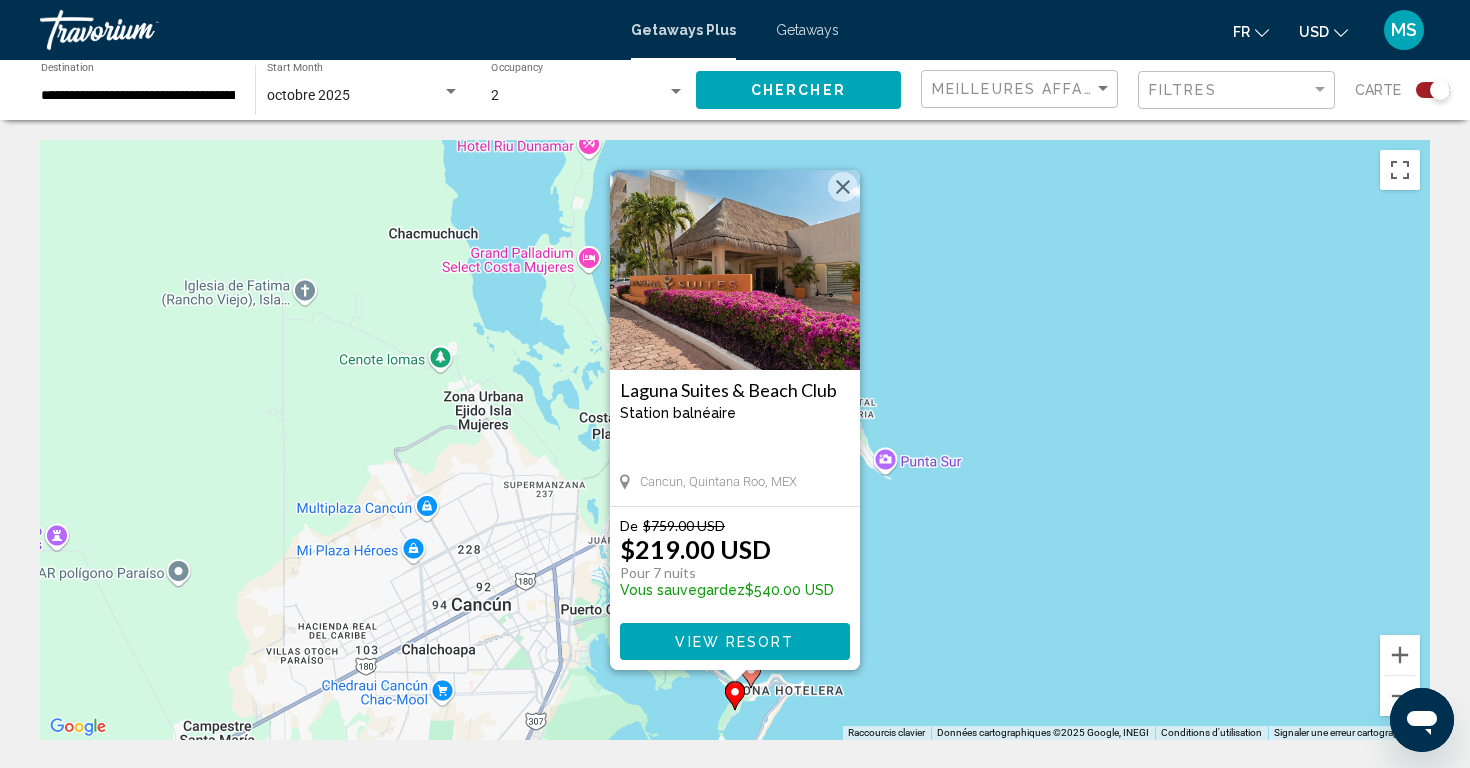 click at bounding box center [735, 270] 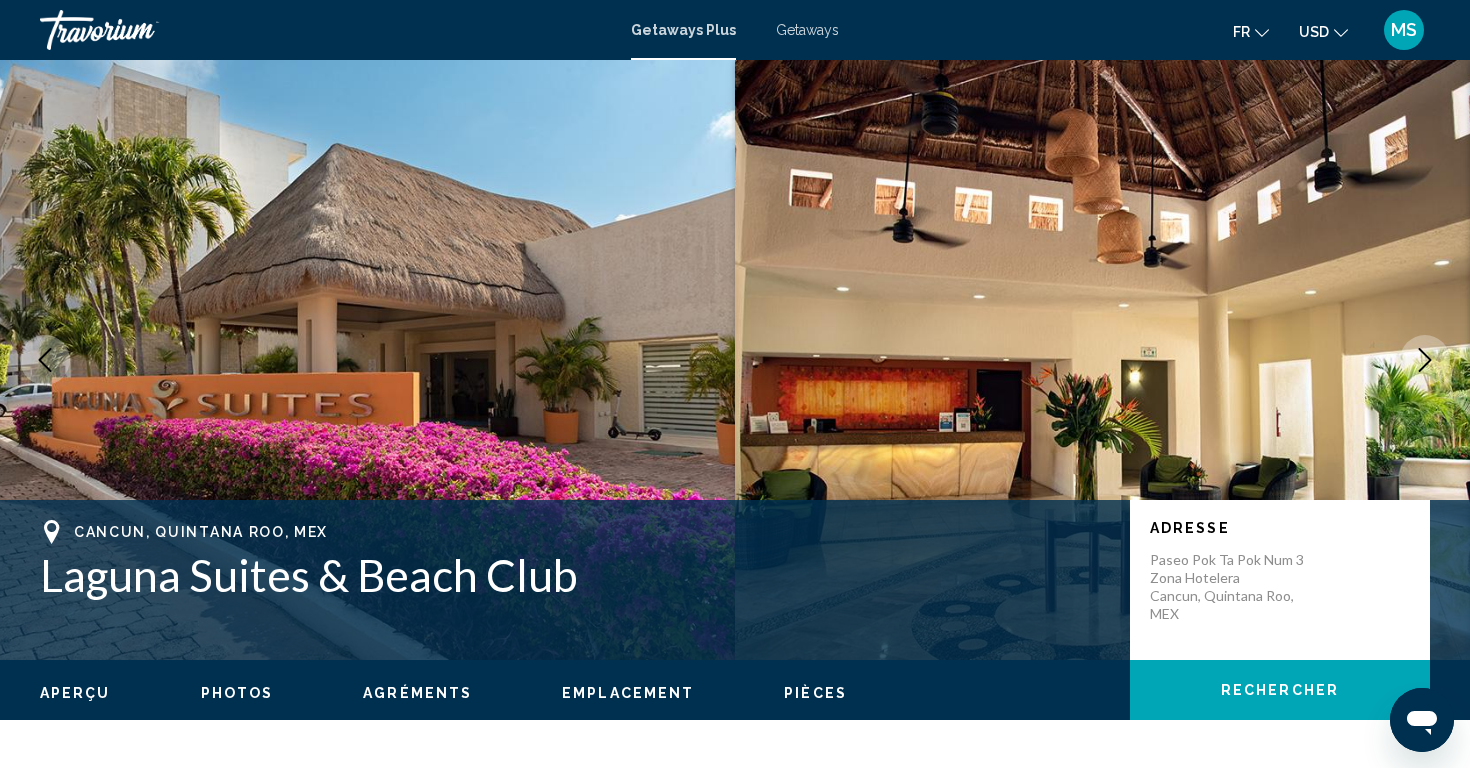 click 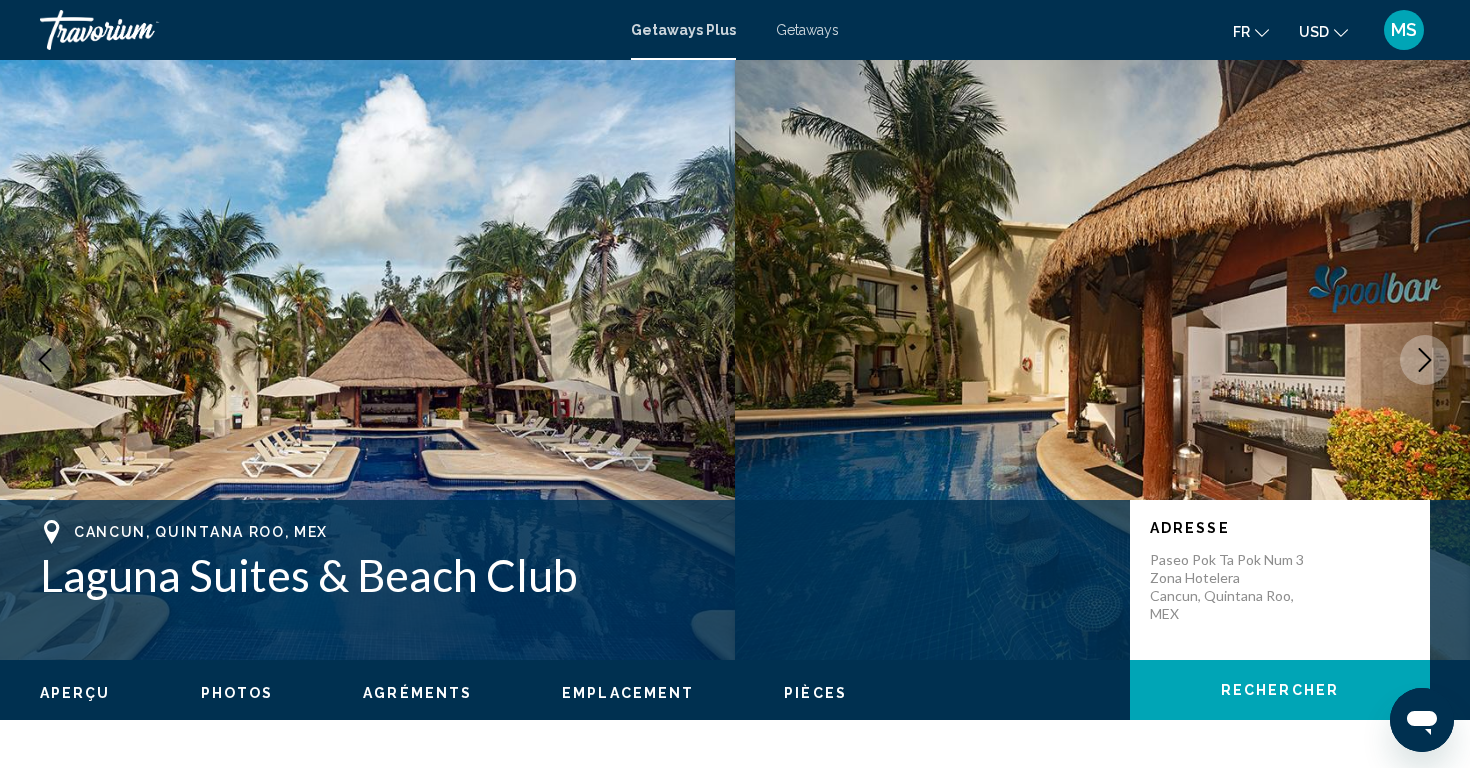 click 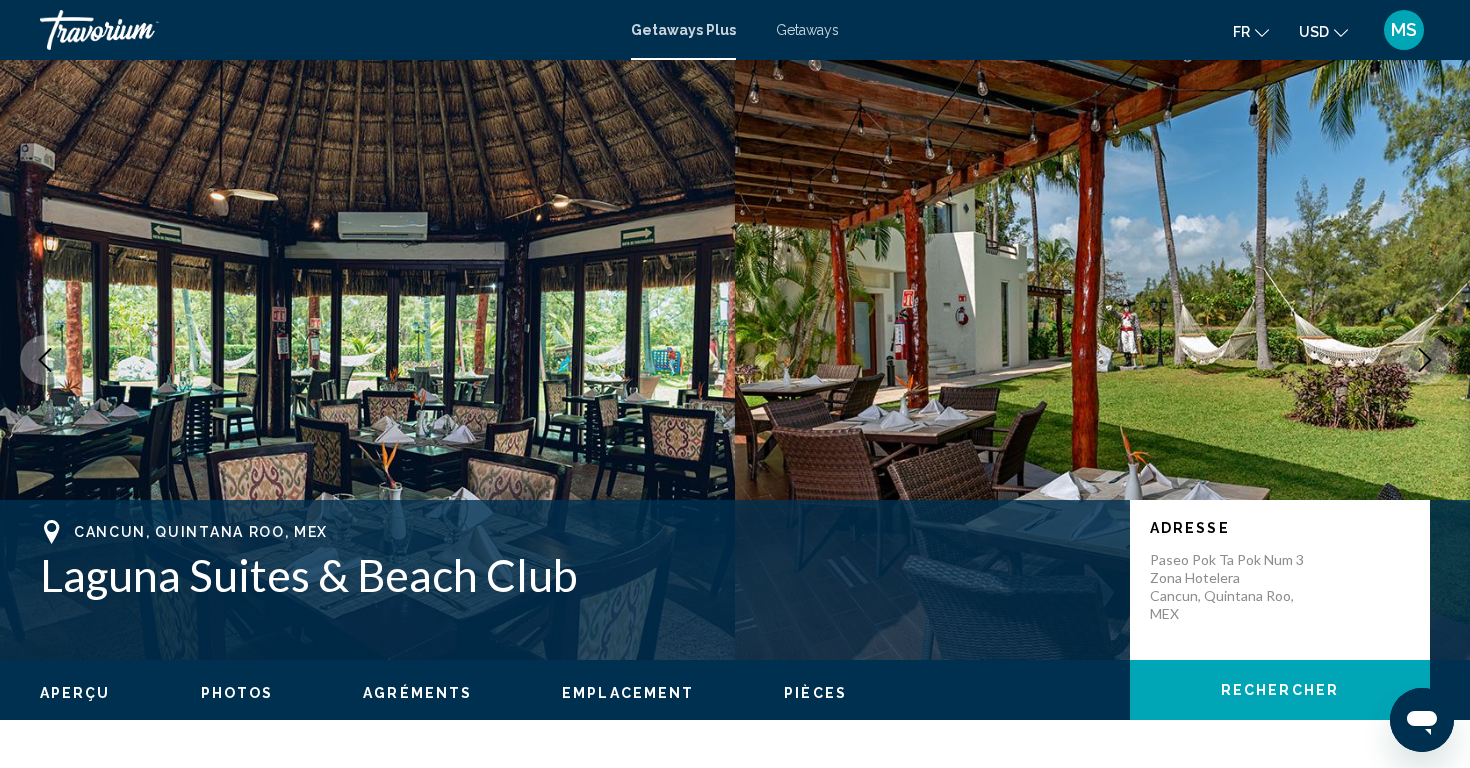 click 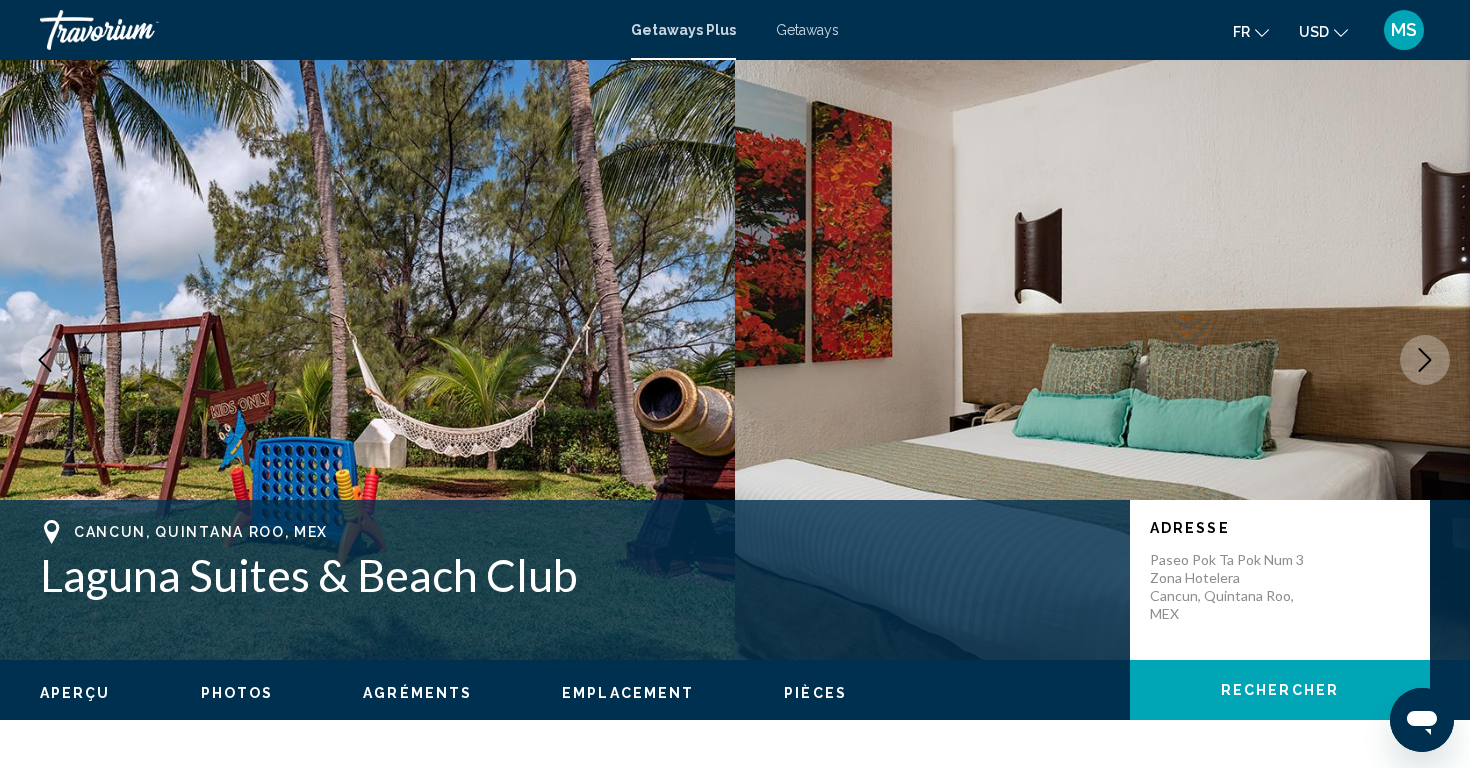 click 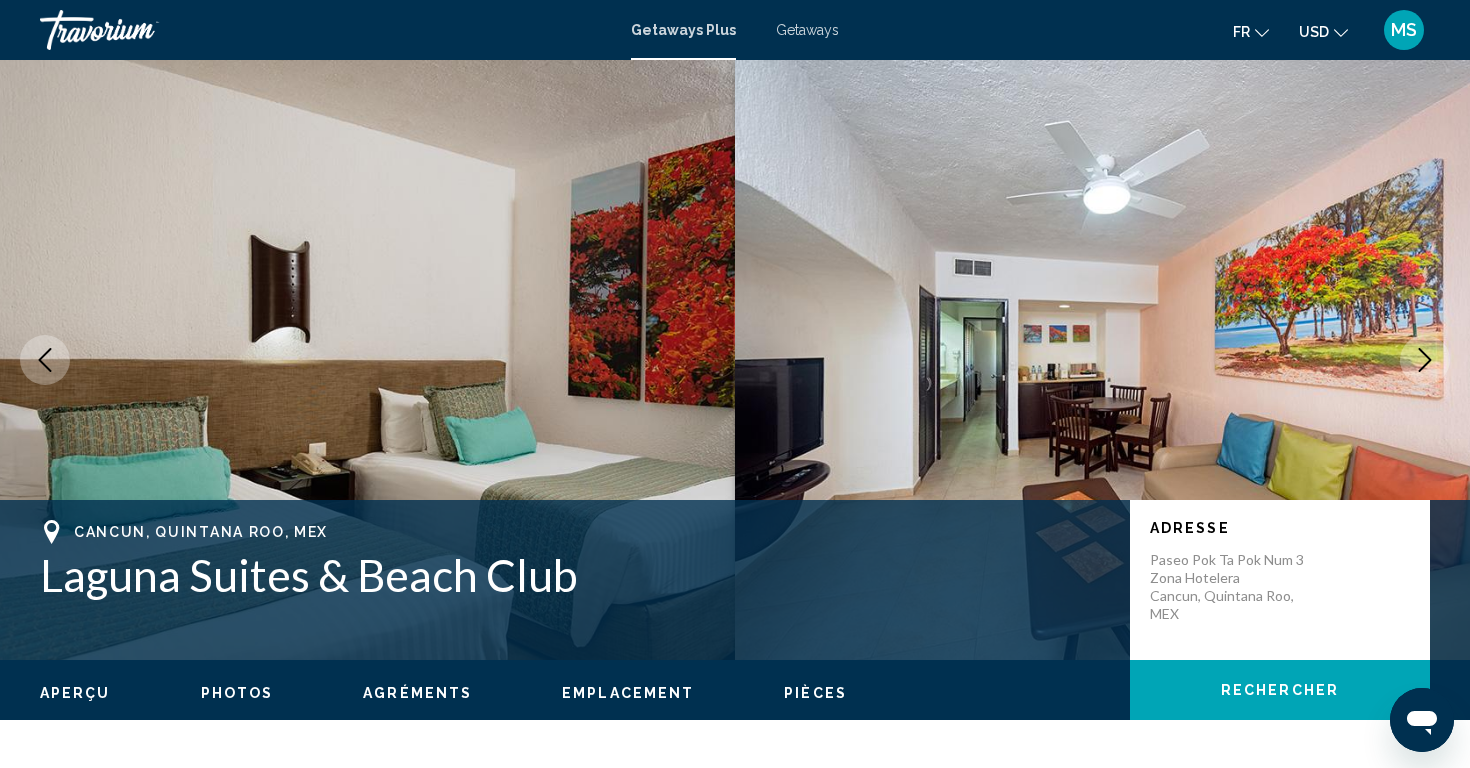 click 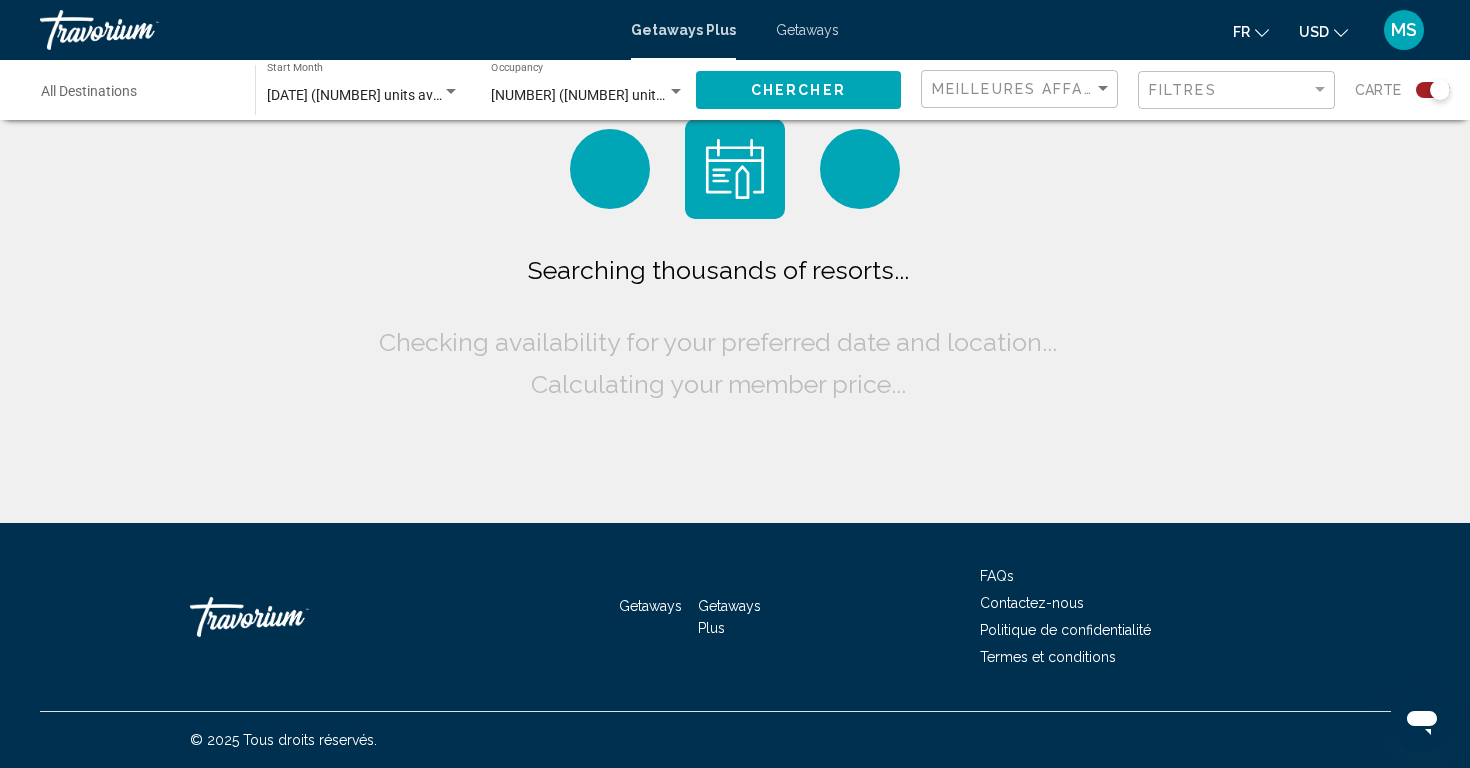 scroll, scrollTop: 0, scrollLeft: 0, axis: both 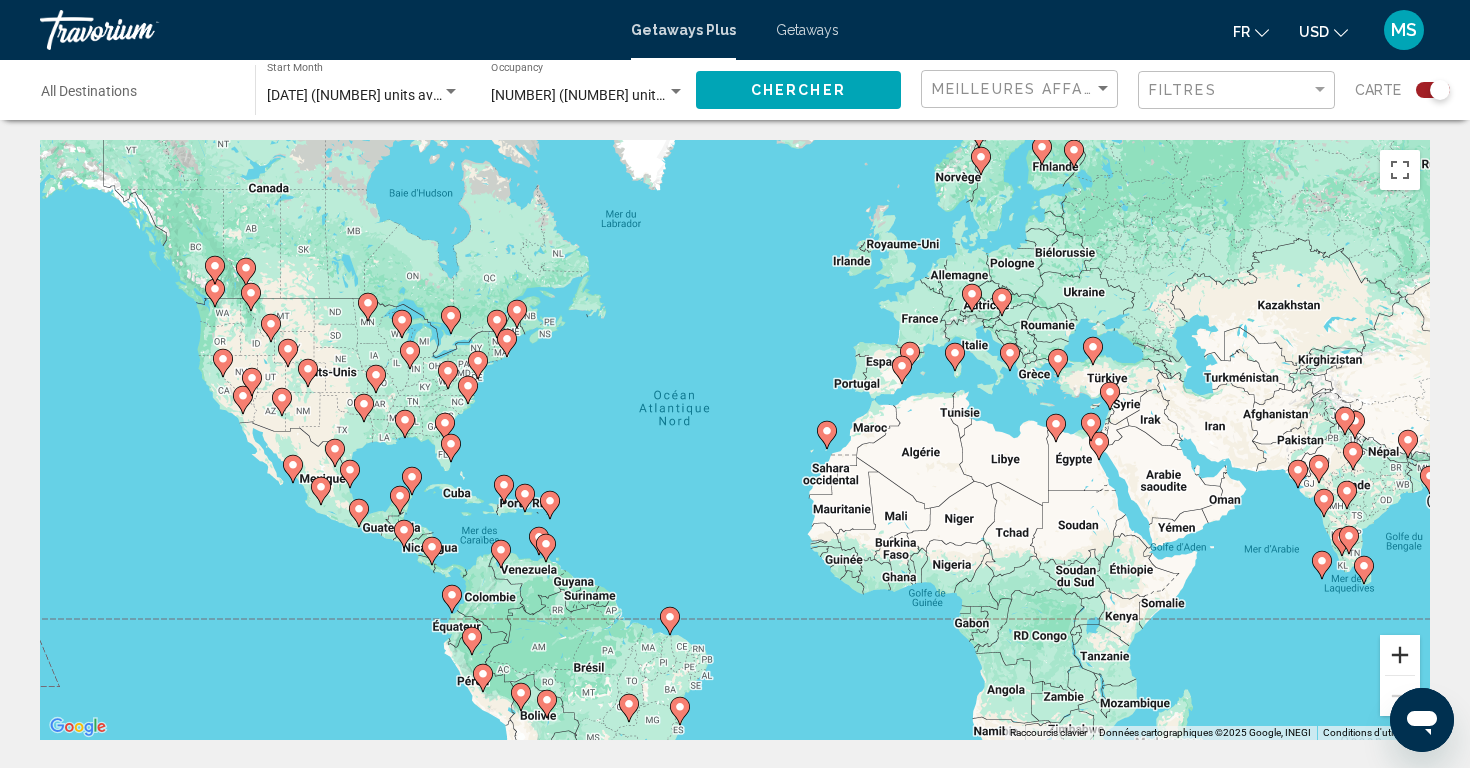 click at bounding box center (1400, 655) 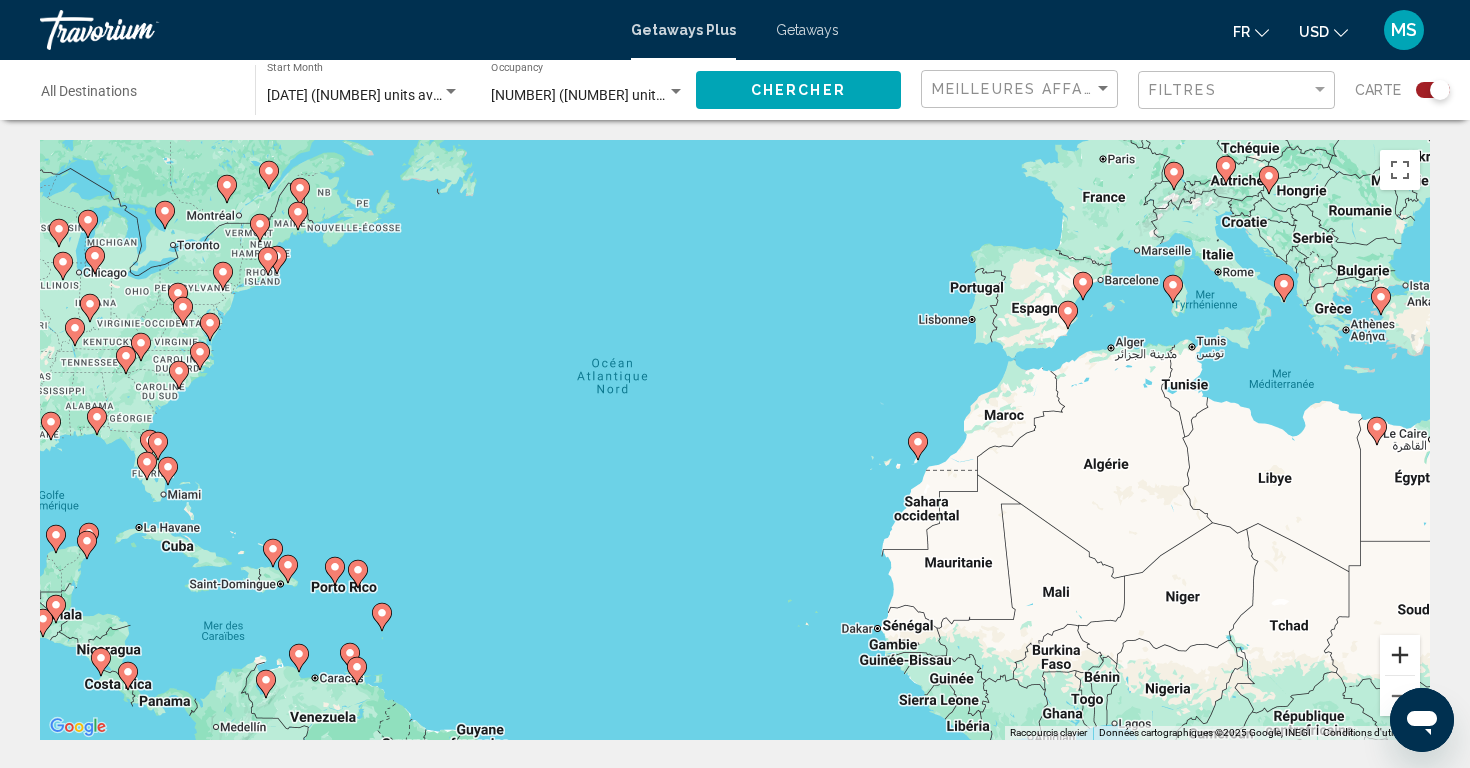 click at bounding box center [1400, 655] 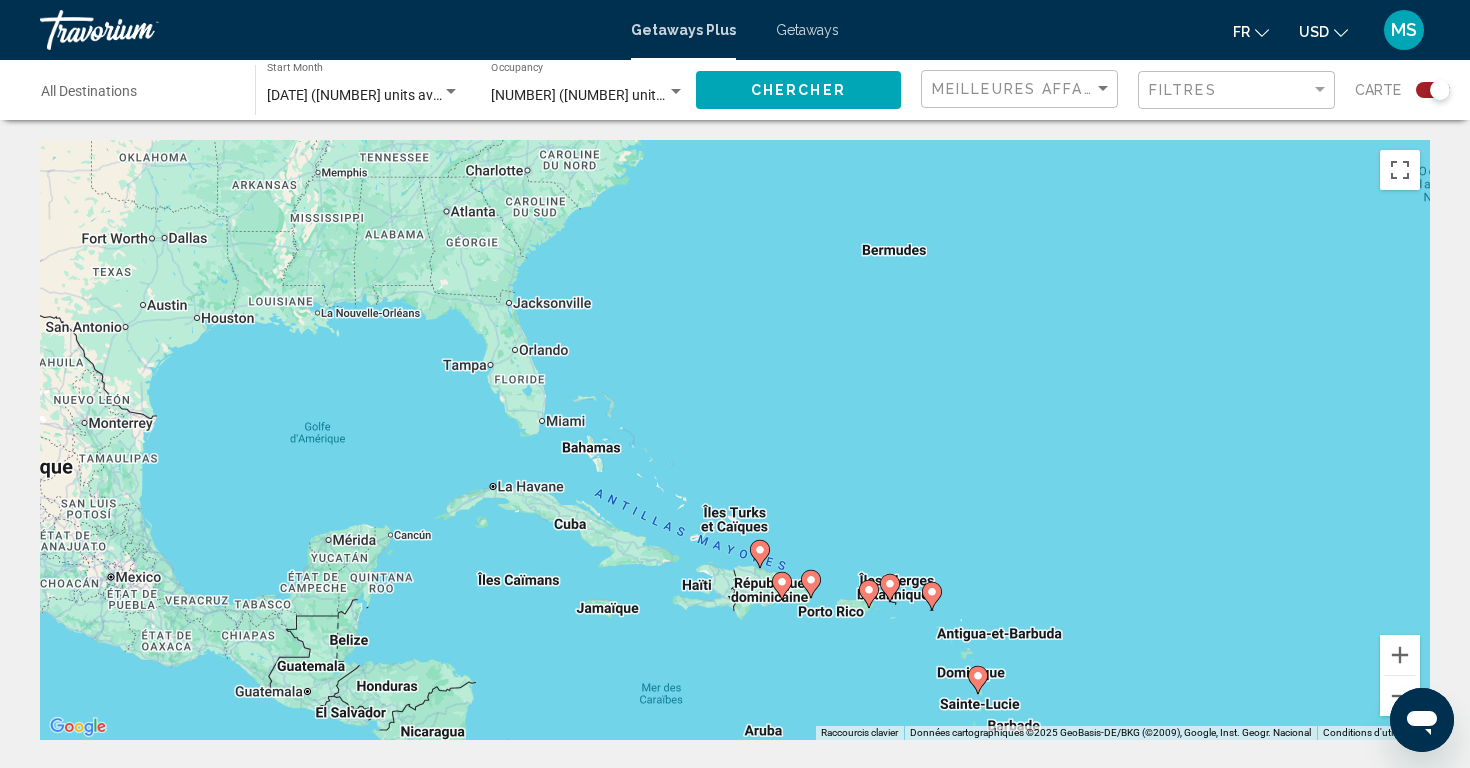 drag, startPoint x: 127, startPoint y: 468, endPoint x: 1079, endPoint y: 340, distance: 960.5665 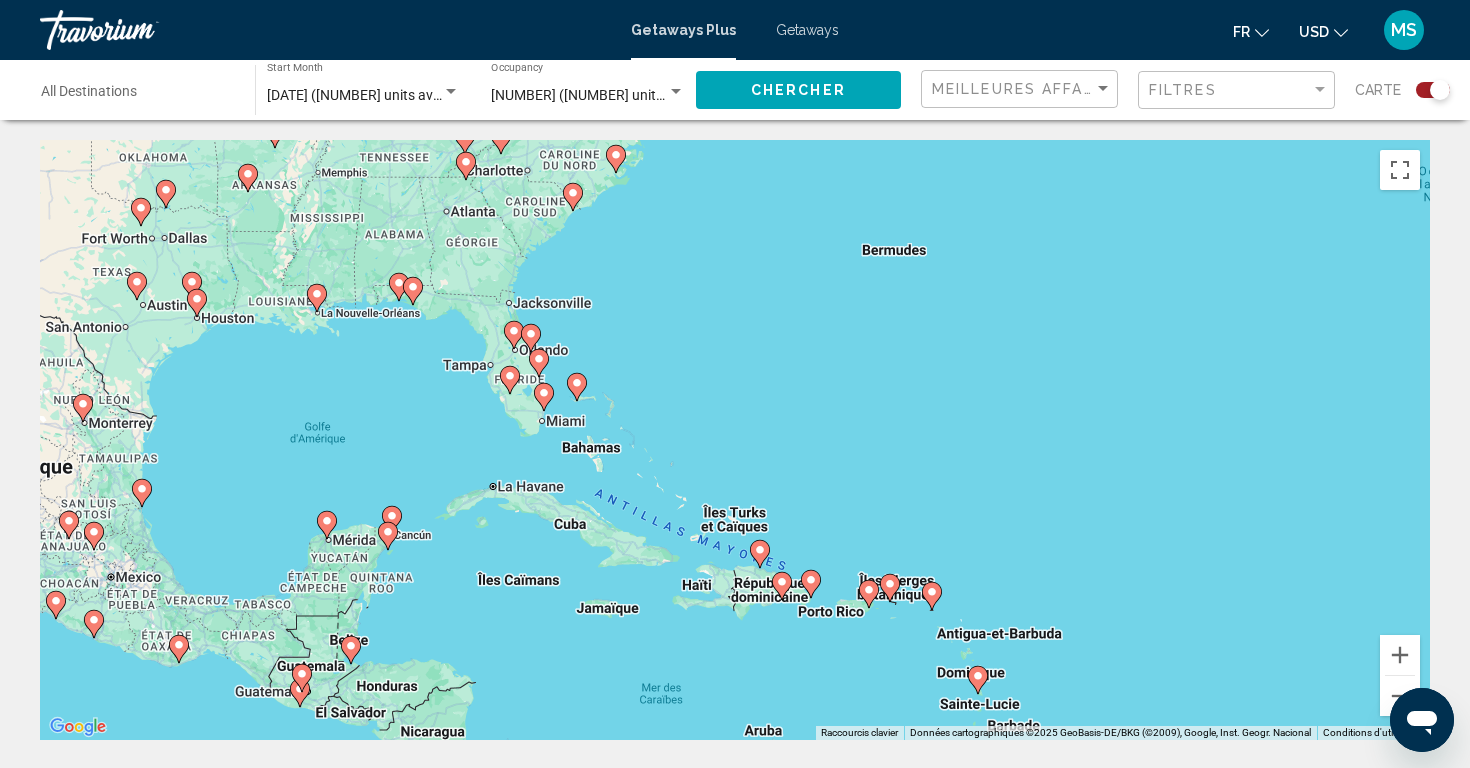 click 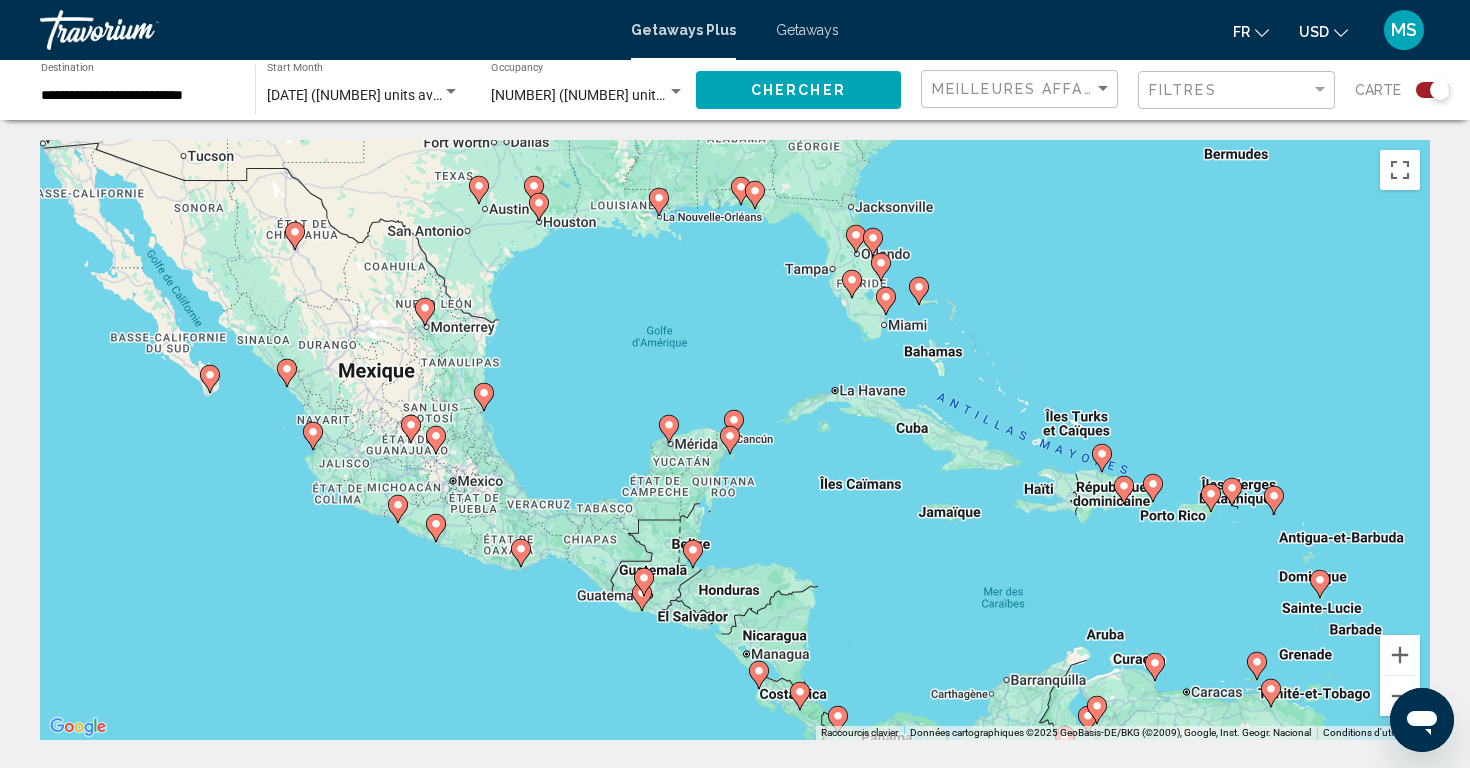 click 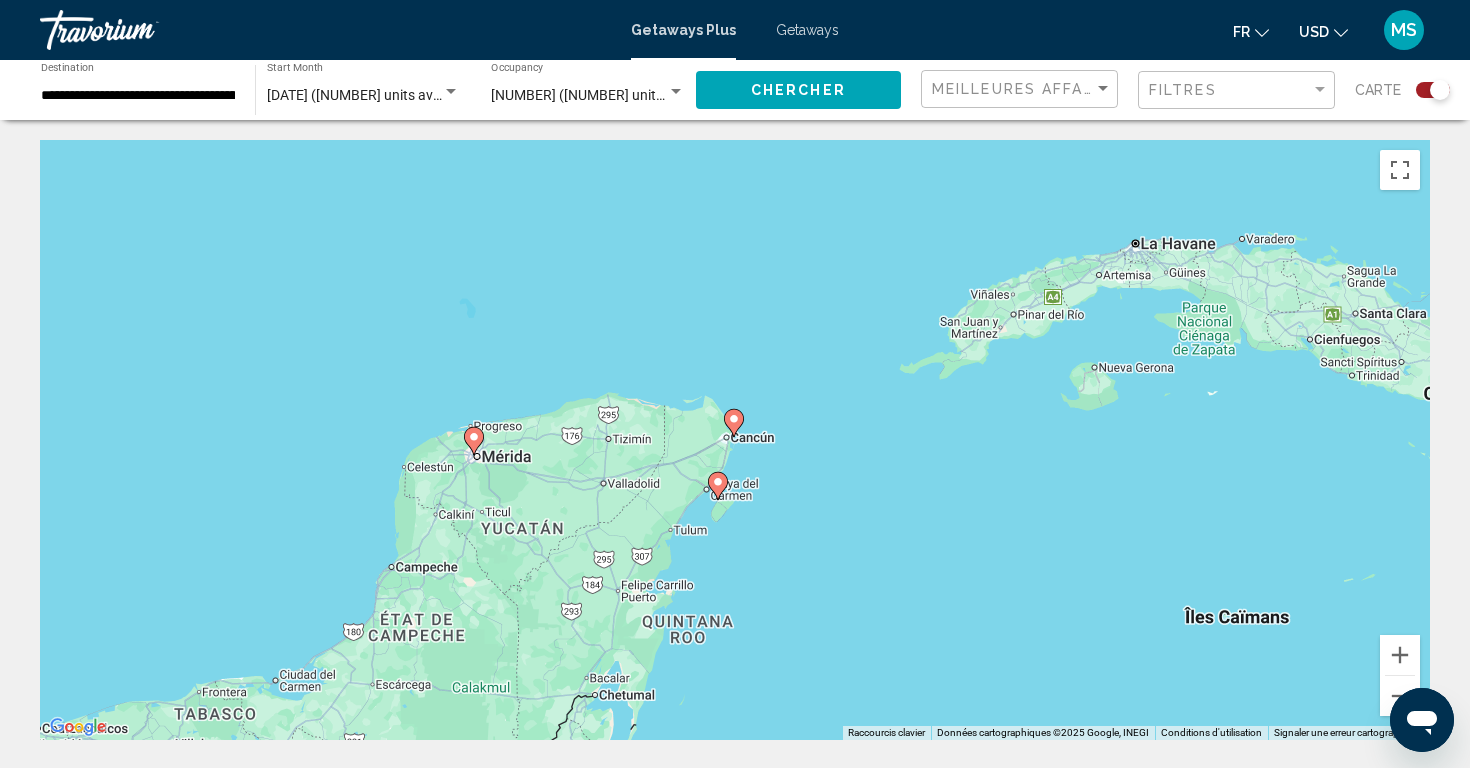 click 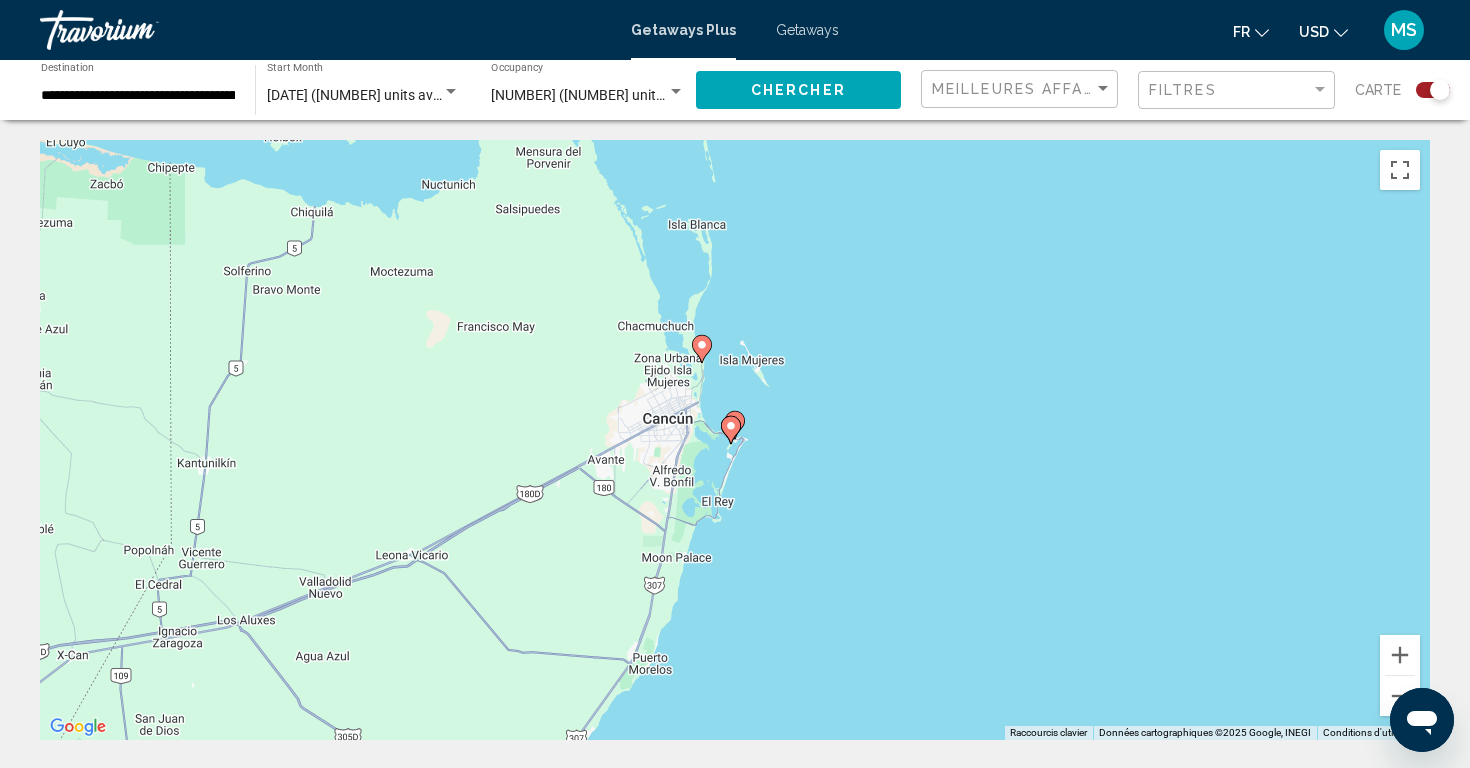 click 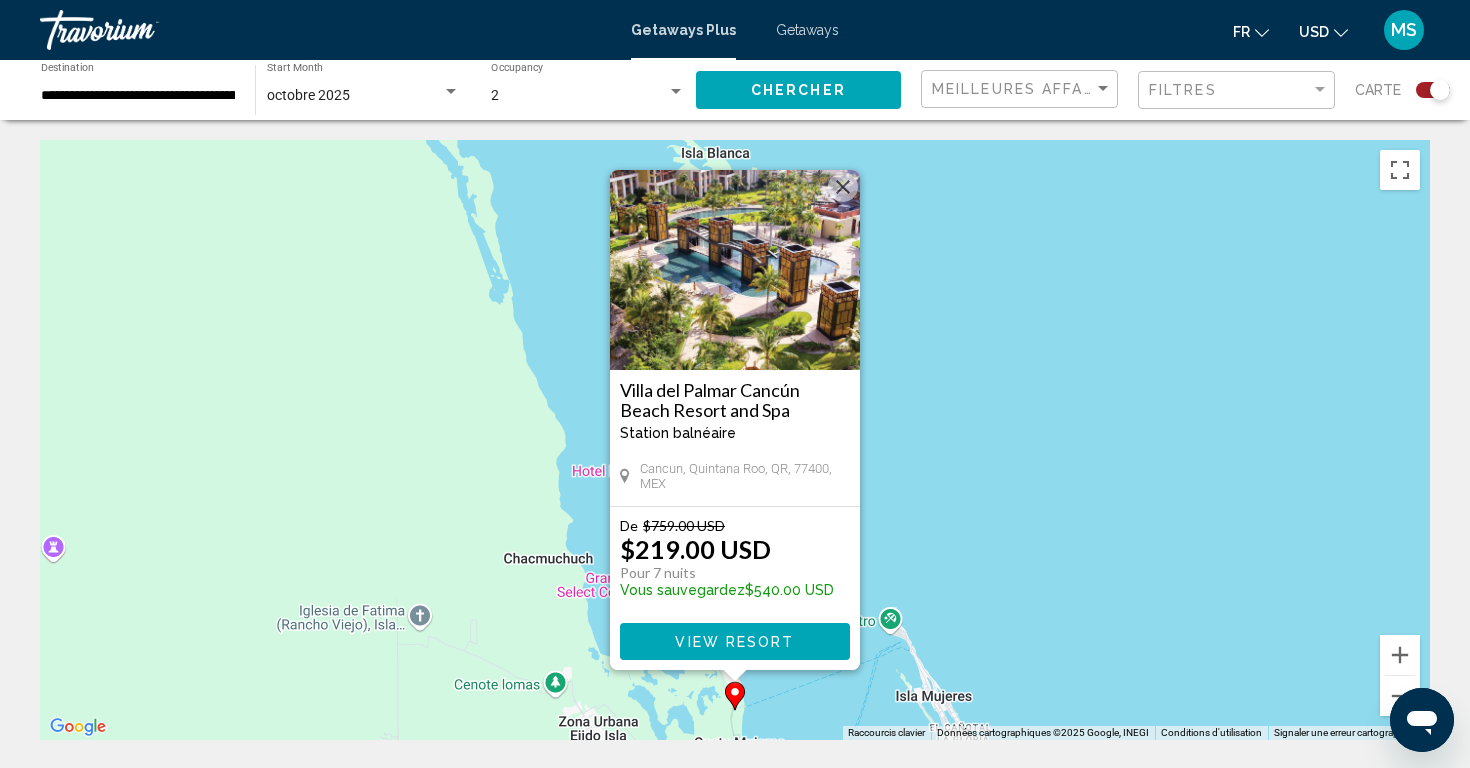 click at bounding box center (735, 270) 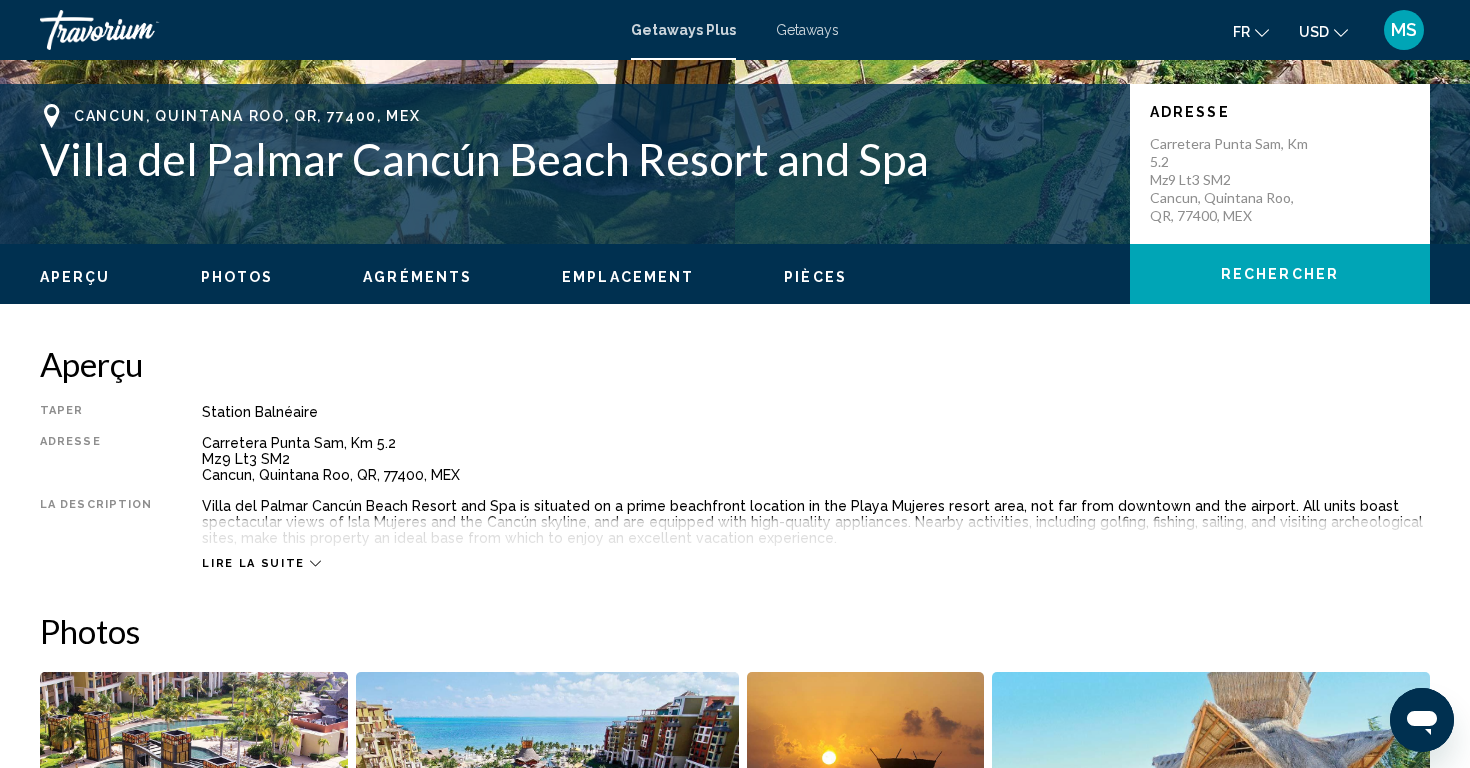 scroll, scrollTop: 417, scrollLeft: 0, axis: vertical 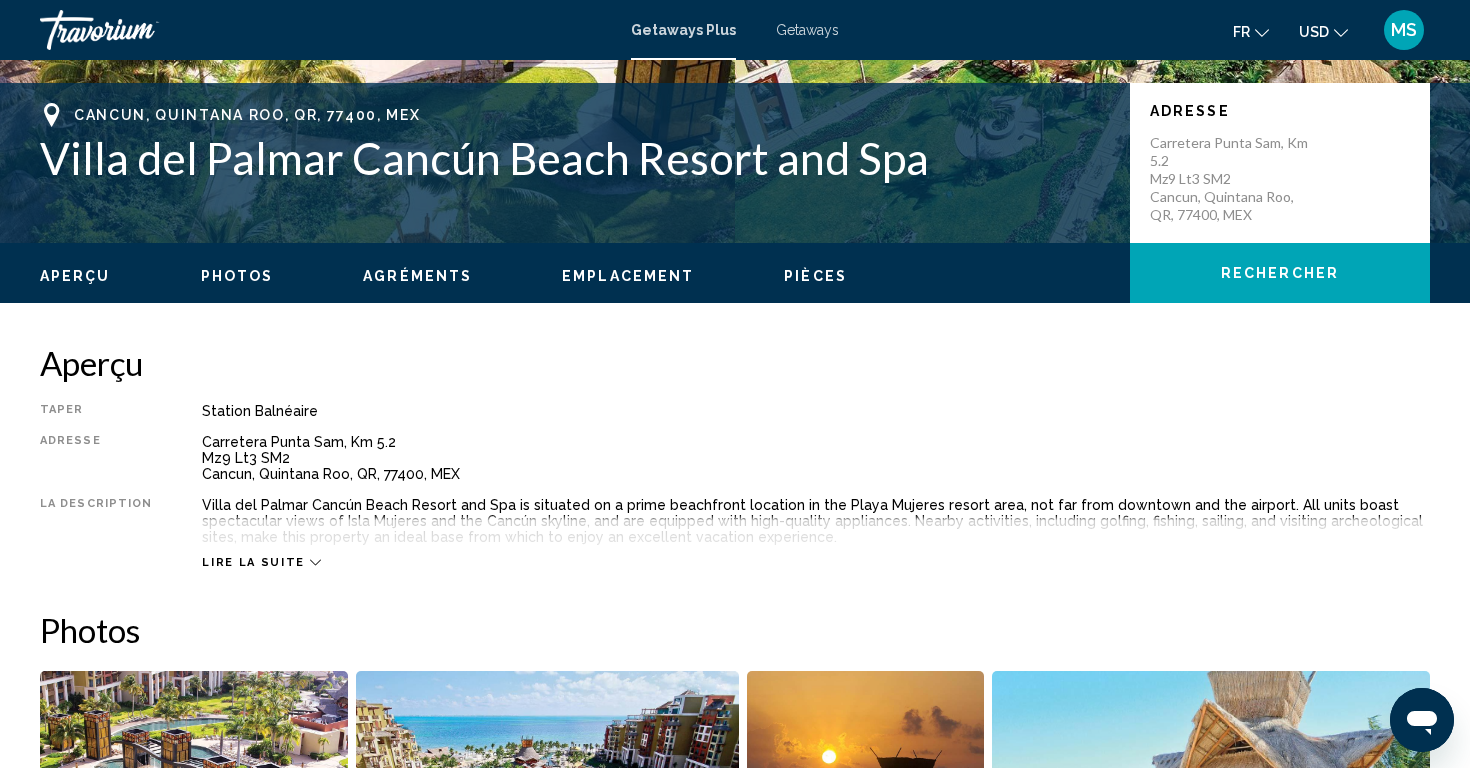 click on "Lire la suite" at bounding box center (253, 562) 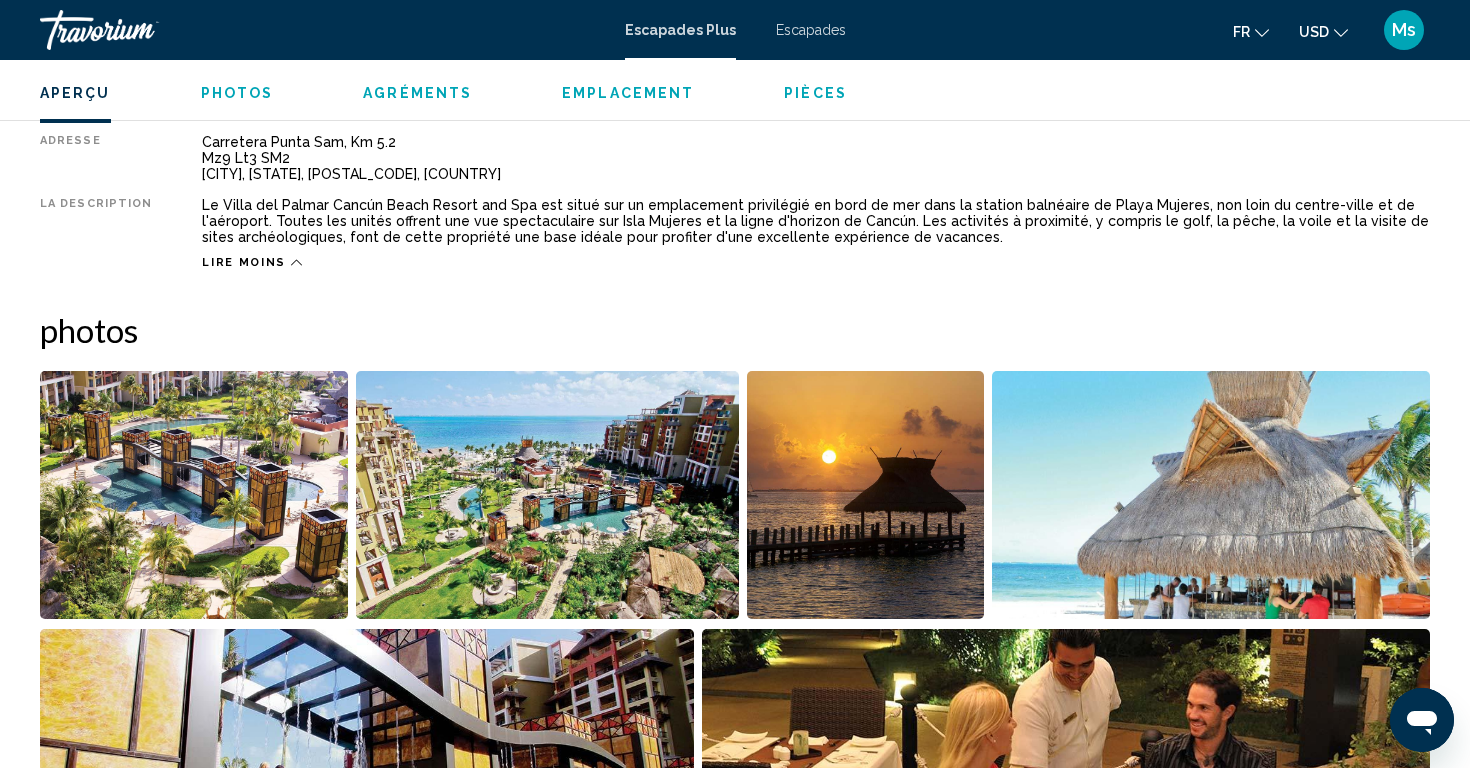 scroll, scrollTop: 717, scrollLeft: 0, axis: vertical 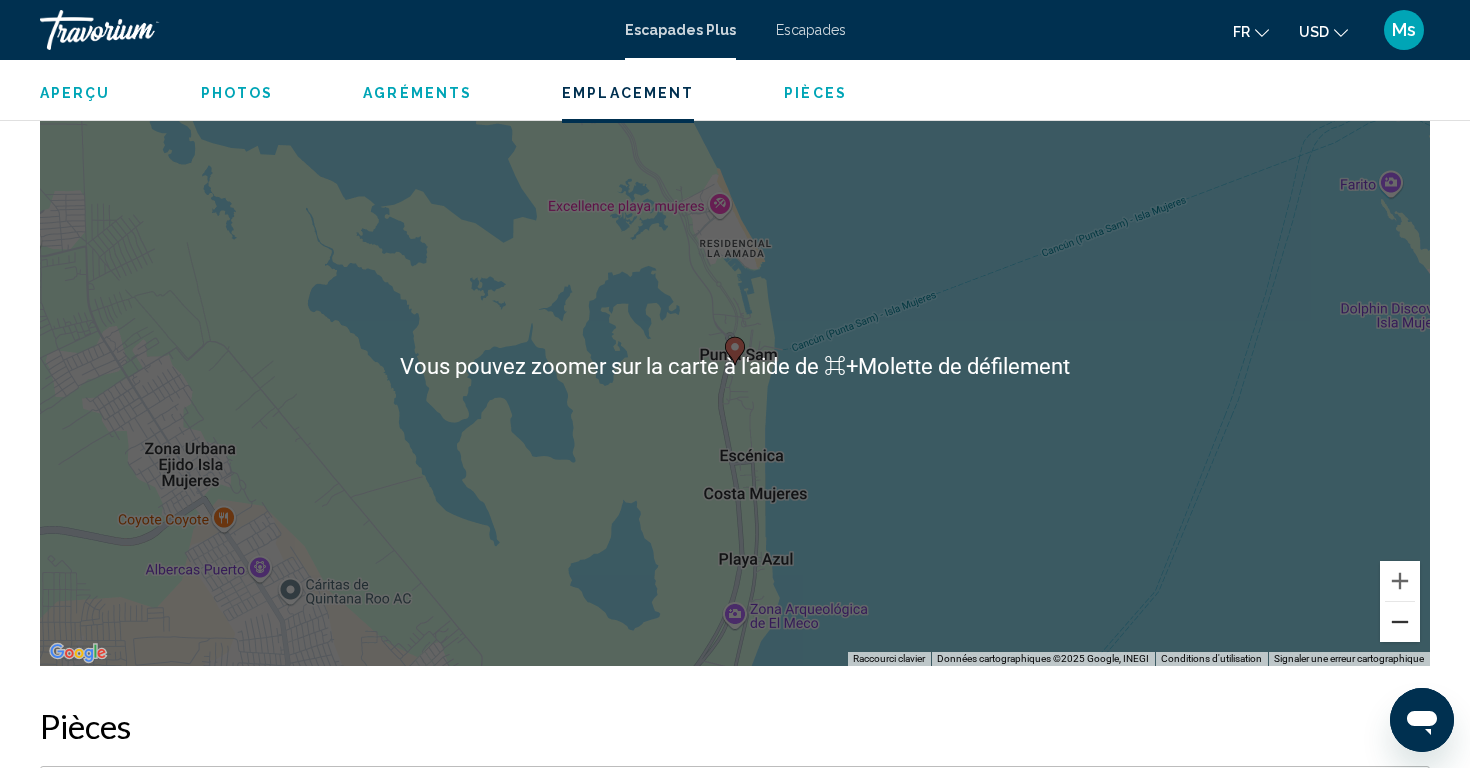 click at bounding box center (1400, 622) 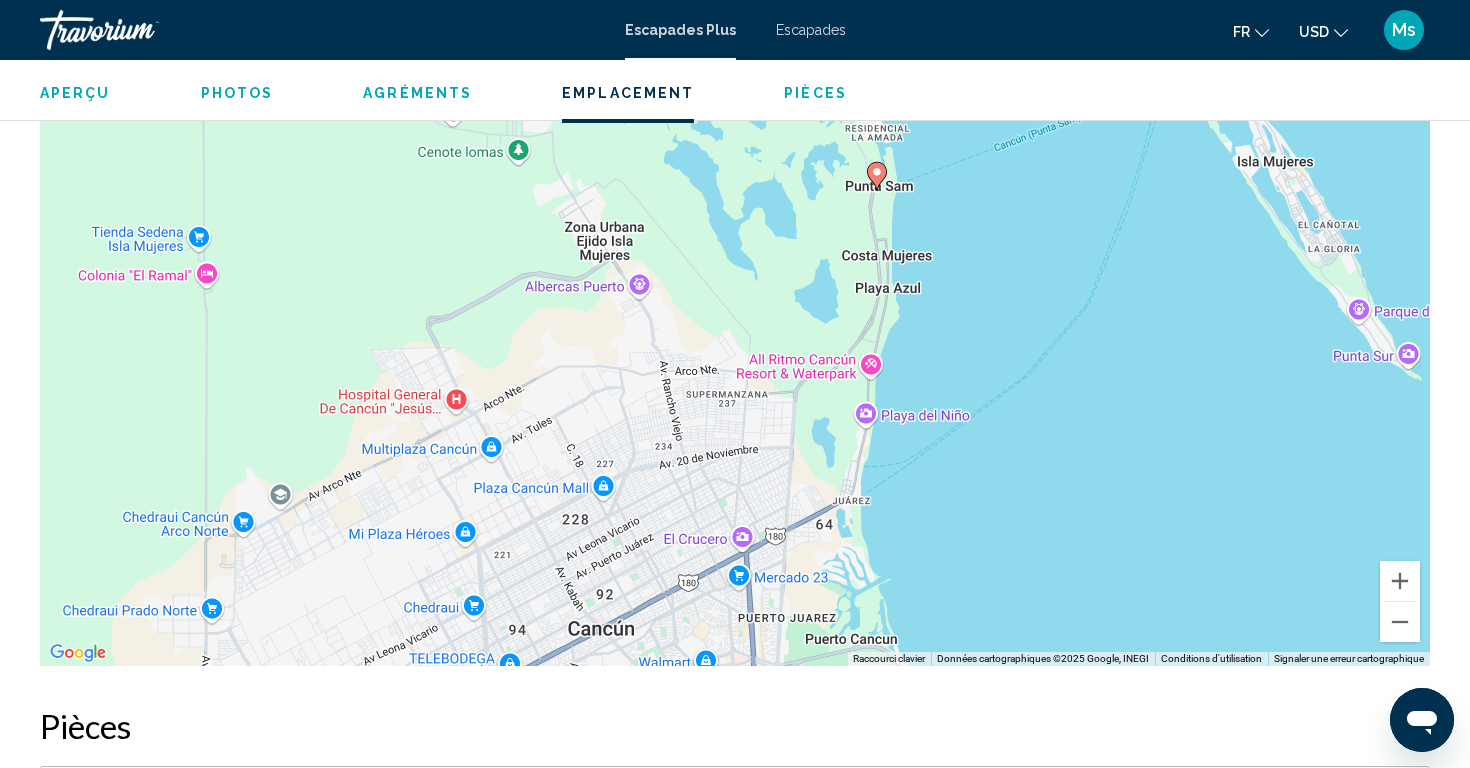 drag, startPoint x: 361, startPoint y: 462, endPoint x: 503, endPoint y: 284, distance: 227.70155 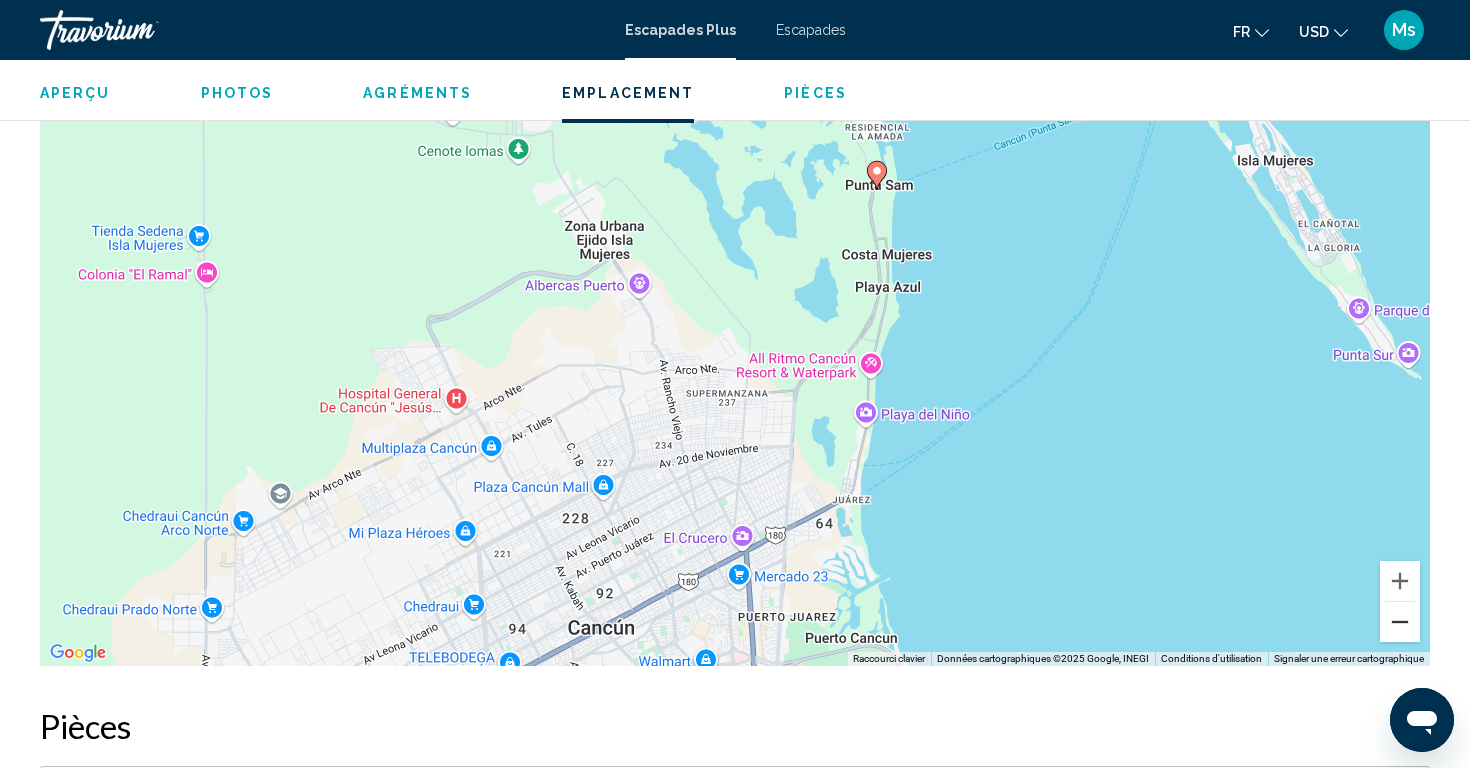 click at bounding box center [1400, 622] 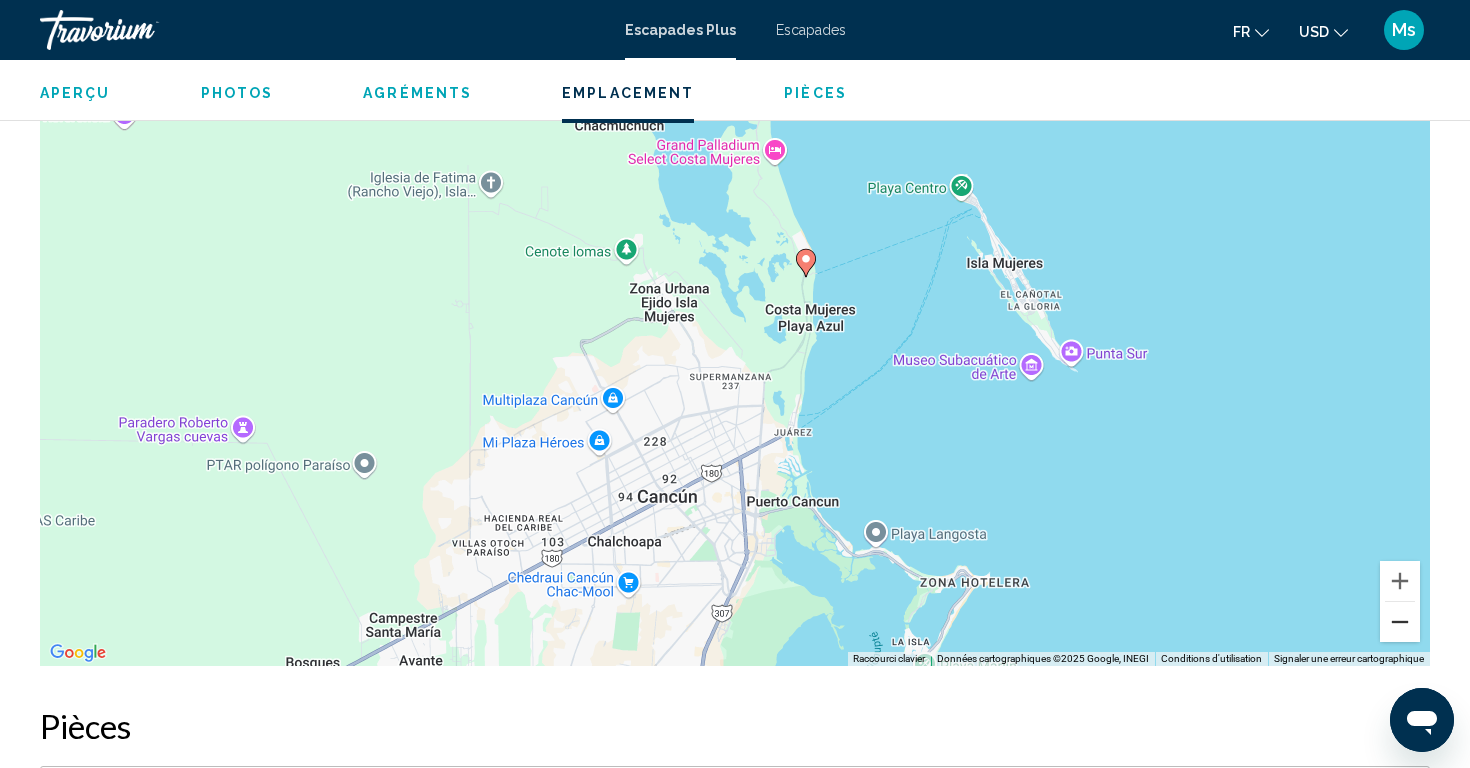 click at bounding box center [1400, 622] 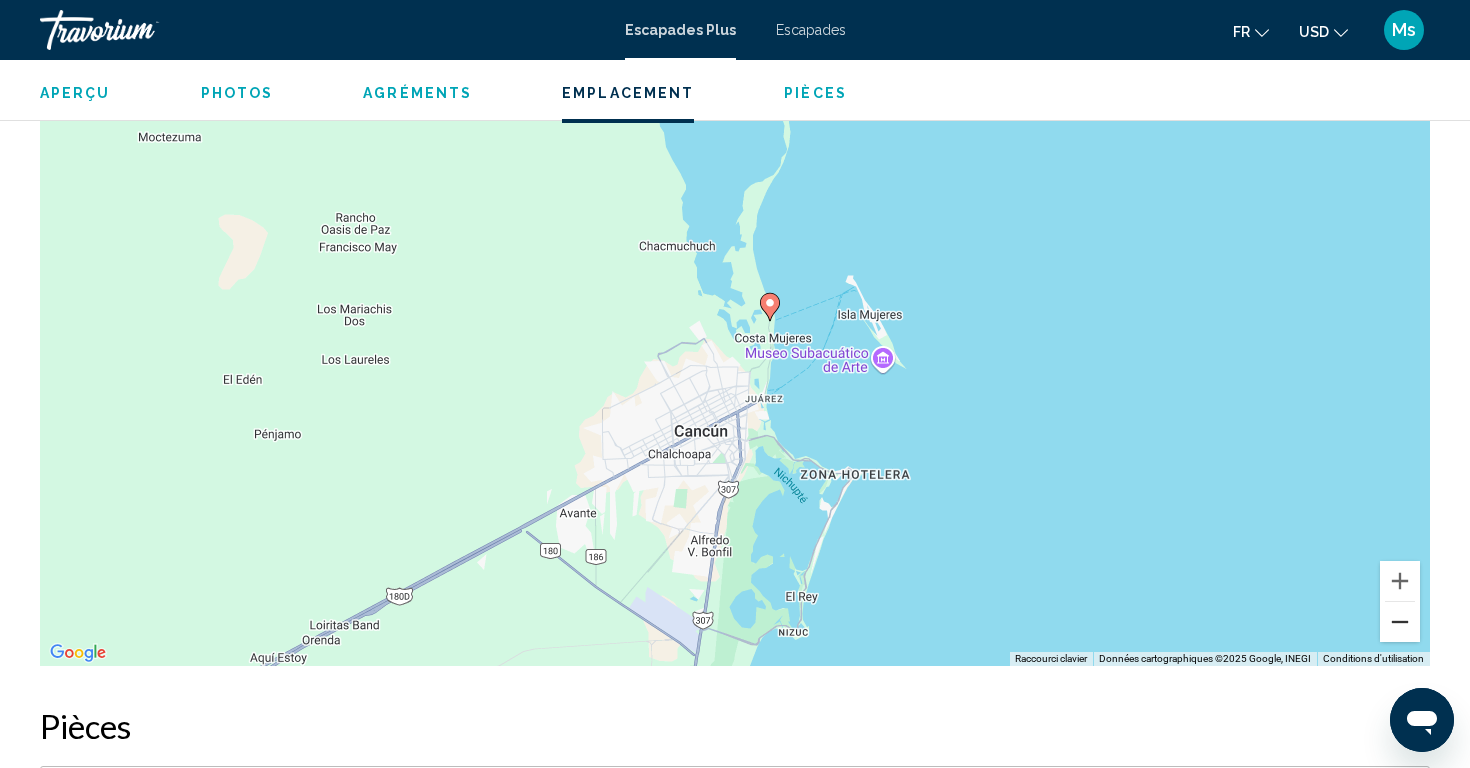 click at bounding box center [1400, 622] 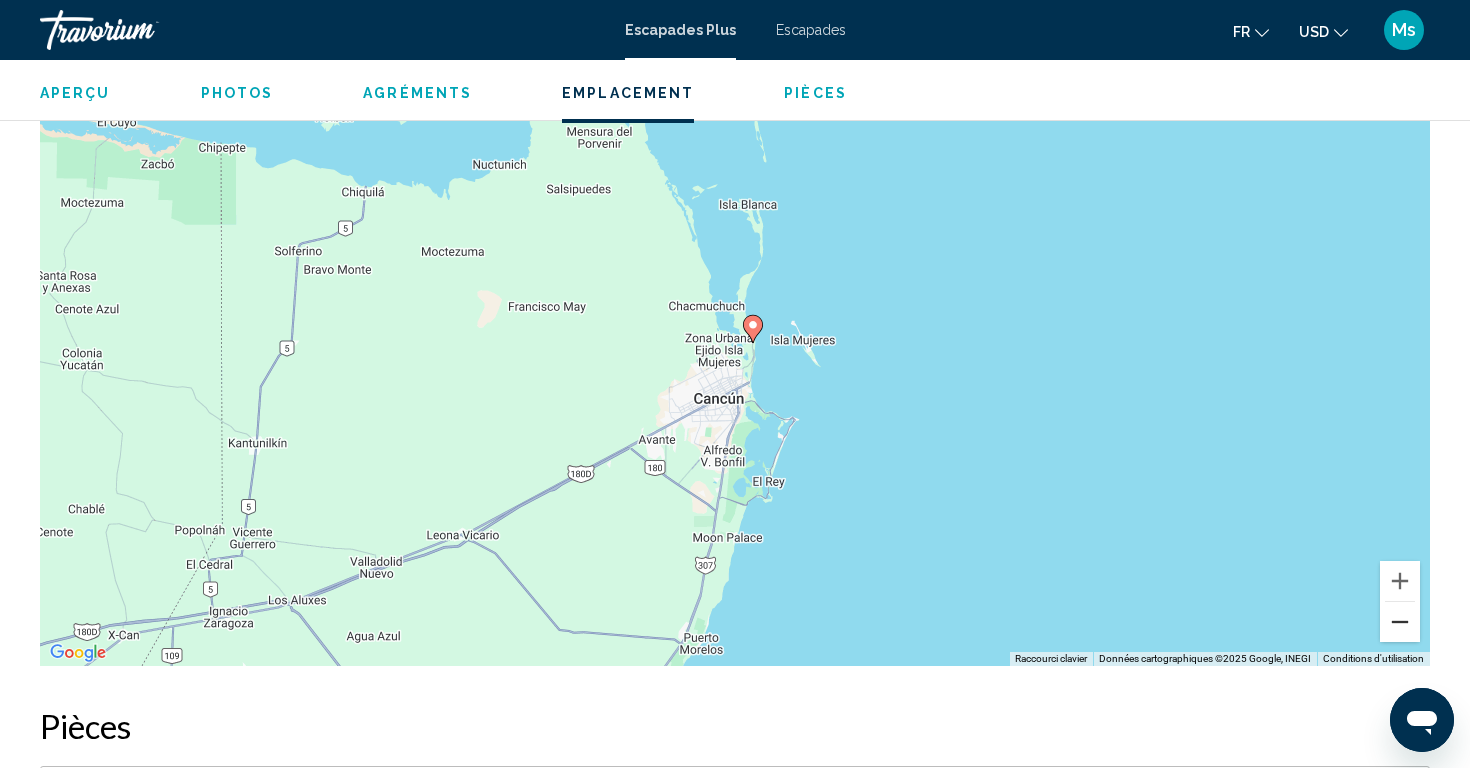 click at bounding box center [1400, 622] 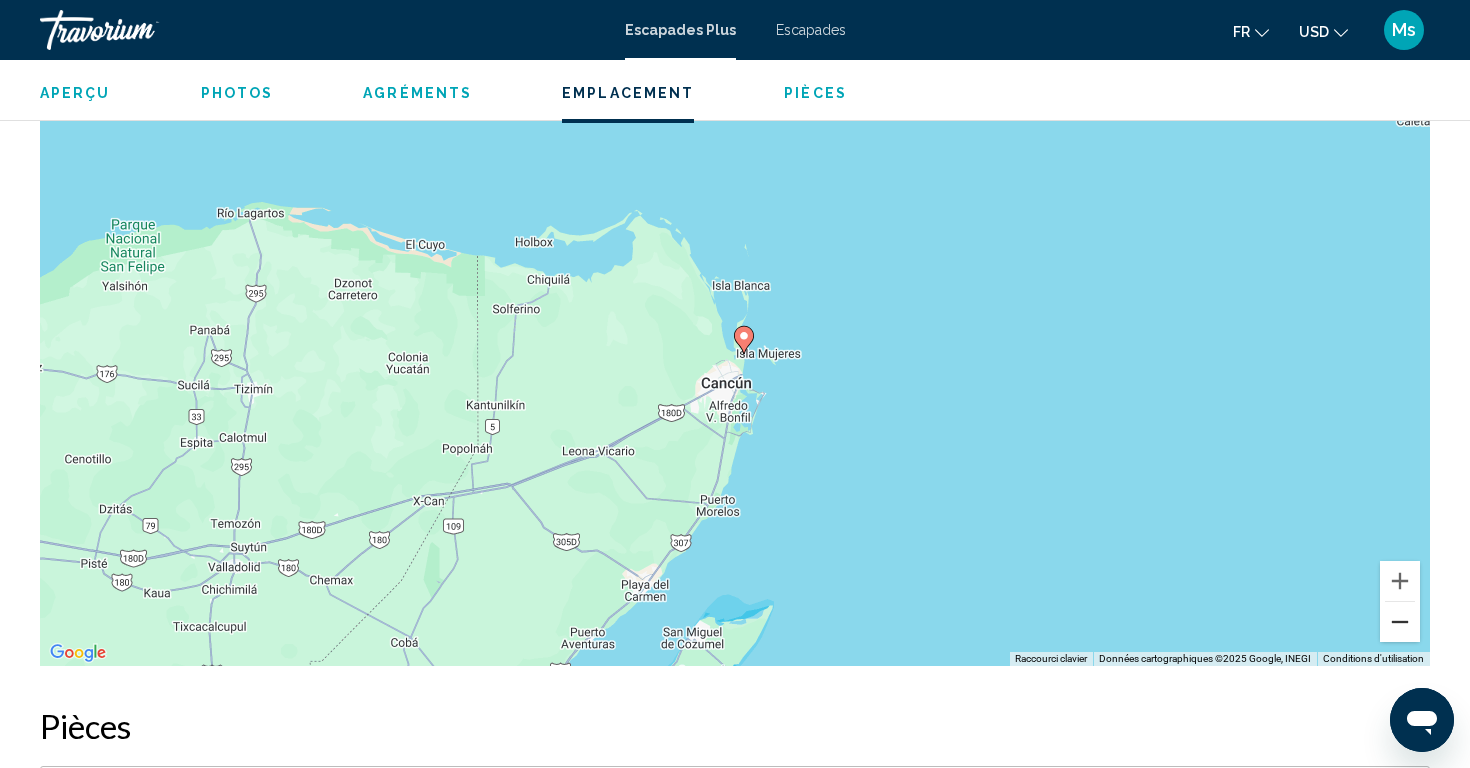 click at bounding box center [1400, 622] 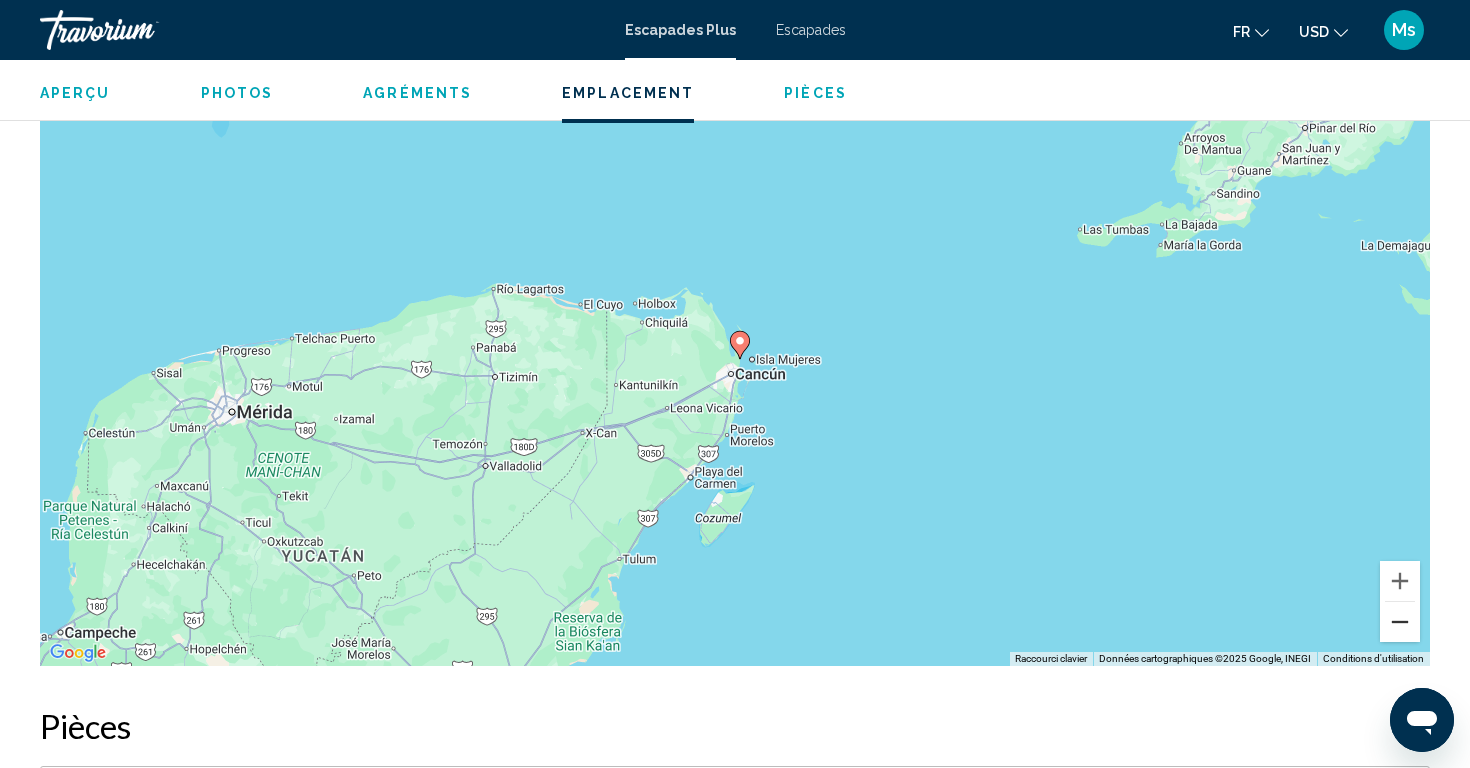 click at bounding box center (1400, 622) 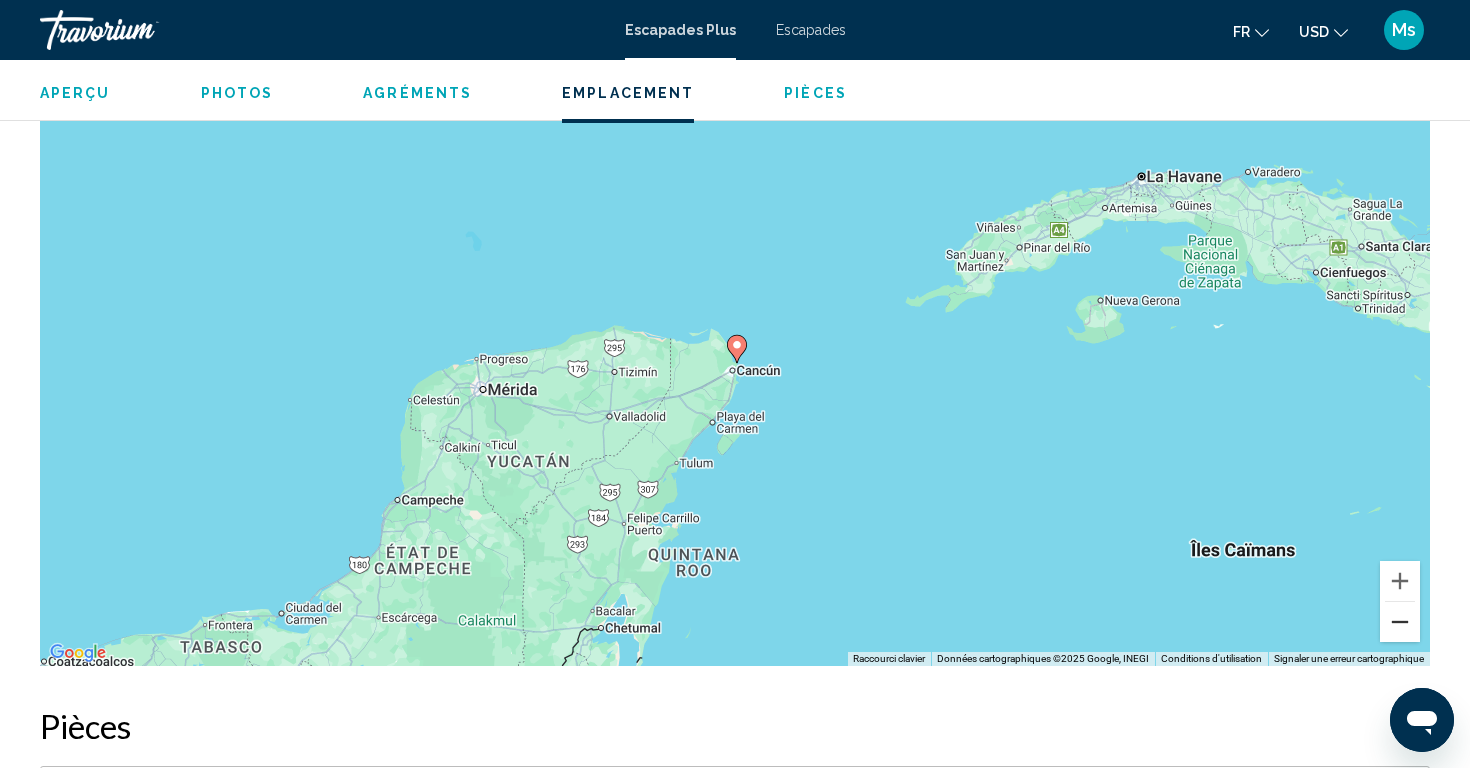click at bounding box center [1400, 622] 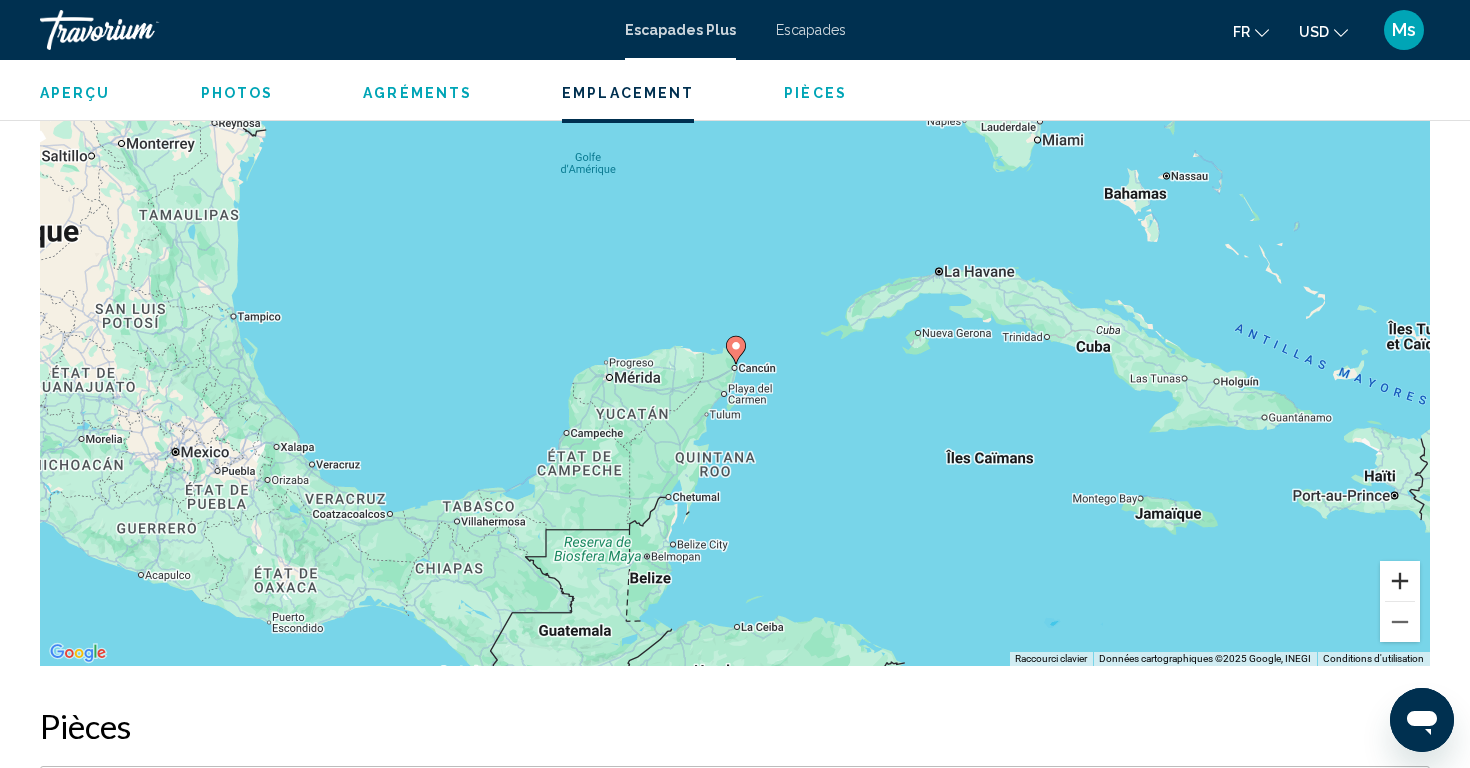 click at bounding box center (1400, 581) 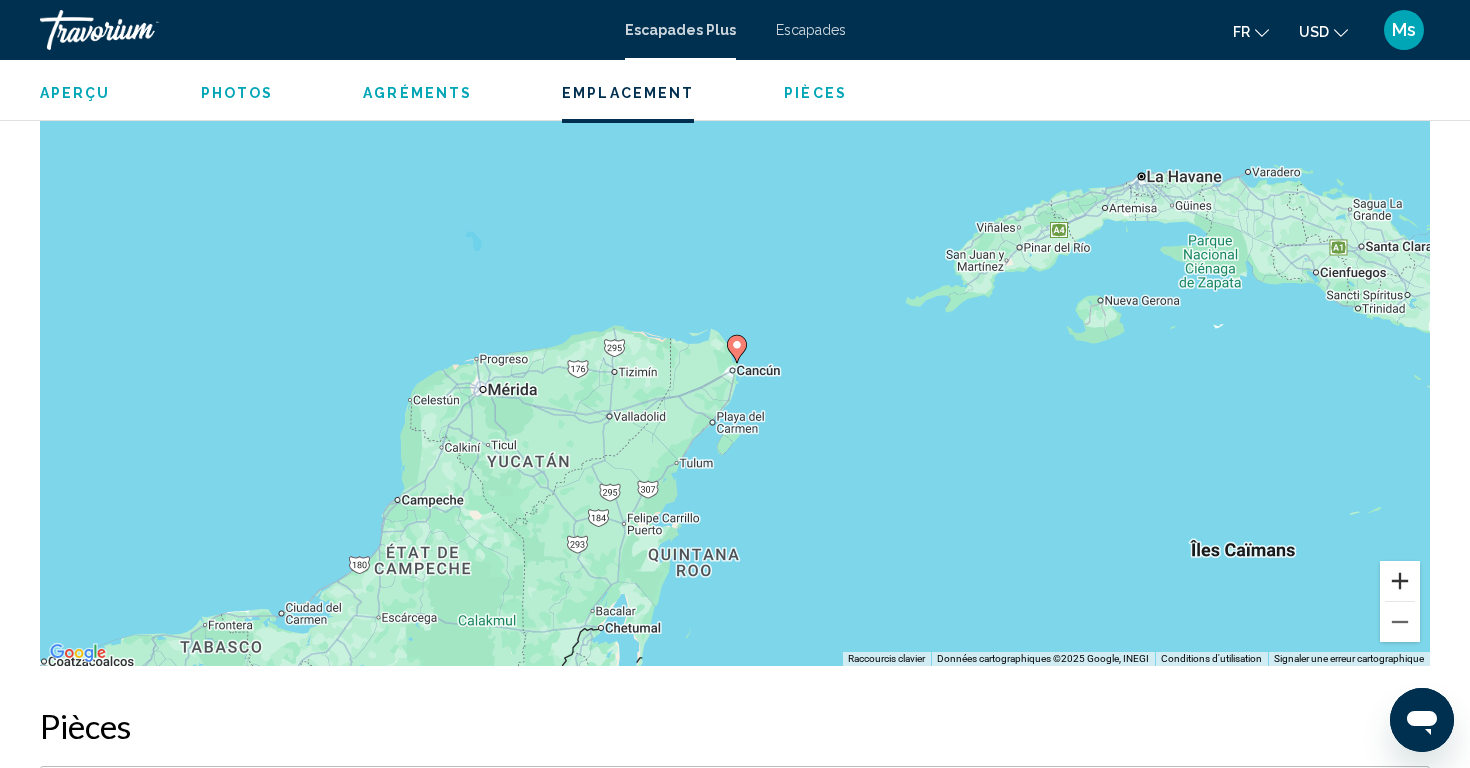 click at bounding box center [1400, 581] 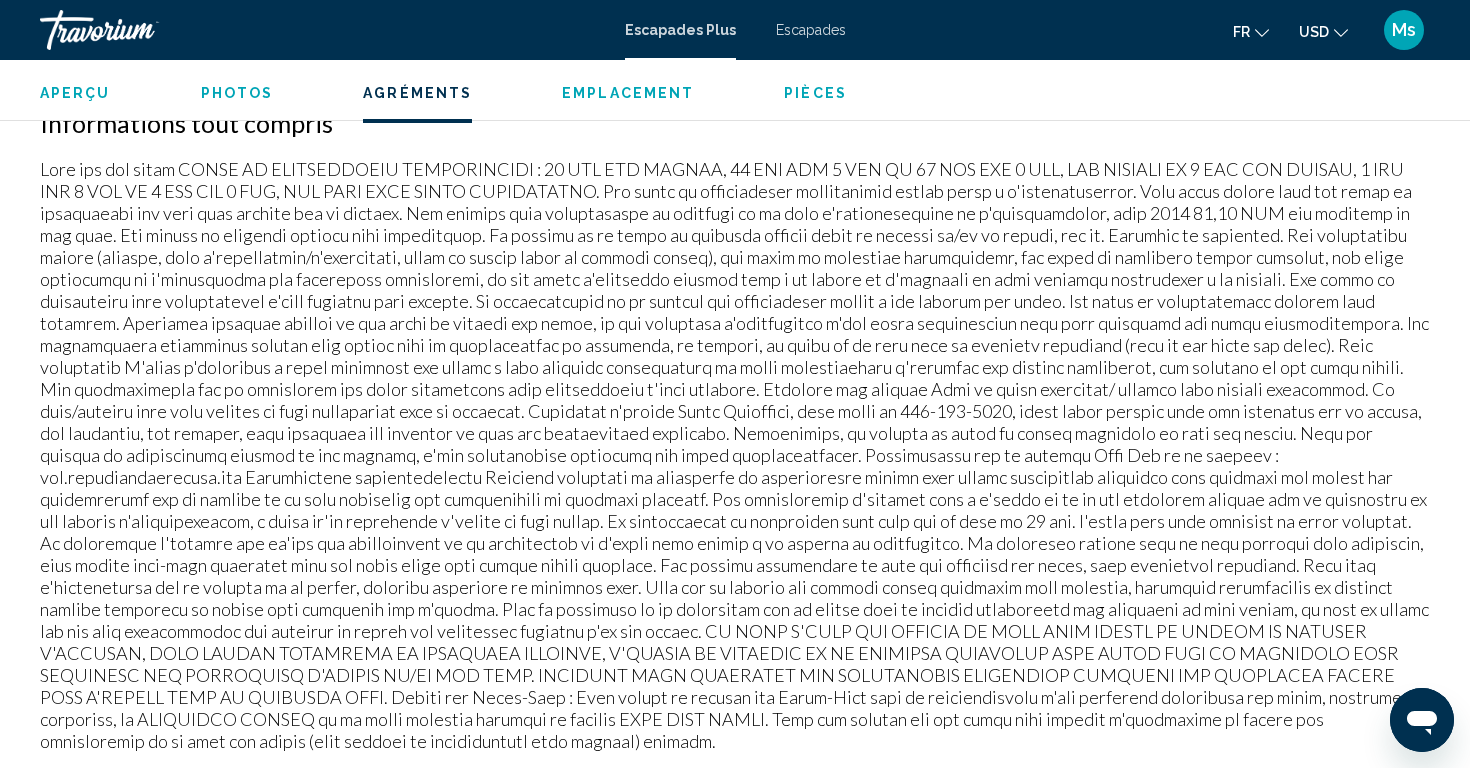 scroll, scrollTop: 1883, scrollLeft: 0, axis: vertical 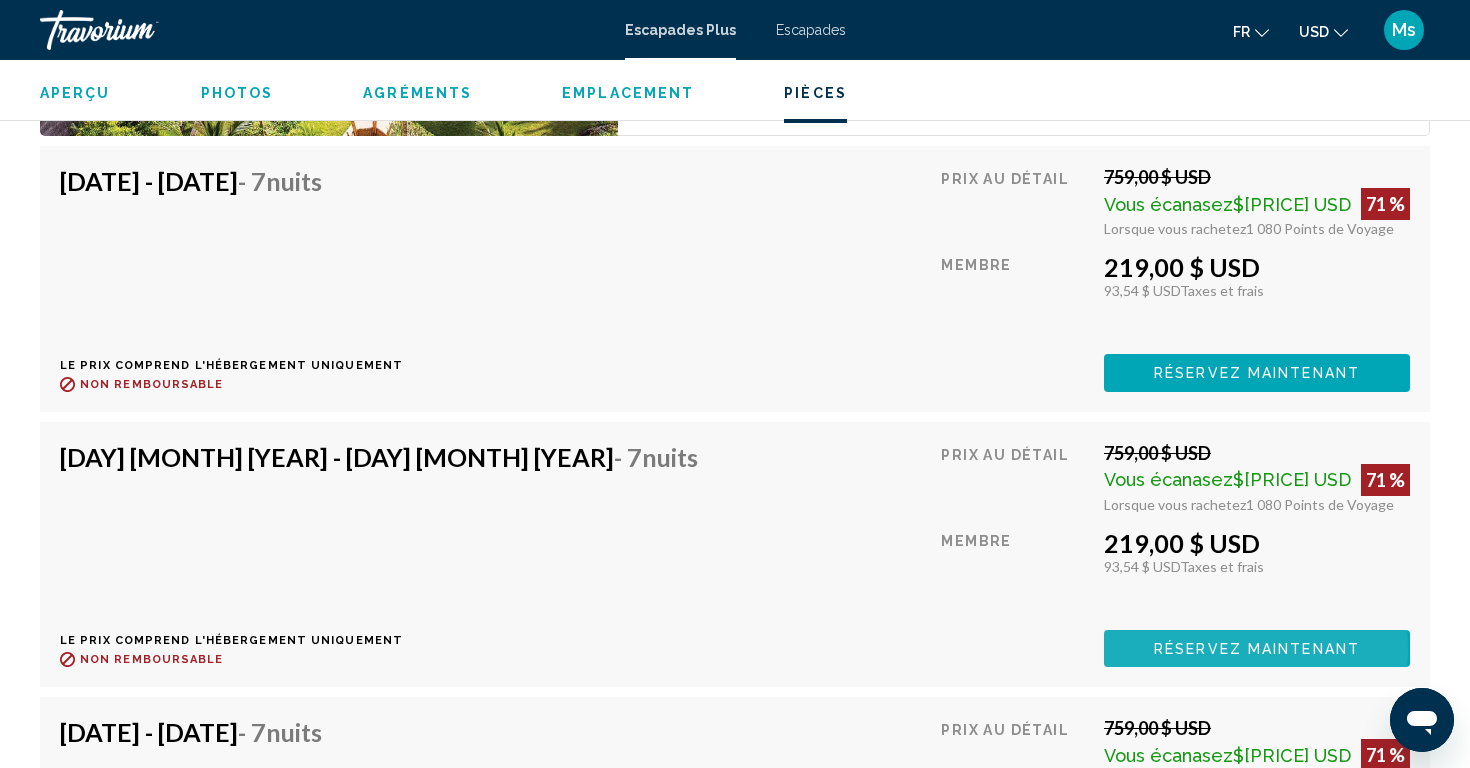 click on "RÉSERVEZ MAINTENANT" at bounding box center [1257, 649] 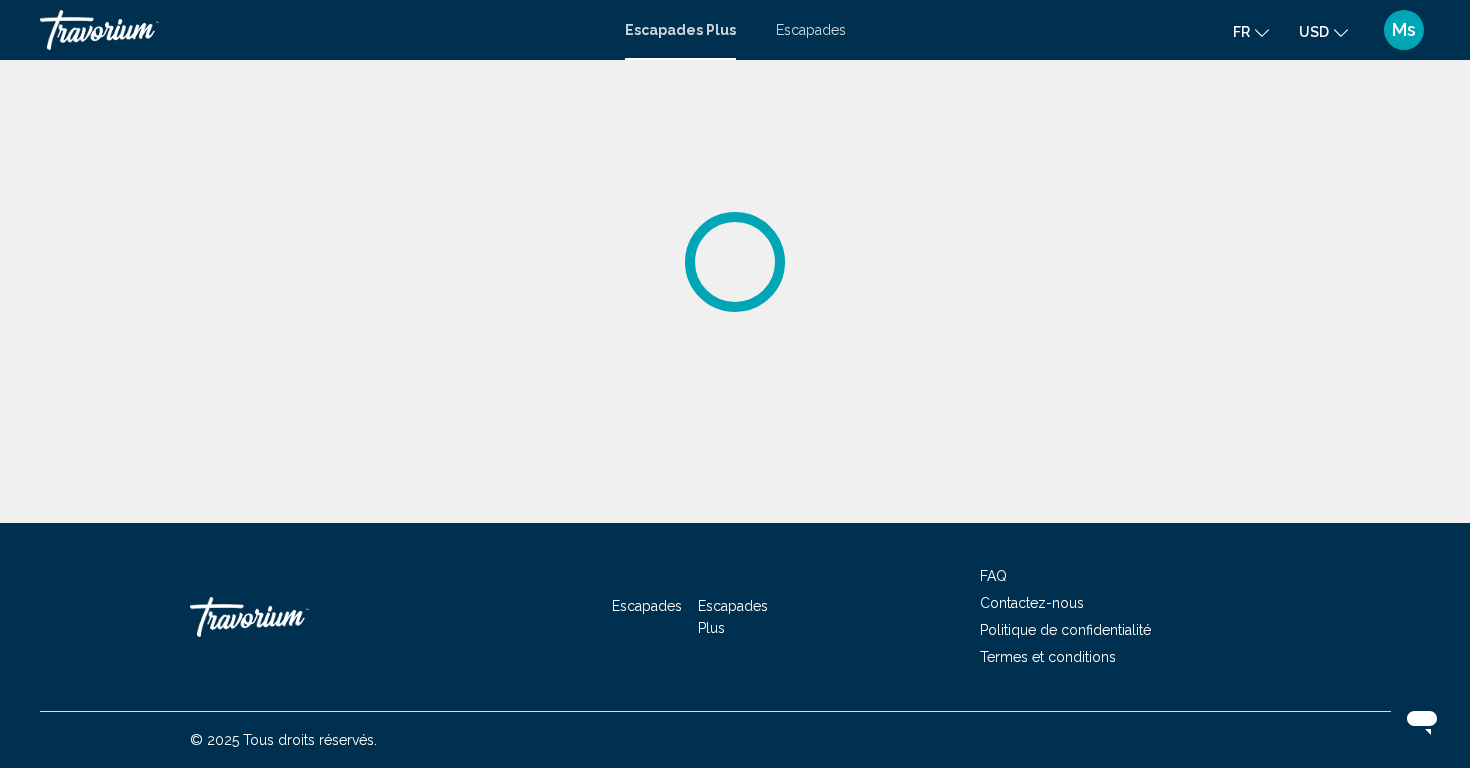 scroll, scrollTop: 0, scrollLeft: 0, axis: both 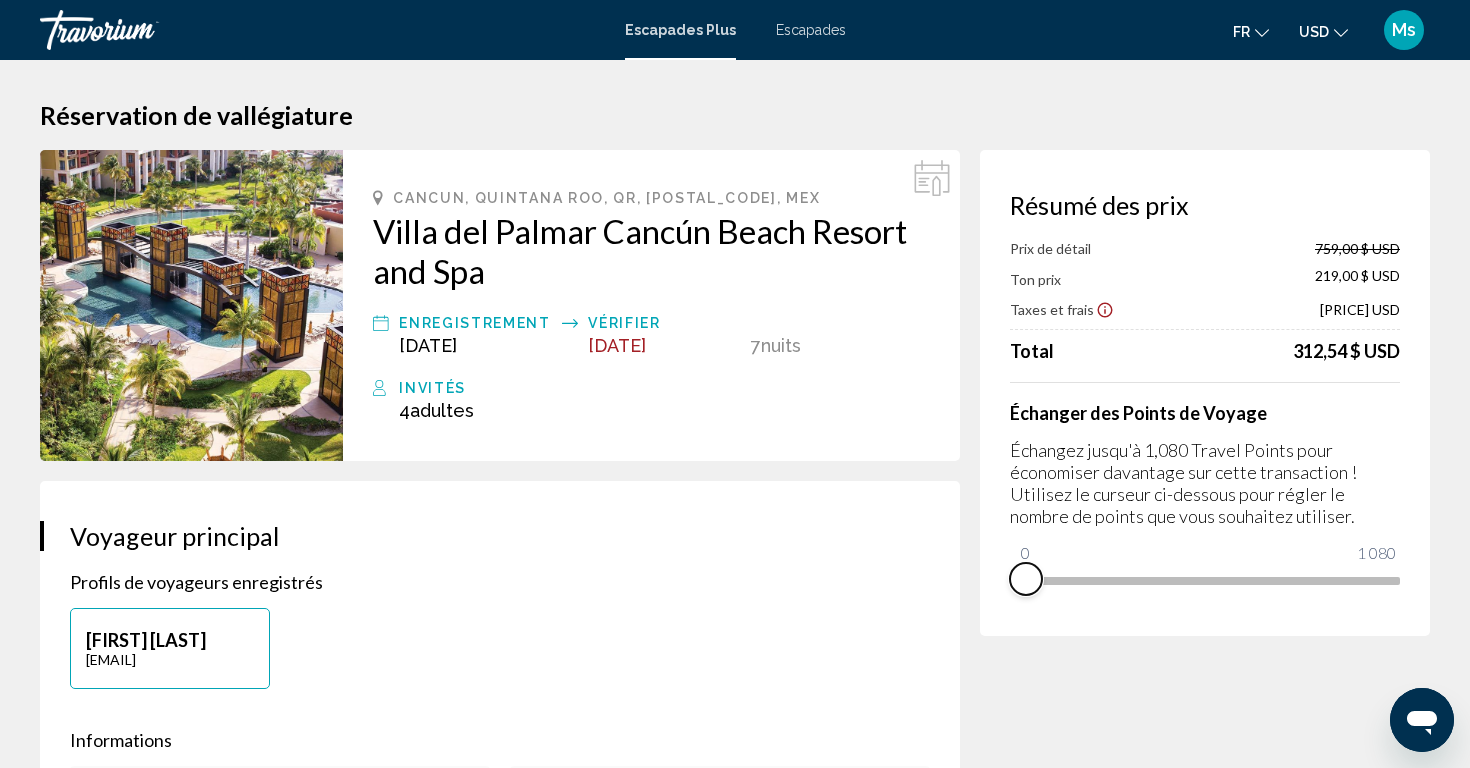 drag, startPoint x: 1385, startPoint y: 607, endPoint x: 1016, endPoint y: 727, distance: 388.0219 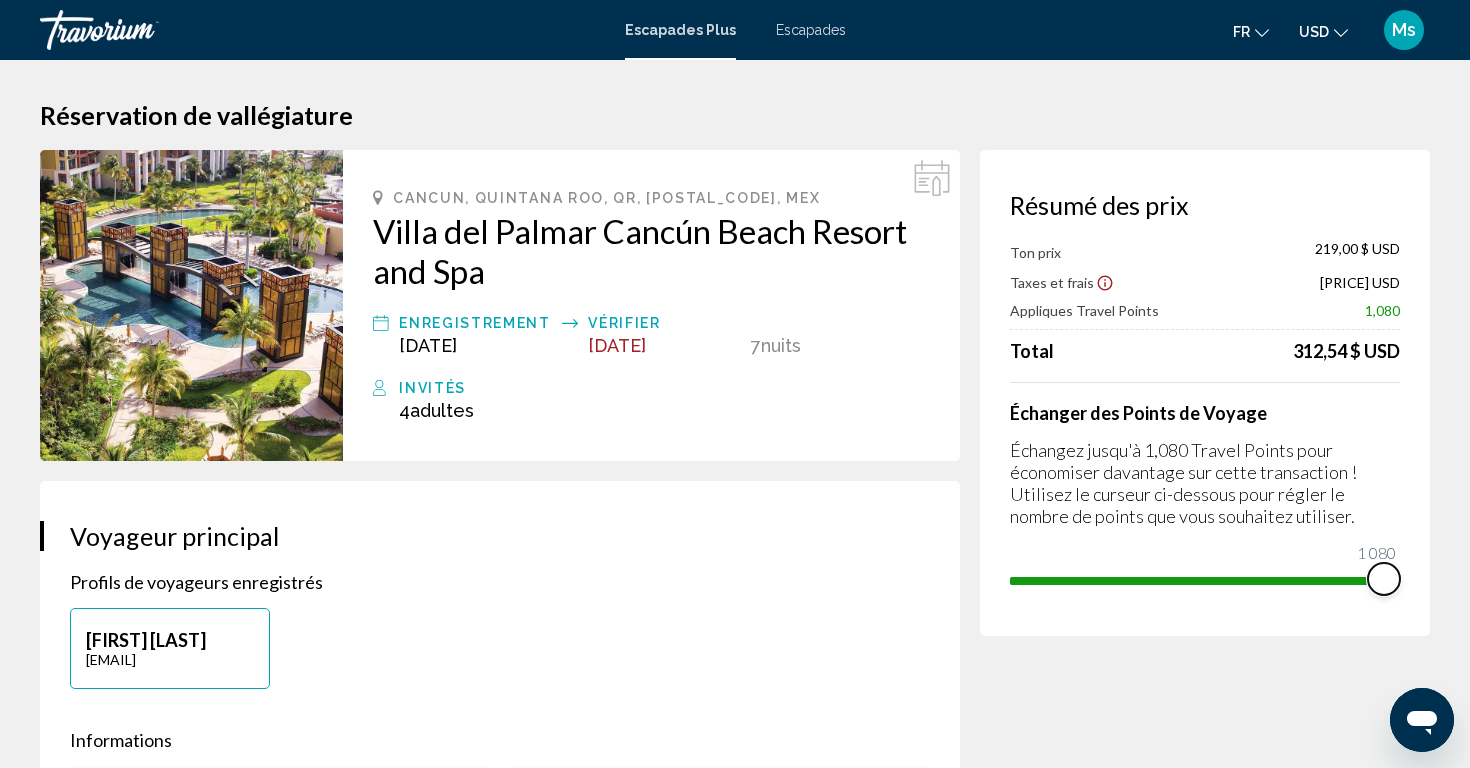 drag, startPoint x: 1025, startPoint y: 556, endPoint x: 1393, endPoint y: 529, distance: 368.98917 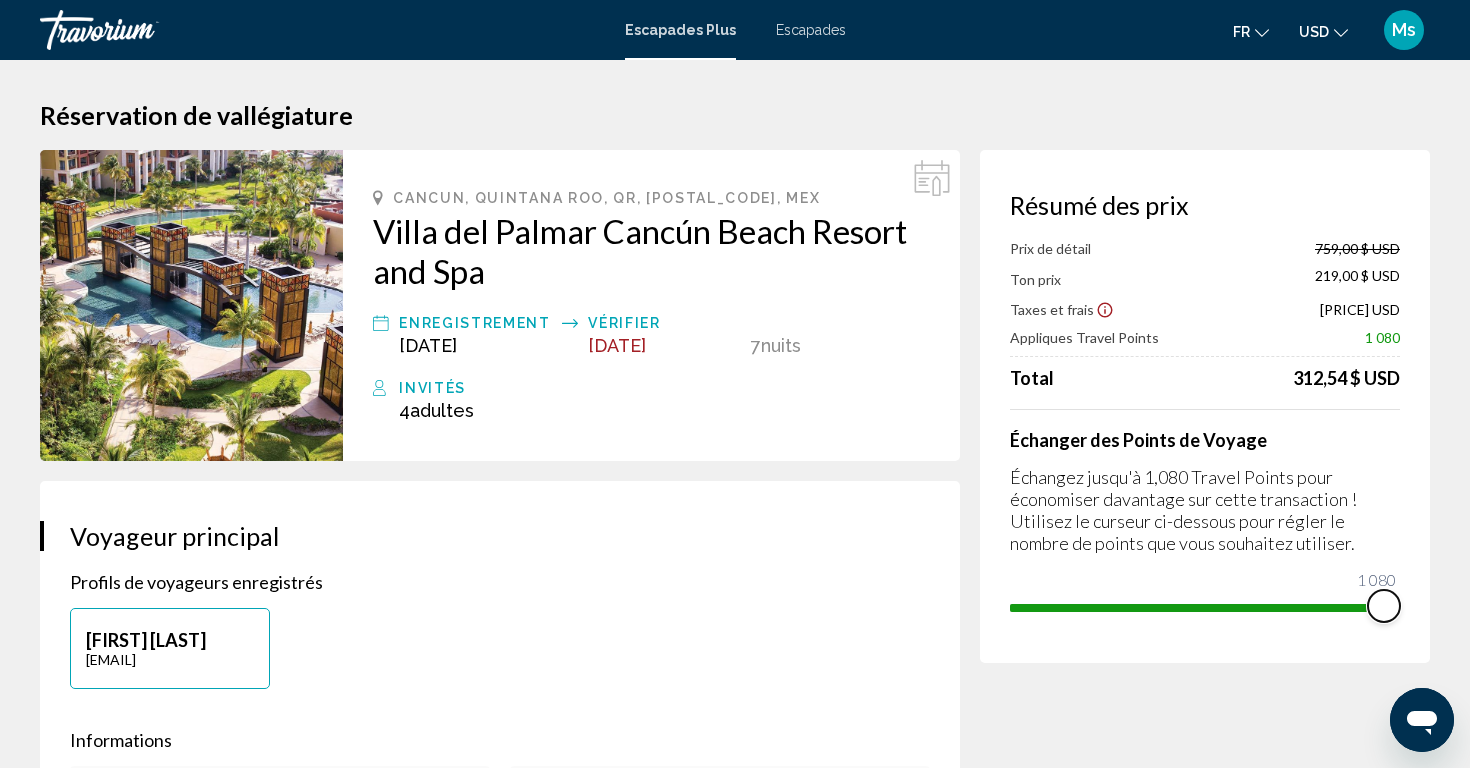 scroll, scrollTop: 0, scrollLeft: 0, axis: both 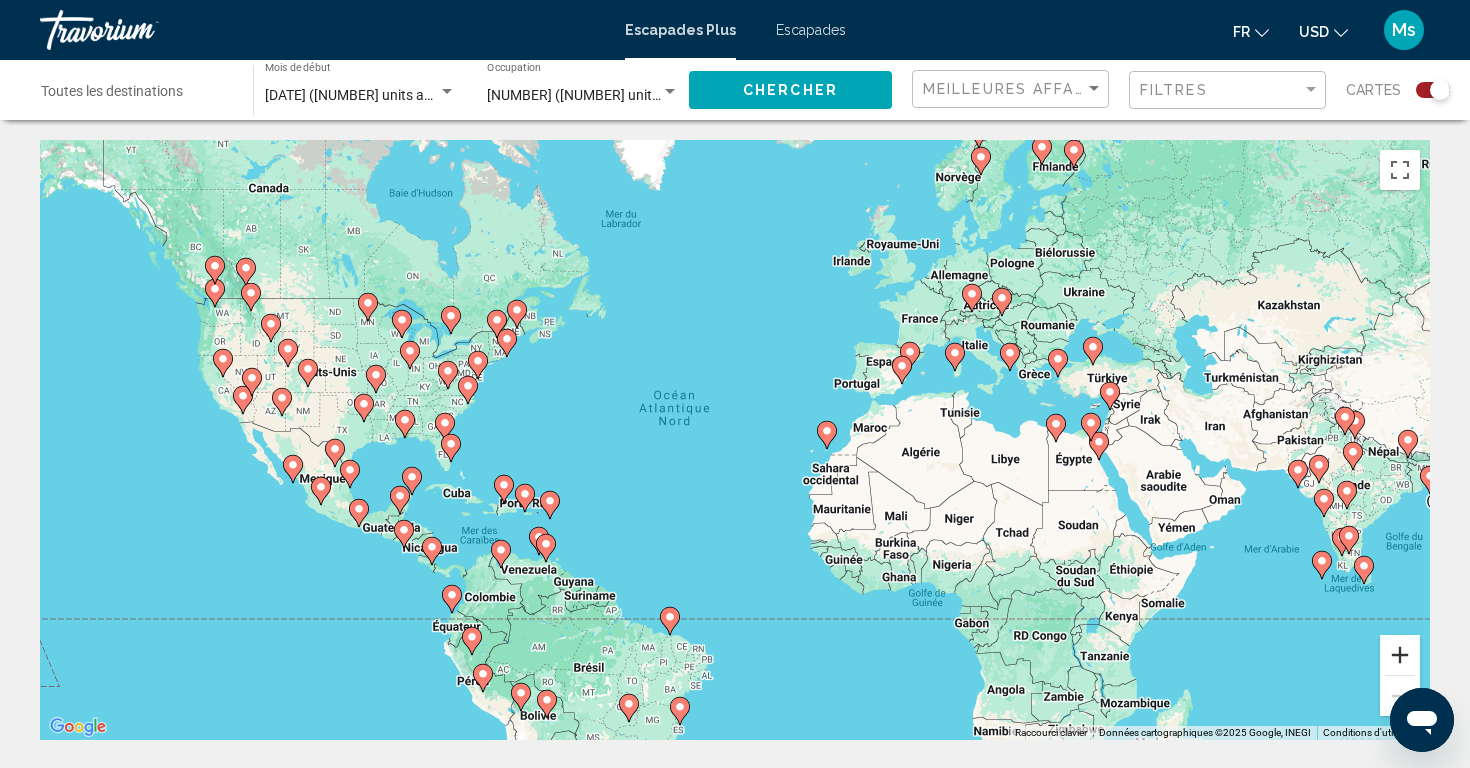click at bounding box center [1400, 655] 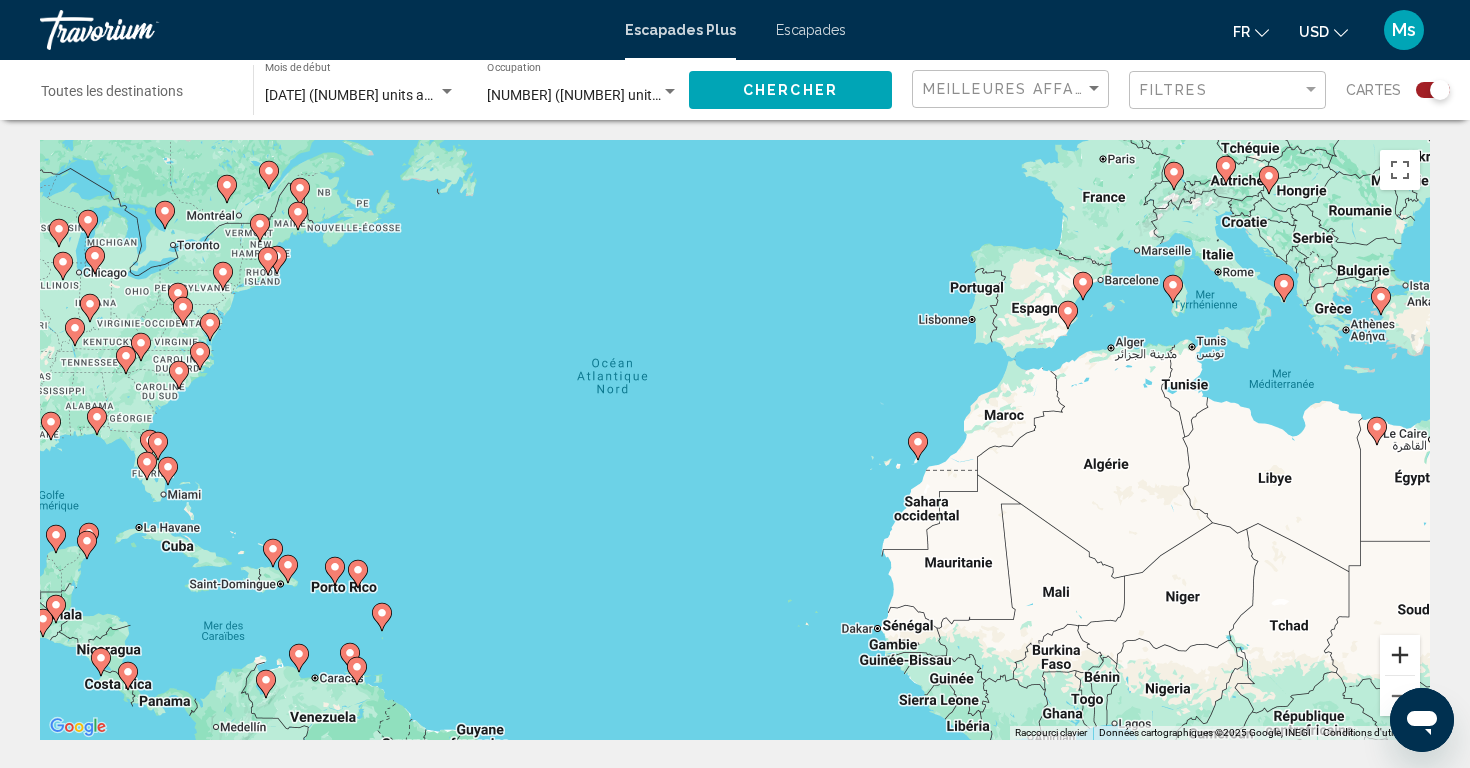 click at bounding box center [1400, 655] 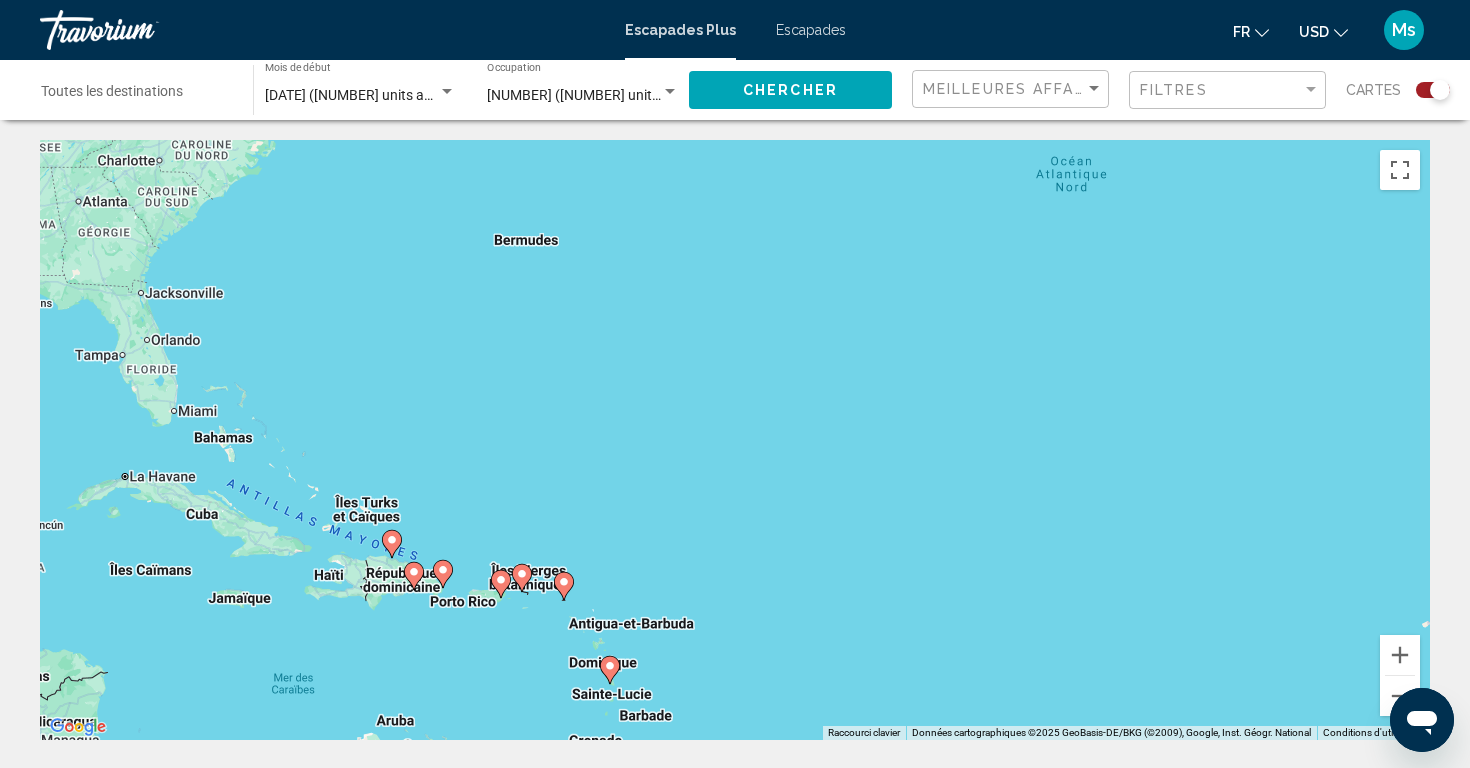 drag, startPoint x: 256, startPoint y: 366, endPoint x: 839, endPoint y: 228, distance: 599.11017 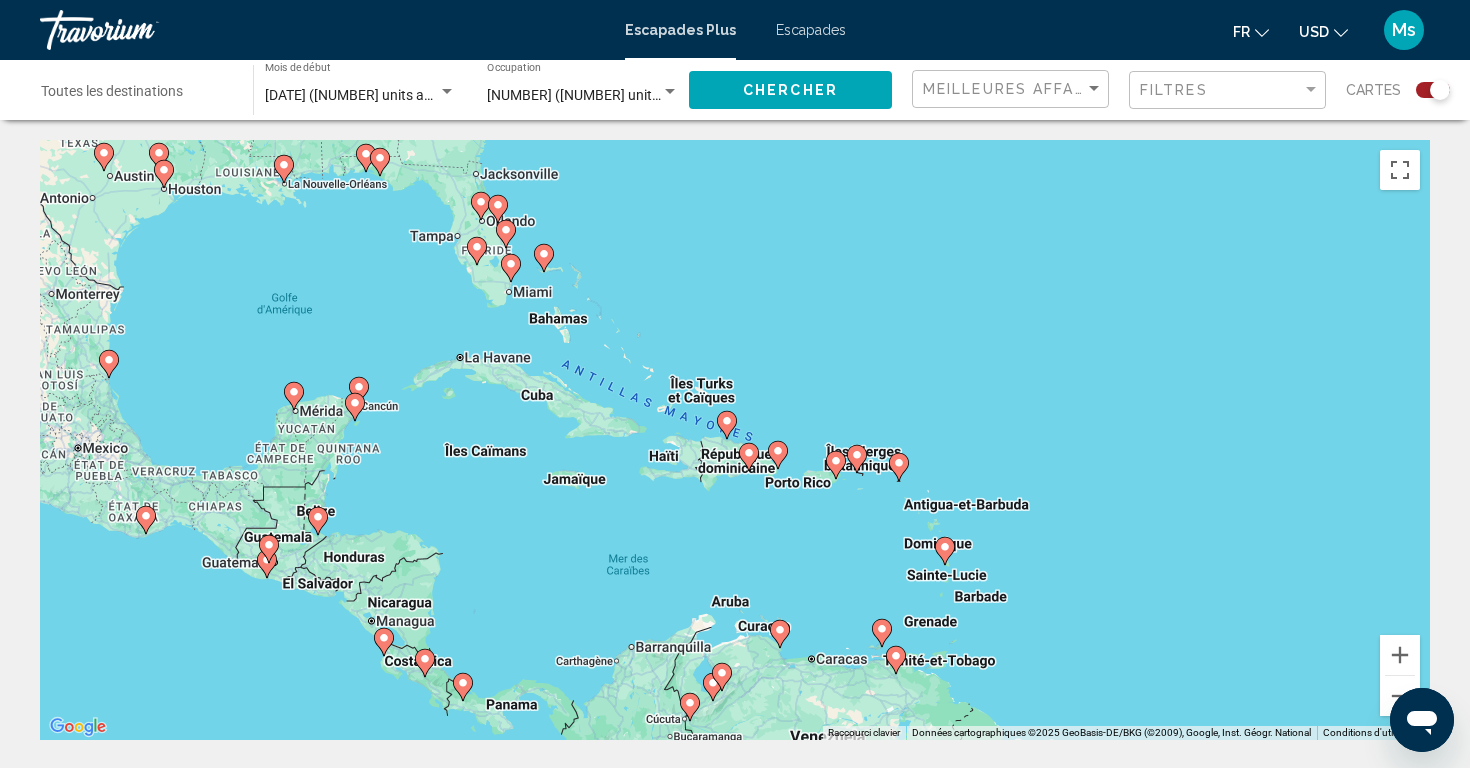 drag, startPoint x: 468, startPoint y: 542, endPoint x: 806, endPoint y: 418, distance: 360.02777 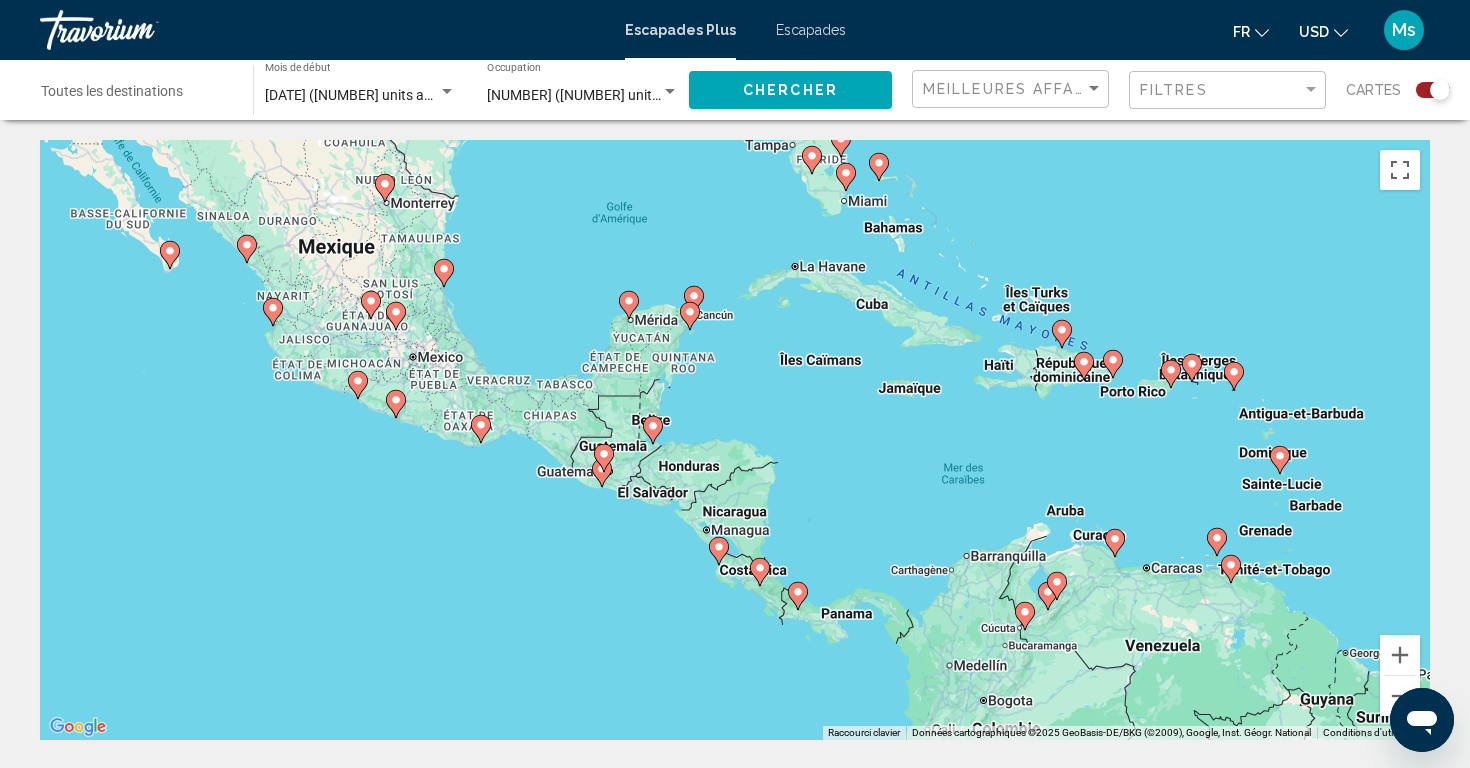 drag, startPoint x: 444, startPoint y: 479, endPoint x: 787, endPoint y: 385, distance: 355.6473 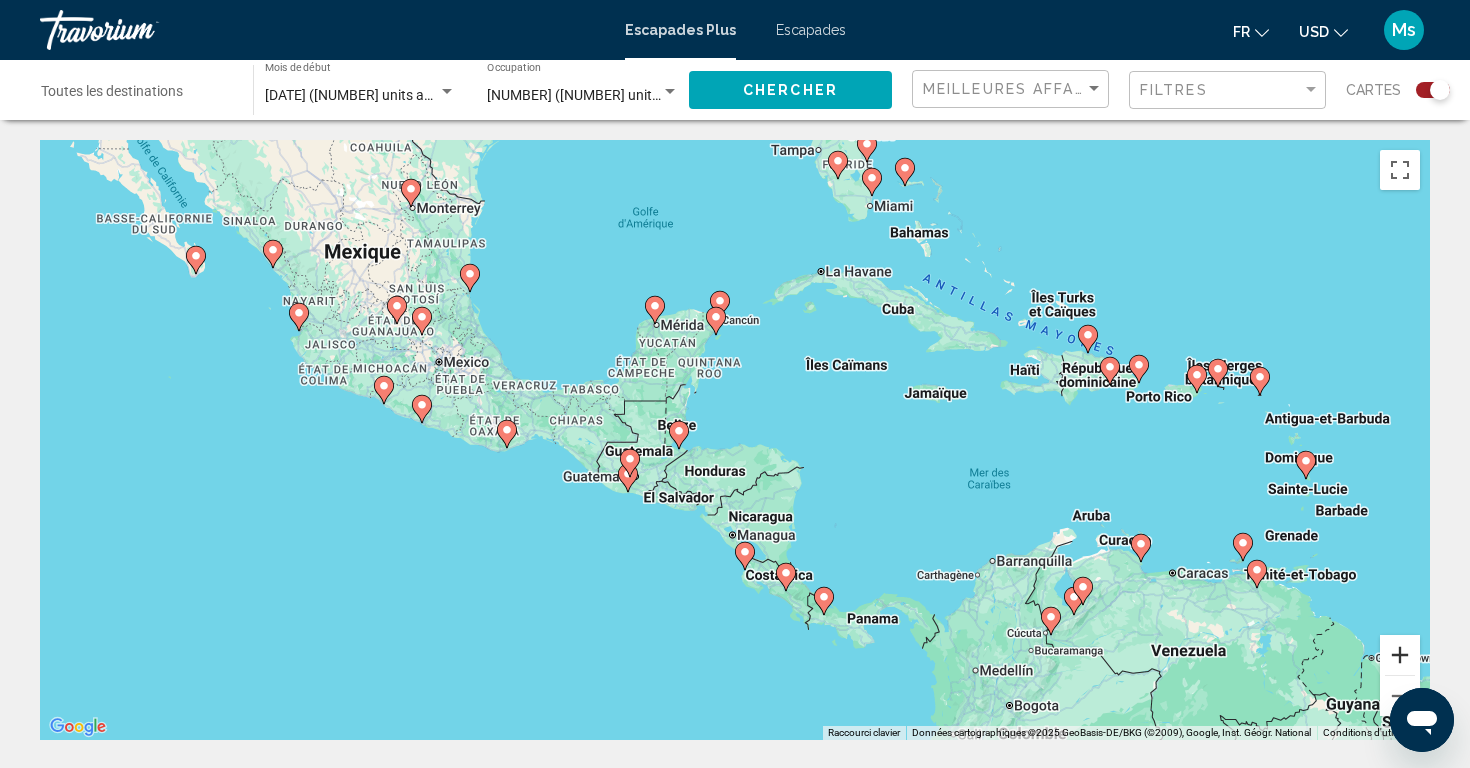 click at bounding box center (1400, 655) 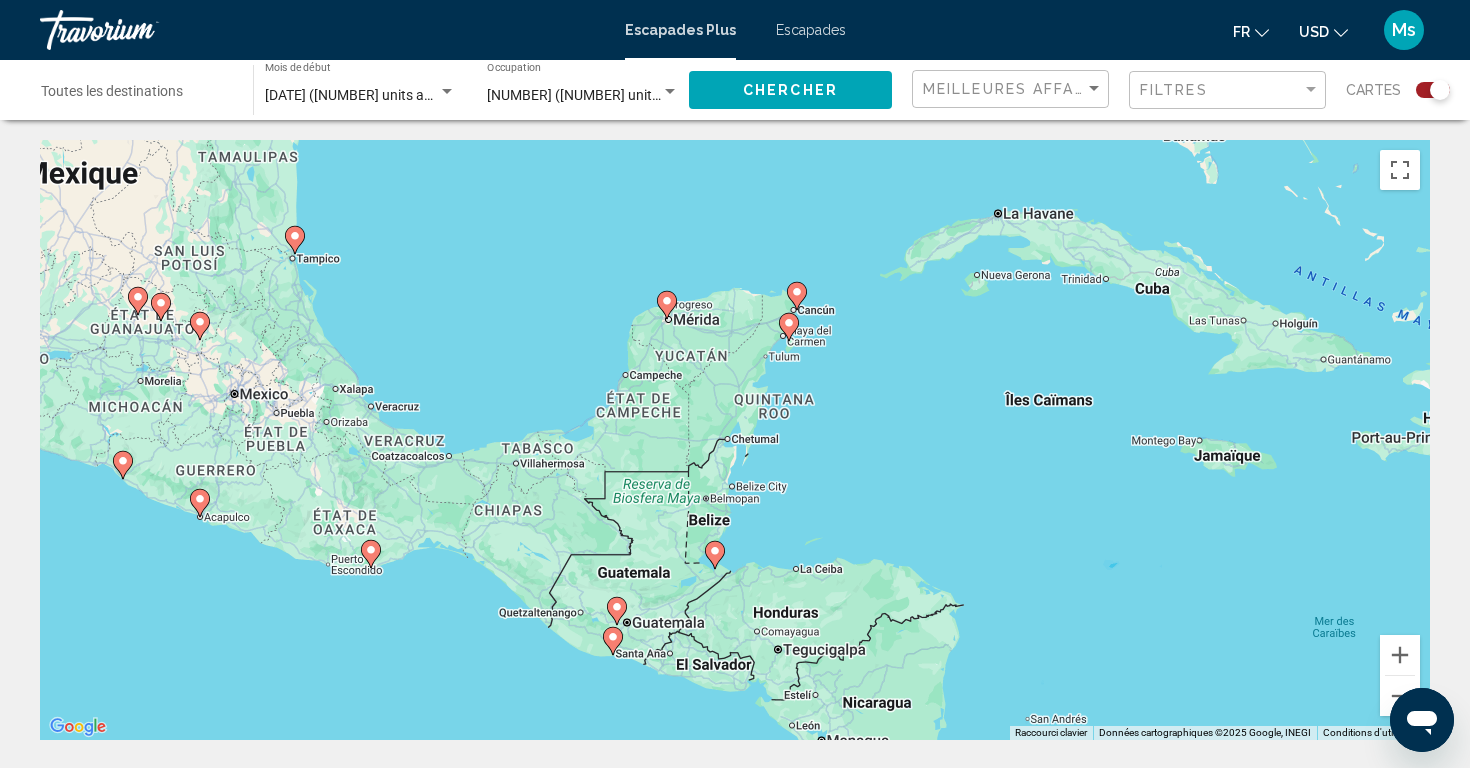 drag, startPoint x: 753, startPoint y: 250, endPoint x: 848, endPoint y: 360, distance: 145.34442 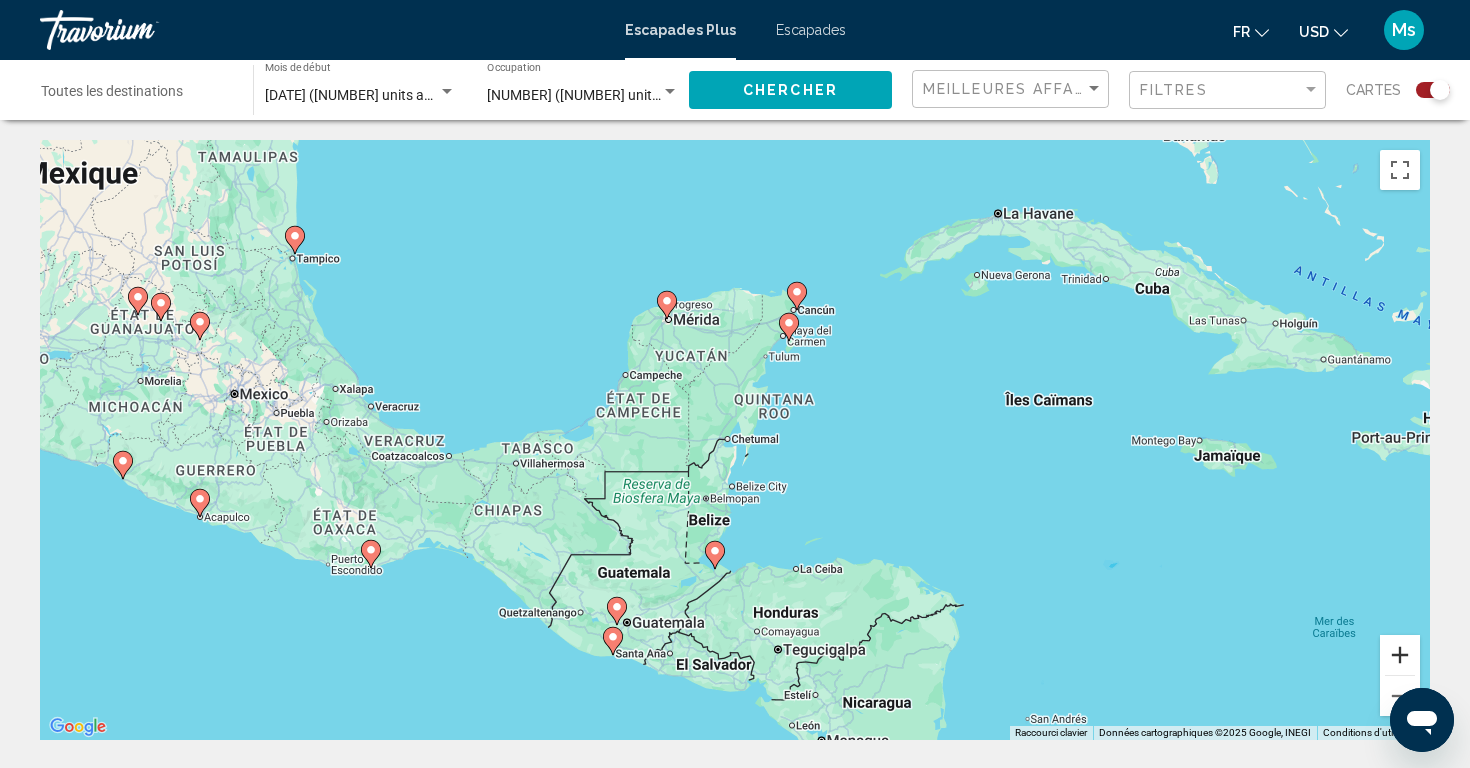 click at bounding box center (1400, 655) 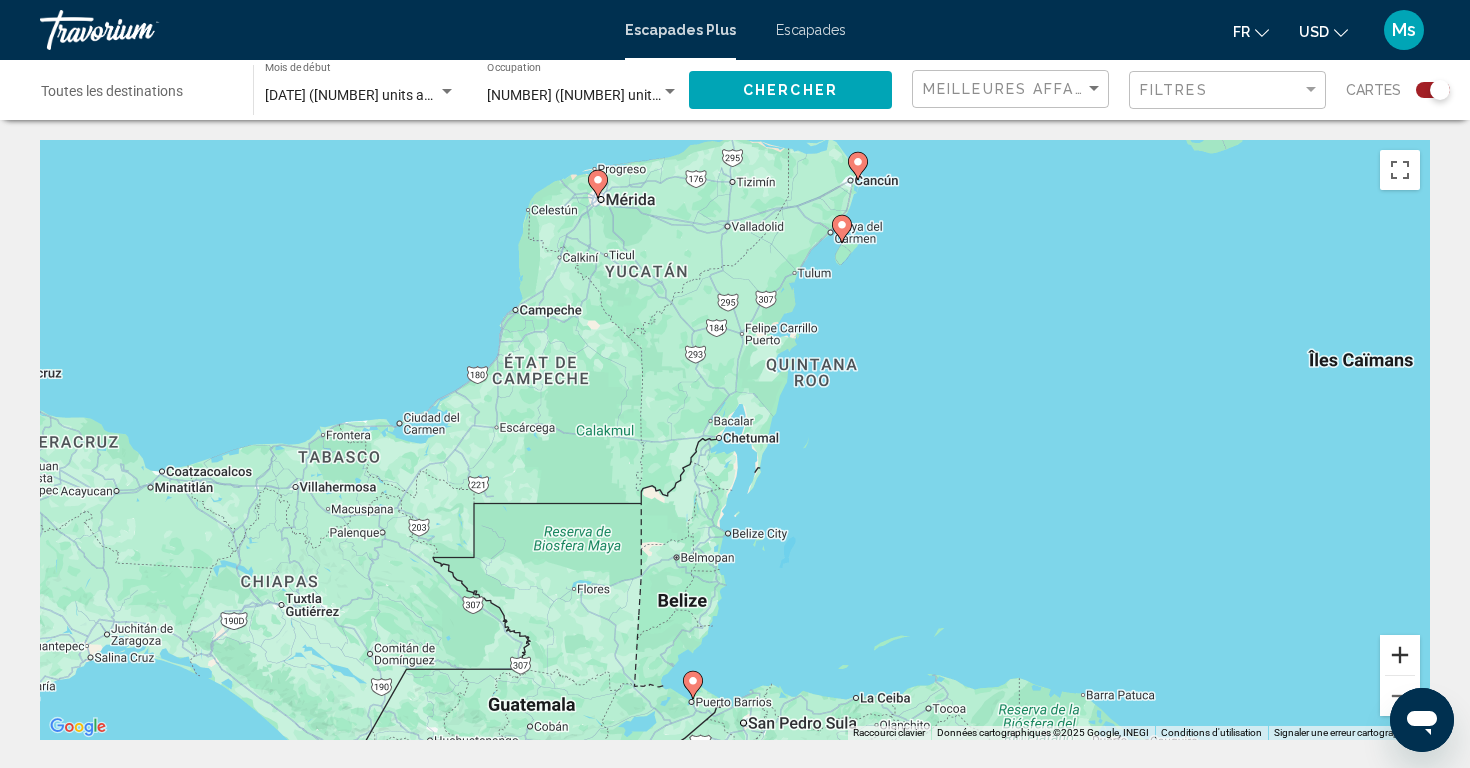 click at bounding box center [1400, 655] 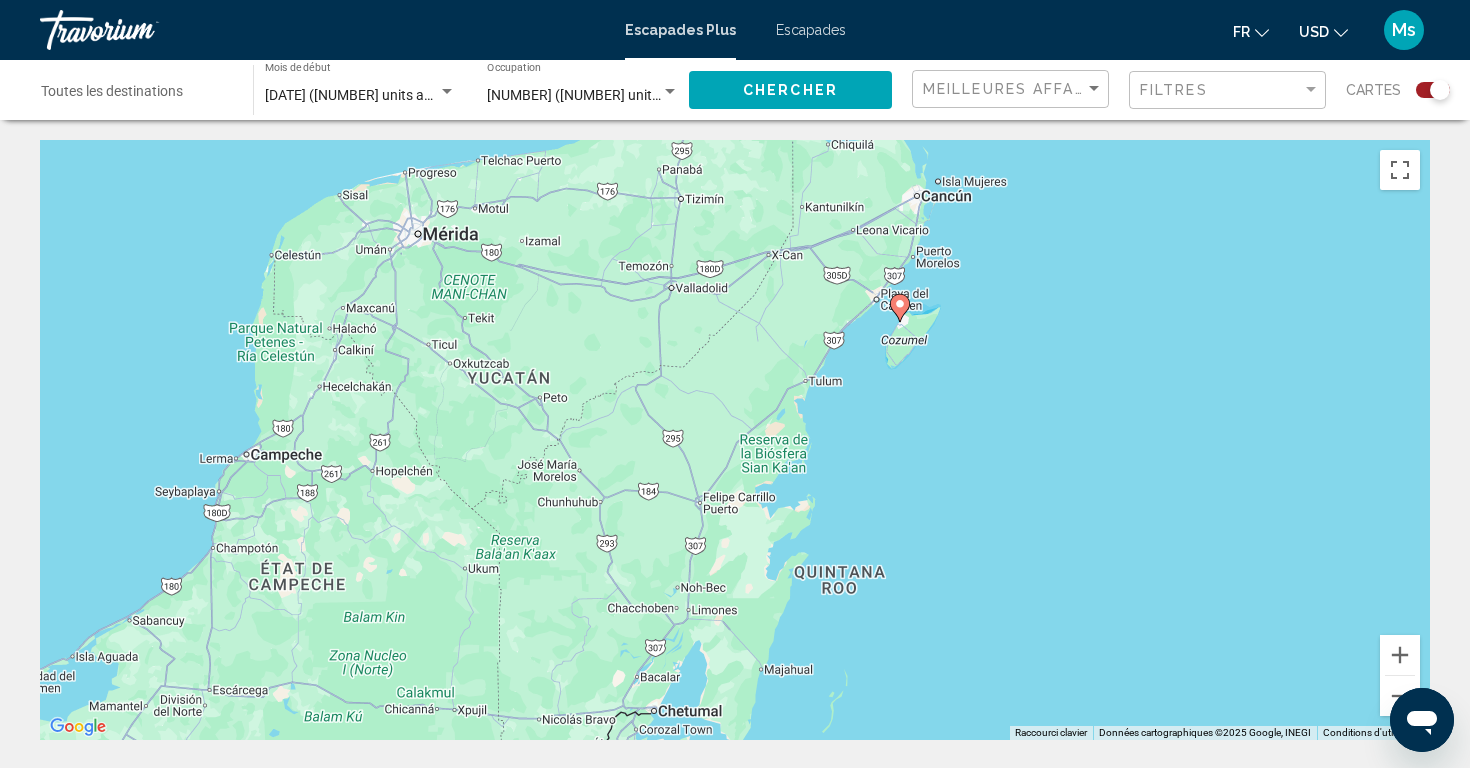 drag, startPoint x: 1101, startPoint y: 317, endPoint x: 909, endPoint y: 737, distance: 461.80515 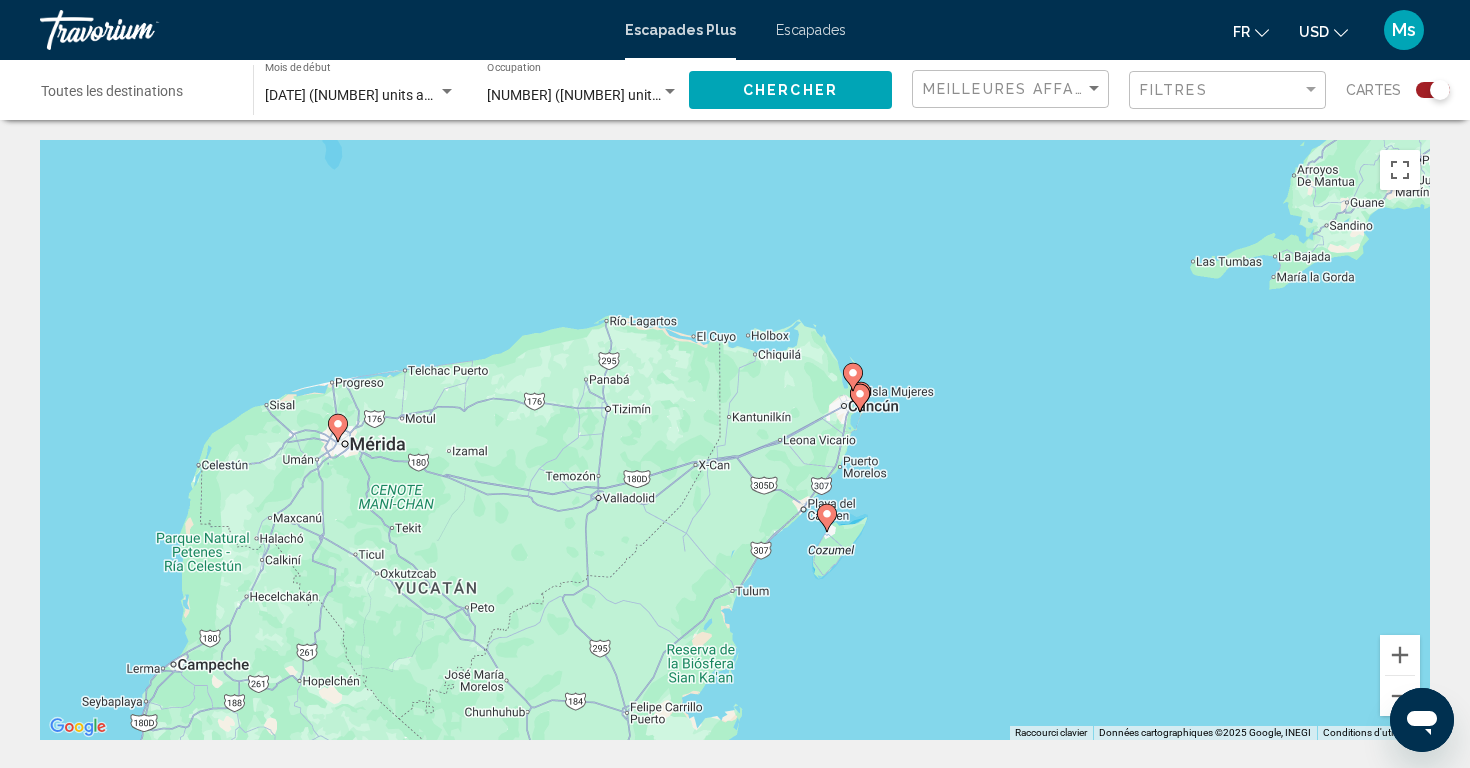 drag, startPoint x: 951, startPoint y: 433, endPoint x: 1015, endPoint y: 475, distance: 76.55064 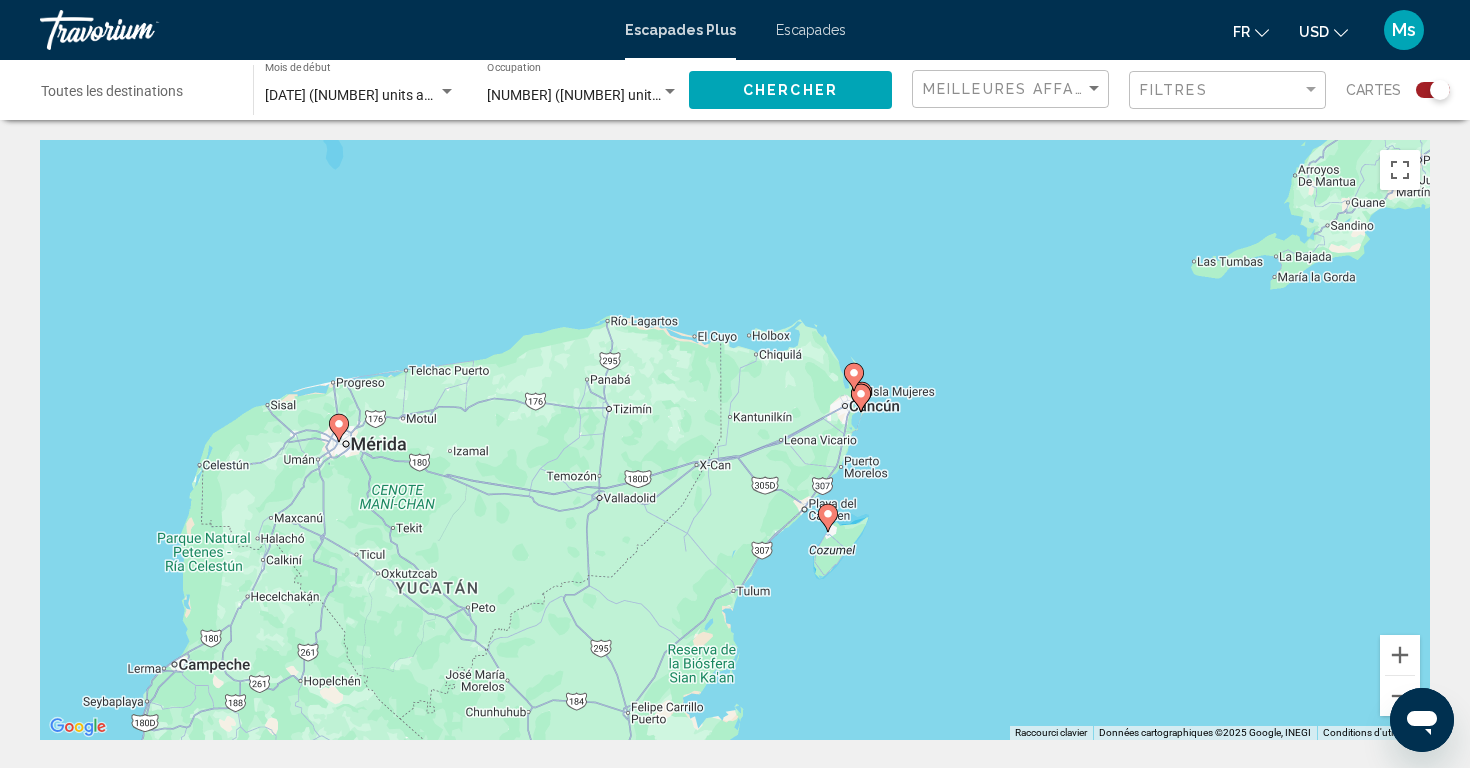 click 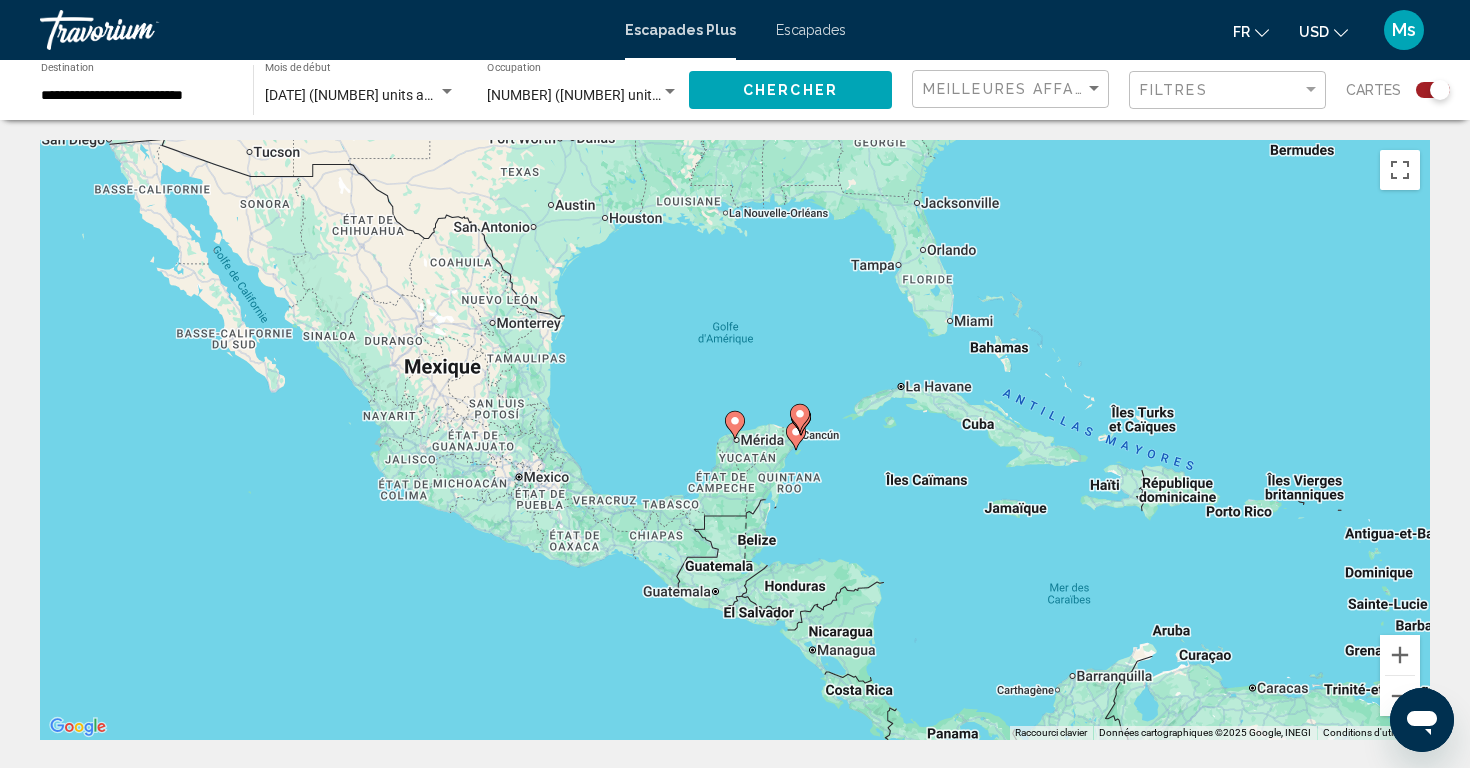 click 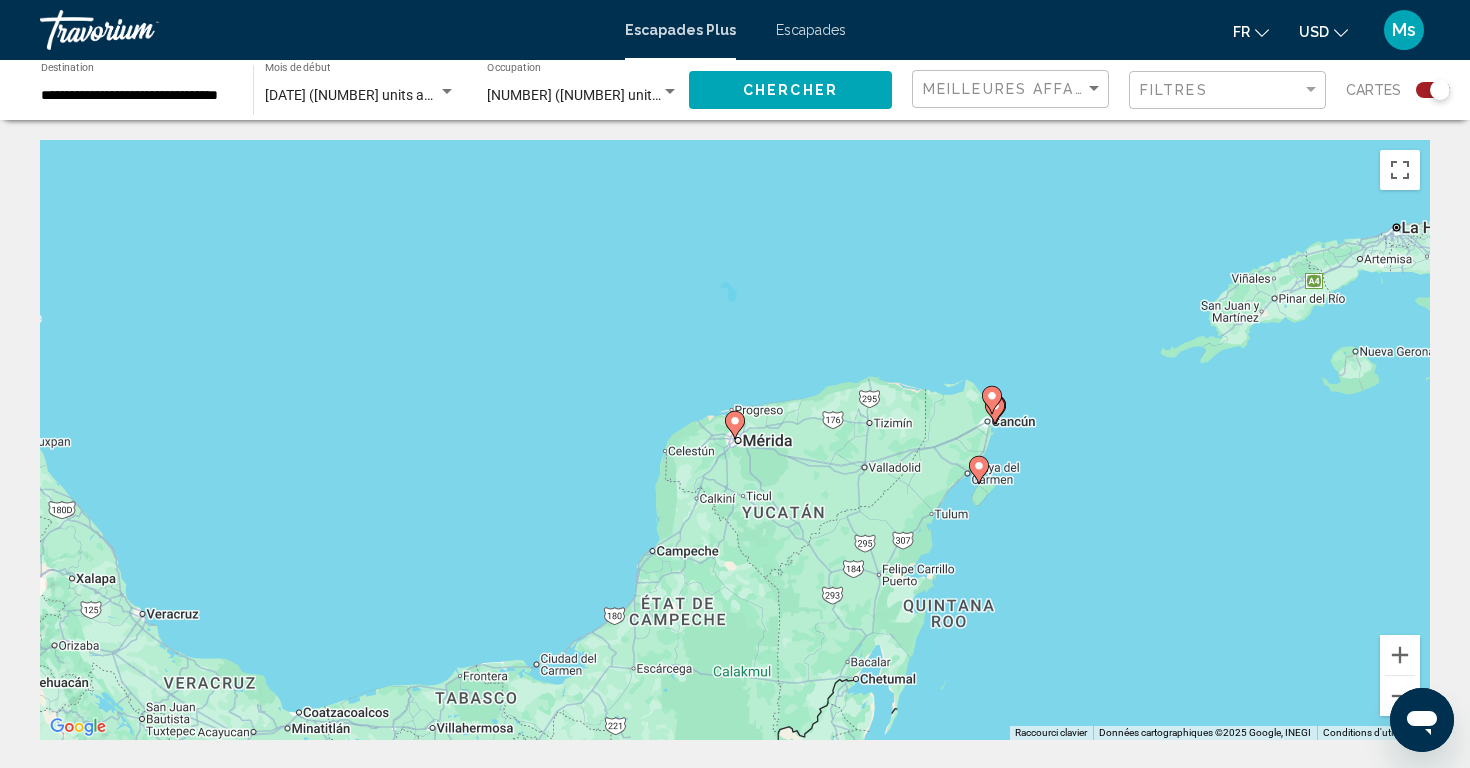 click 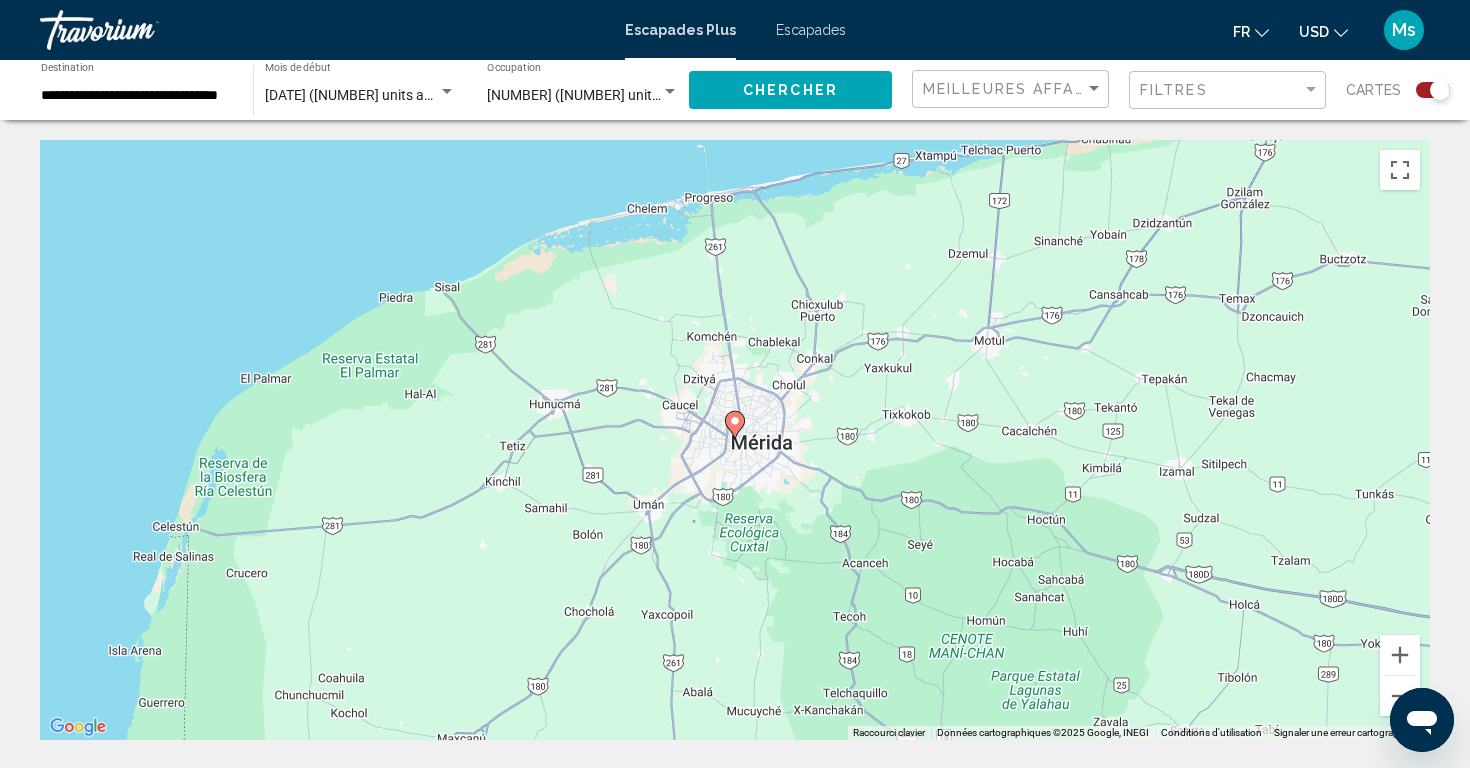 click 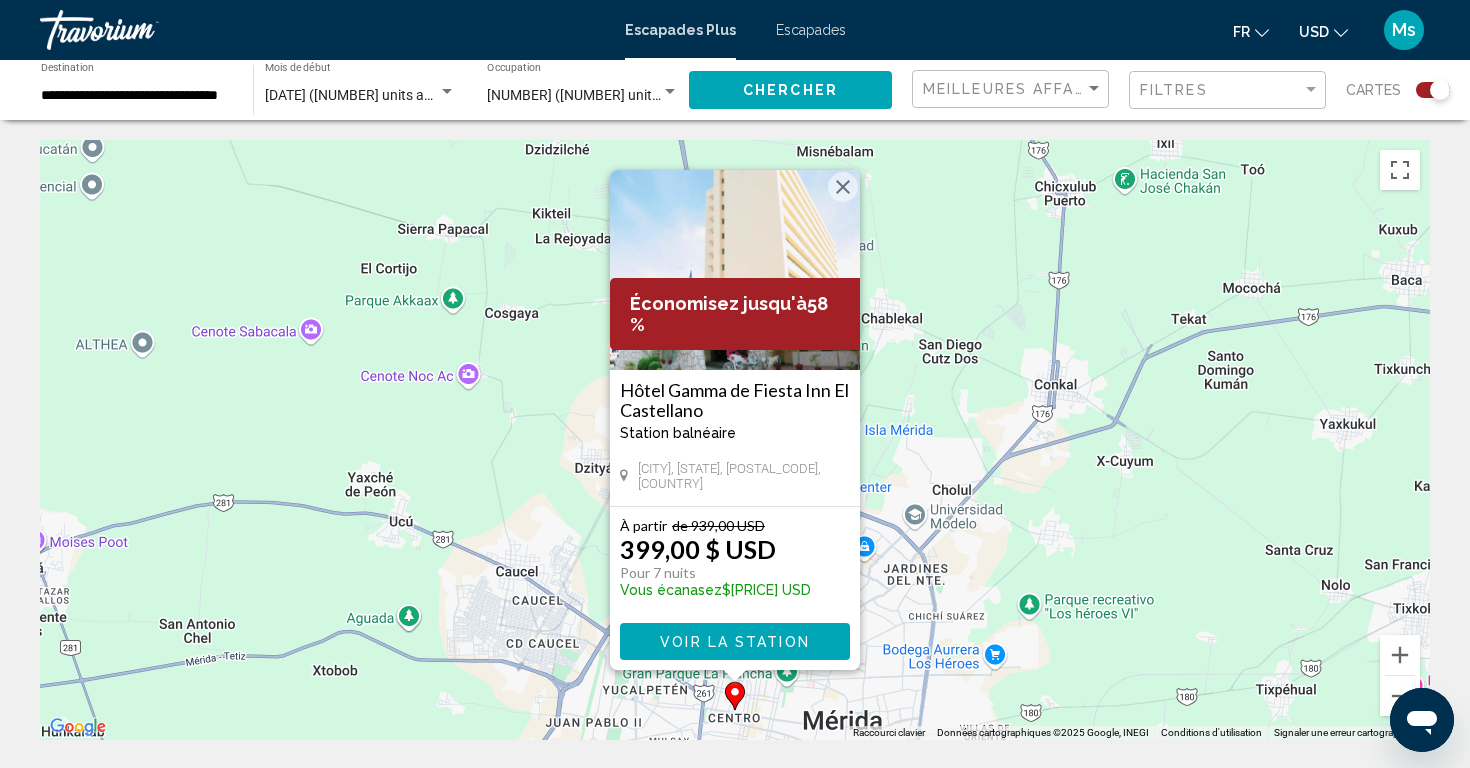 click at bounding box center [735, 270] 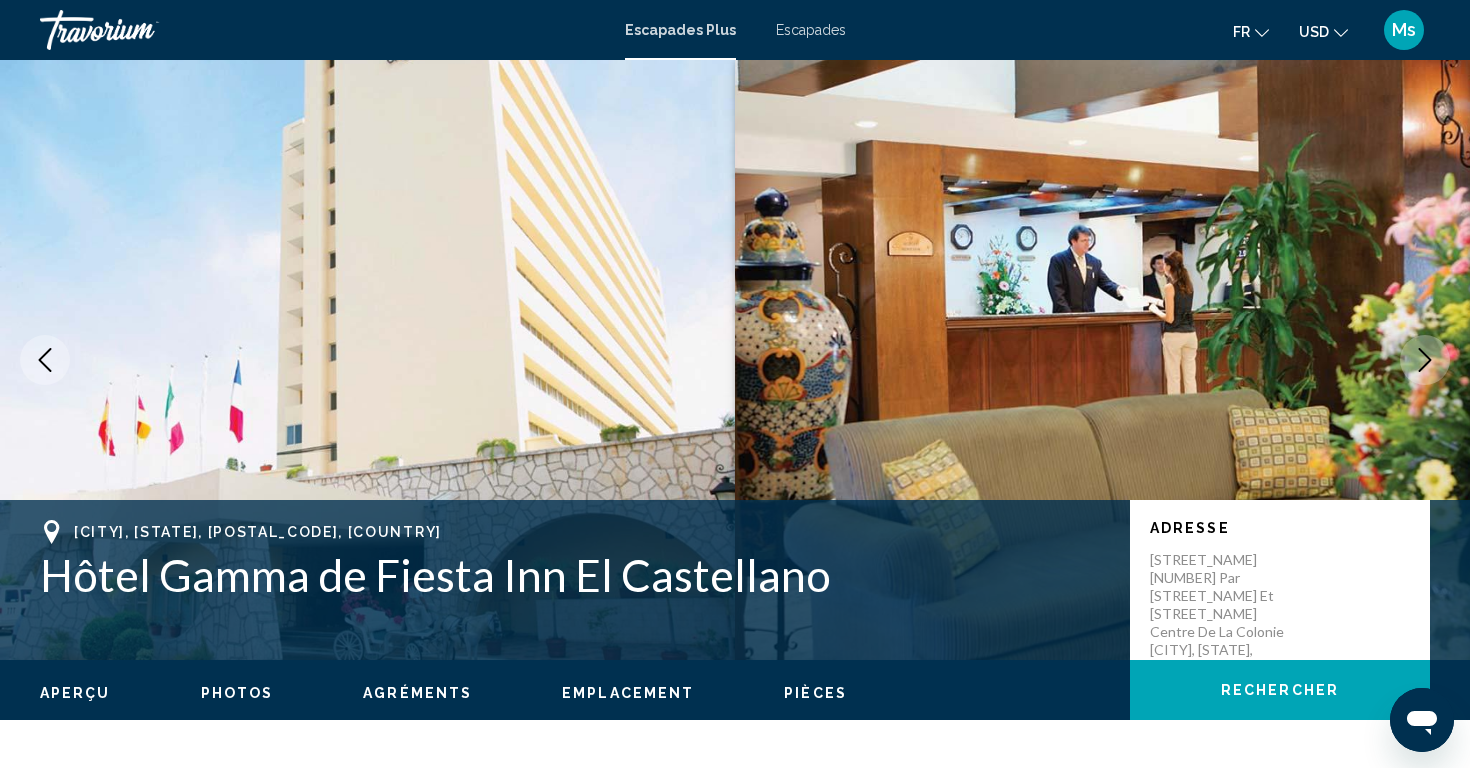 click 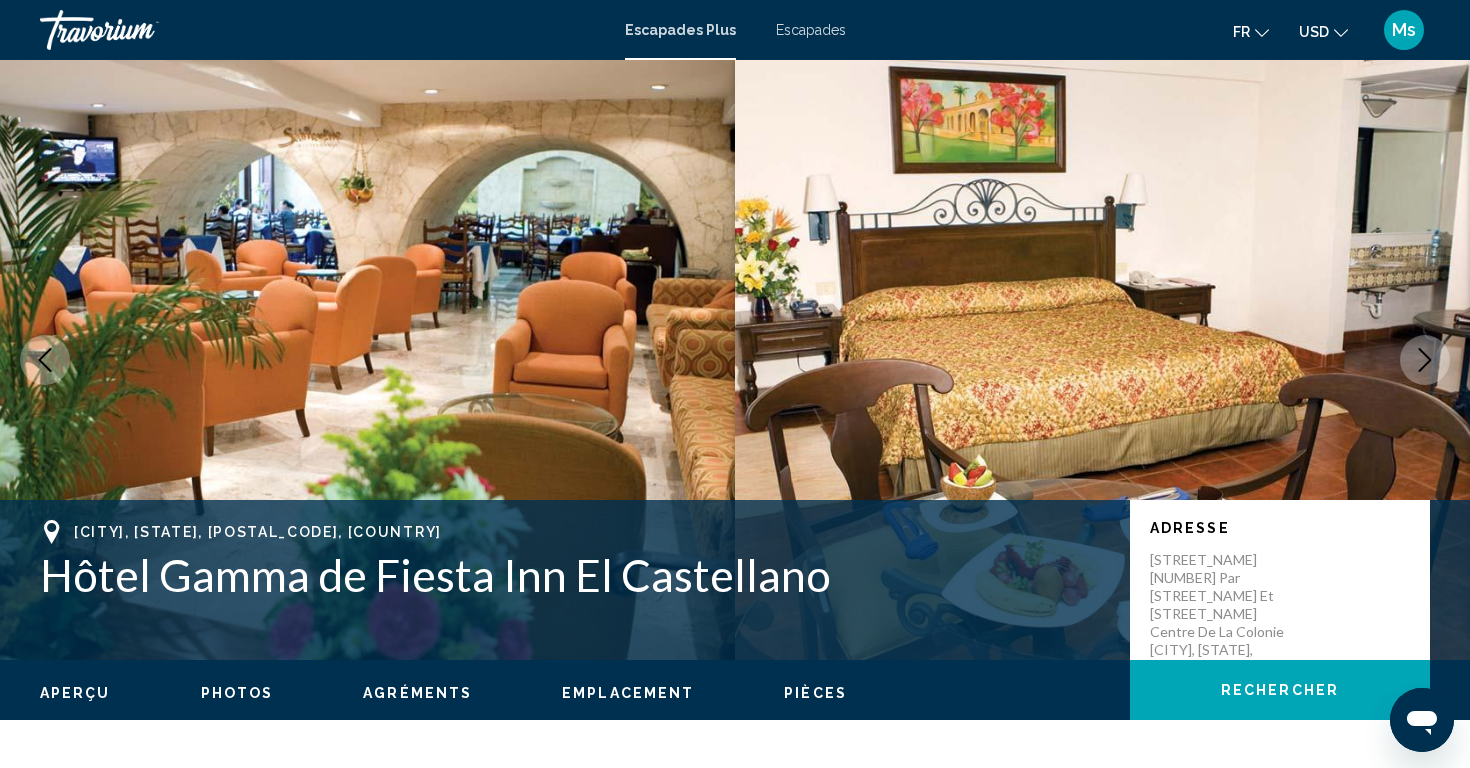 click 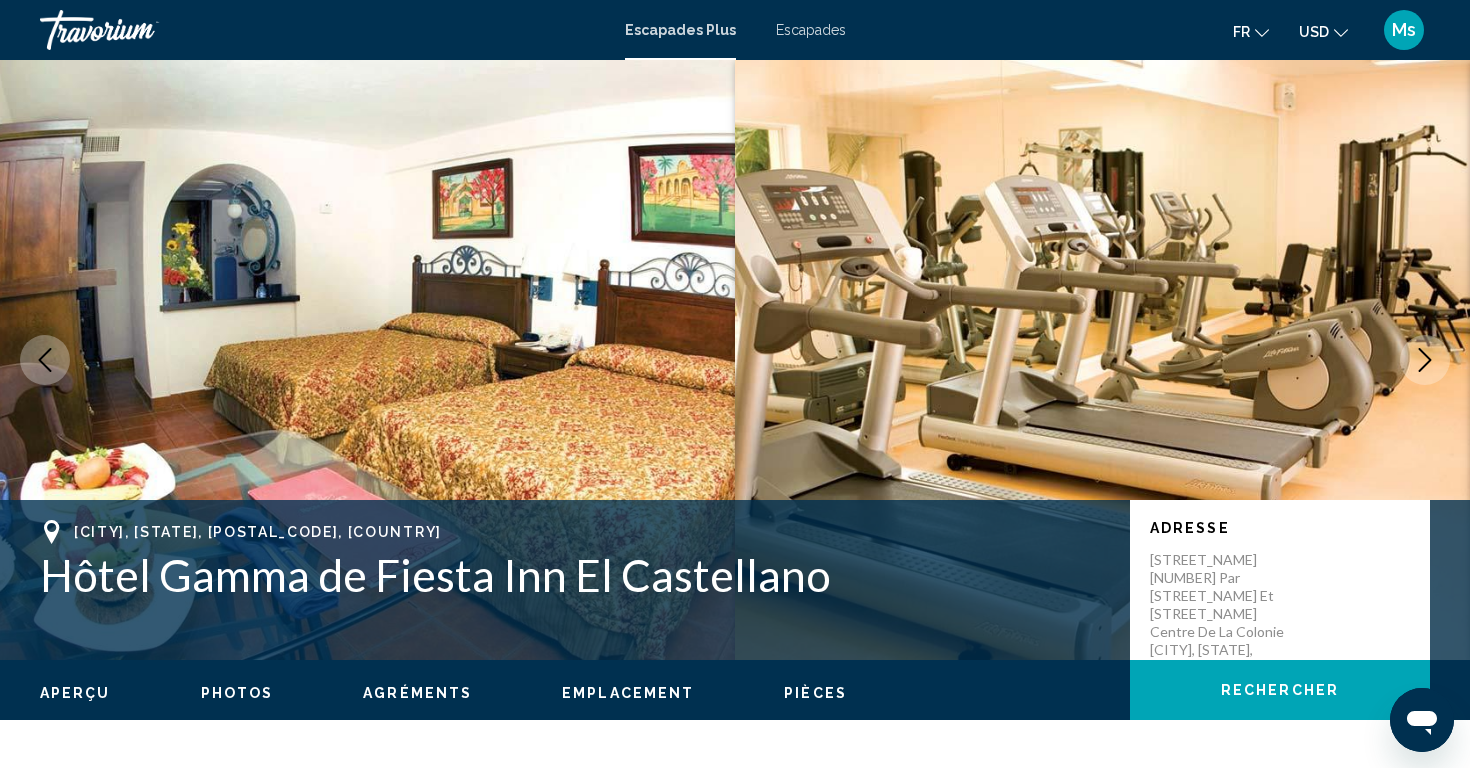 click 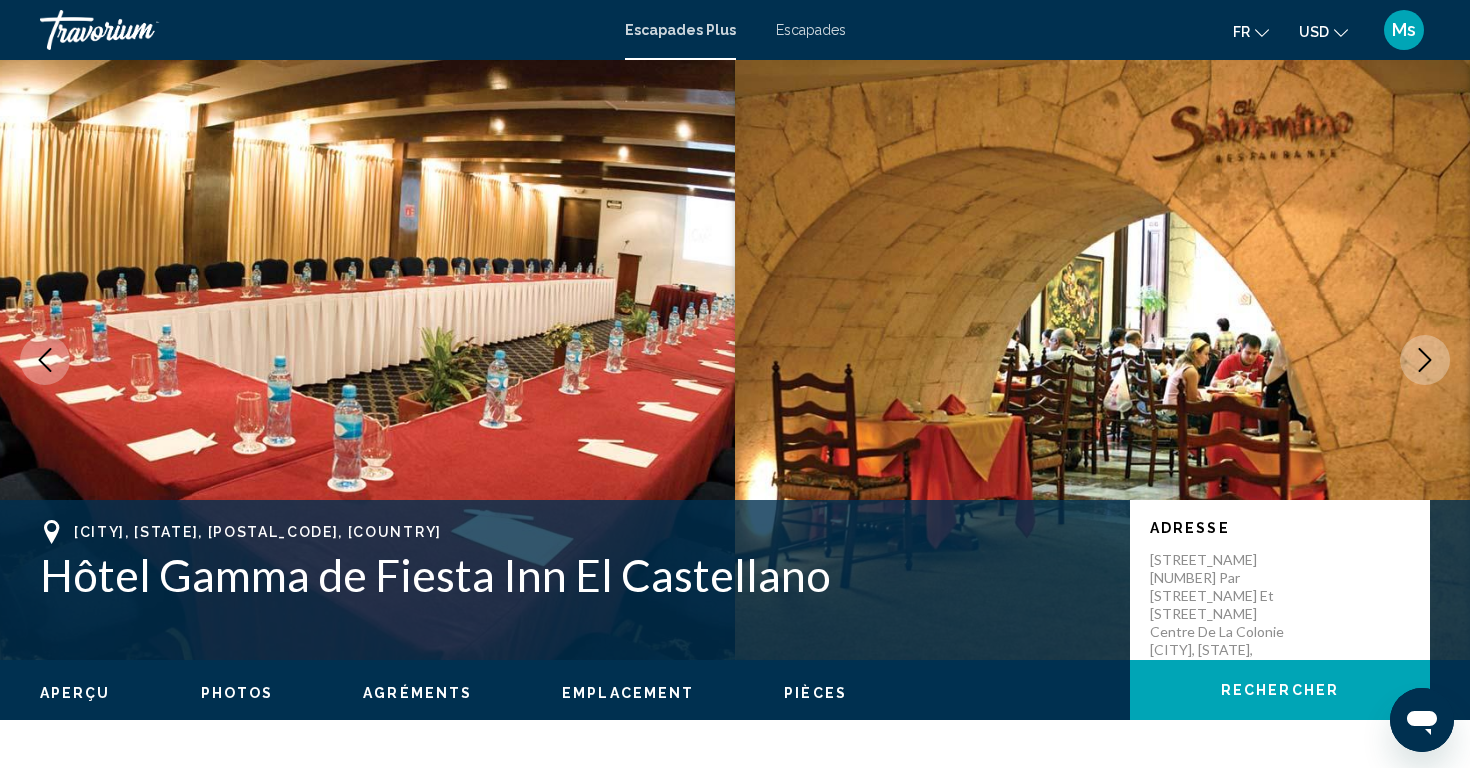 click 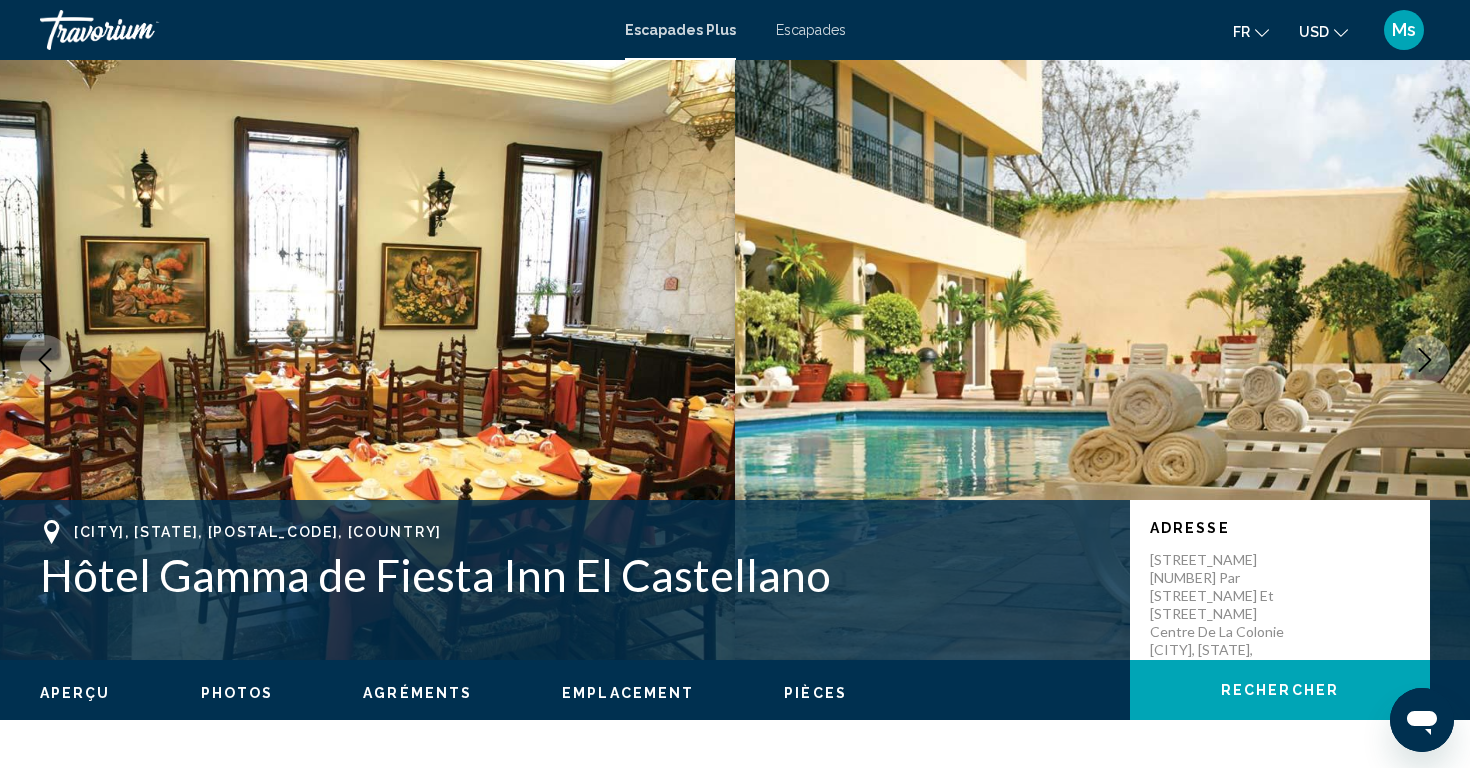 click 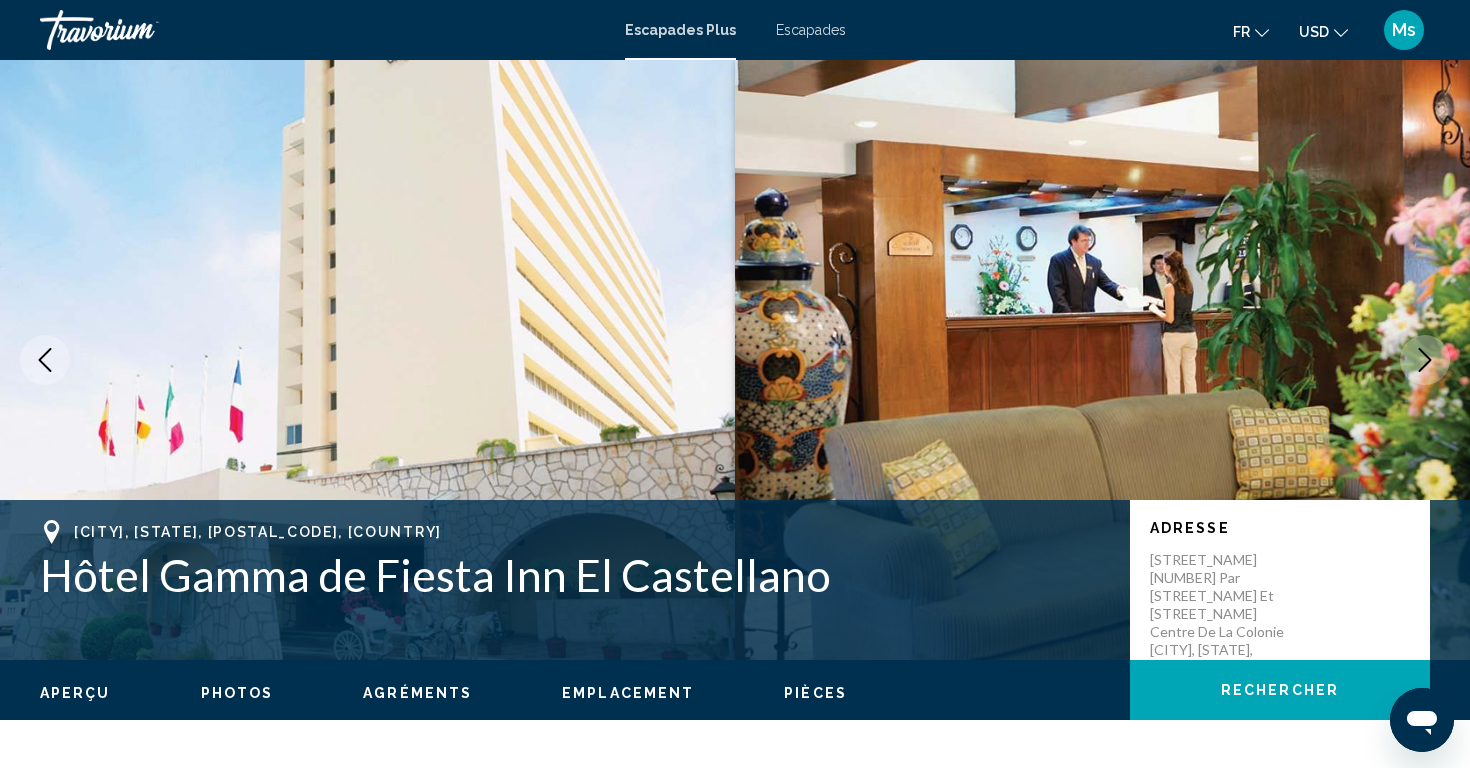 click 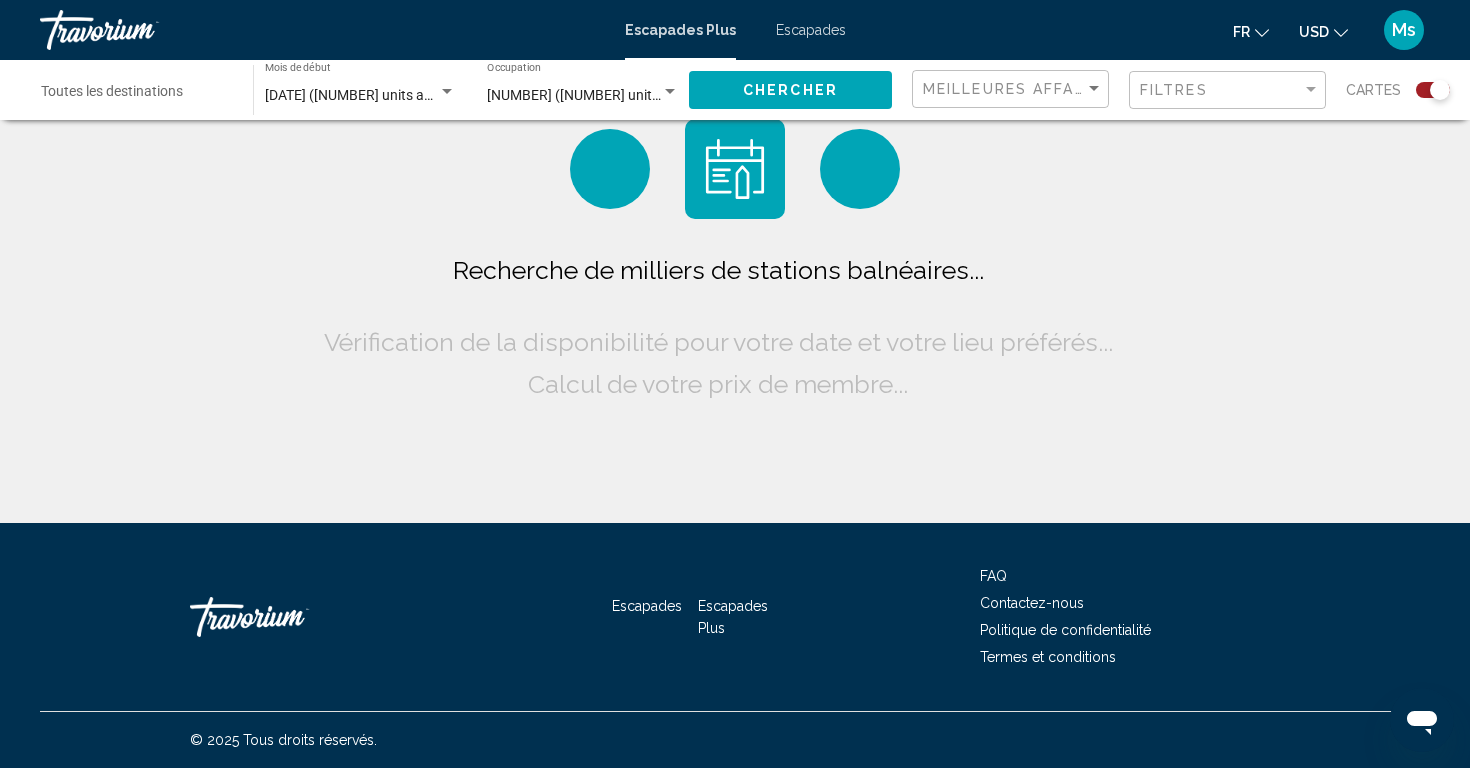 scroll, scrollTop: 0, scrollLeft: 0, axis: both 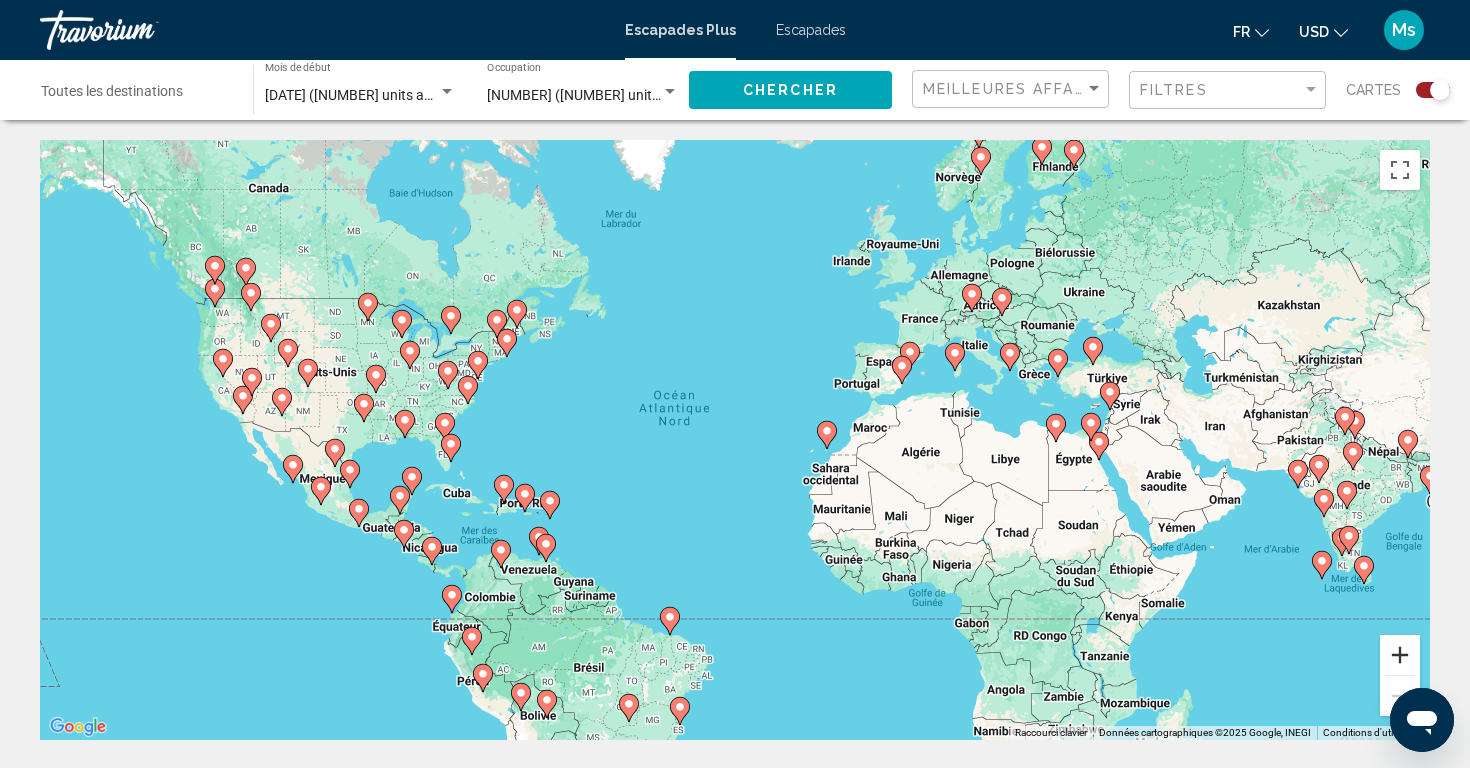 click at bounding box center (1400, 655) 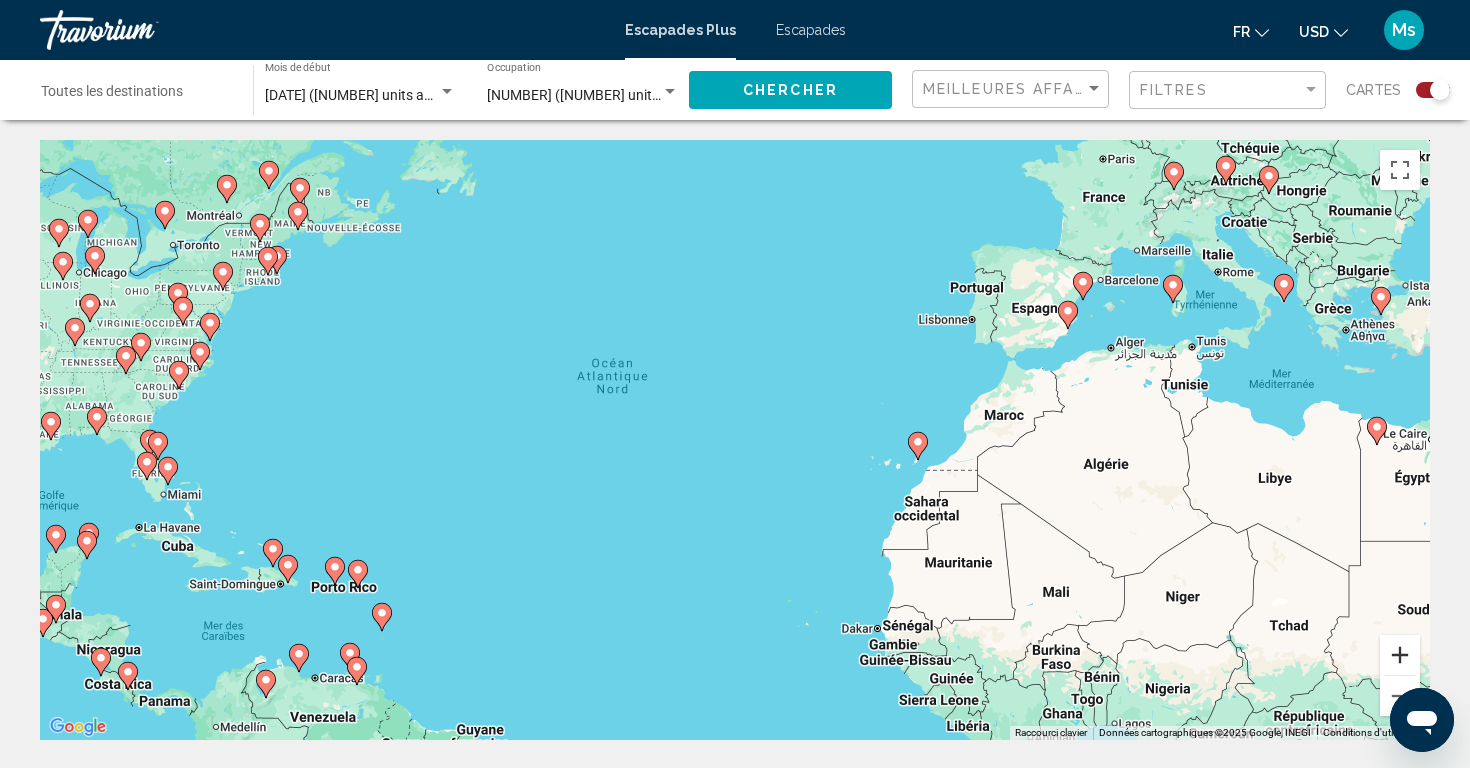 click at bounding box center (1400, 655) 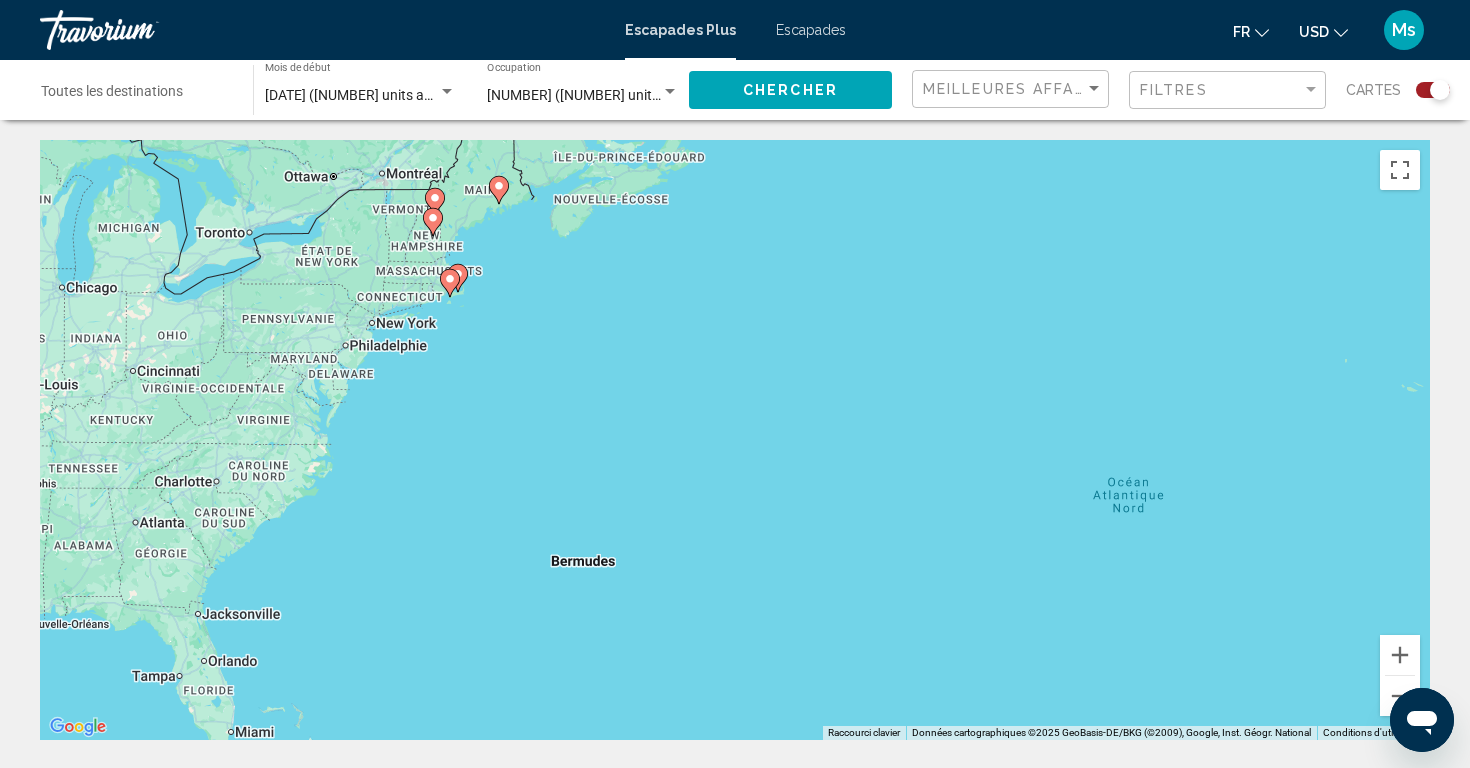 drag, startPoint x: 186, startPoint y: 284, endPoint x: 828, endPoint y: 467, distance: 667.57245 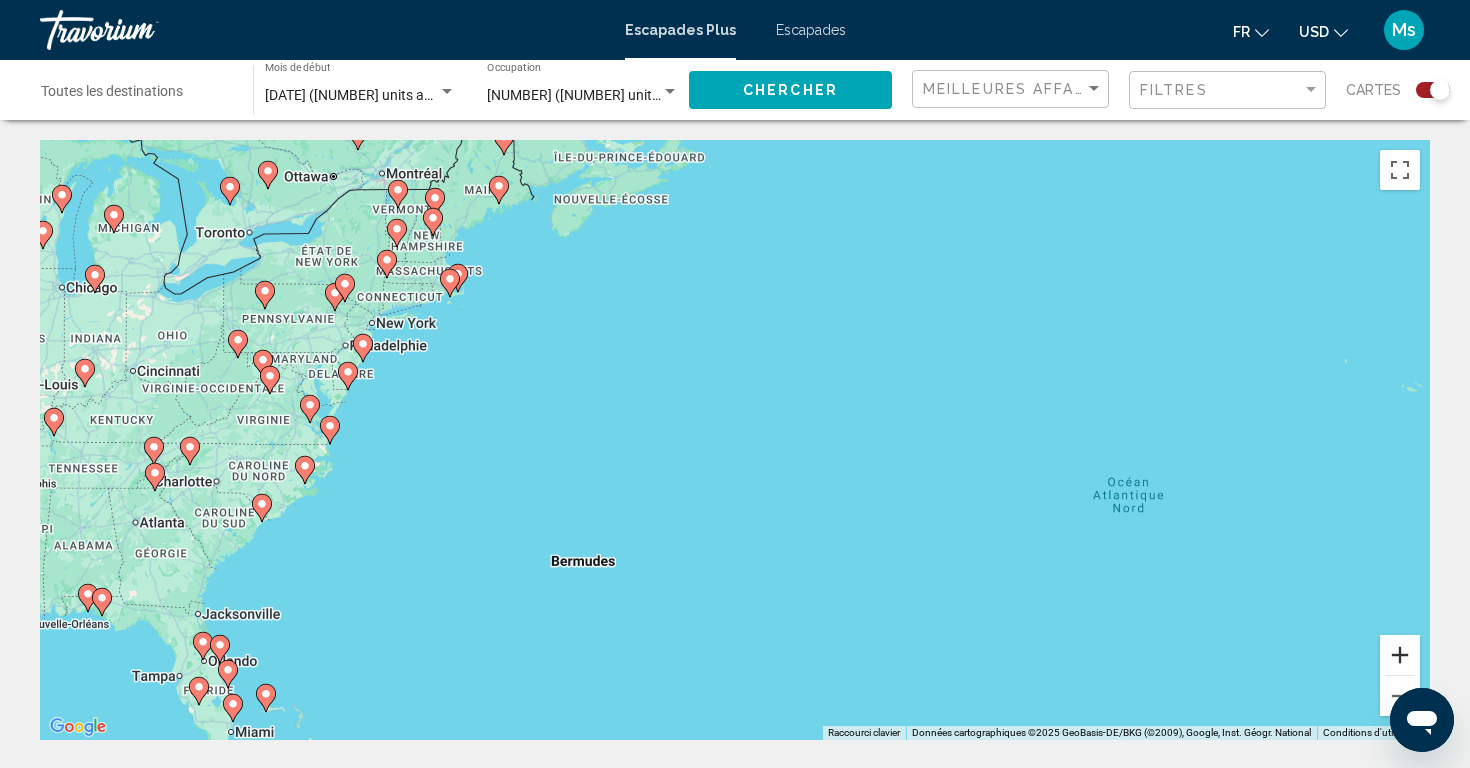 click at bounding box center (1400, 655) 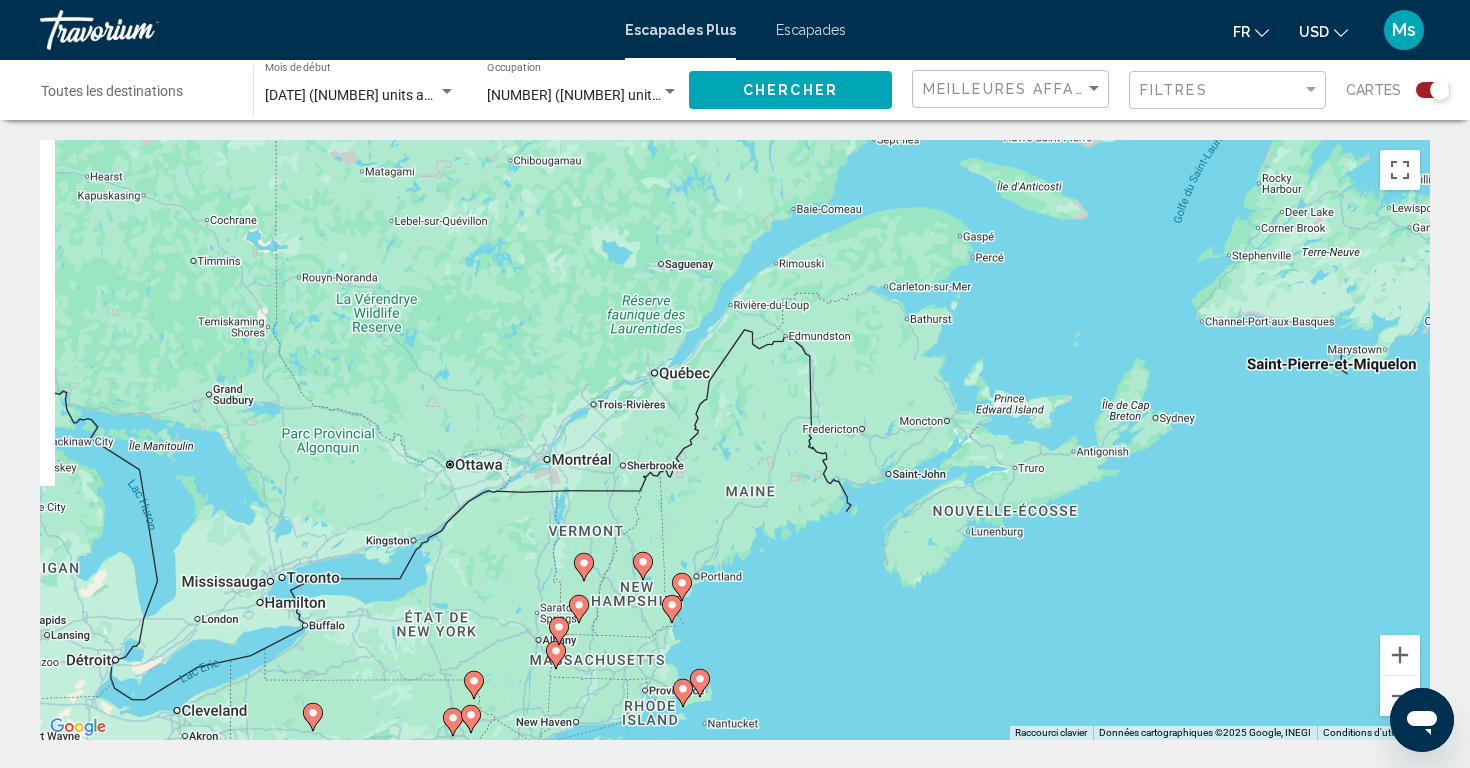 drag, startPoint x: 335, startPoint y: 200, endPoint x: 856, endPoint y: 753, distance: 759.7697 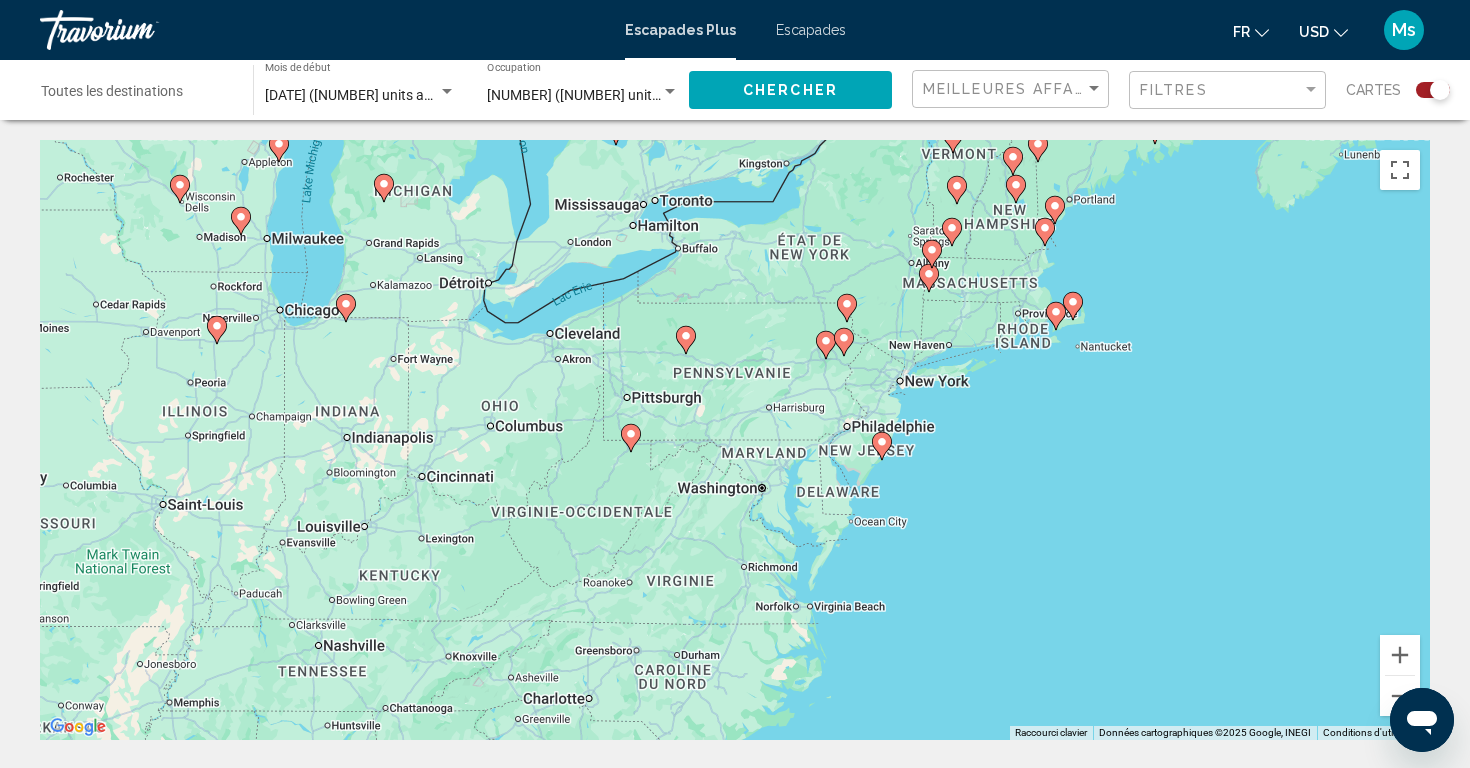 drag, startPoint x: 343, startPoint y: 547, endPoint x: 719, endPoint y: 169, distance: 533.1604 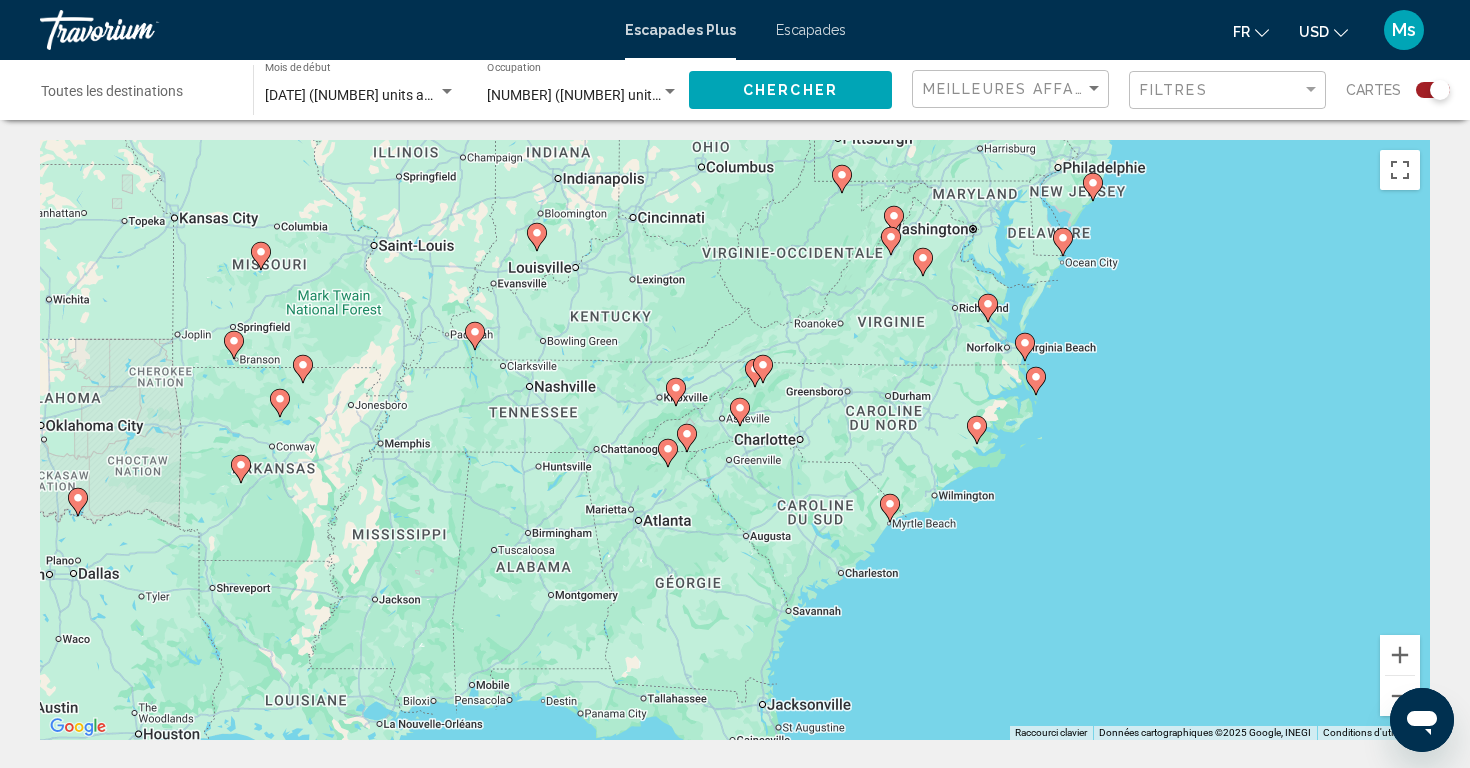 drag, startPoint x: 533, startPoint y: 470, endPoint x: 732, endPoint y: 229, distance: 312.5412 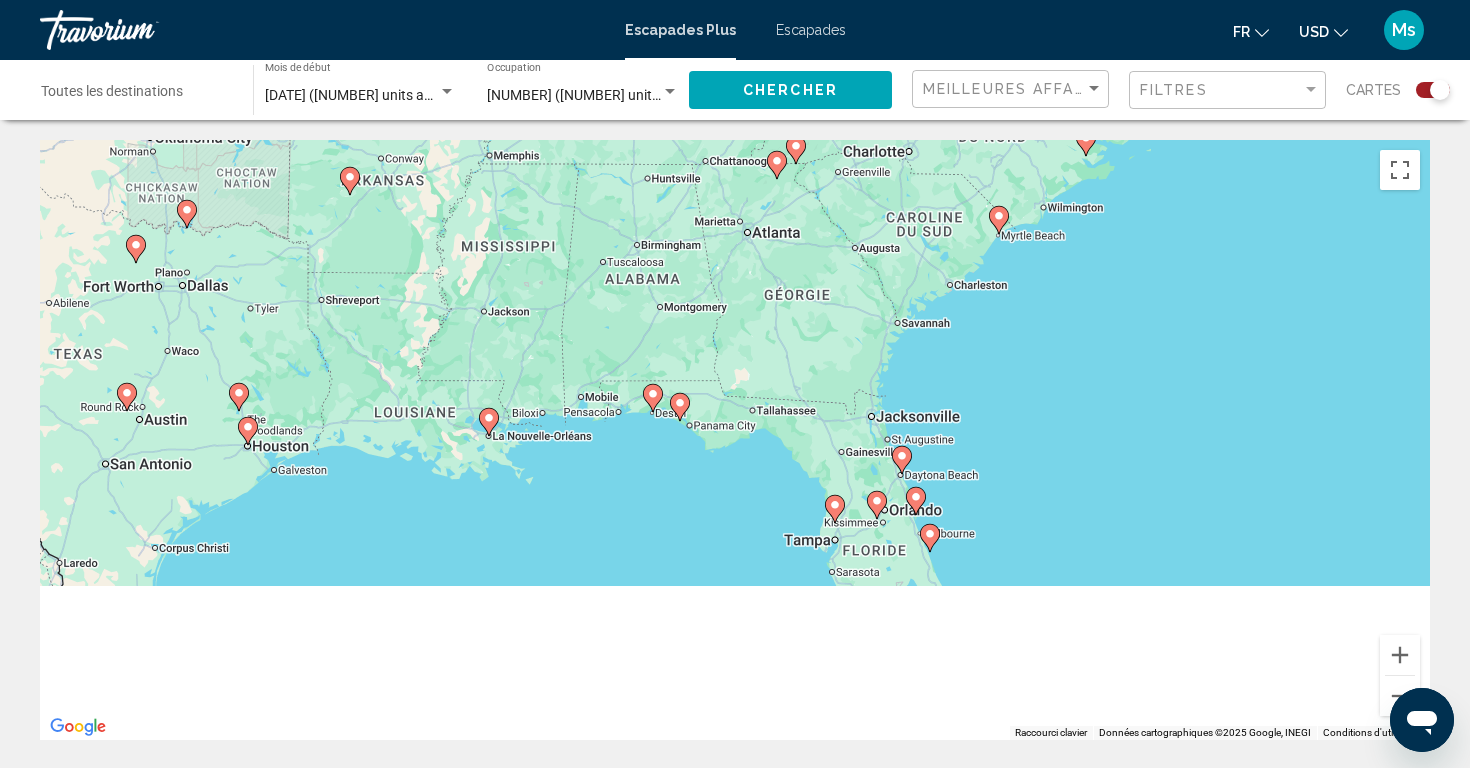drag, startPoint x: 541, startPoint y: 496, endPoint x: 691, endPoint y: 126, distance: 399.2493 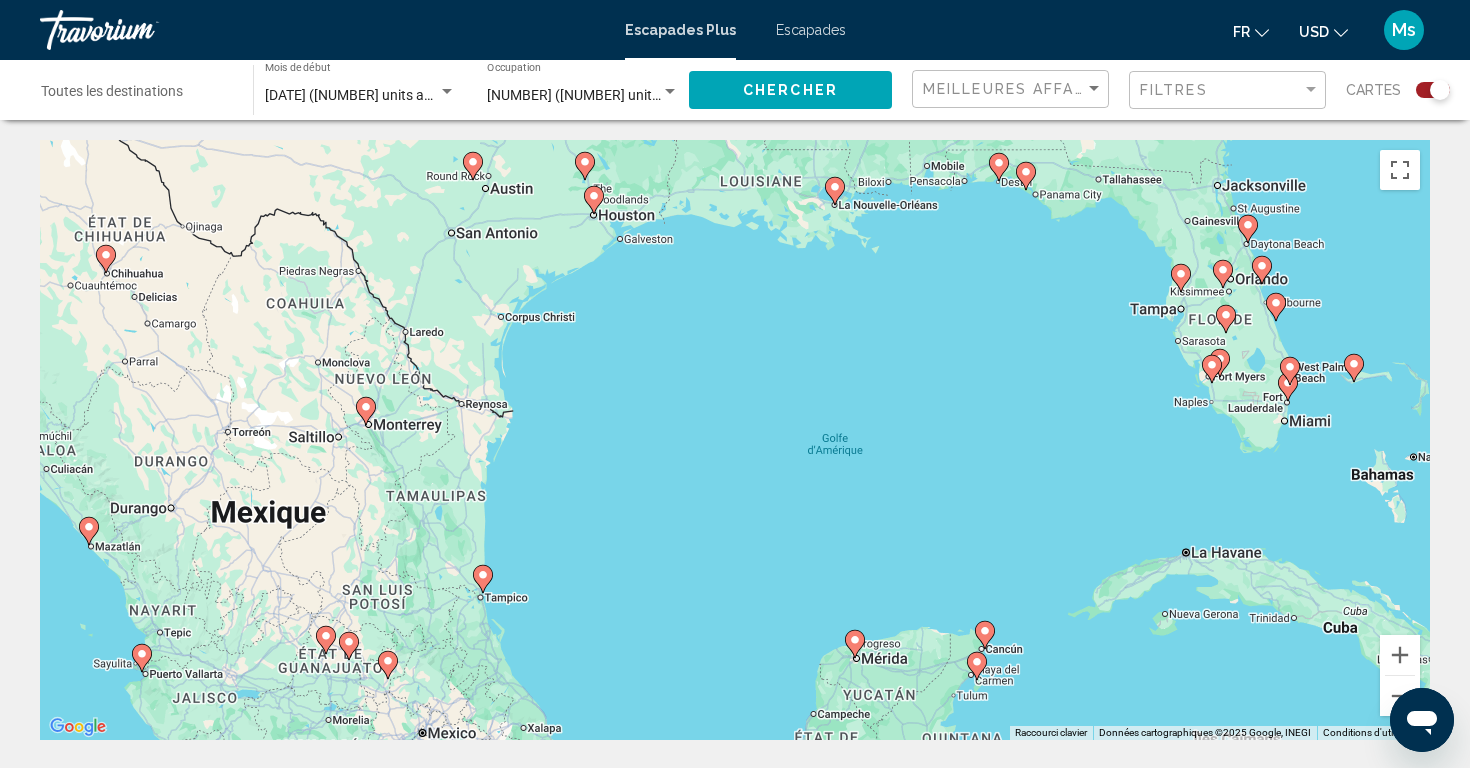 drag, startPoint x: 449, startPoint y: 310, endPoint x: 758, endPoint y: 157, distance: 344.8043 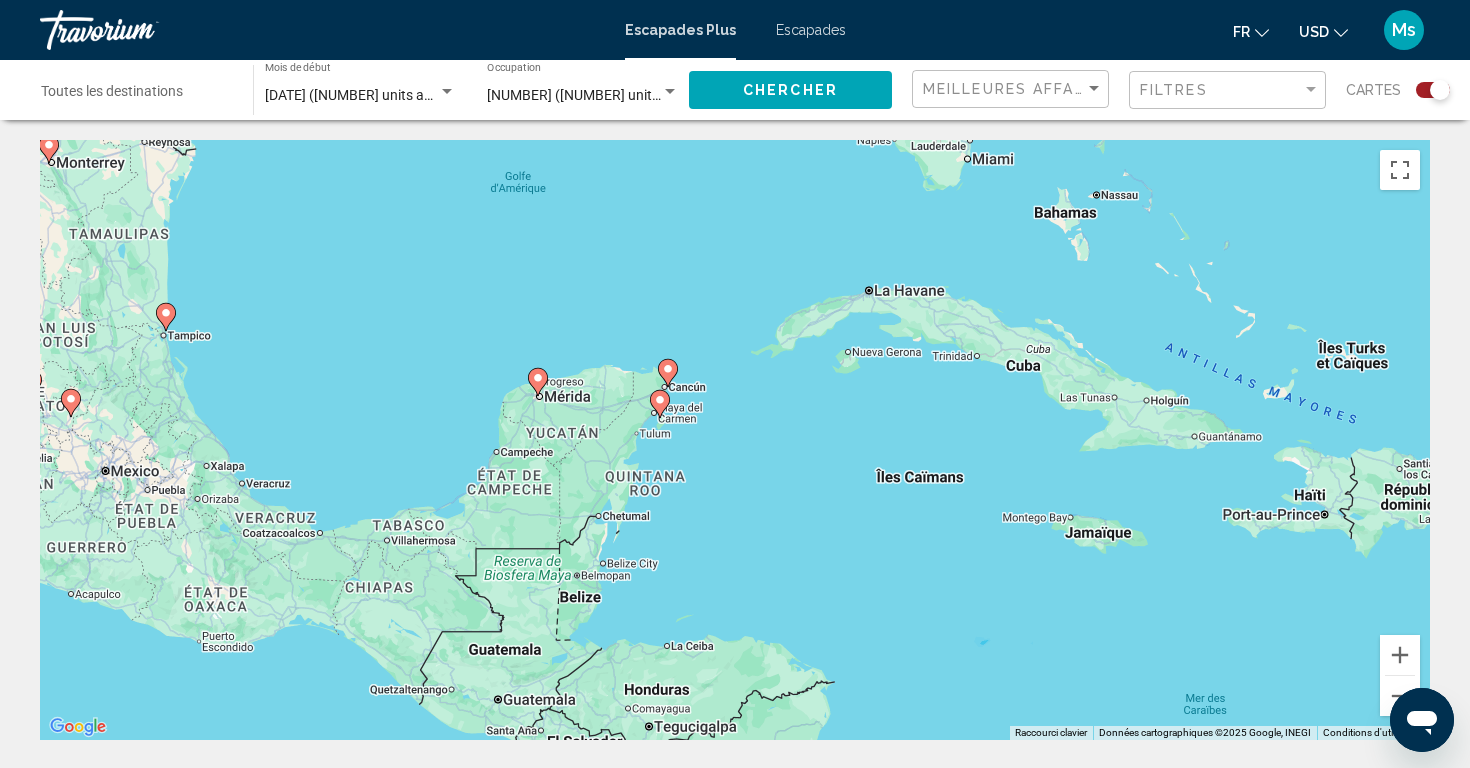 drag, startPoint x: 795, startPoint y: 493, endPoint x: 575, endPoint y: 287, distance: 301.3901 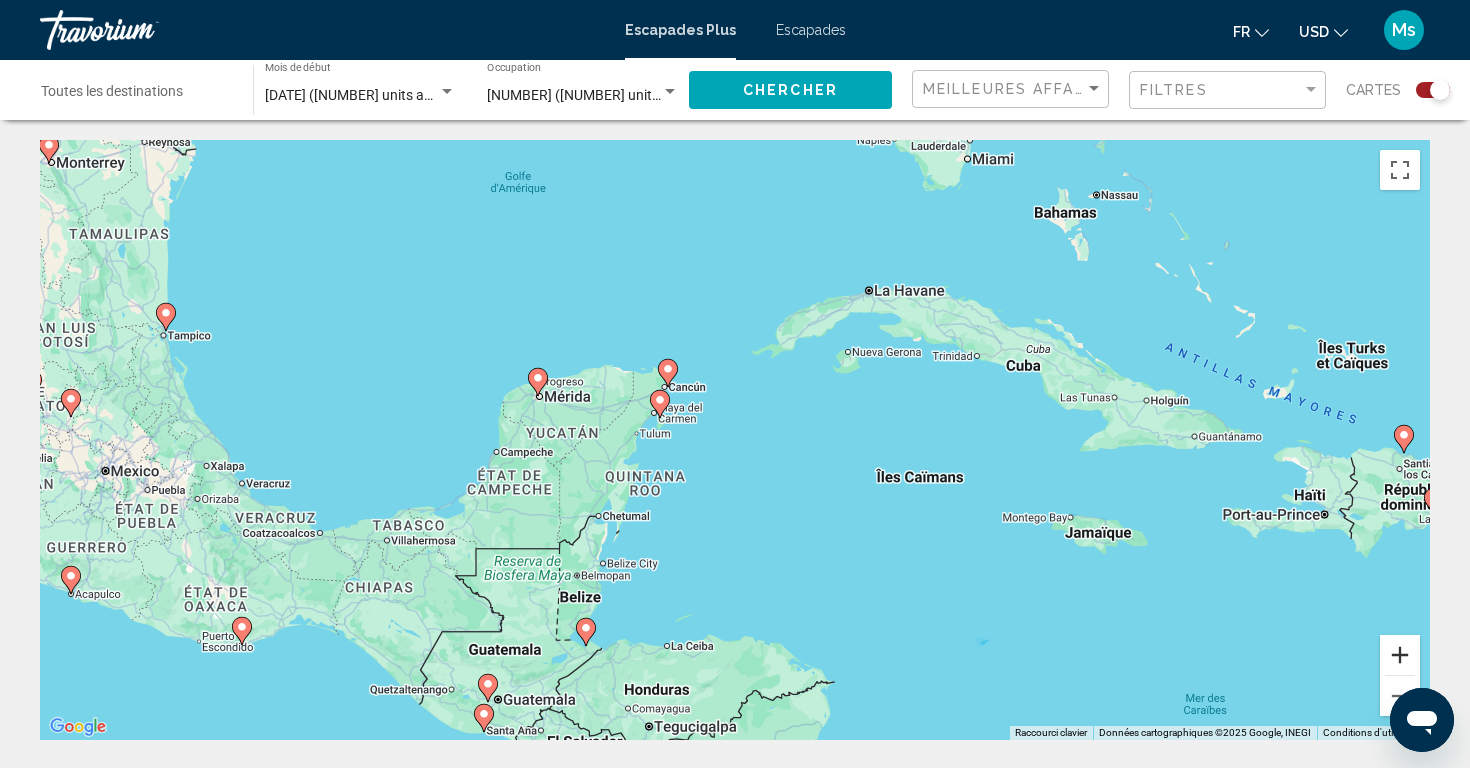 click at bounding box center [1400, 655] 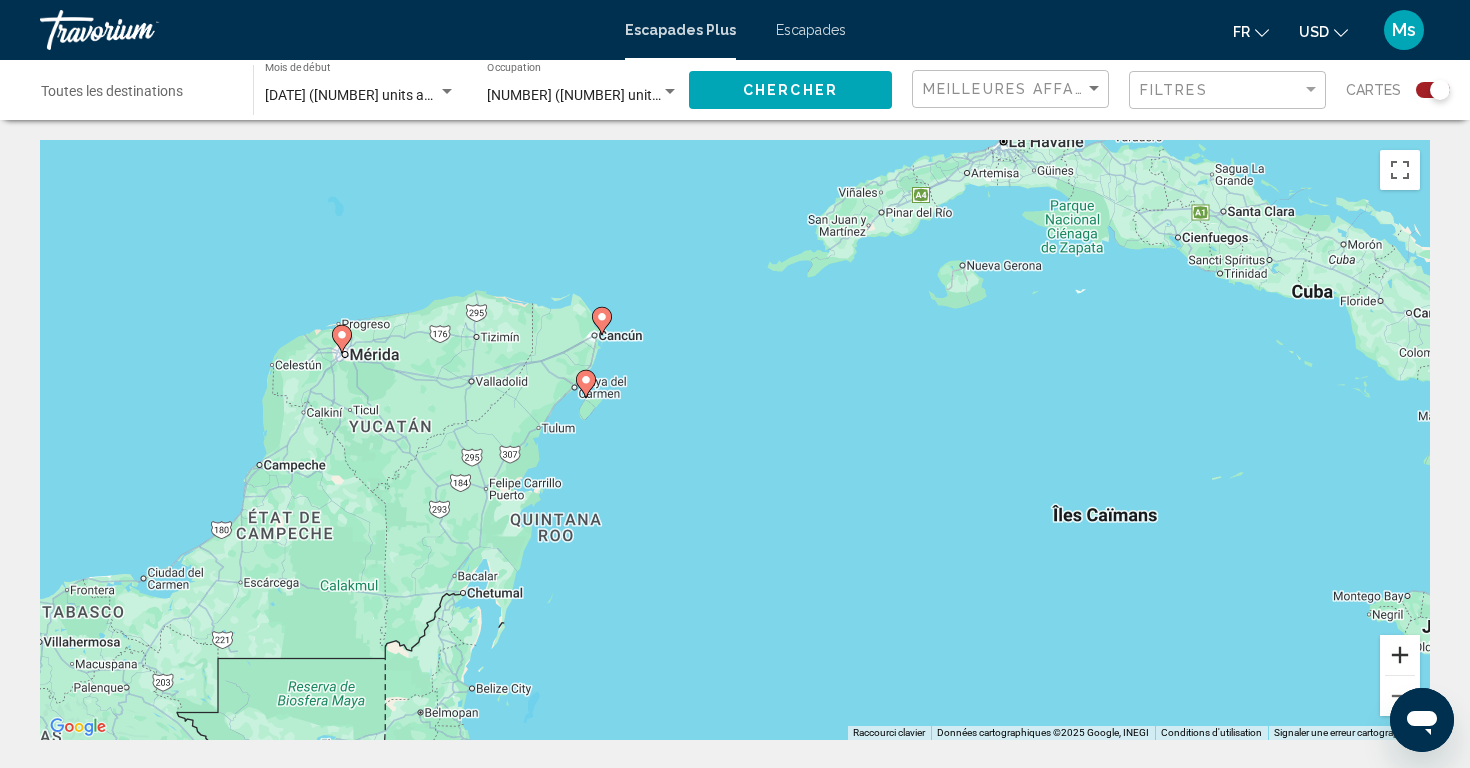 click at bounding box center [1400, 655] 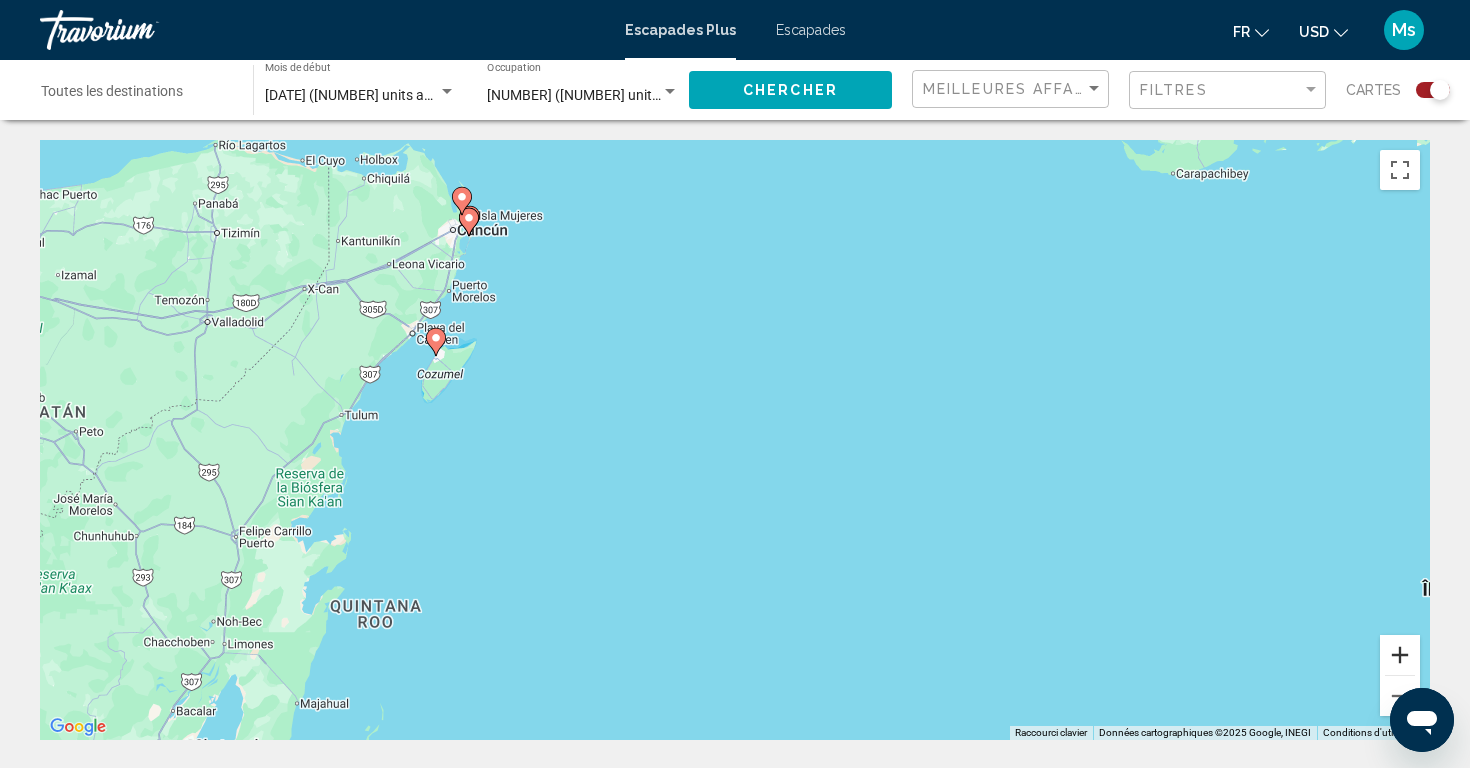 click at bounding box center [1400, 655] 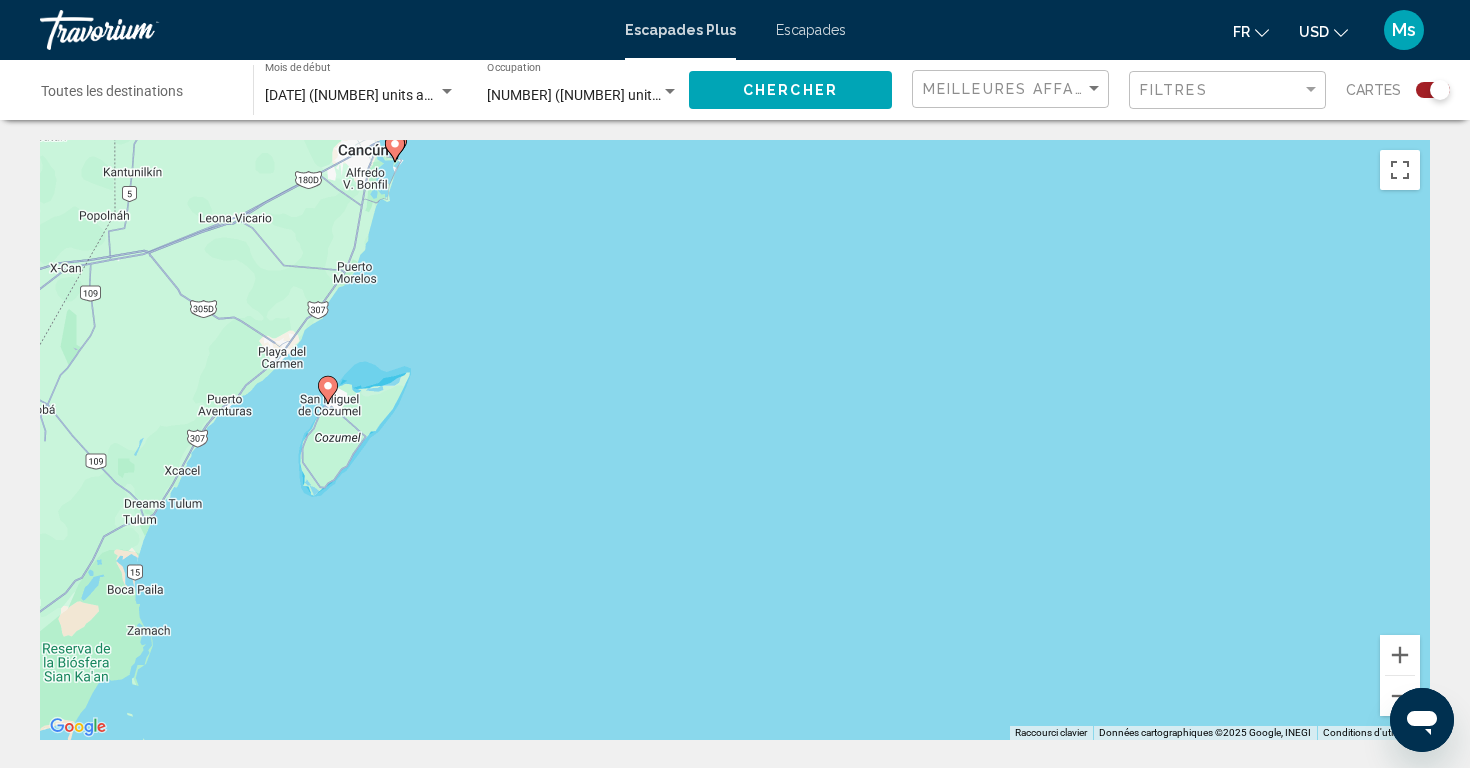 drag, startPoint x: 248, startPoint y: 301, endPoint x: 462, endPoint y: 452, distance: 261.91028 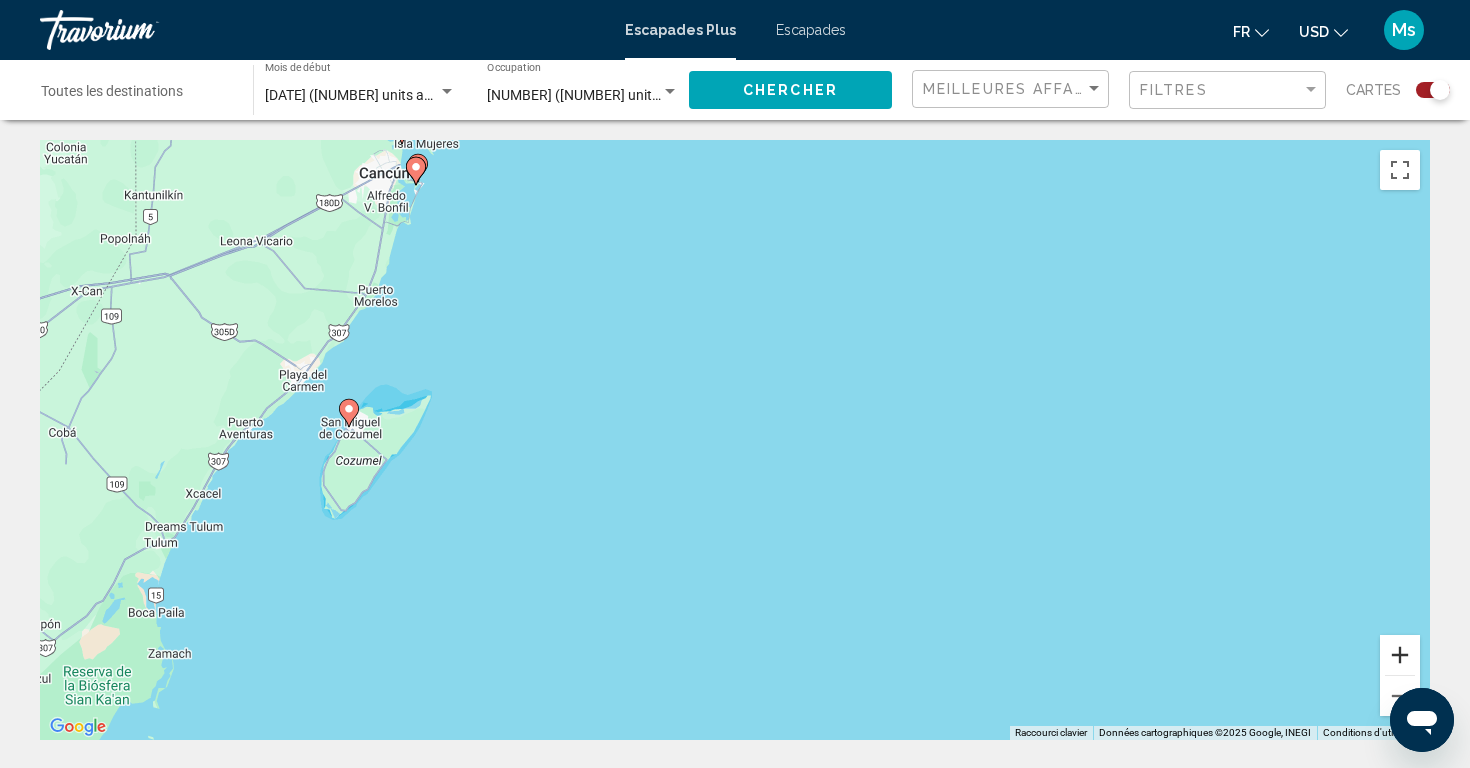 click at bounding box center [1400, 655] 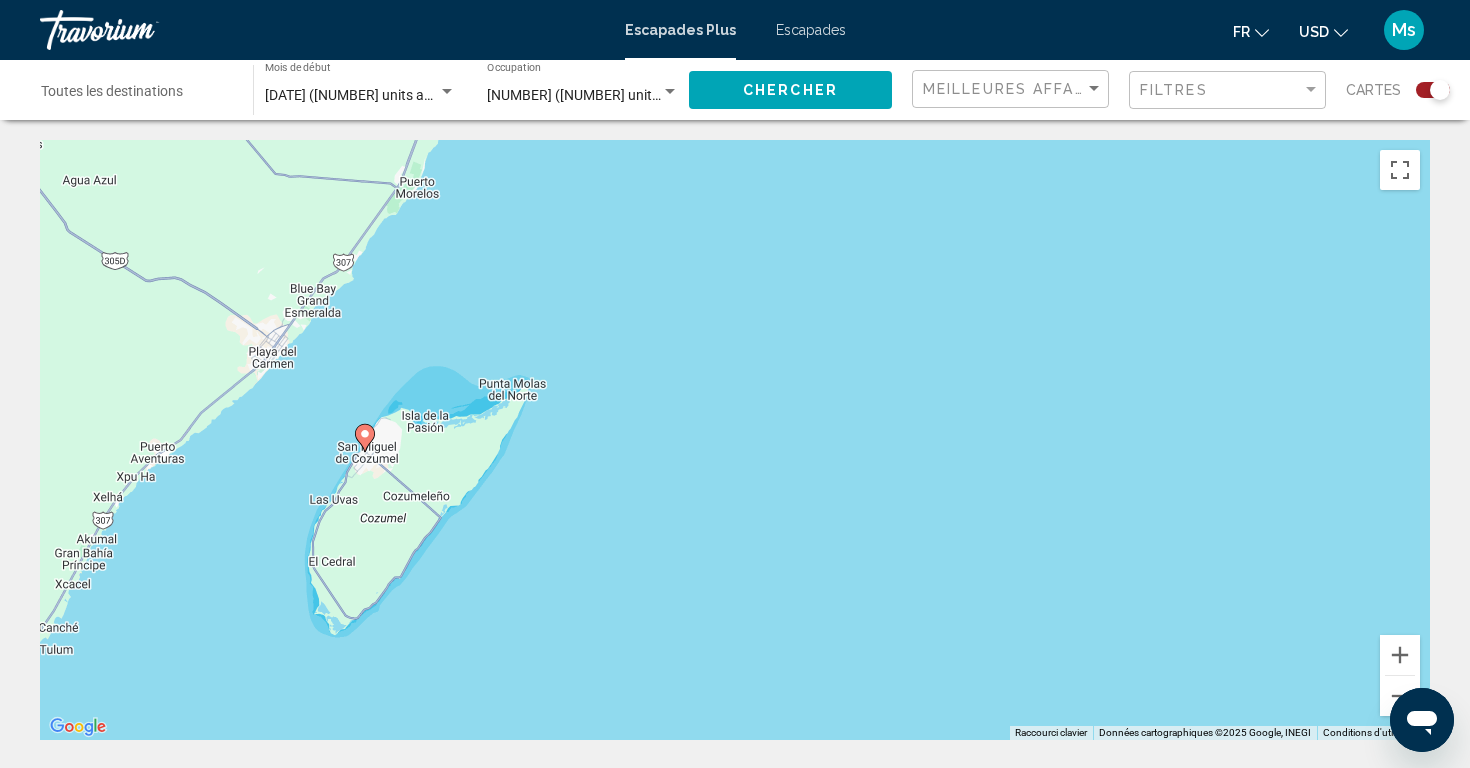 drag, startPoint x: 231, startPoint y: 366, endPoint x: 641, endPoint y: 406, distance: 411.9466 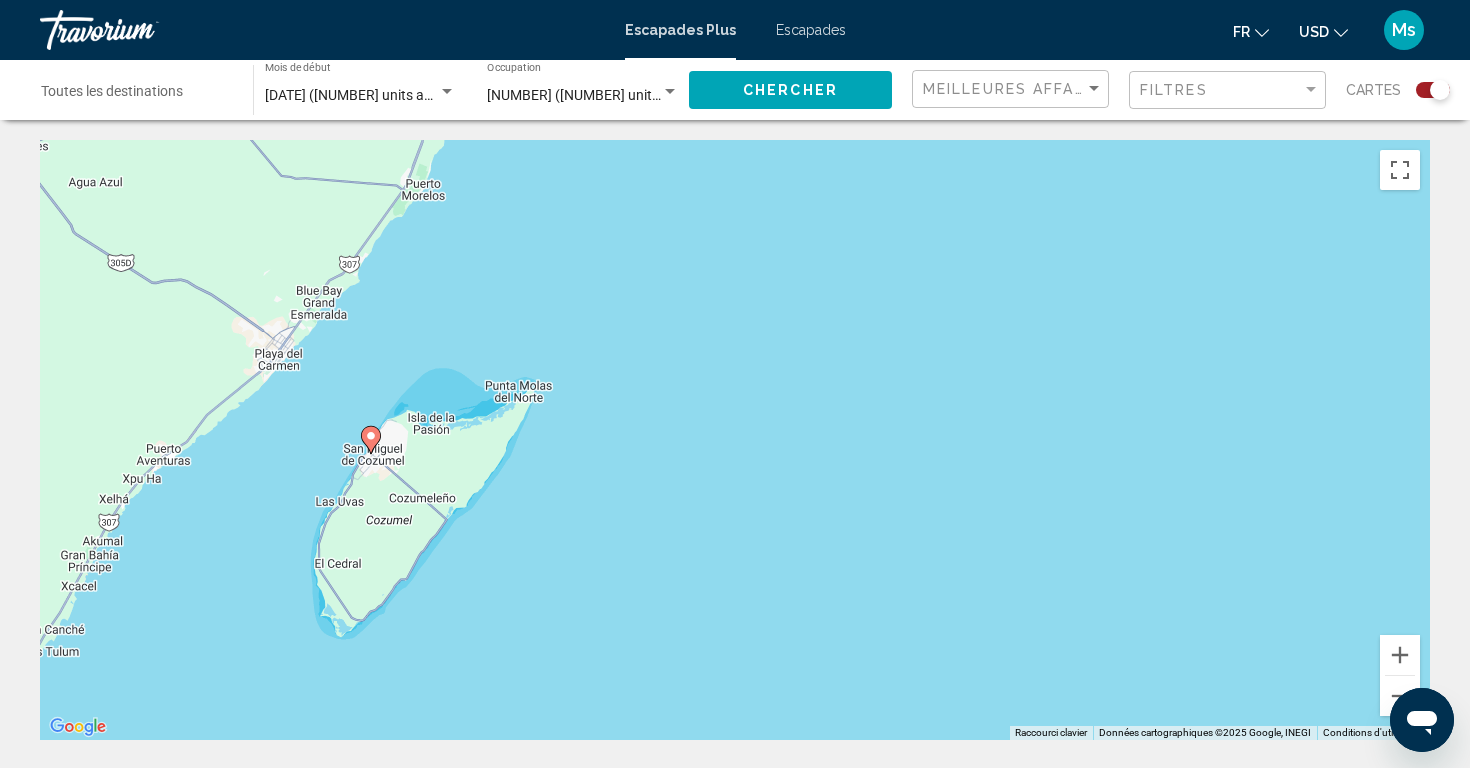 click 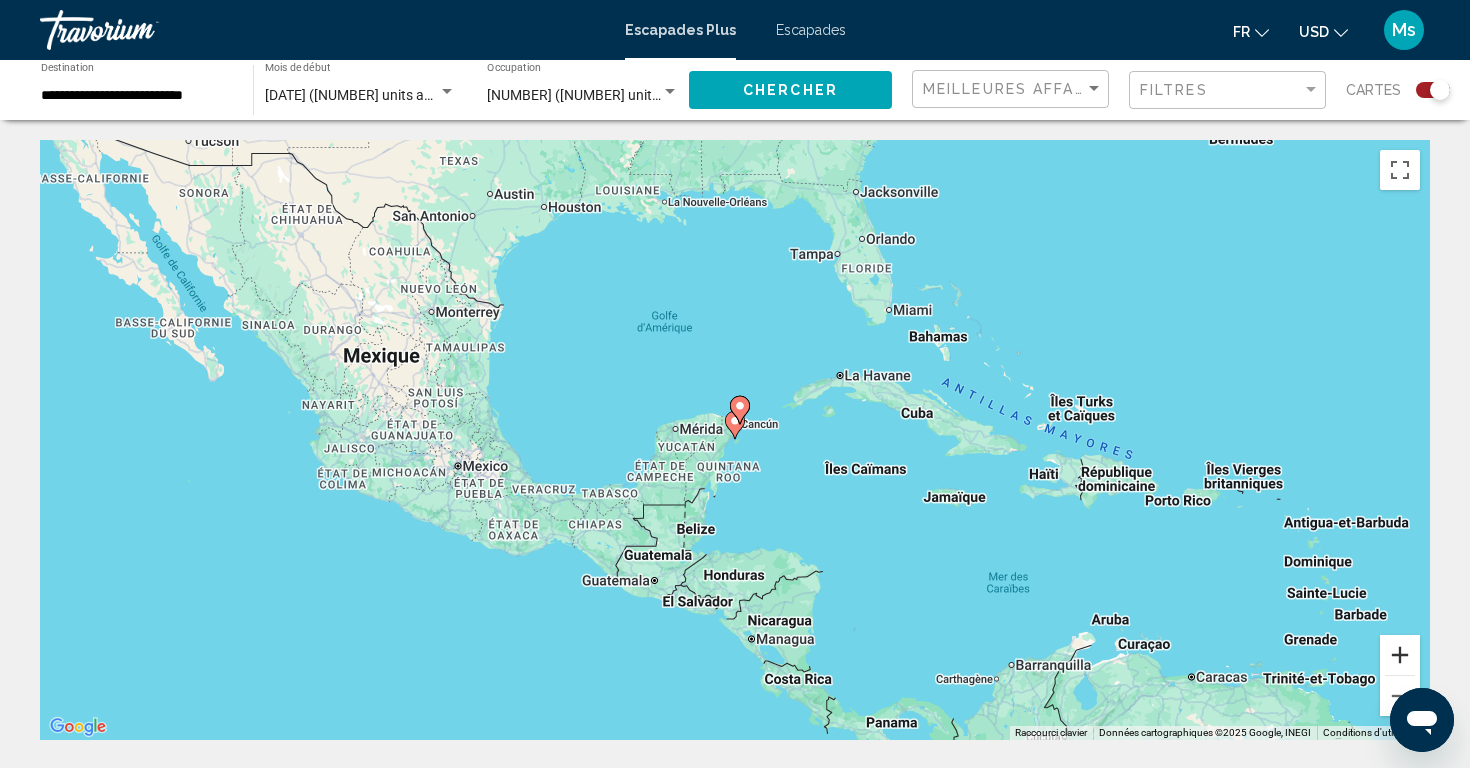 click at bounding box center (1400, 655) 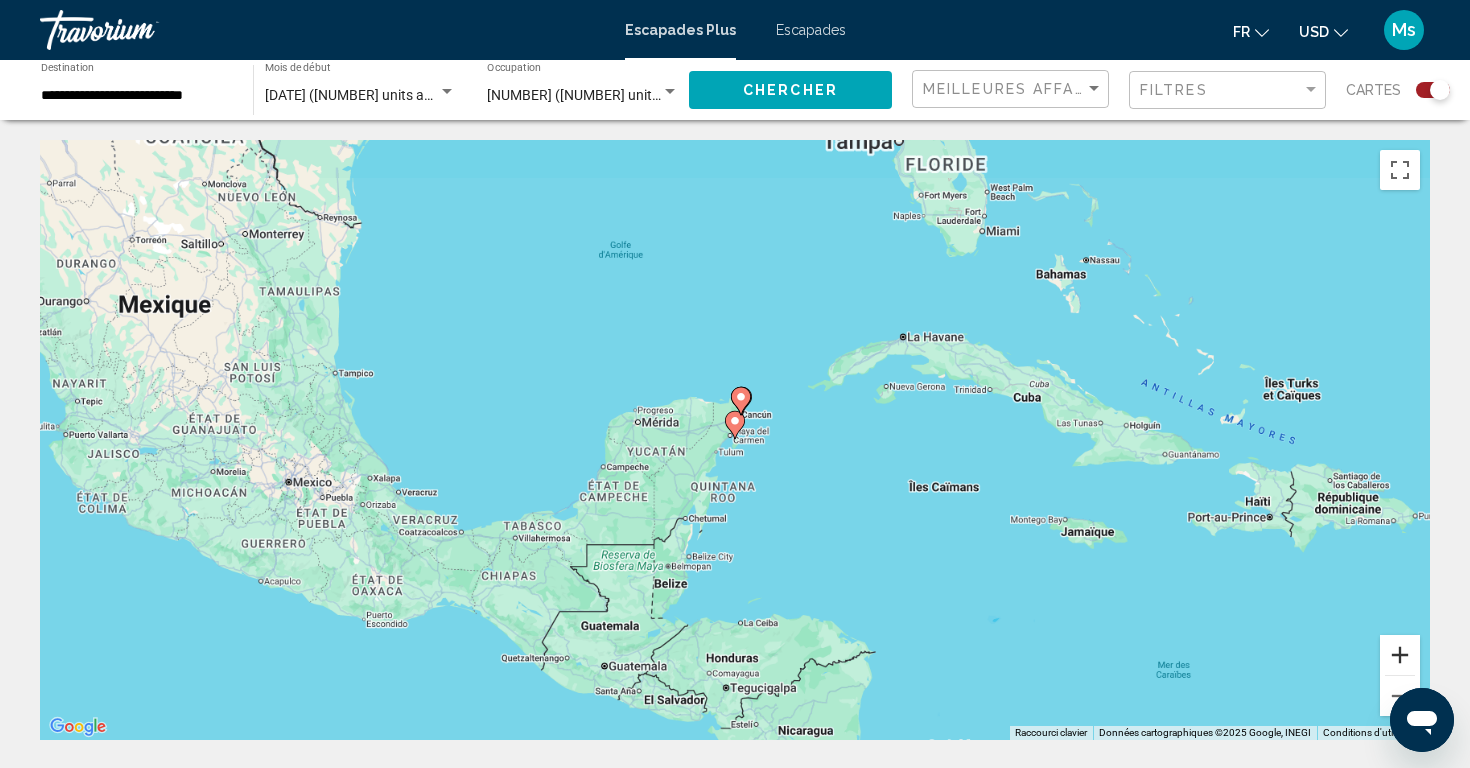 click at bounding box center (1400, 655) 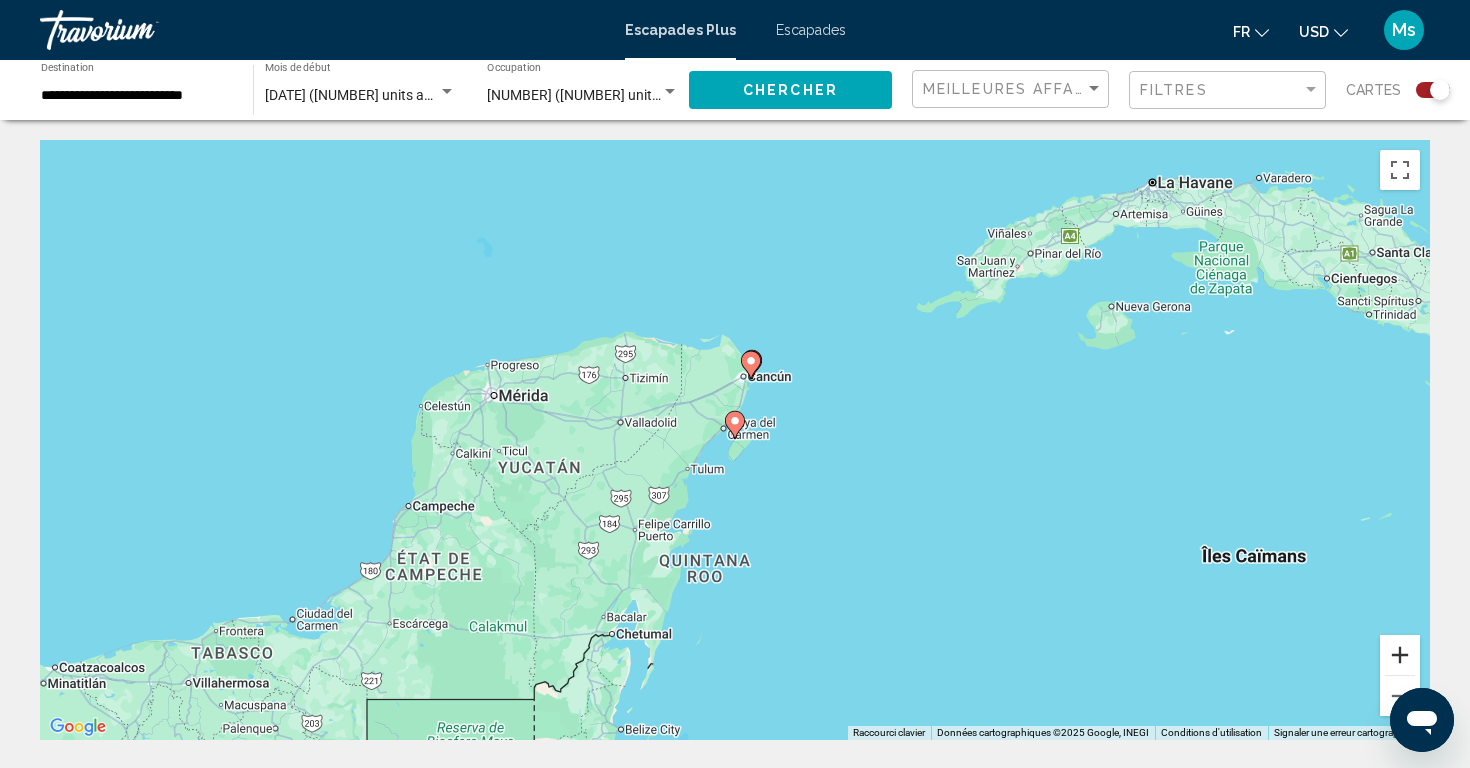 click at bounding box center (1400, 655) 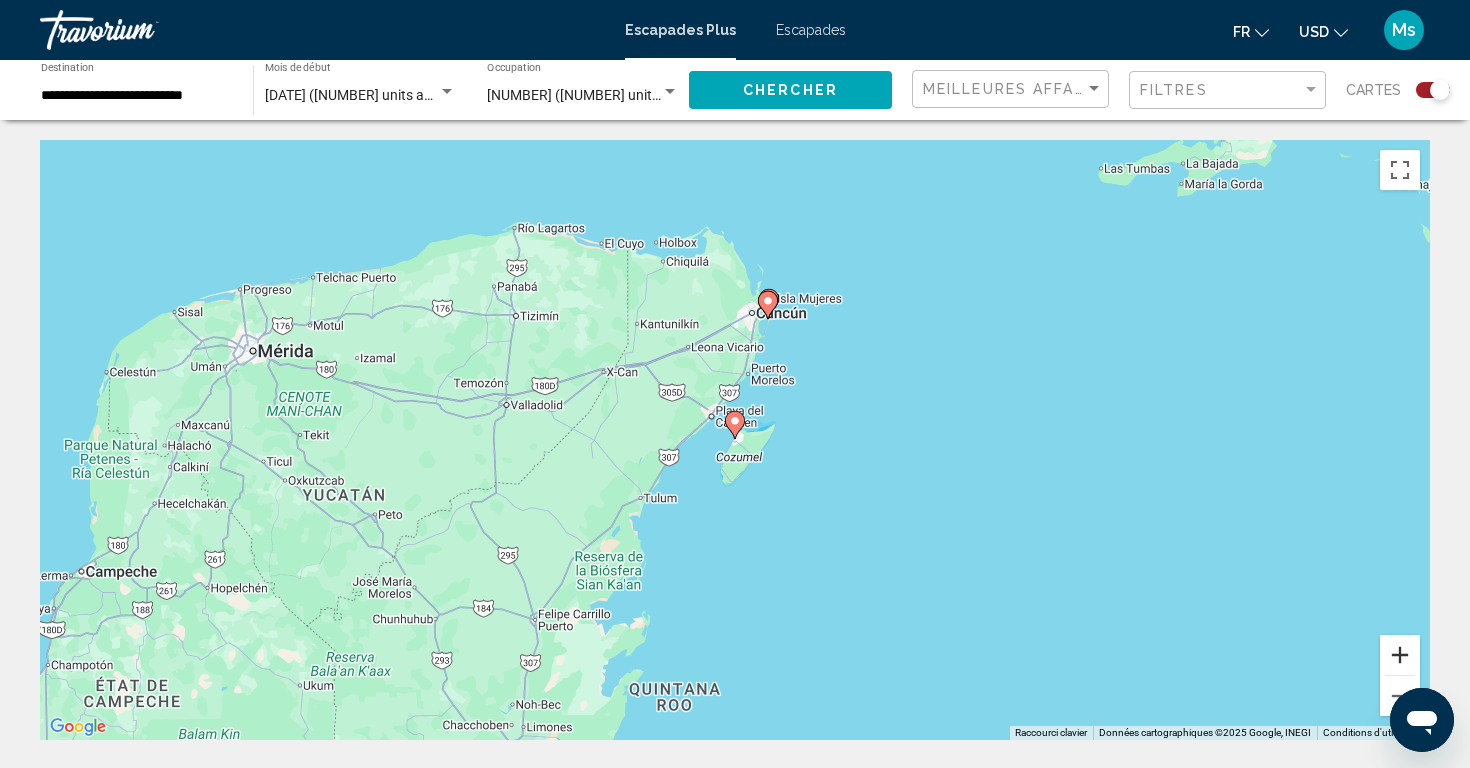 click at bounding box center (1400, 655) 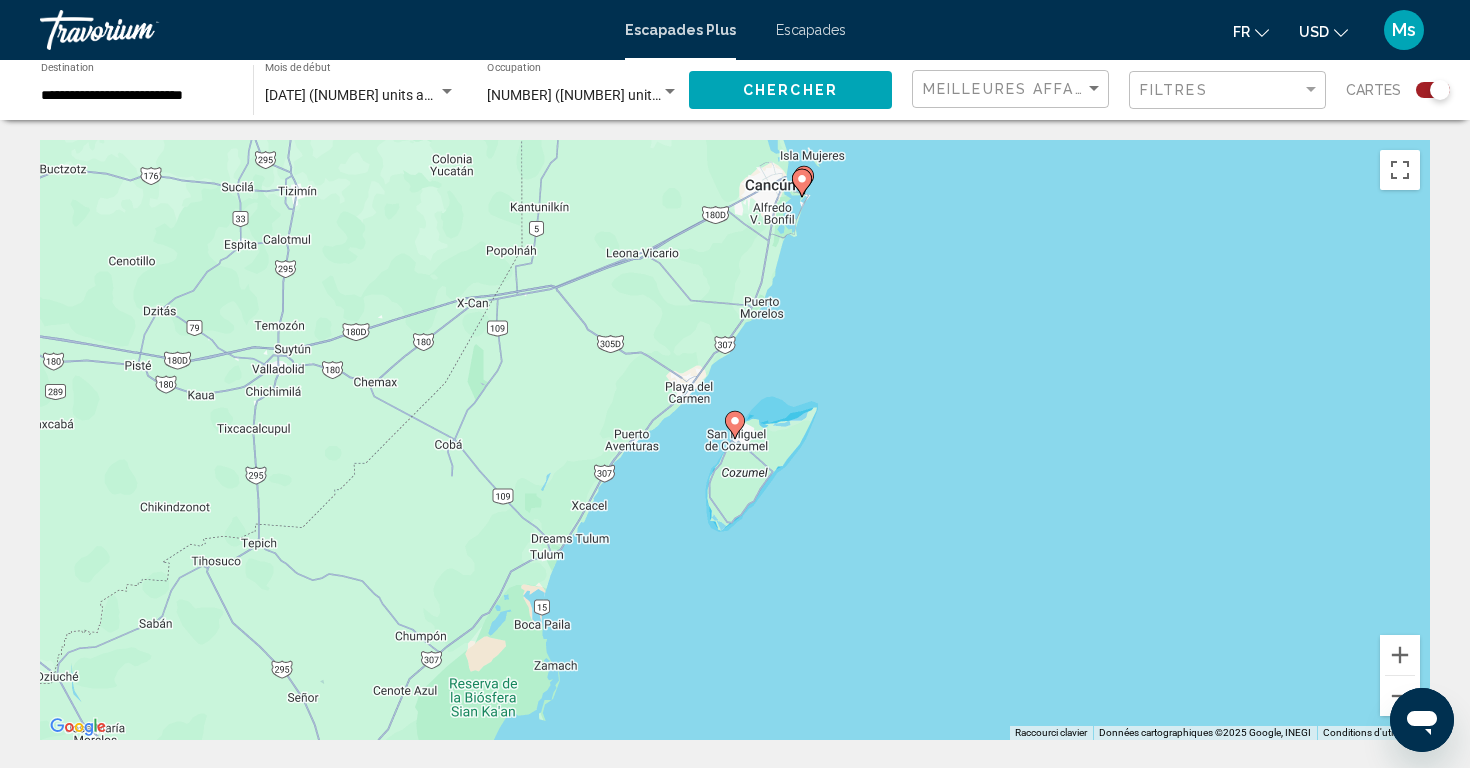 click 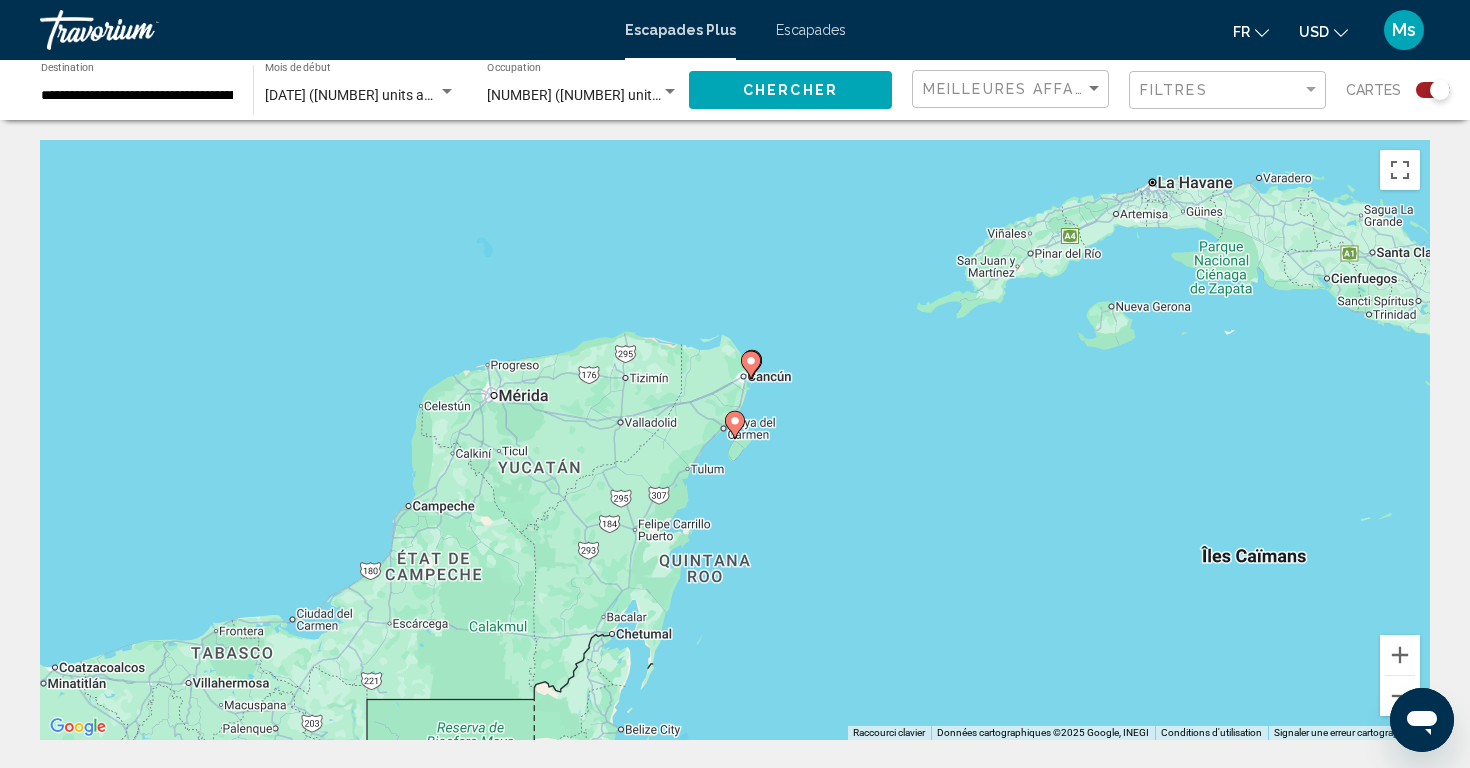click 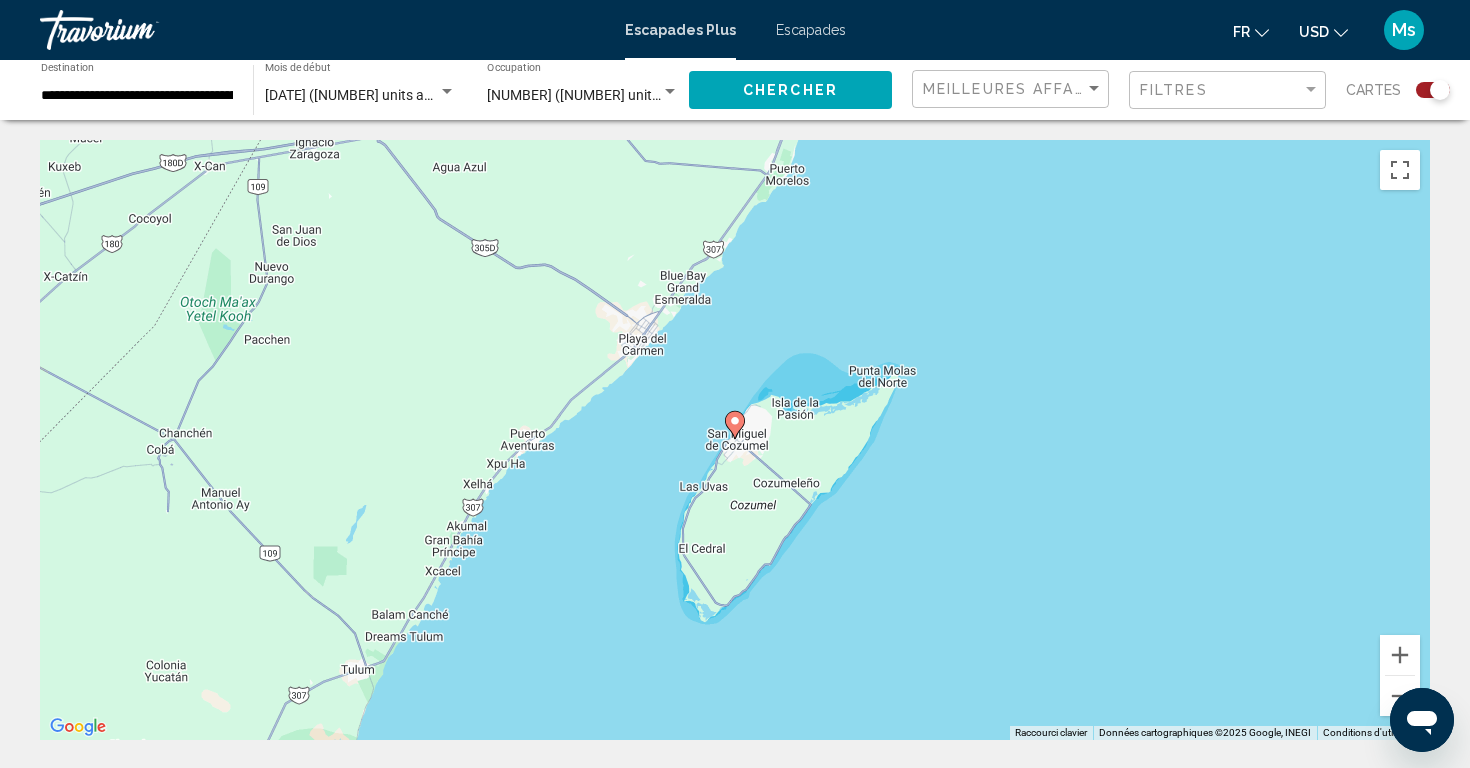 click 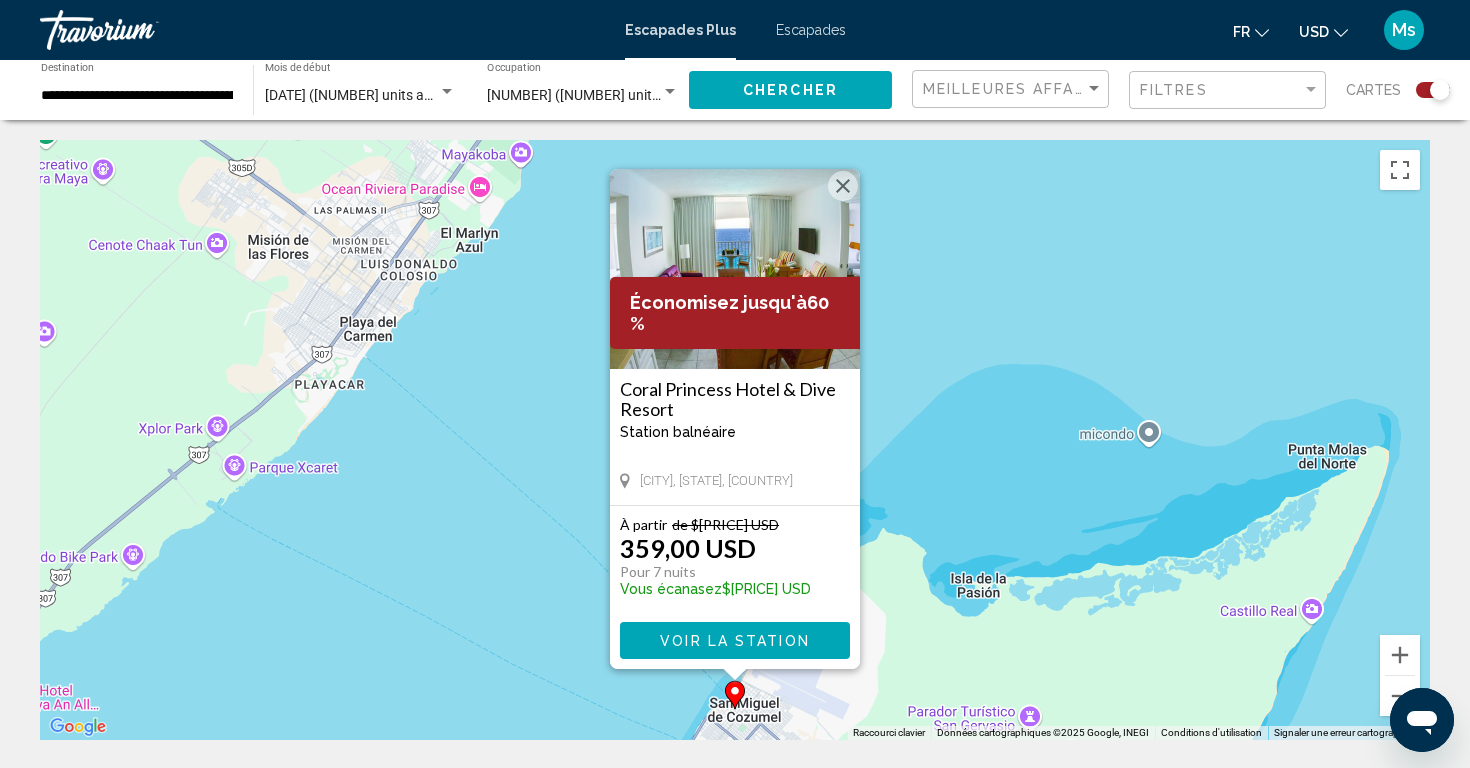 click at bounding box center [735, 269] 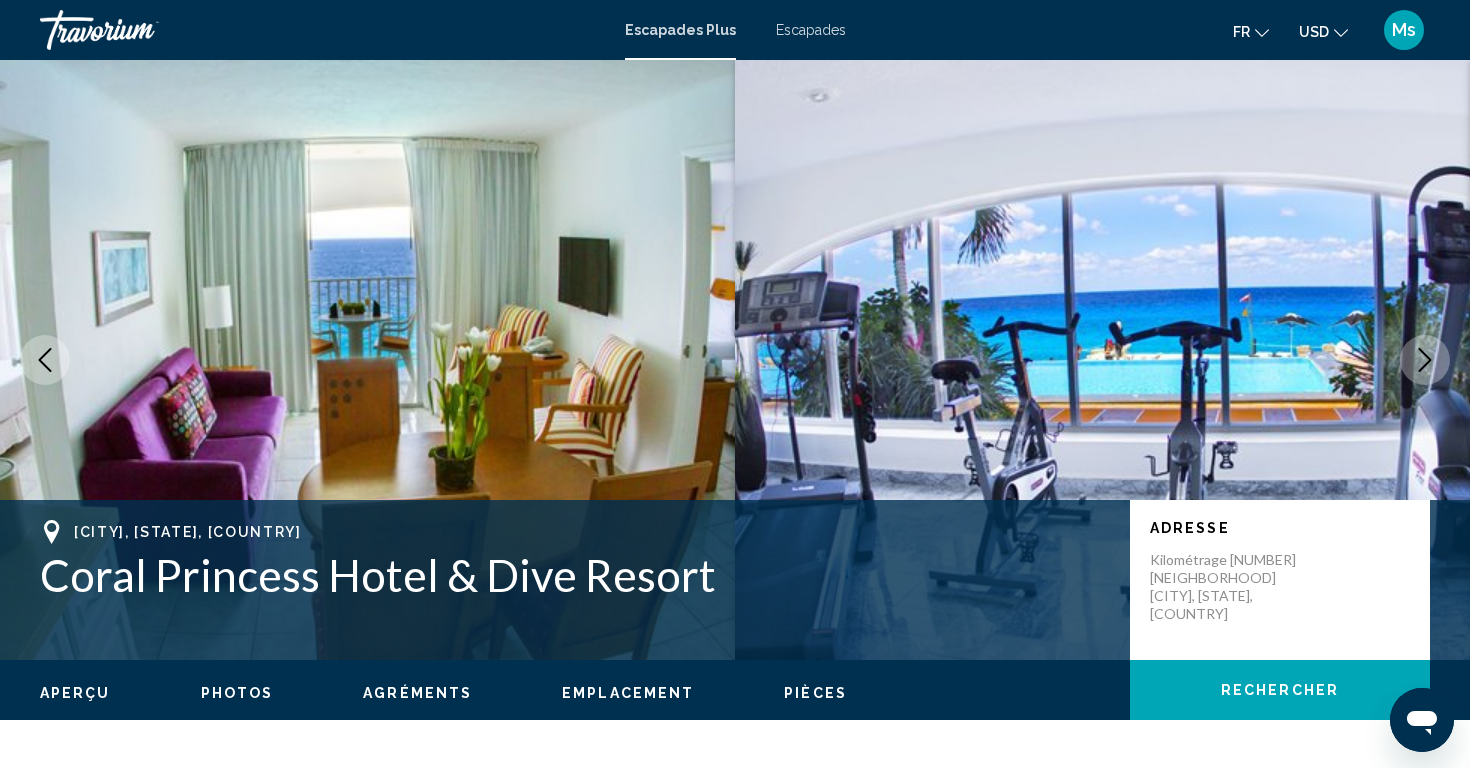 click 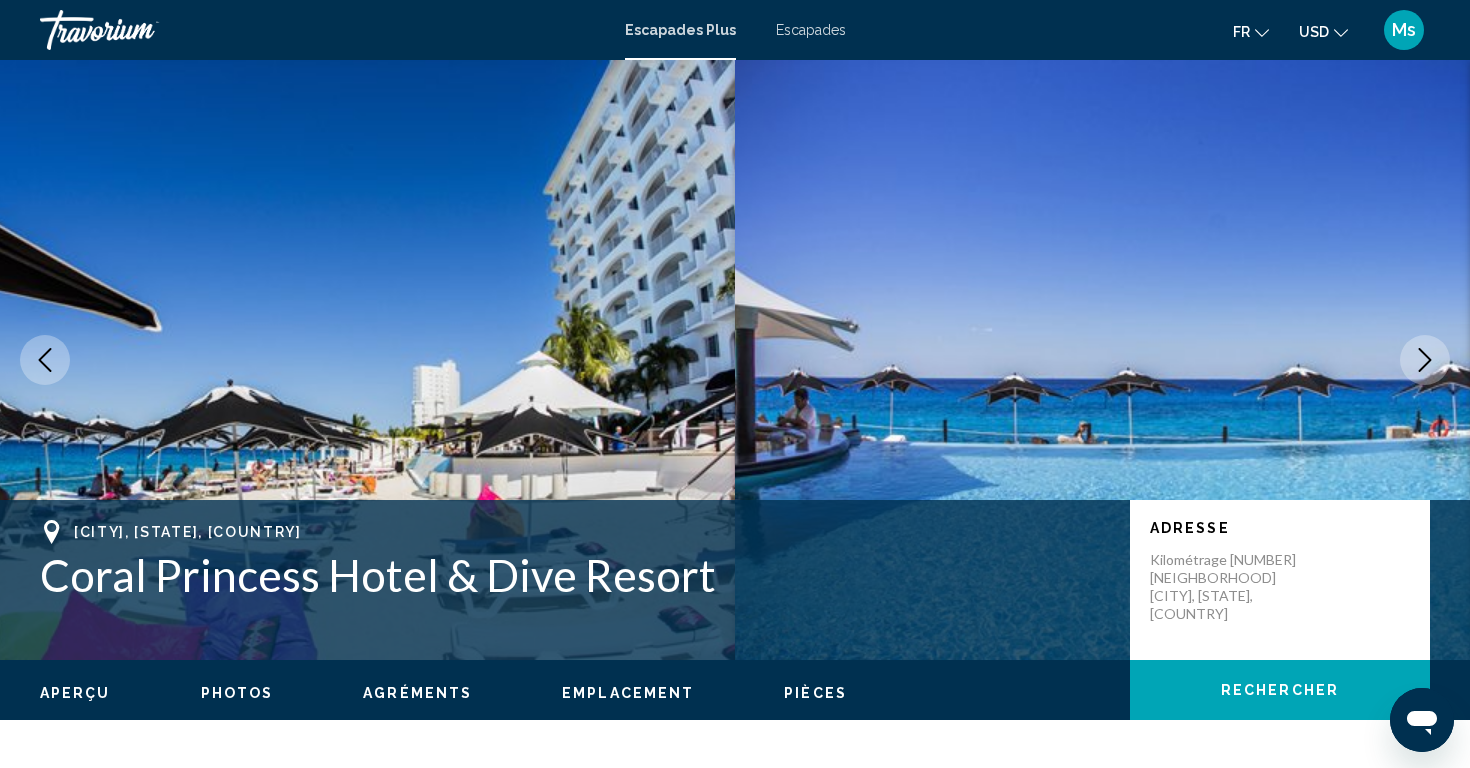 click at bounding box center (1102, 360) 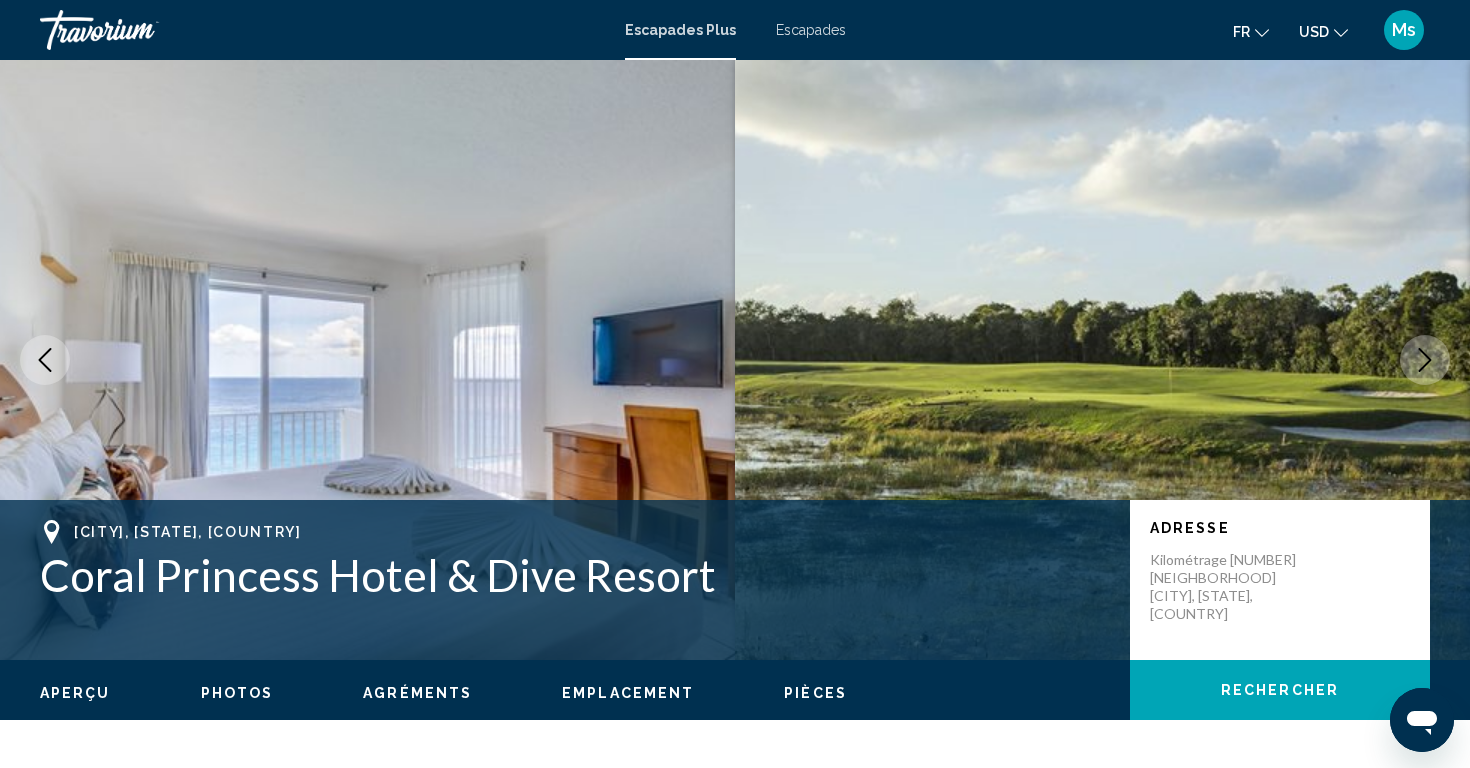 click 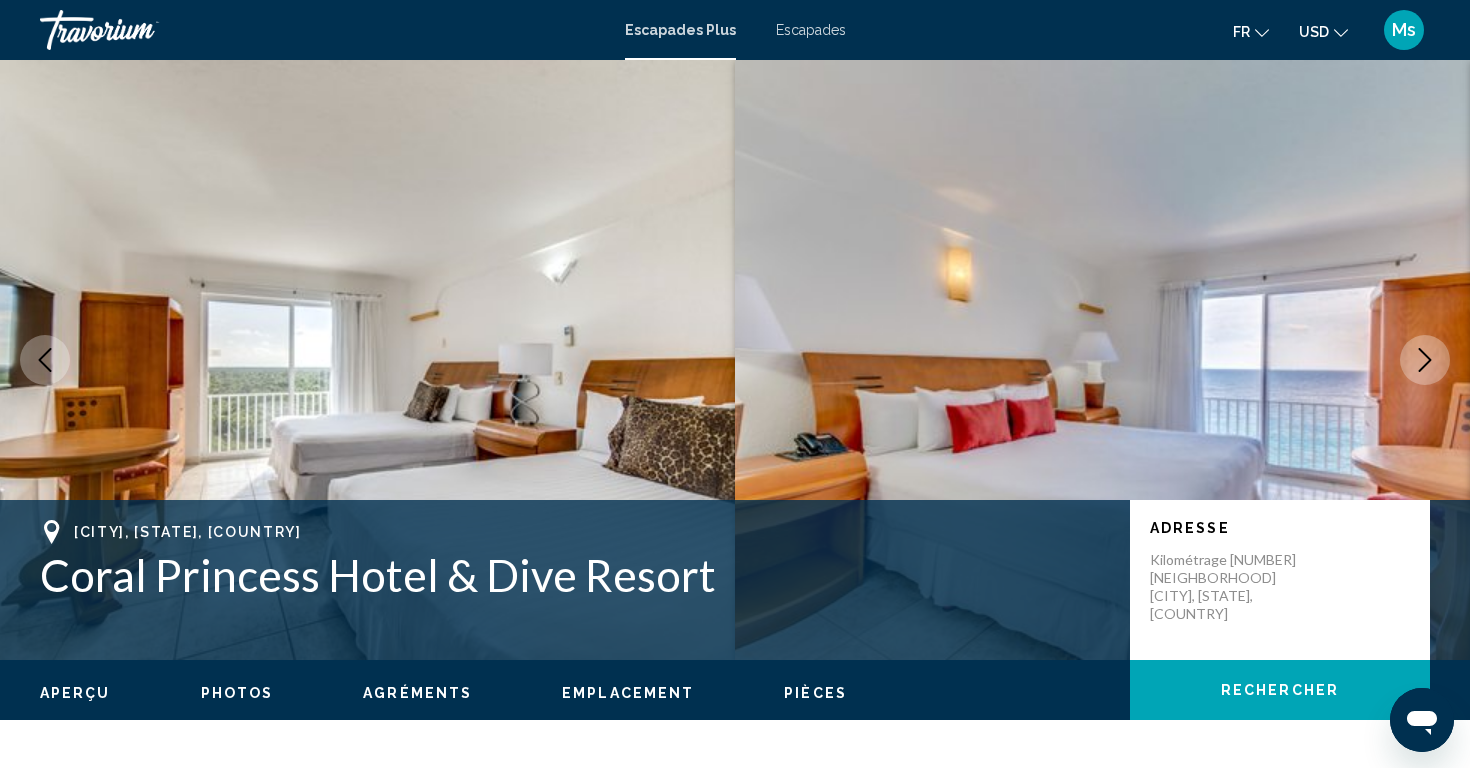 click 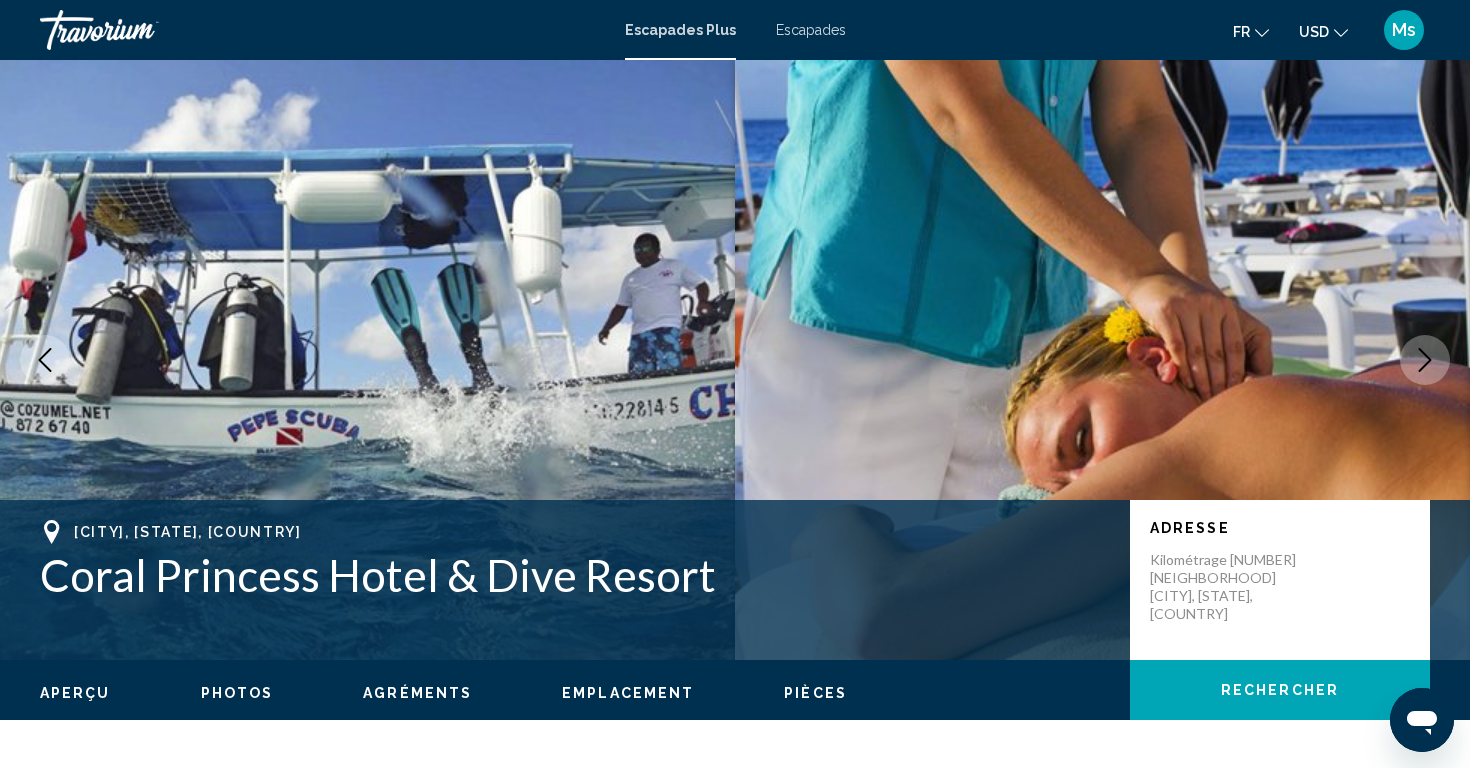 click 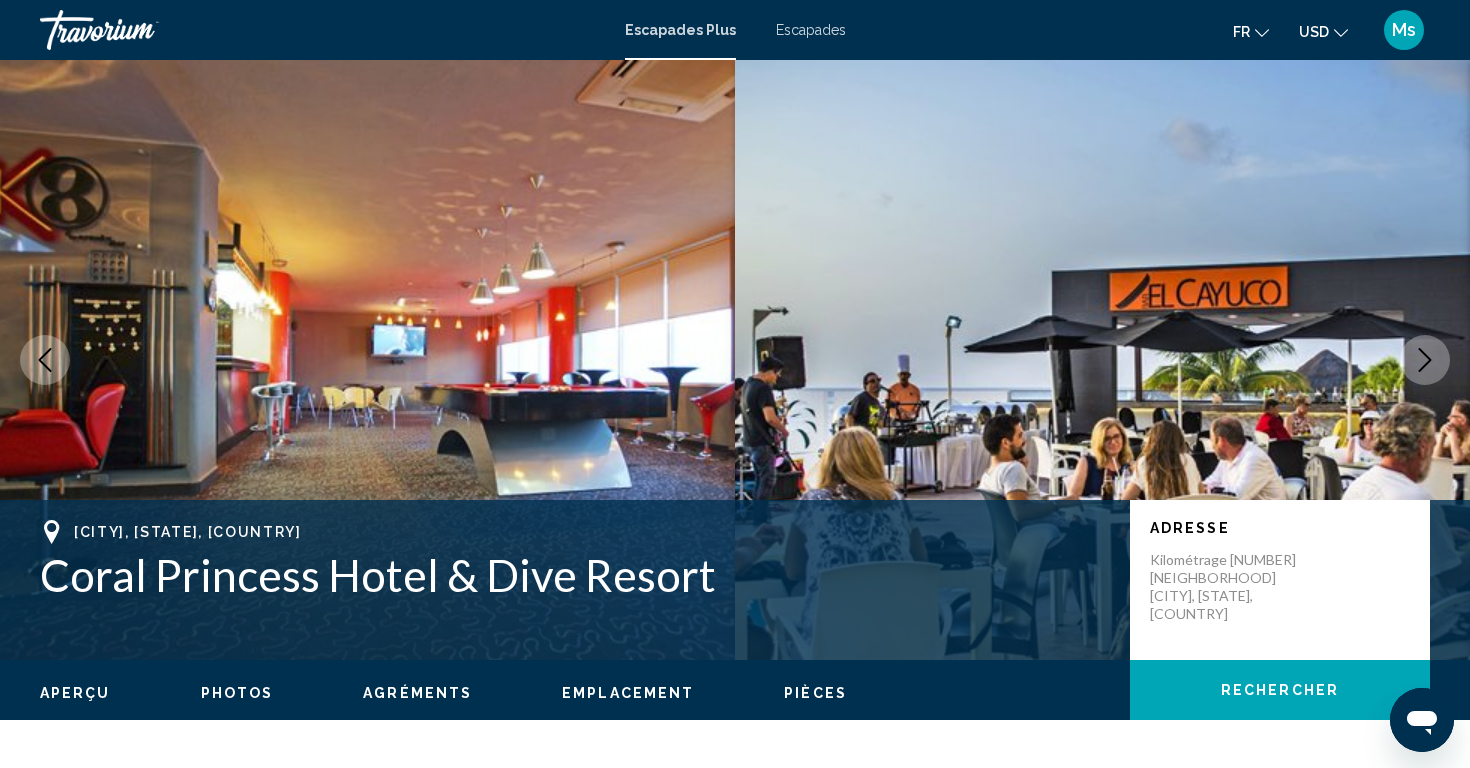 click 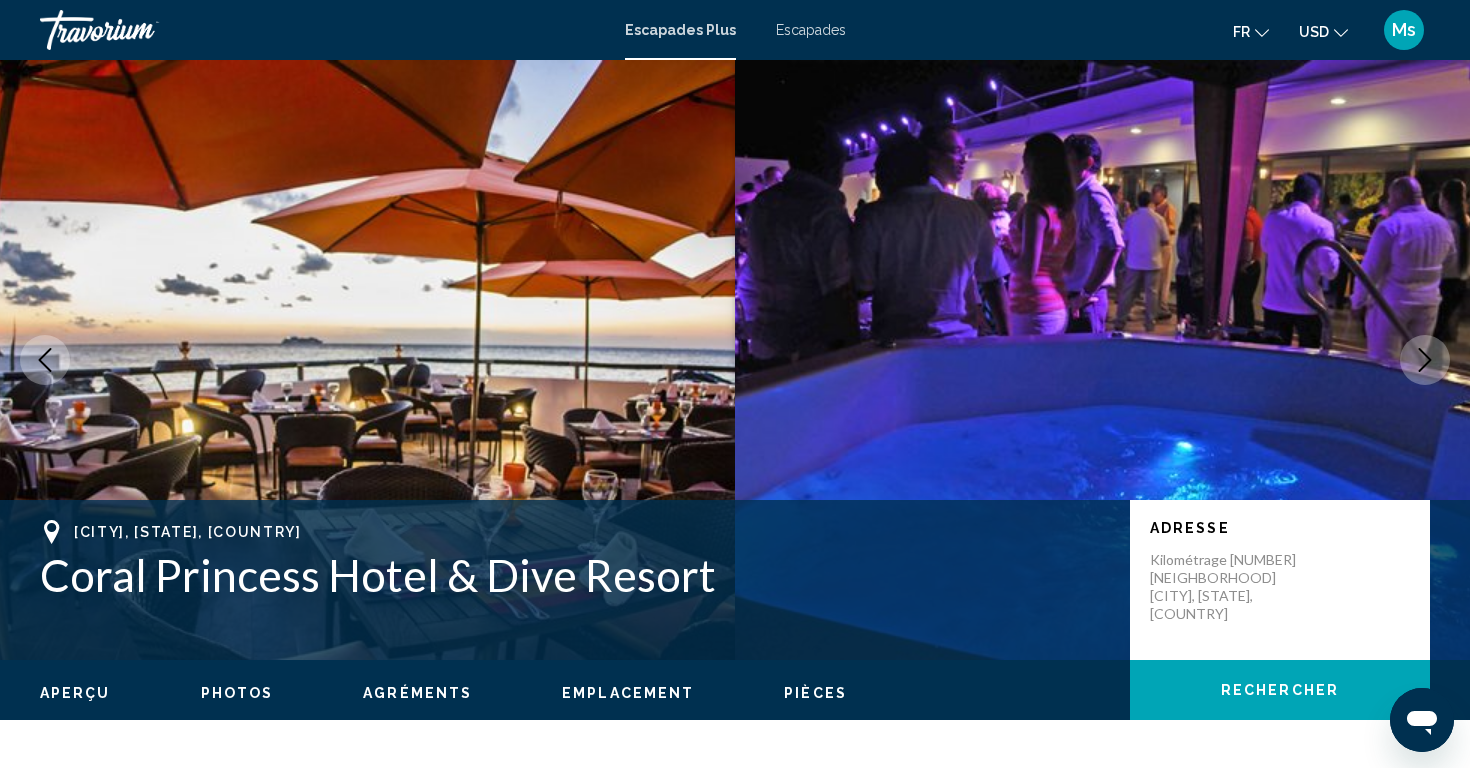 click 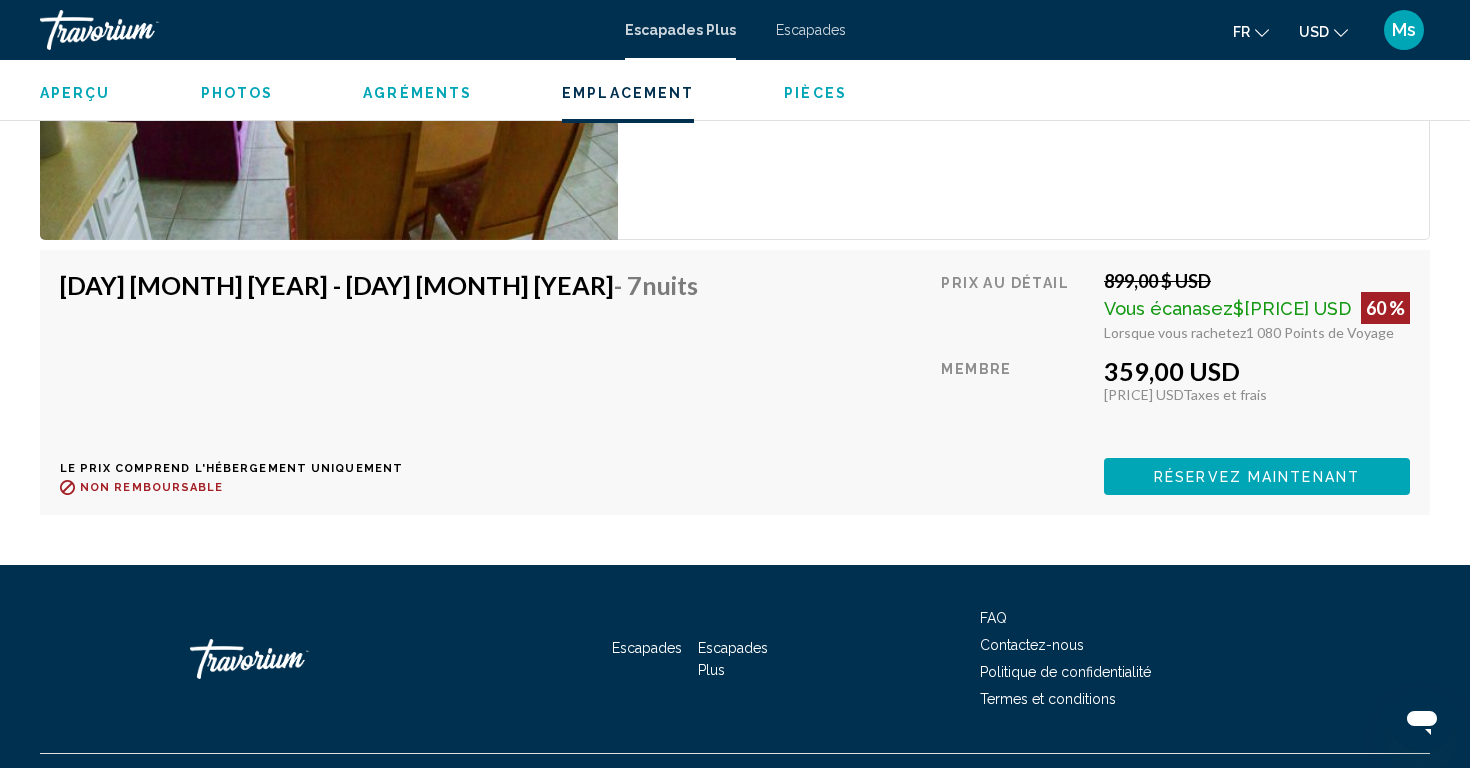 scroll, scrollTop: 3866, scrollLeft: 0, axis: vertical 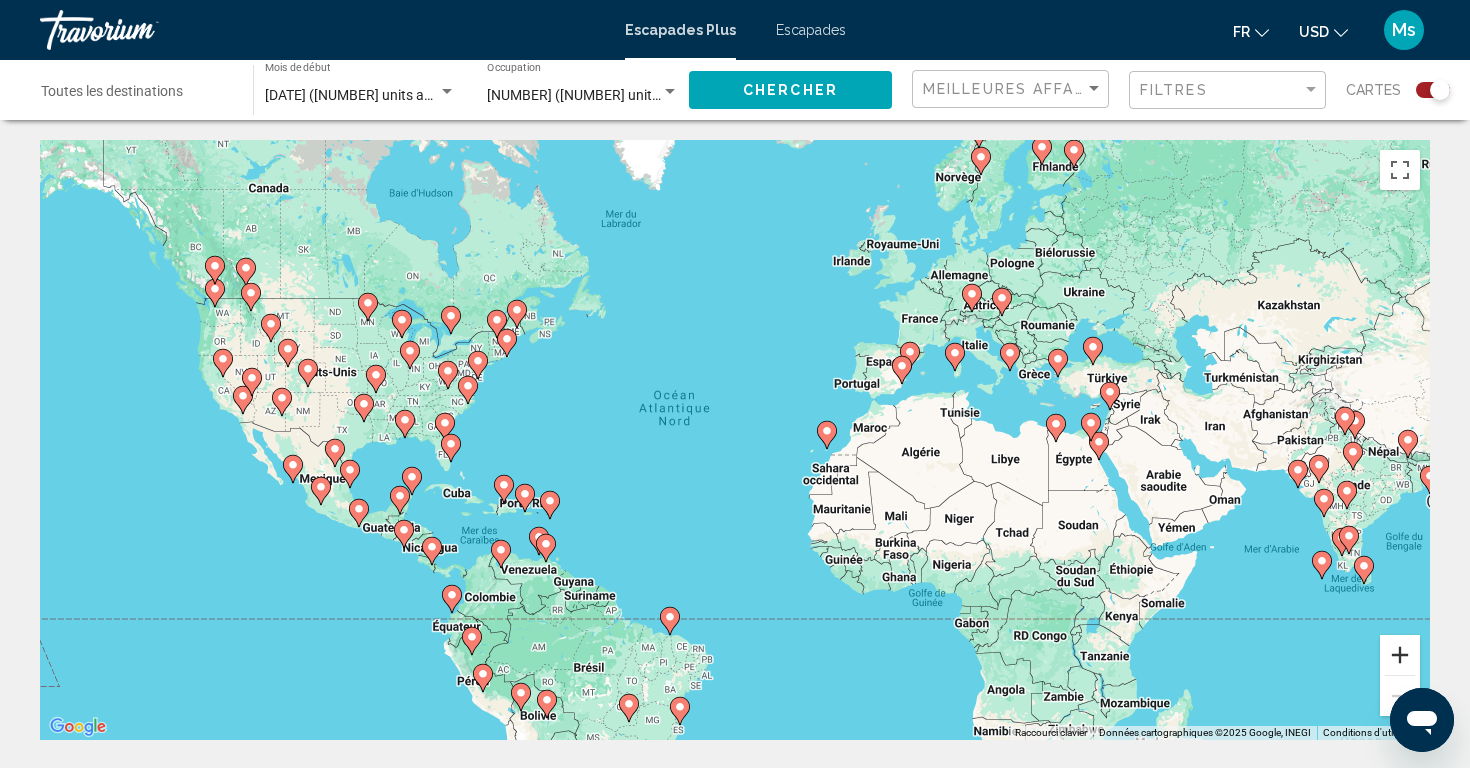 click at bounding box center (1400, 655) 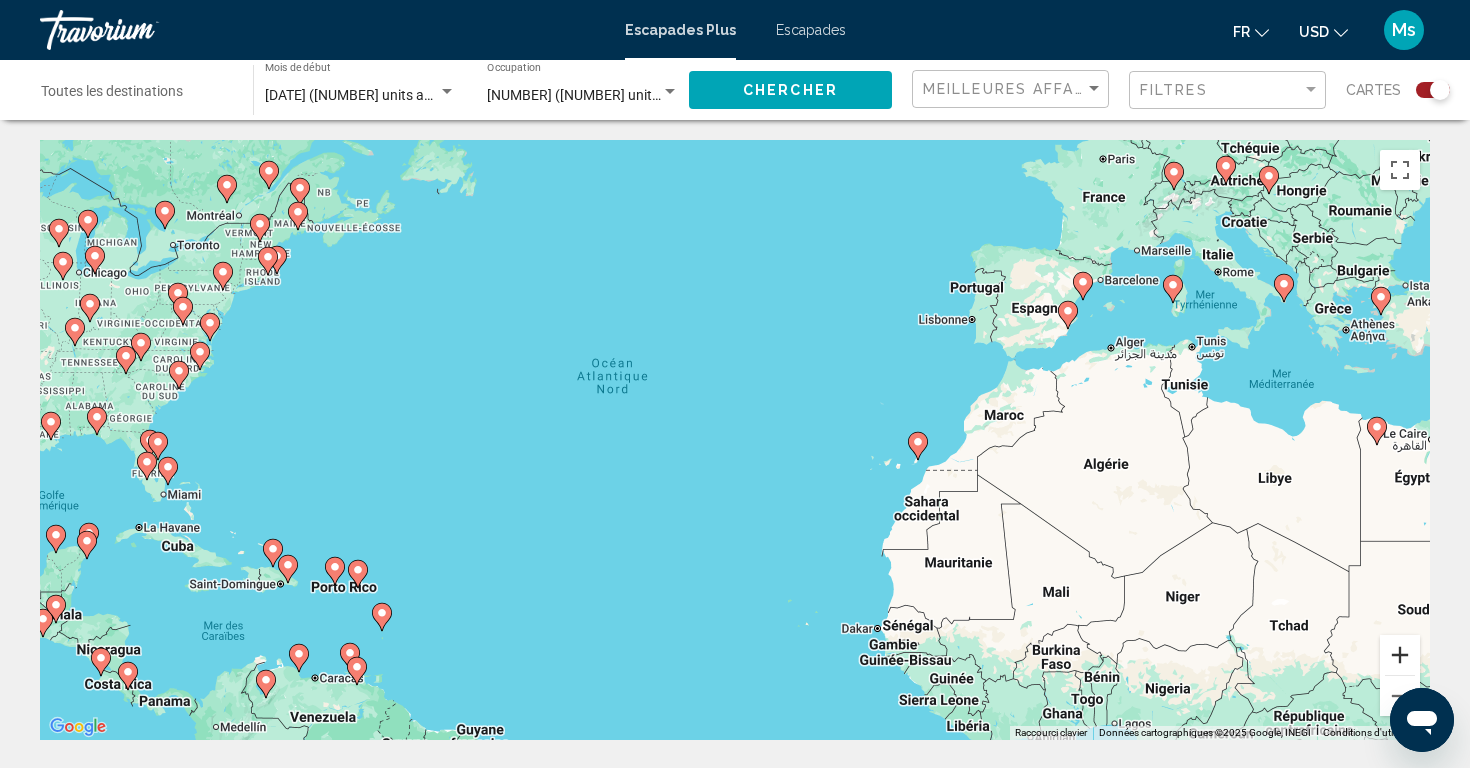click at bounding box center (1400, 655) 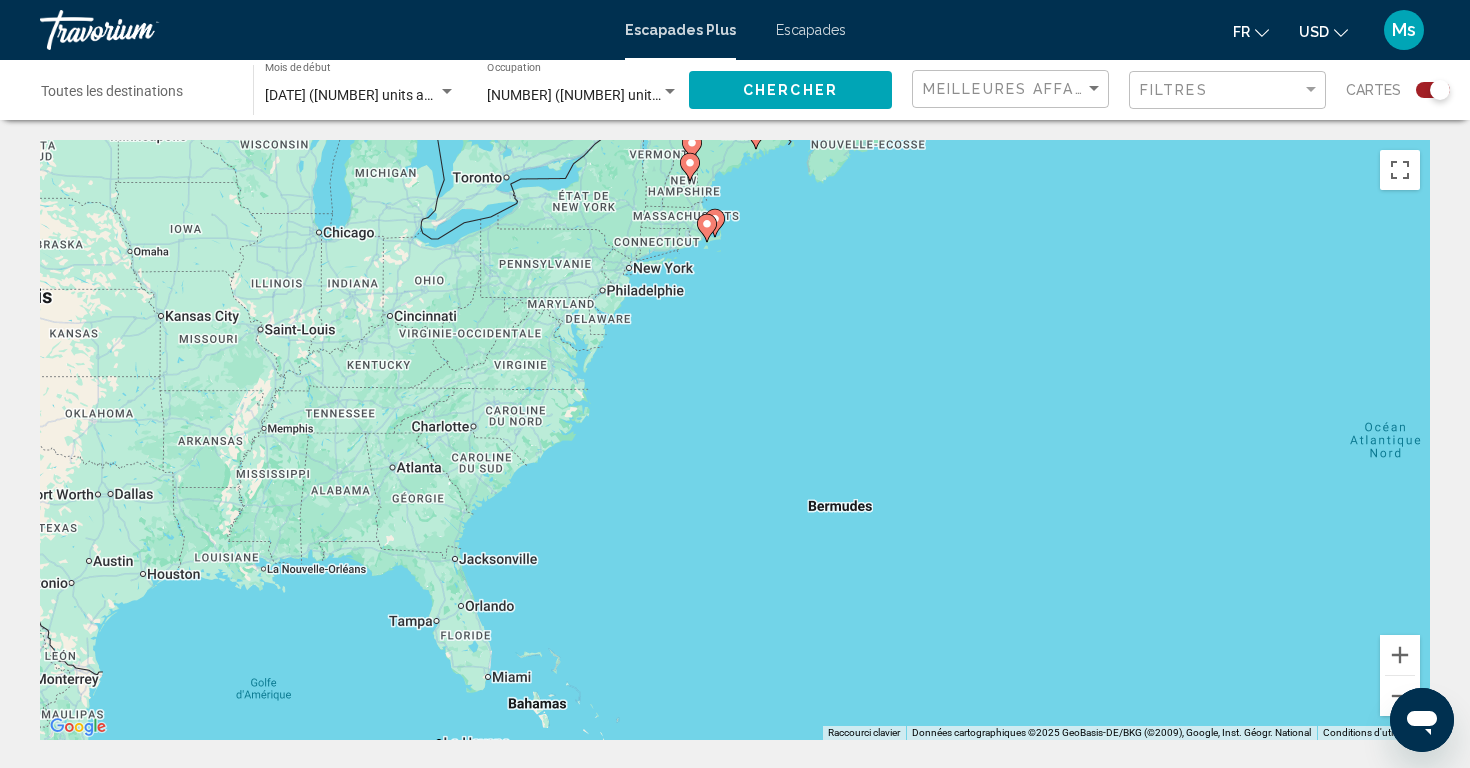 drag, startPoint x: 228, startPoint y: 327, endPoint x: 1127, endPoint y: 455, distance: 908.06665 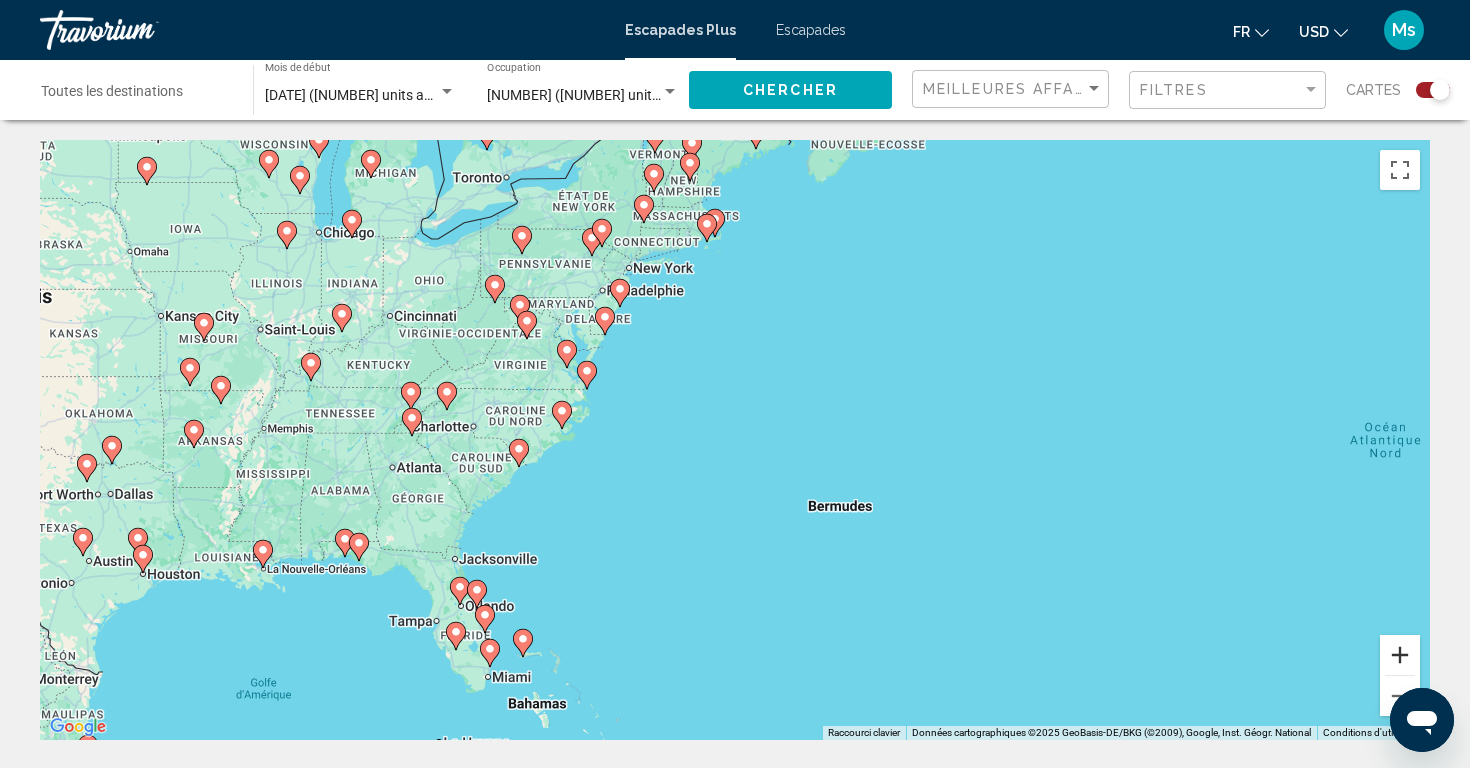 click at bounding box center [1400, 655] 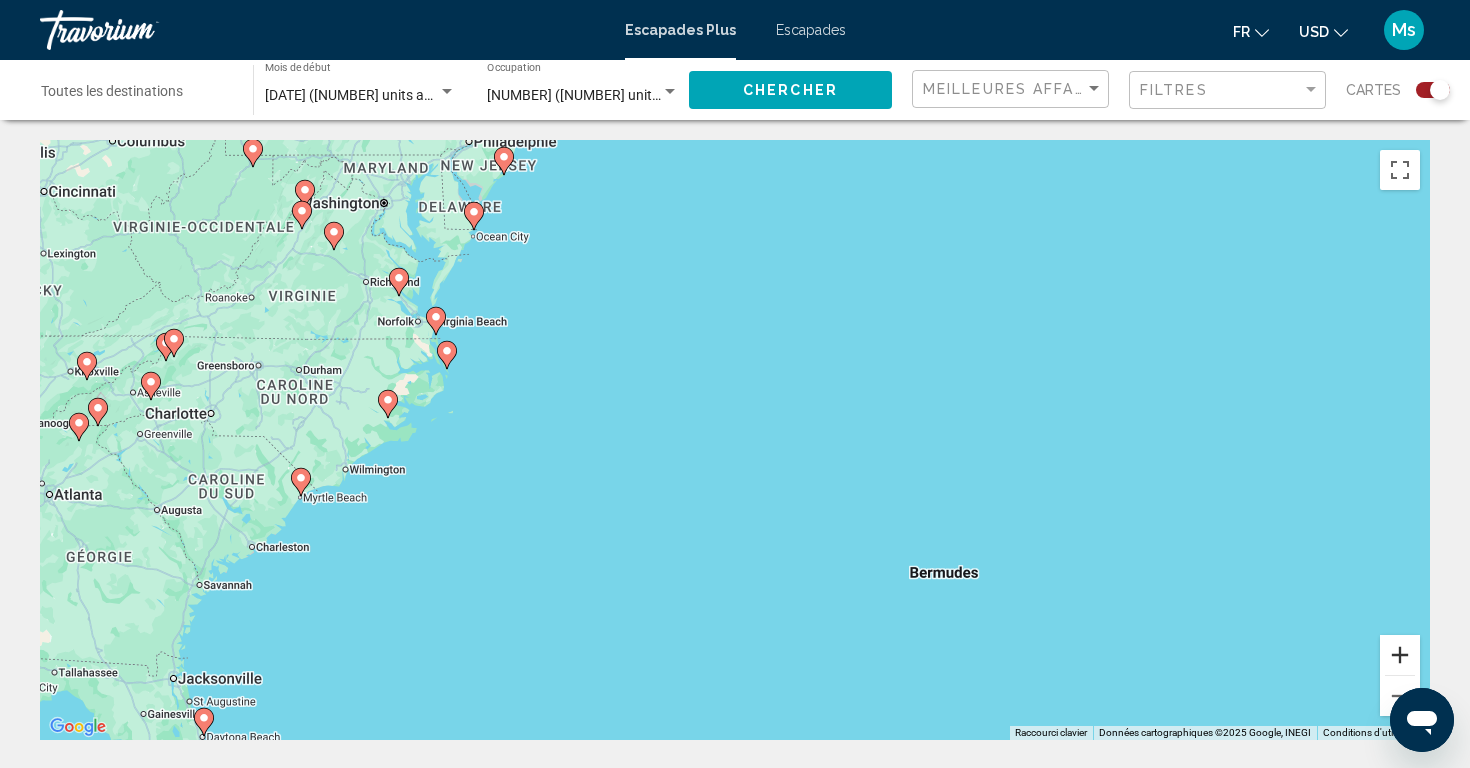 click at bounding box center (1400, 655) 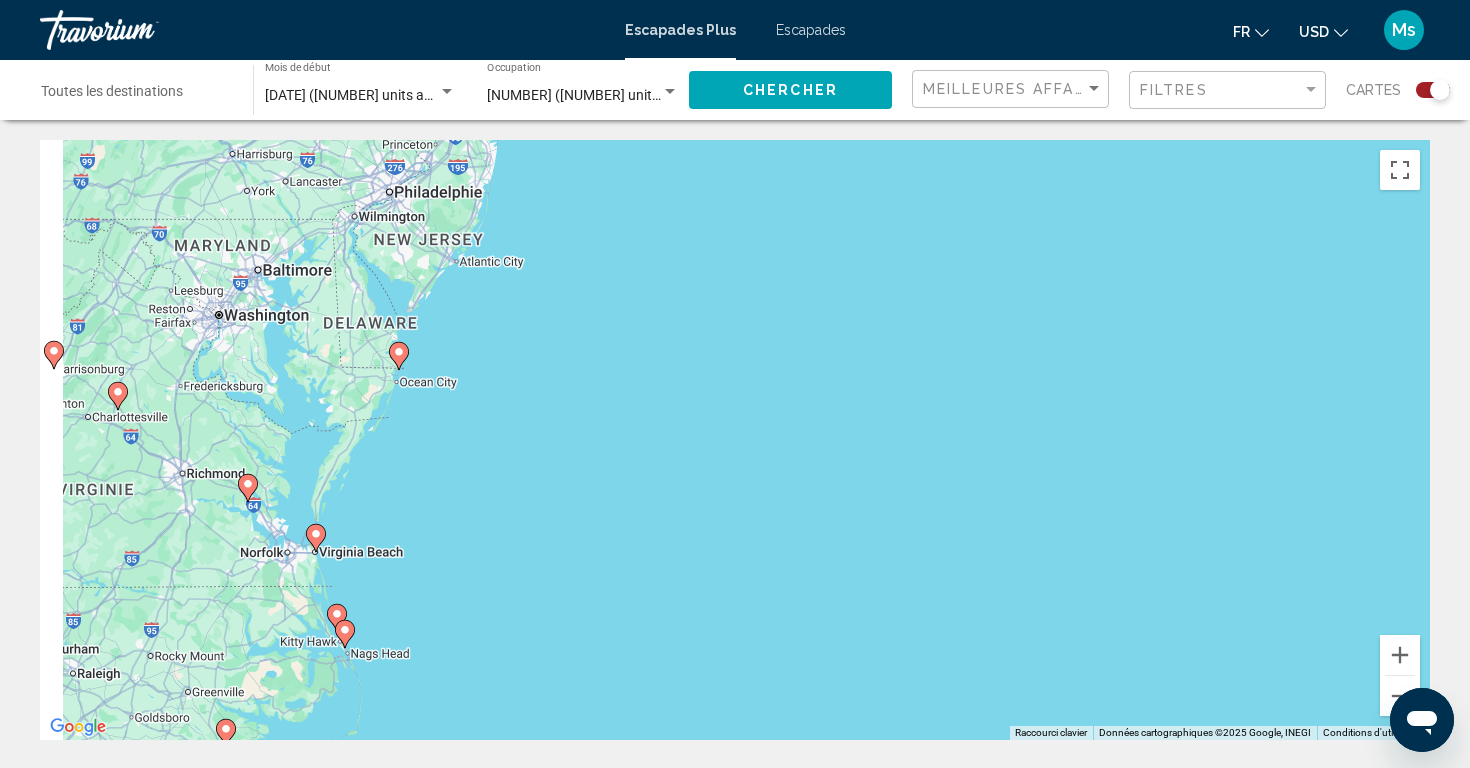 drag, startPoint x: 320, startPoint y: 261, endPoint x: 579, endPoint y: 703, distance: 512.2939 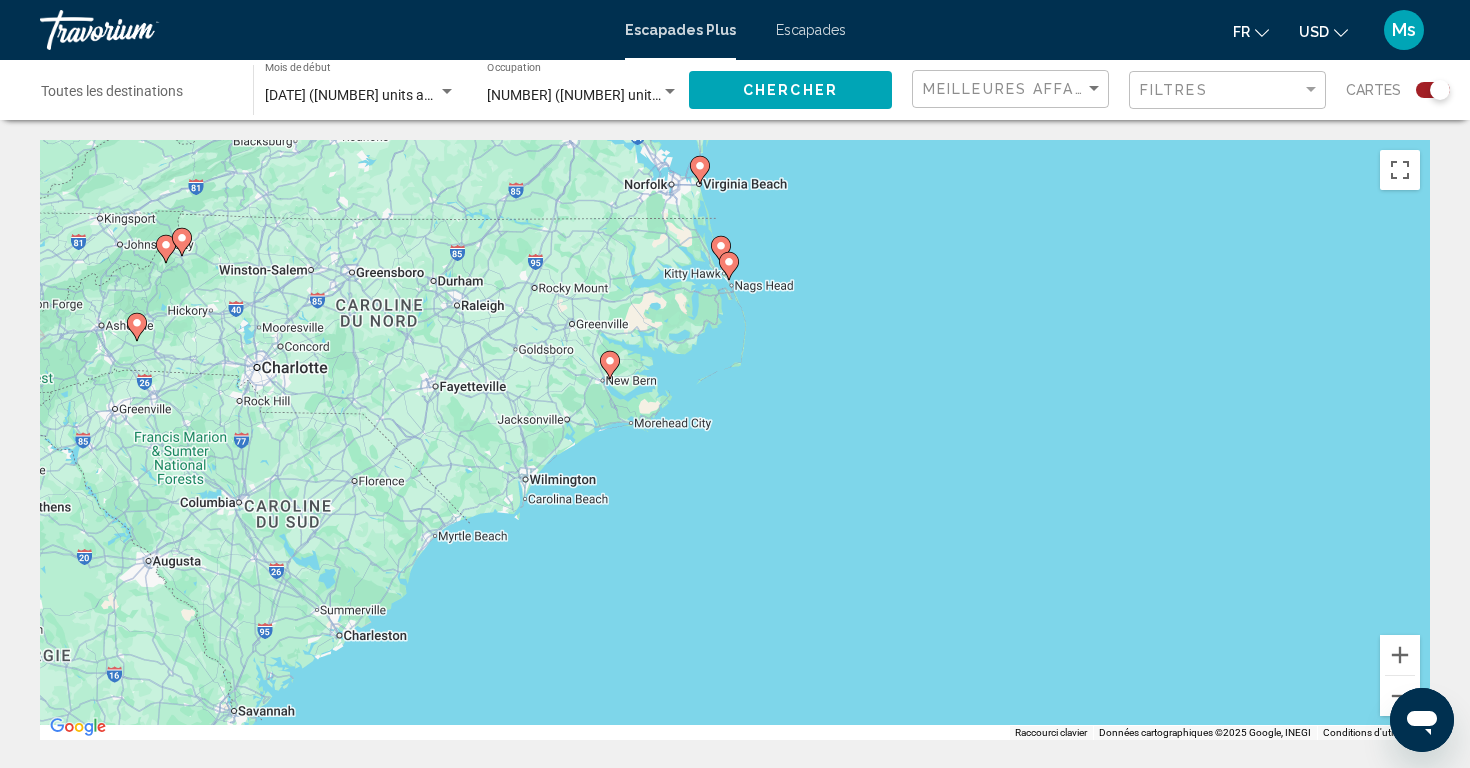 drag, startPoint x: 590, startPoint y: 687, endPoint x: 976, endPoint y: 151, distance: 660.52405 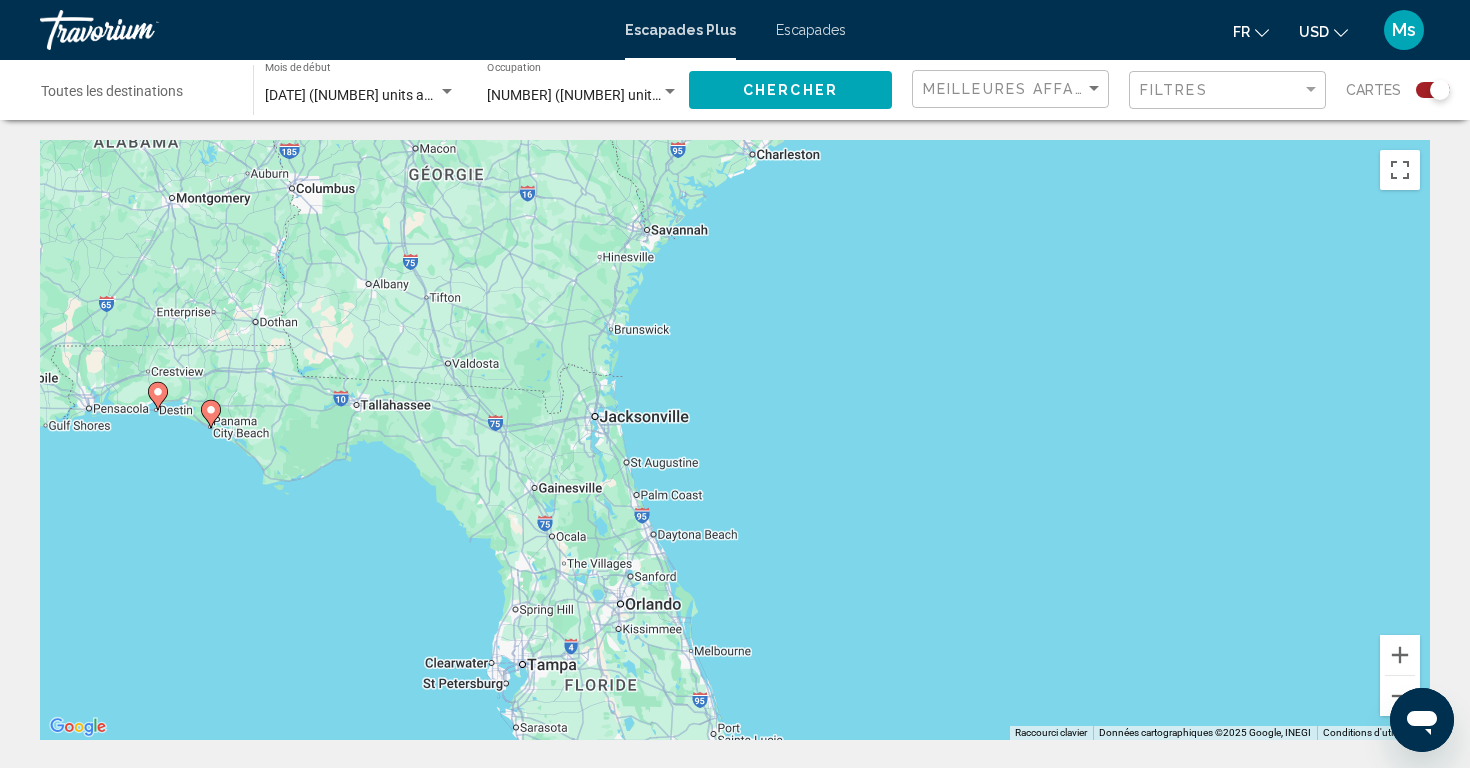 drag, startPoint x: 468, startPoint y: 634, endPoint x: 792, endPoint y: 232, distance: 516.31384 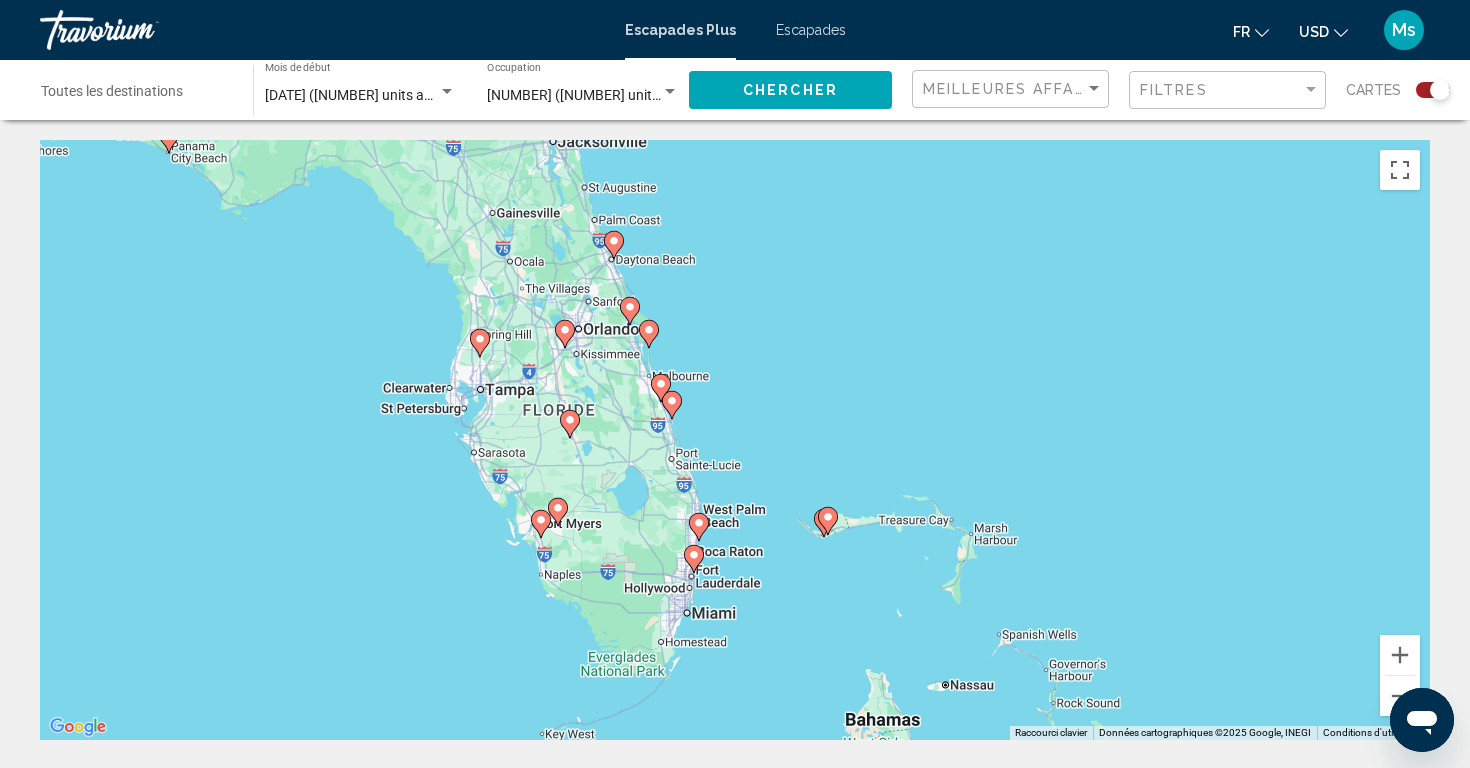 drag, startPoint x: 720, startPoint y: 416, endPoint x: 678, endPoint y: 132, distance: 287.08884 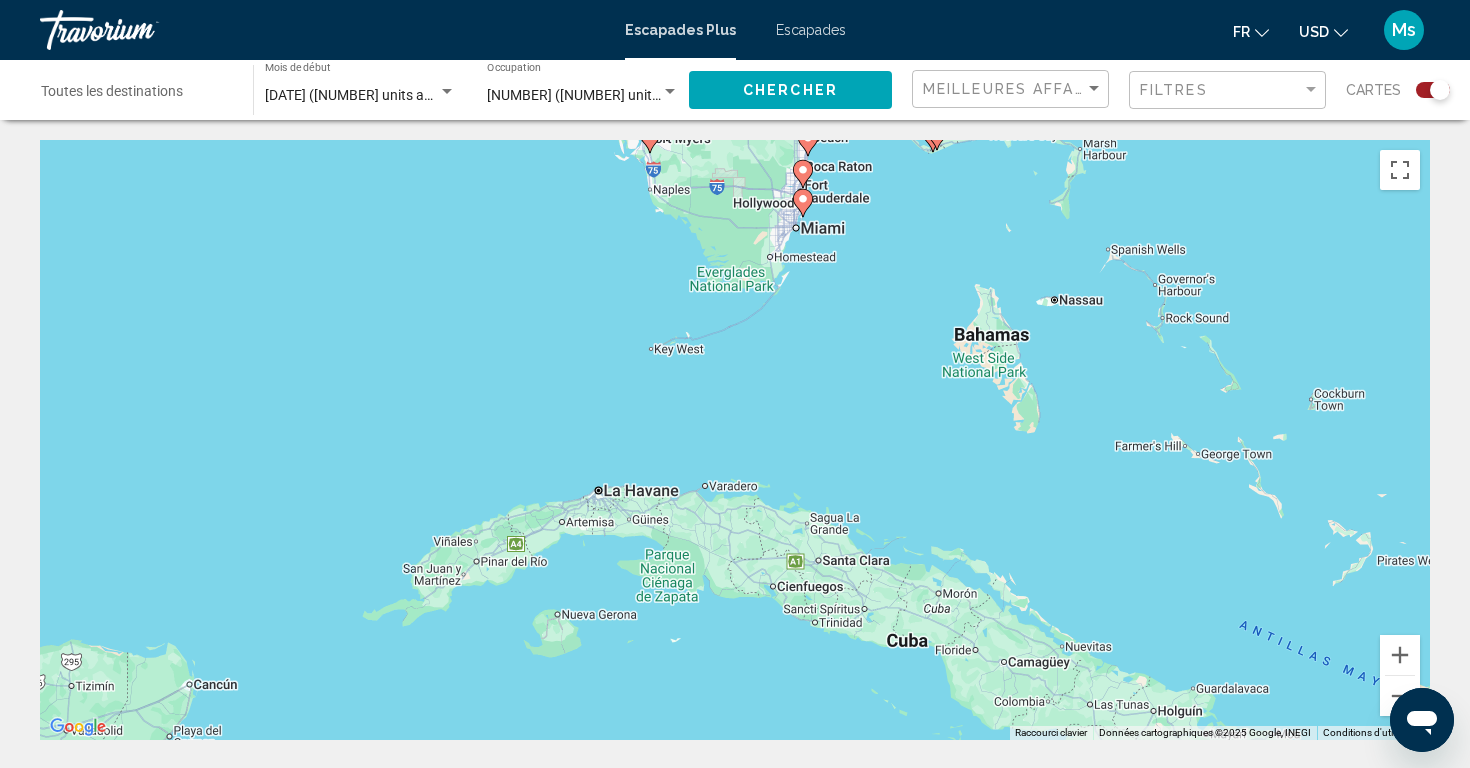drag, startPoint x: 836, startPoint y: 347, endPoint x: 947, endPoint y: -49, distance: 411.2627 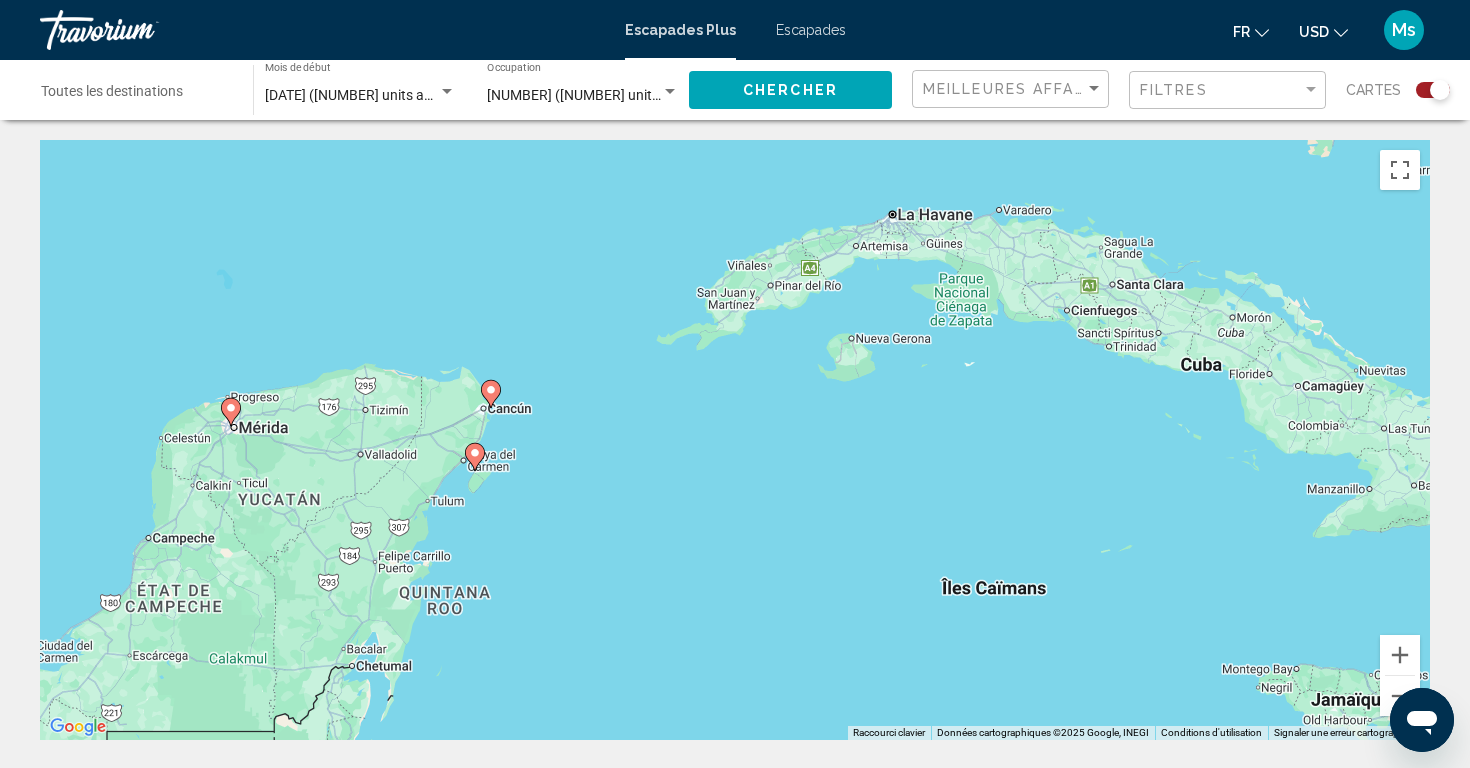 drag, startPoint x: 346, startPoint y: 553, endPoint x: 640, endPoint y: 282, distance: 399.84622 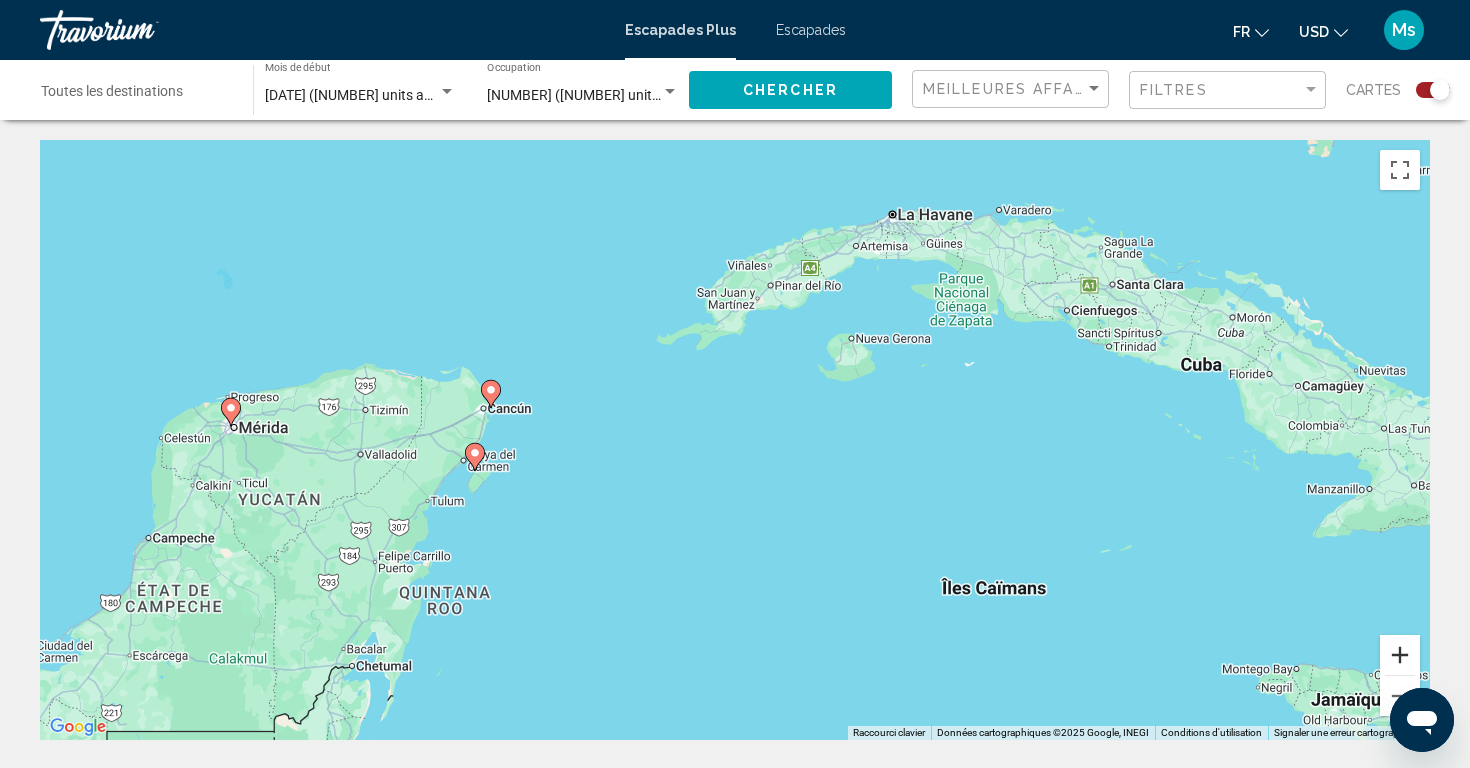 click at bounding box center [1400, 655] 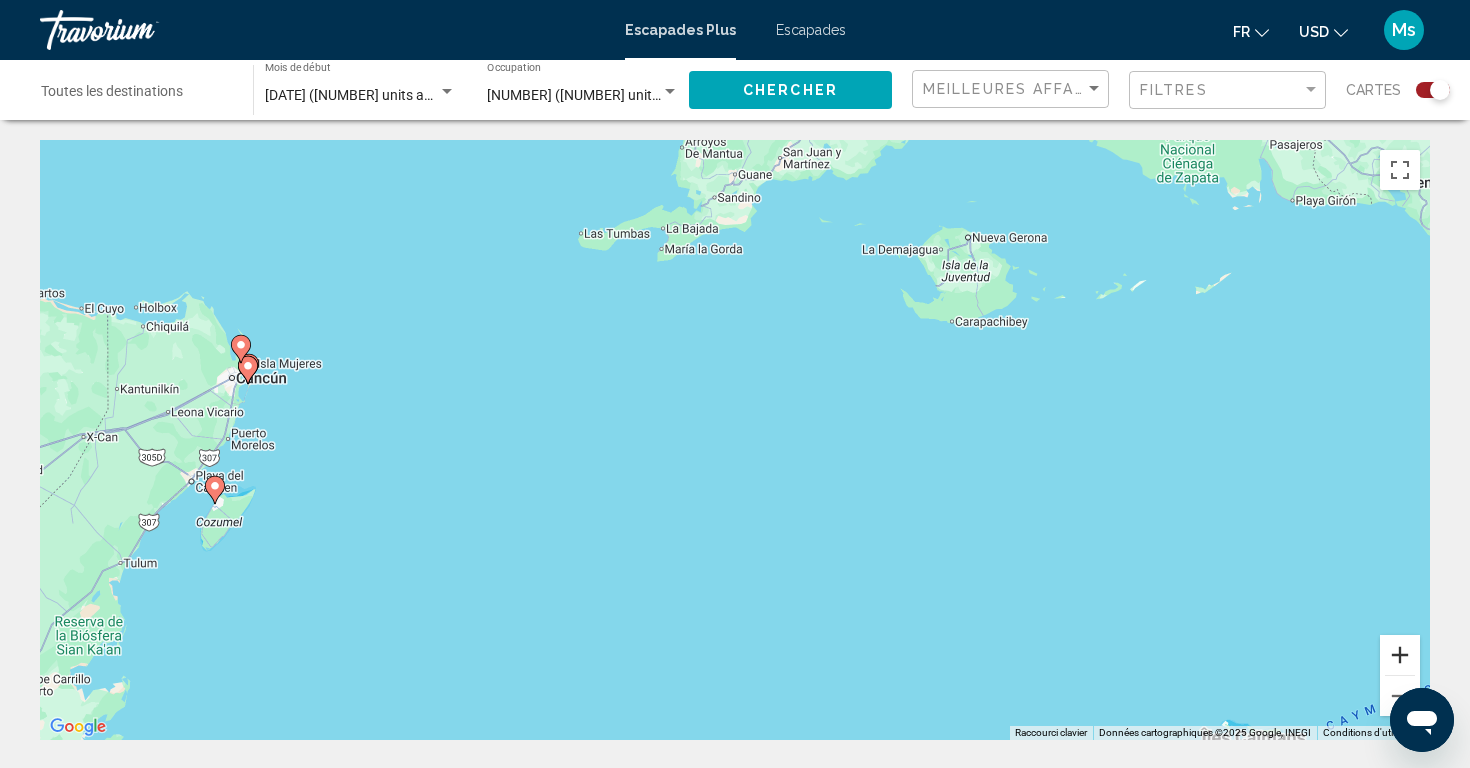 click at bounding box center (1400, 655) 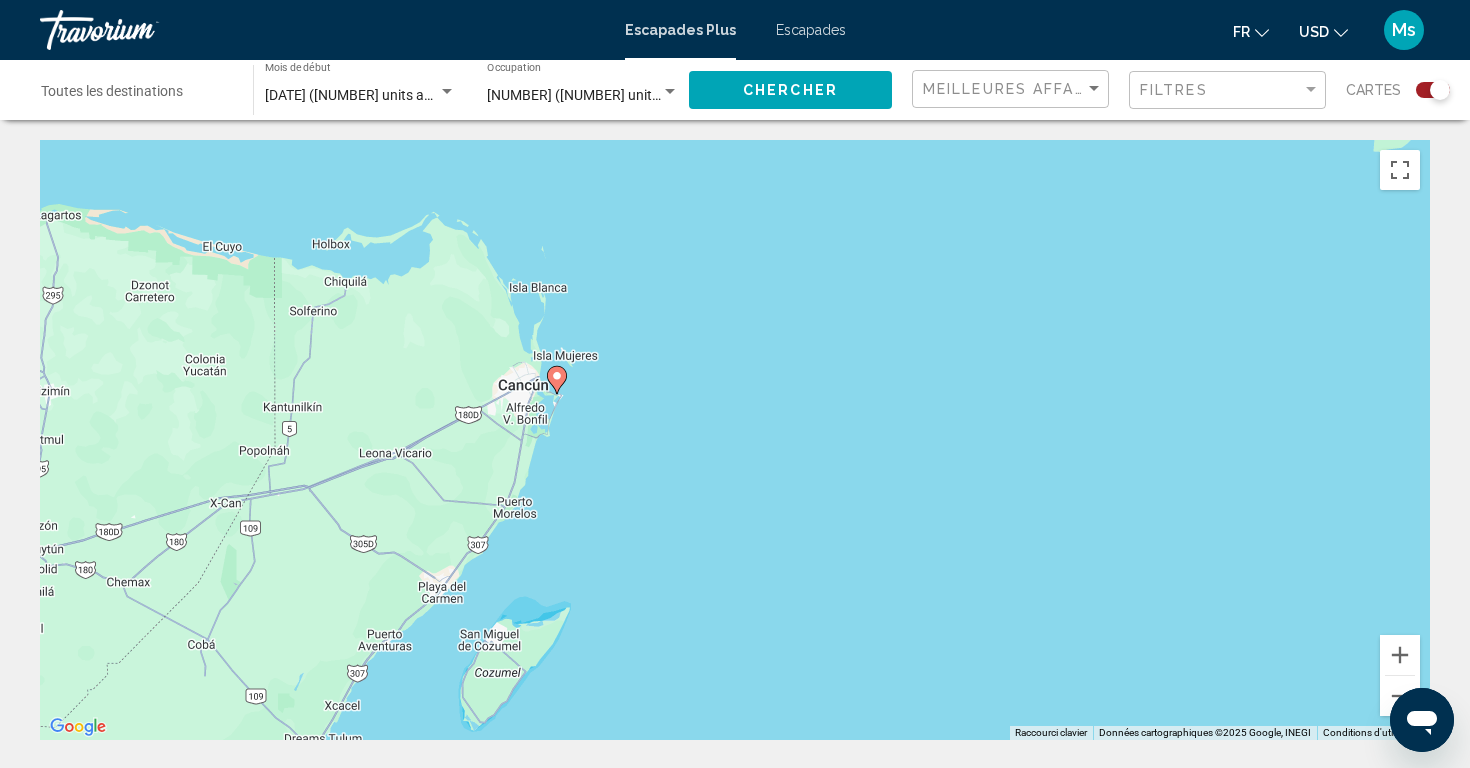 drag, startPoint x: 143, startPoint y: 391, endPoint x: 944, endPoint y: 460, distance: 803.96643 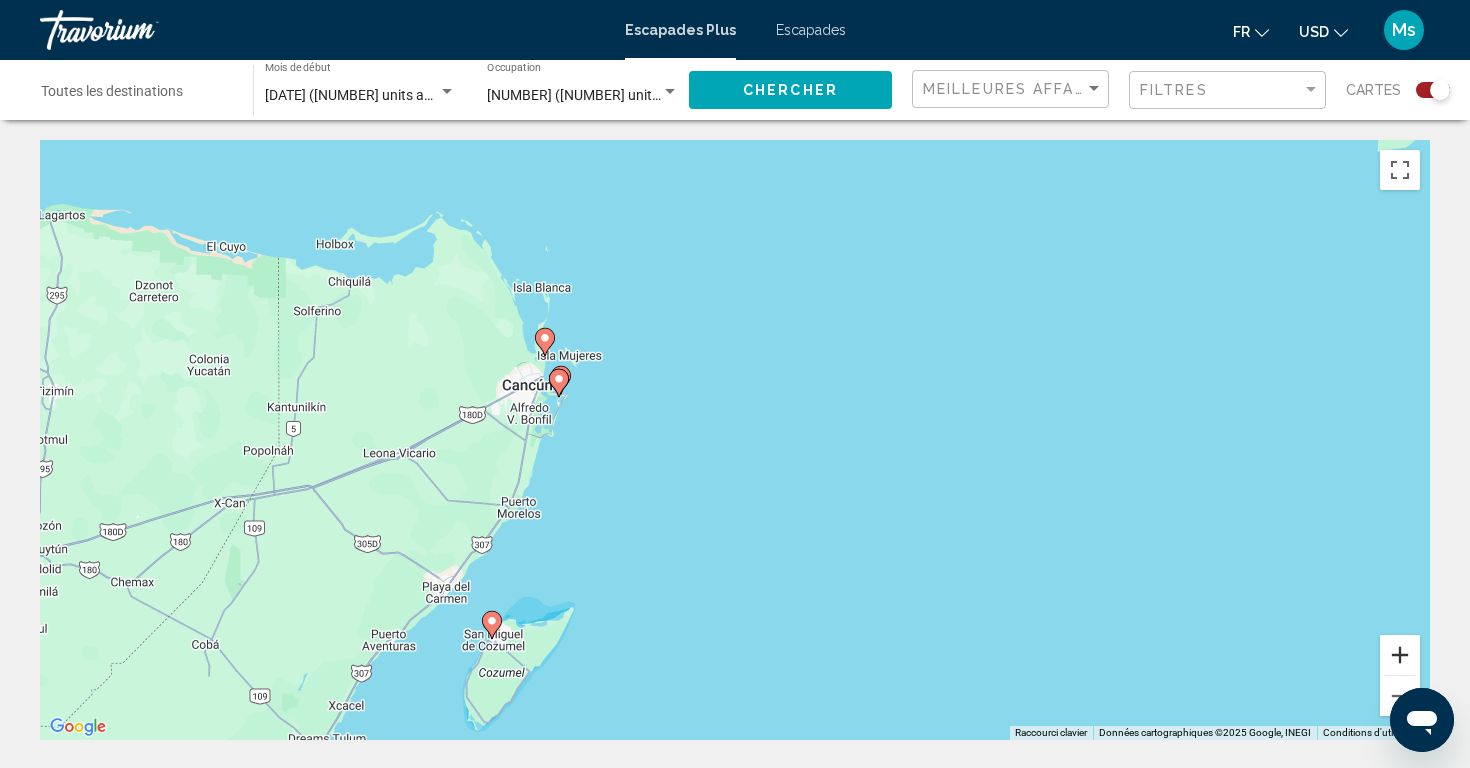 click at bounding box center (1400, 655) 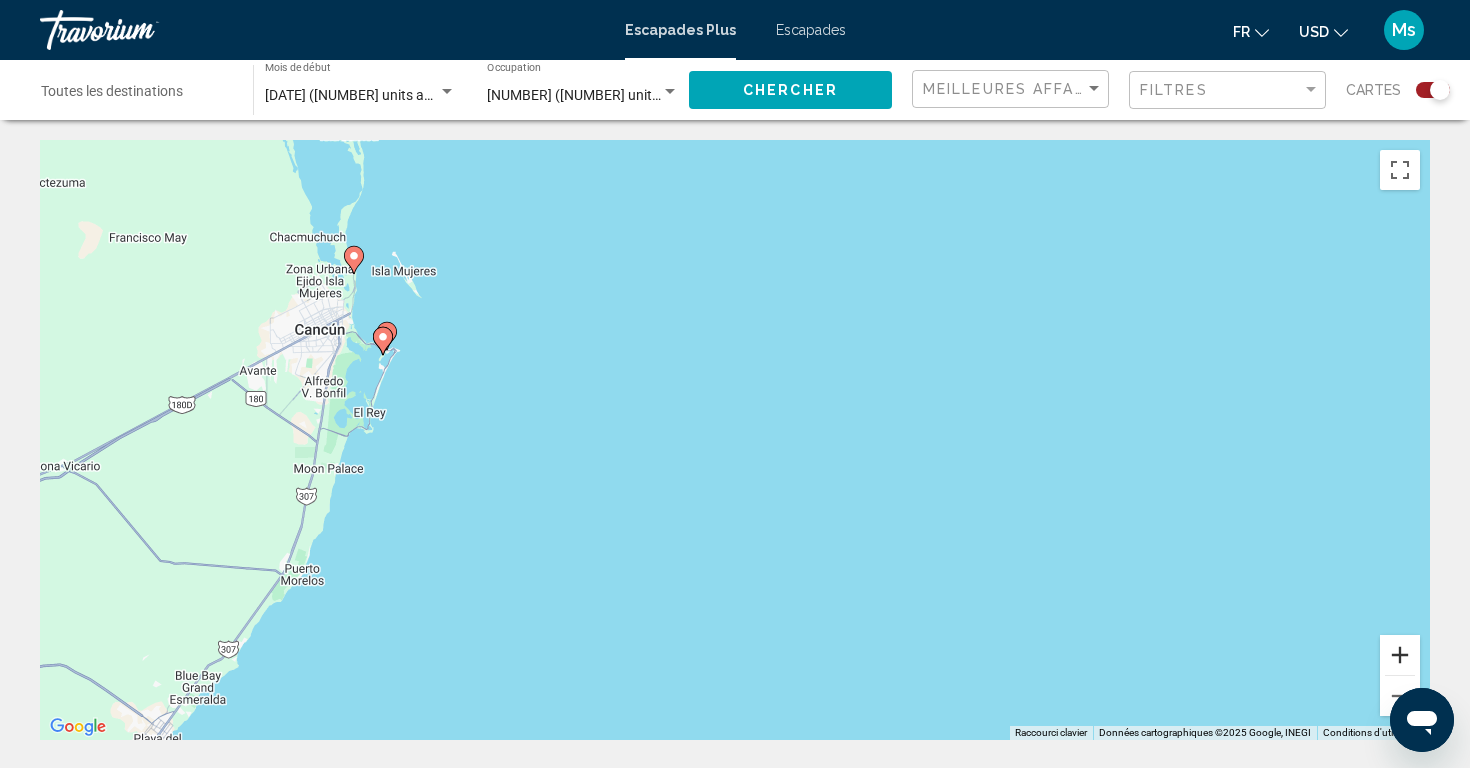 click at bounding box center (1400, 655) 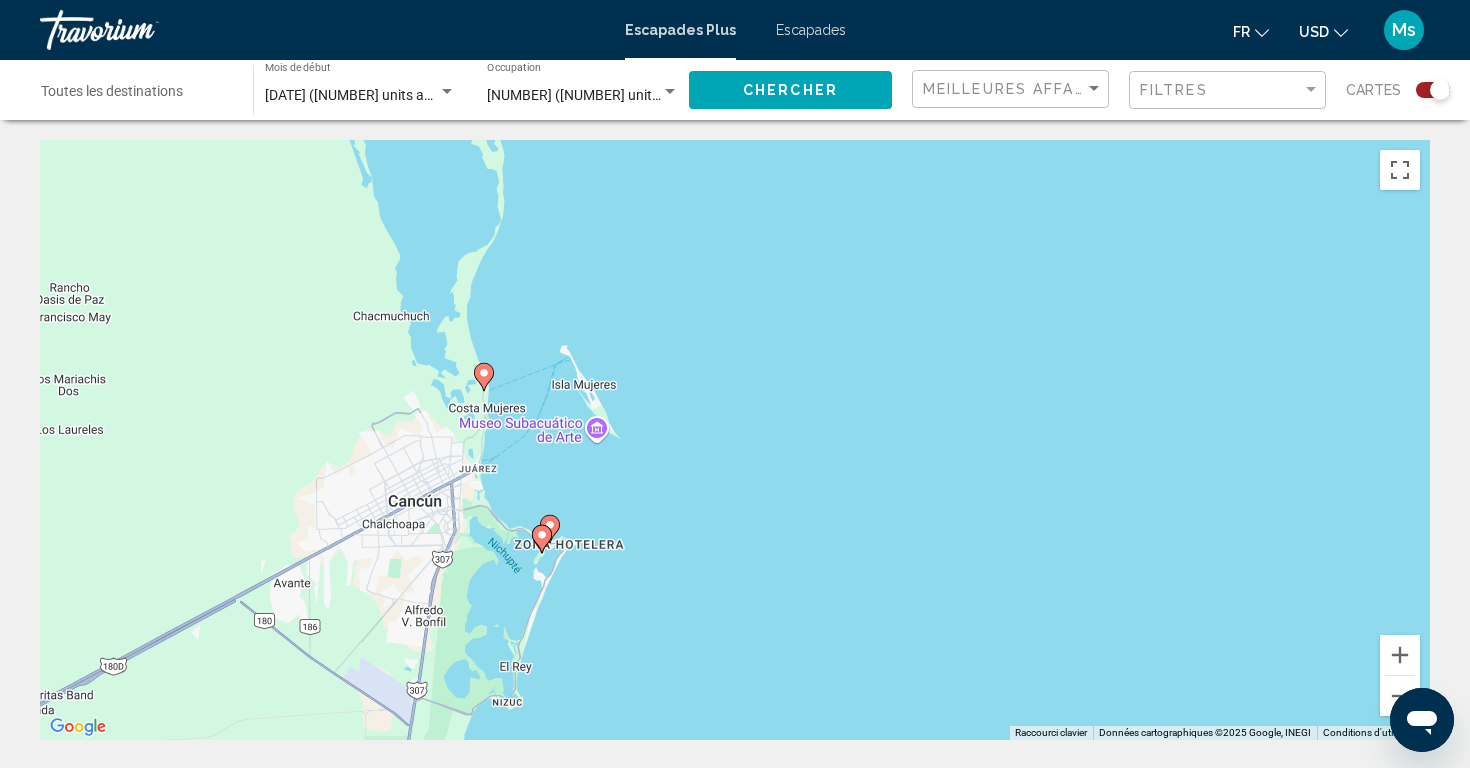 drag, startPoint x: 185, startPoint y: 268, endPoint x: 698, endPoint y: 550, distance: 585.39984 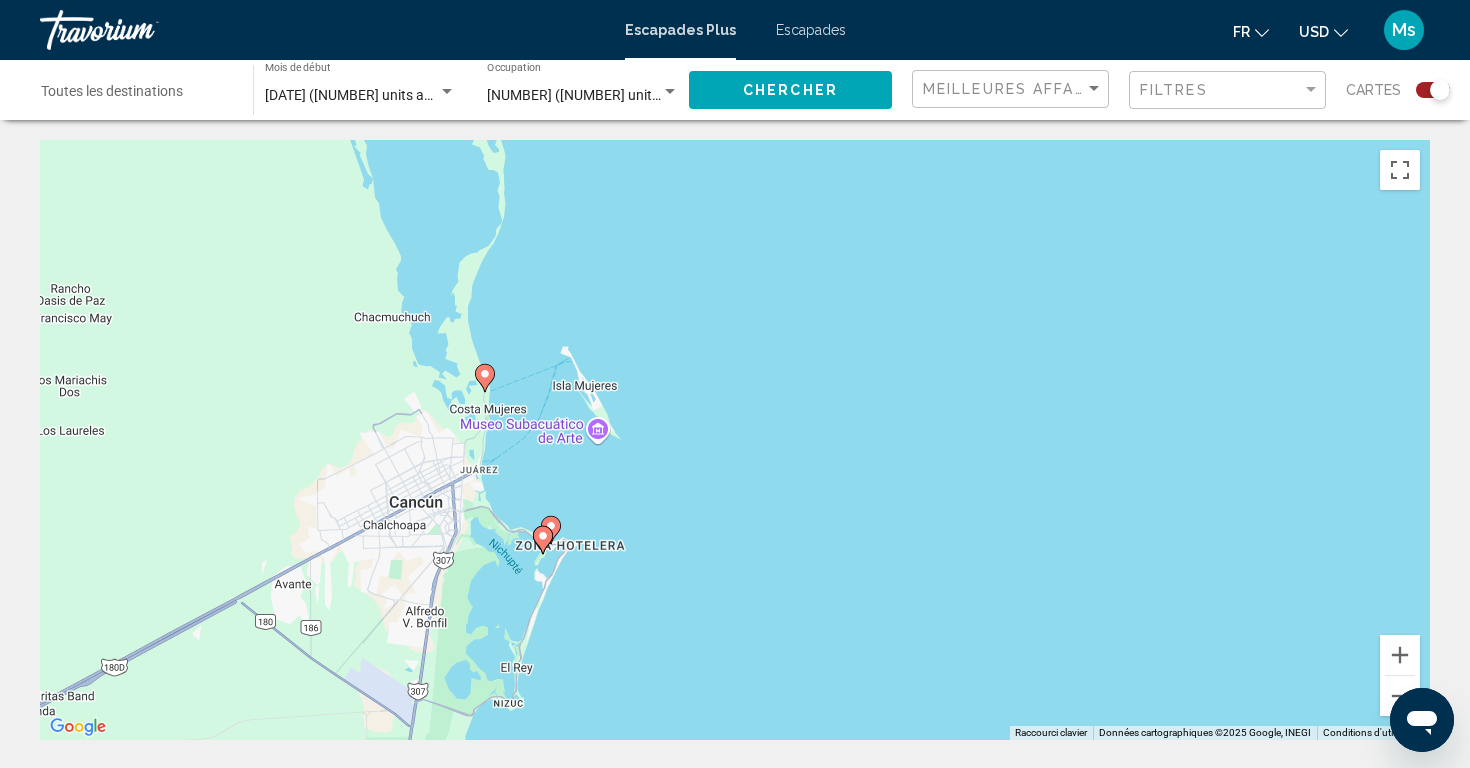 click 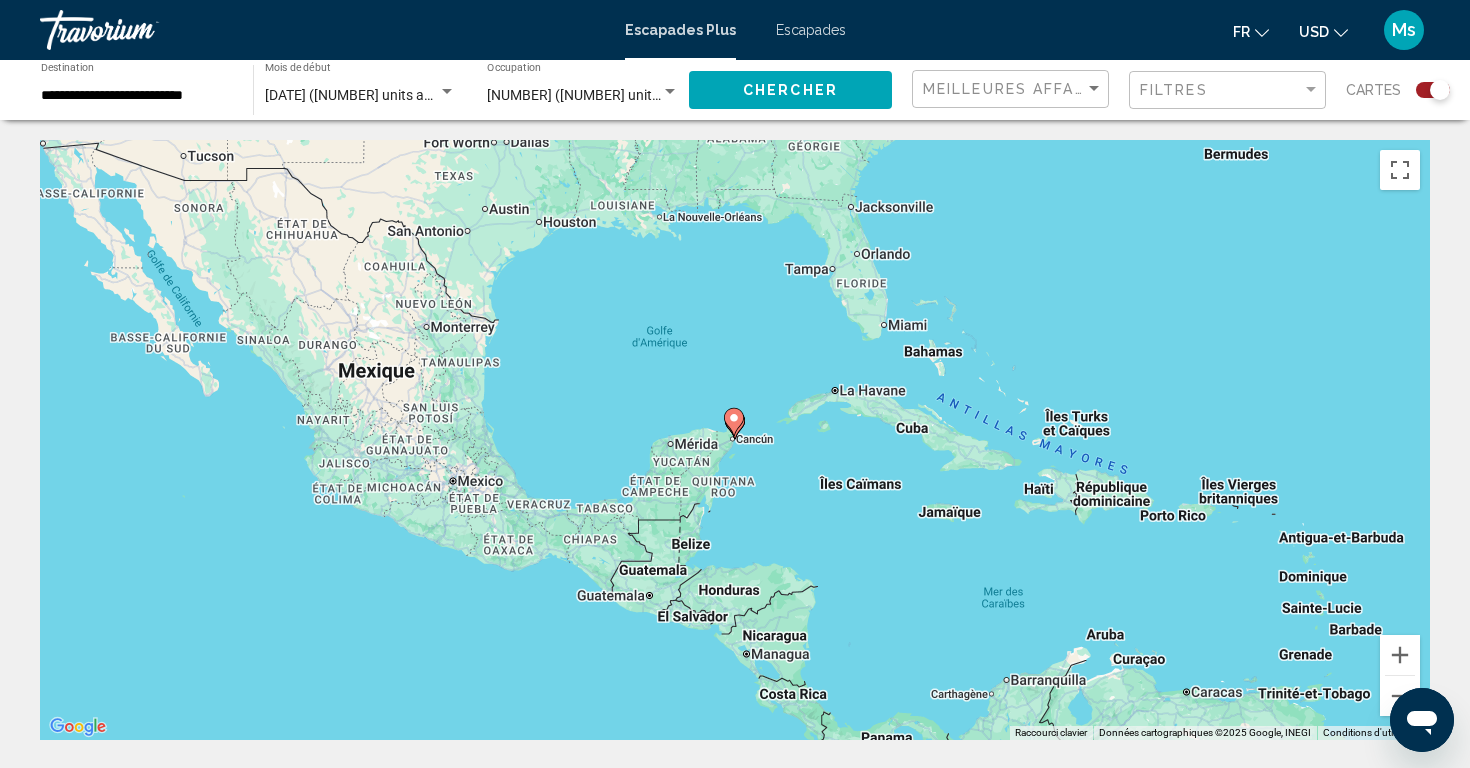 click 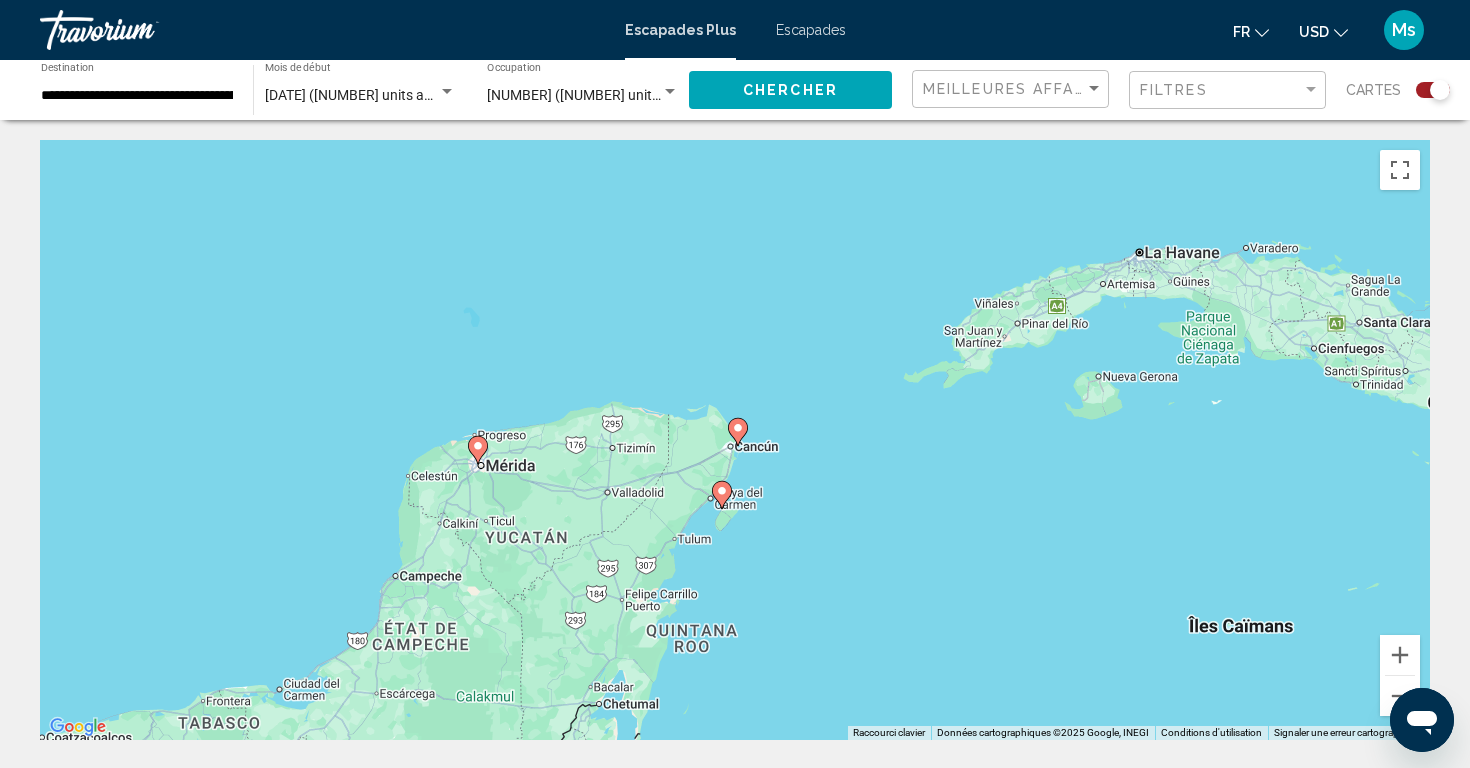 click 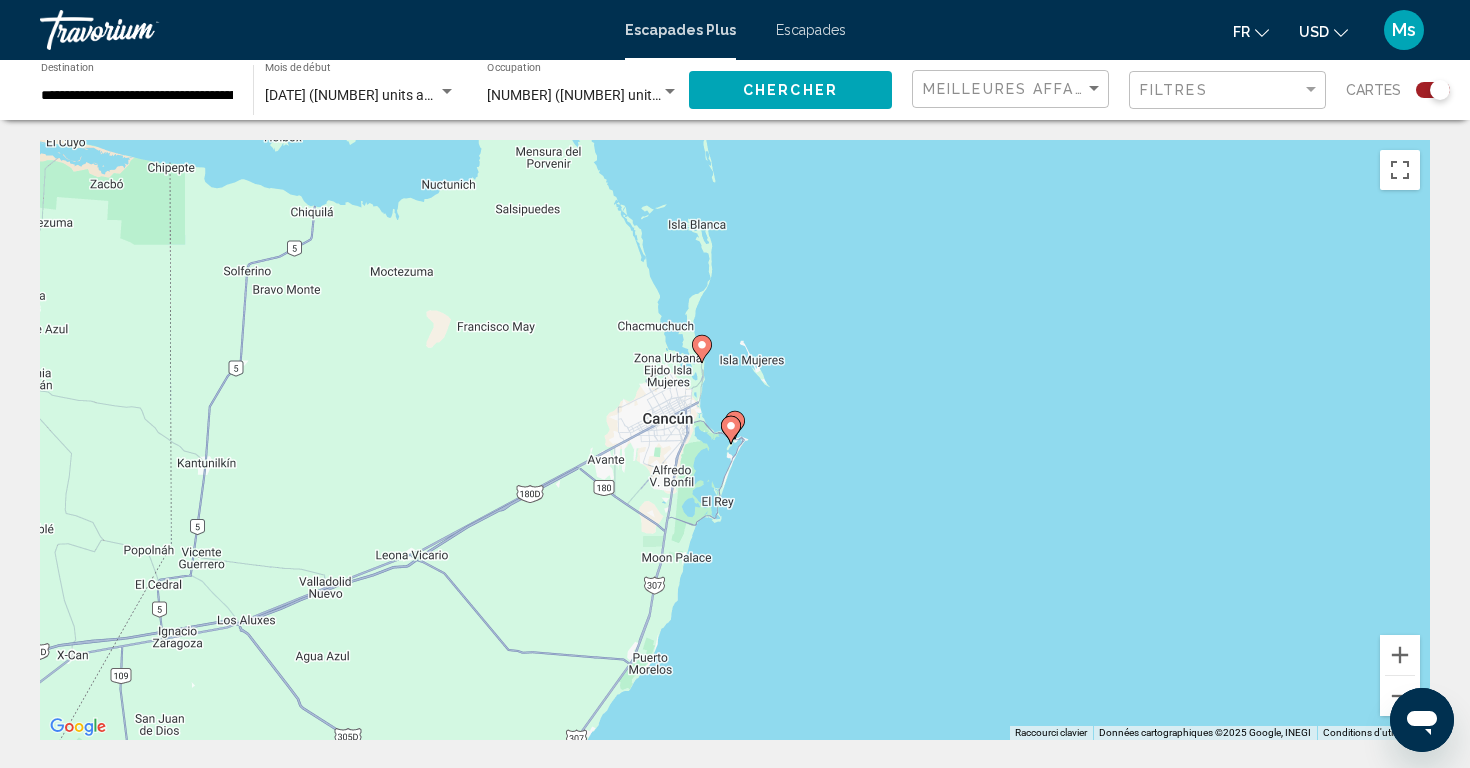 click 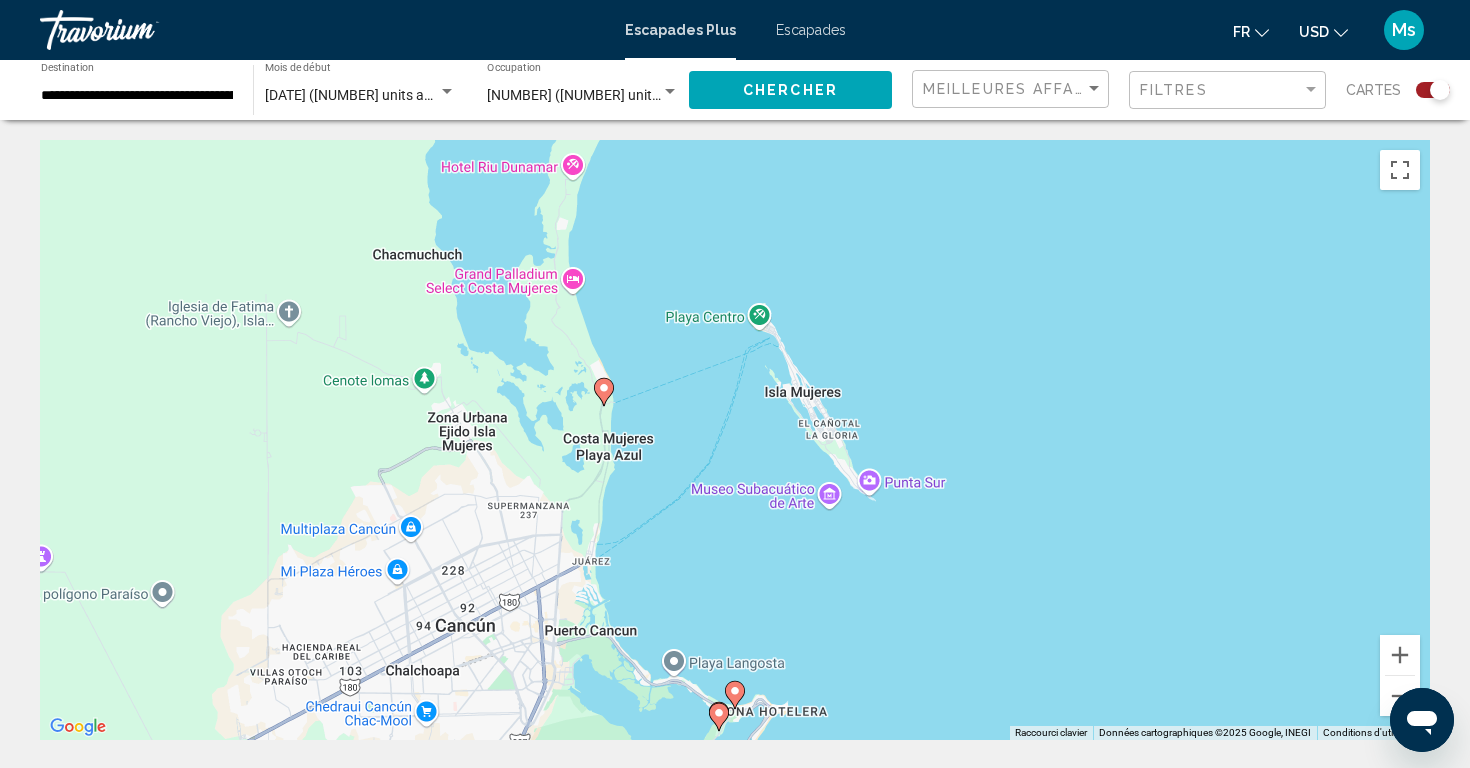 click 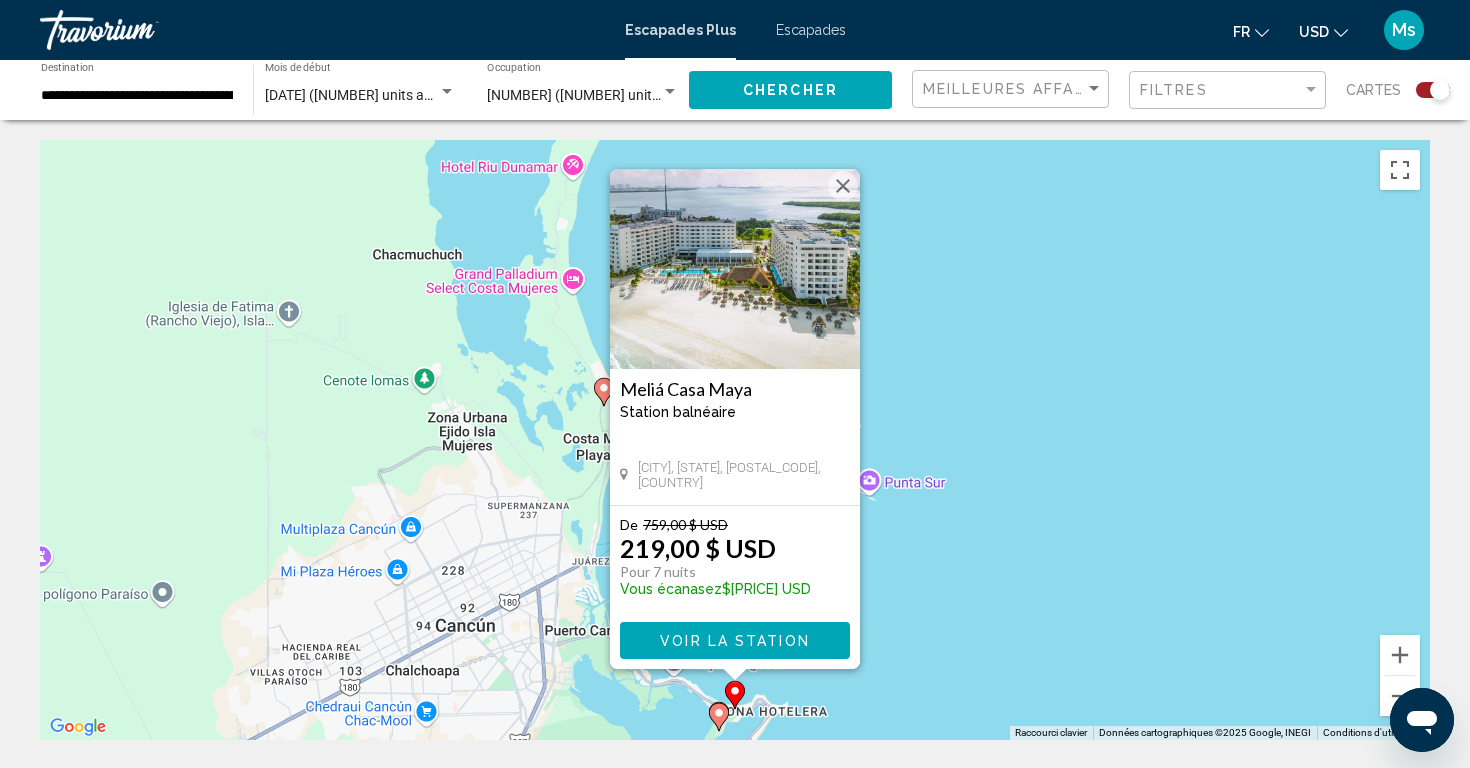 click at bounding box center (735, 269) 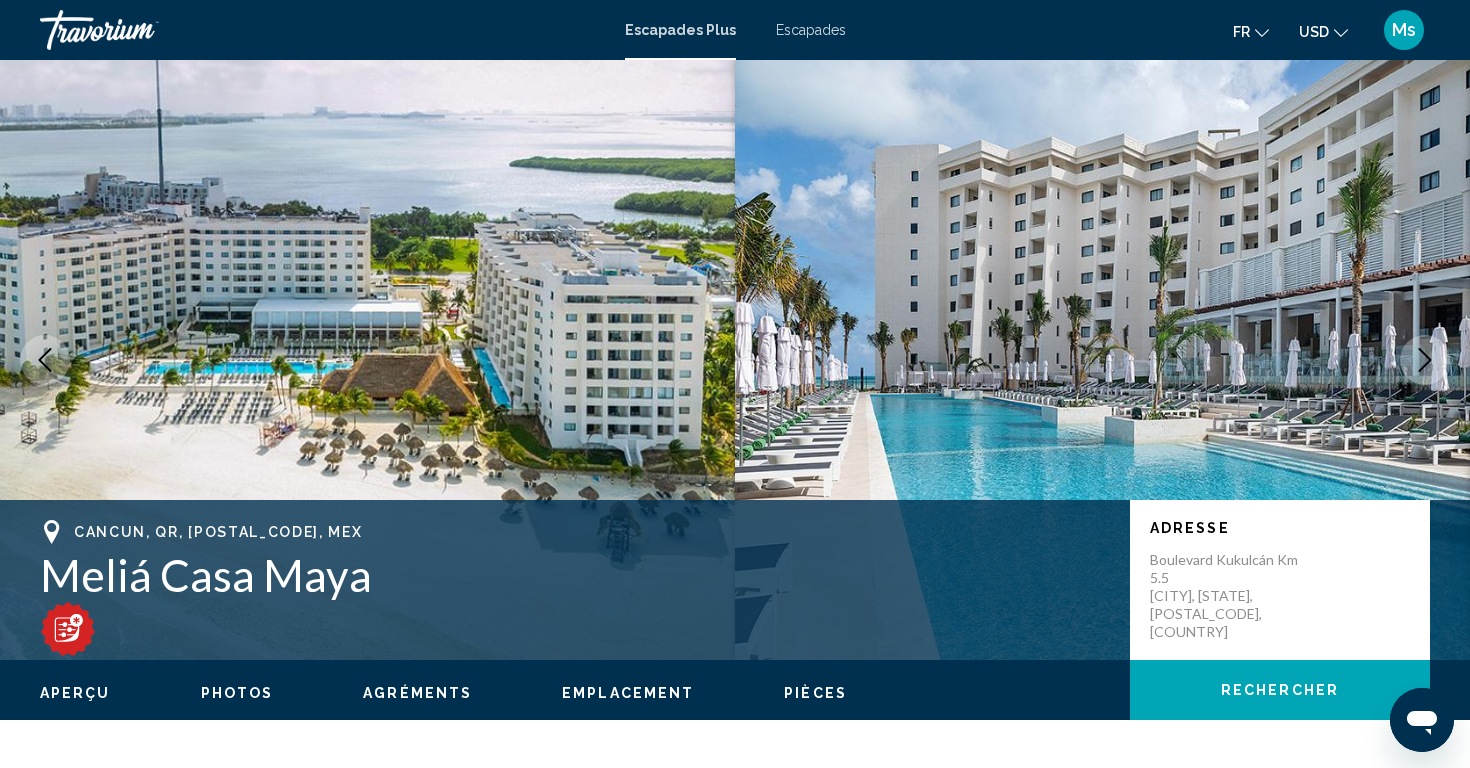 click 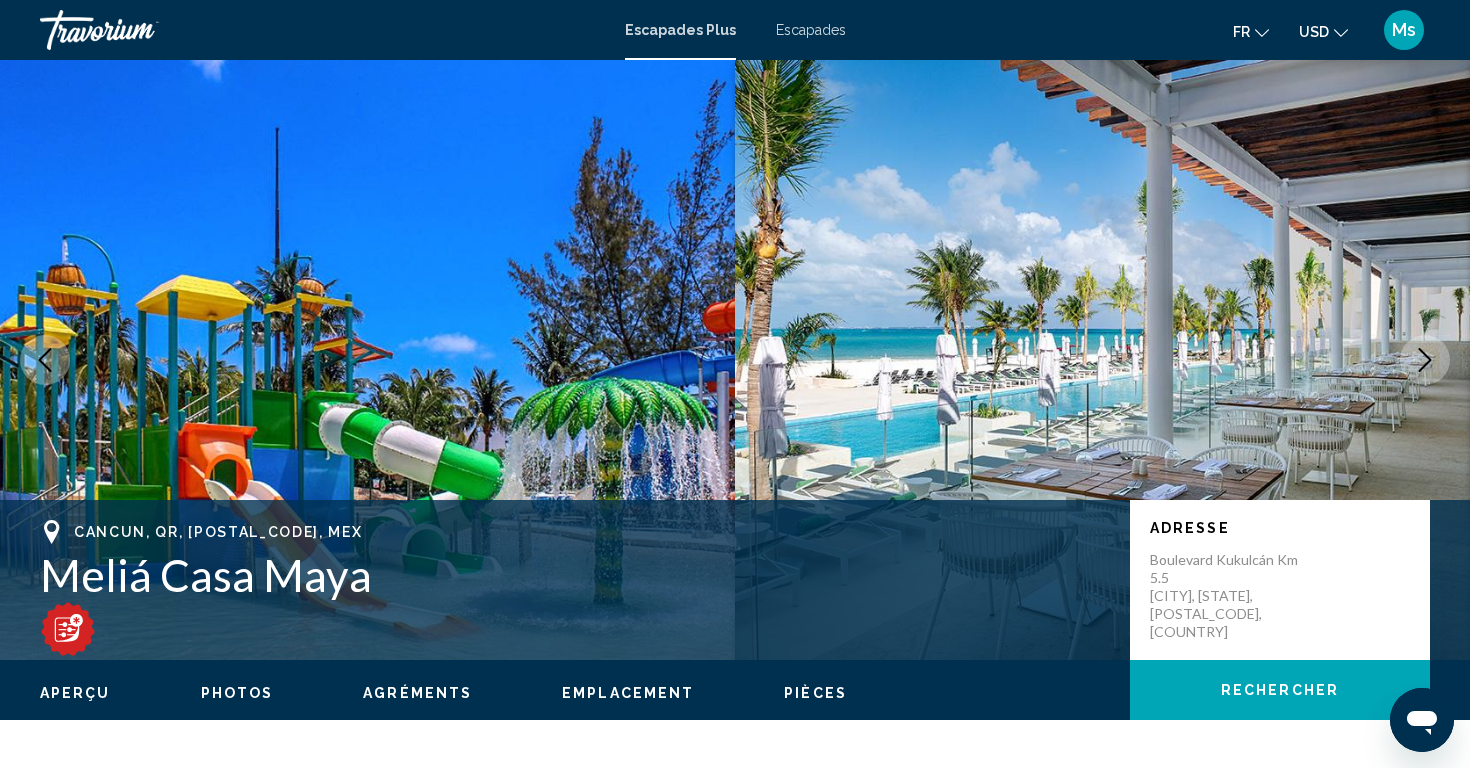 click 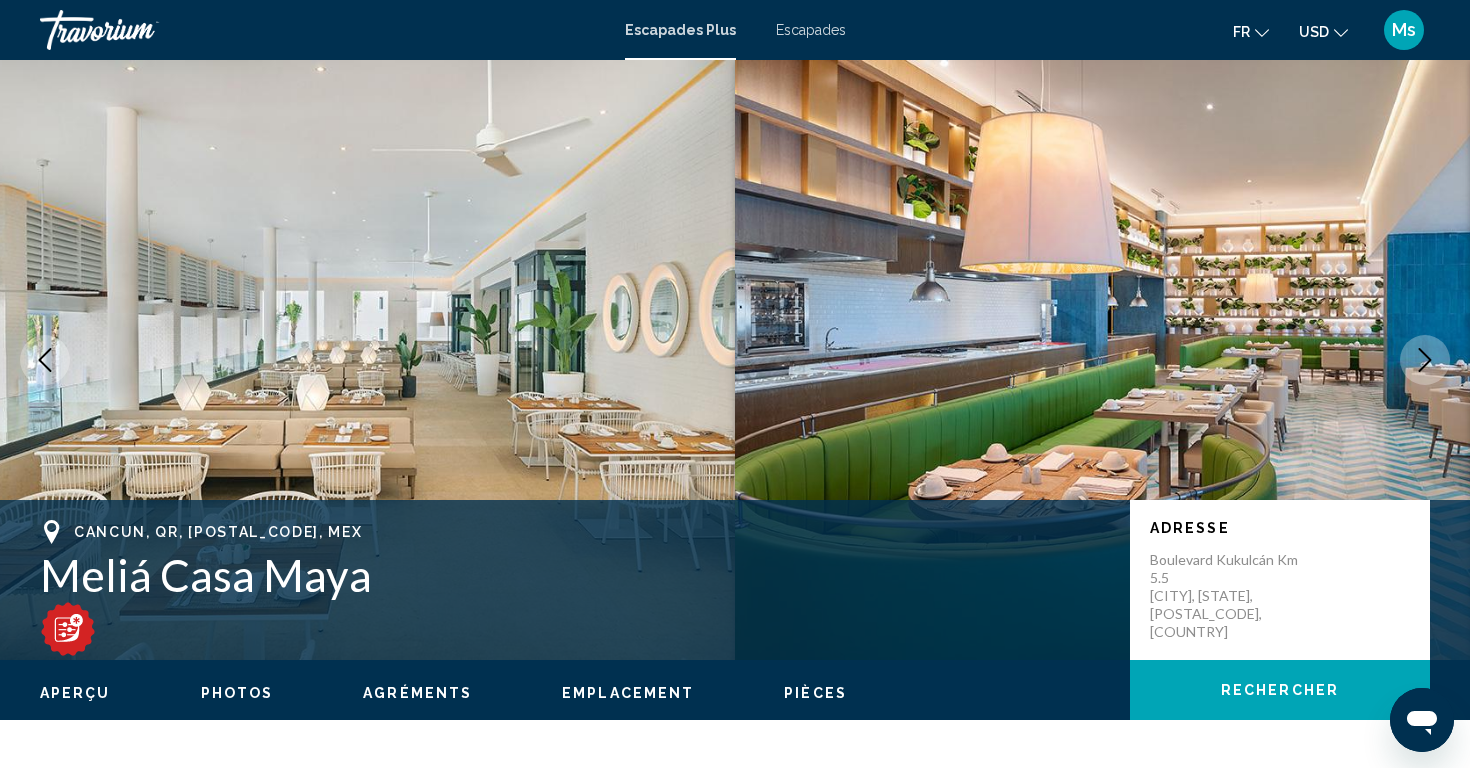 click 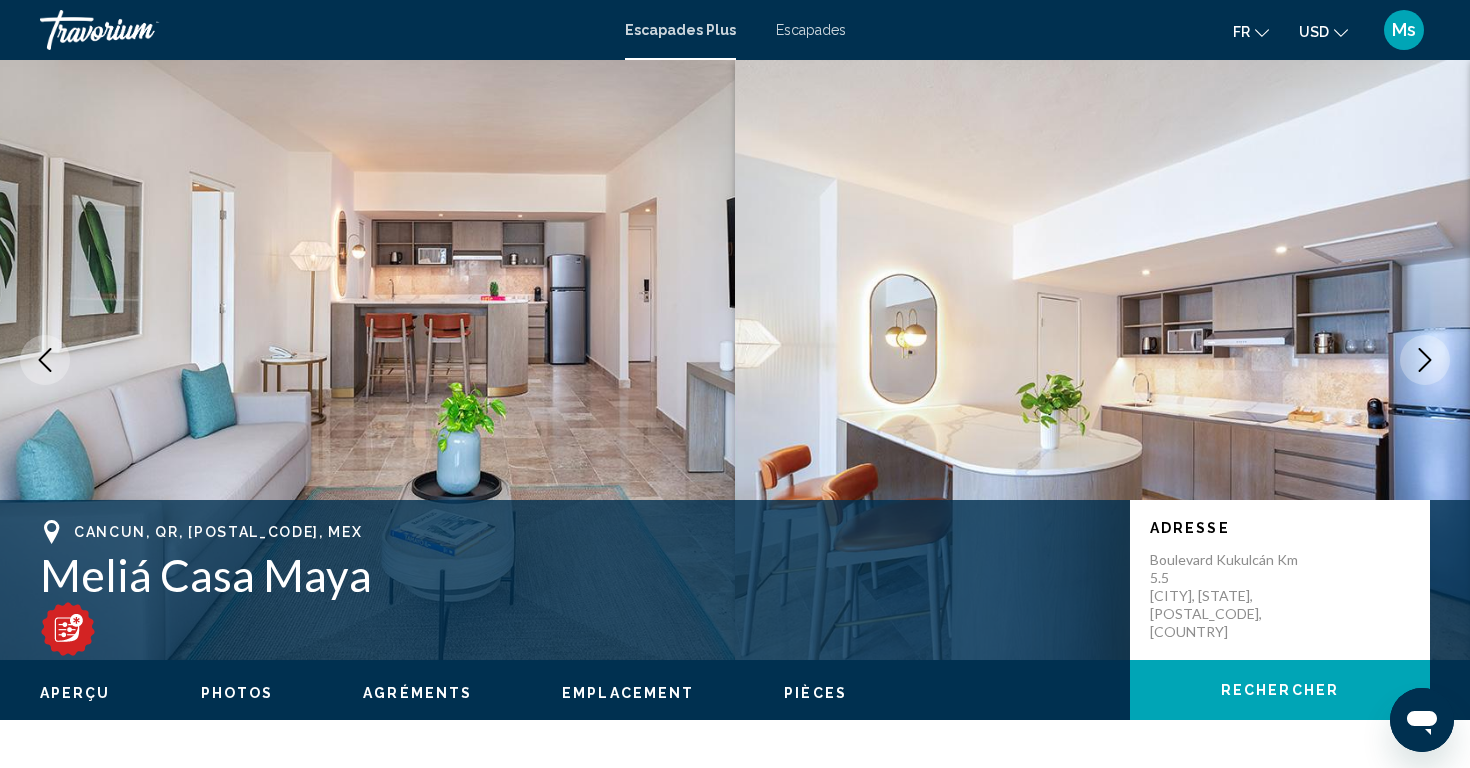 click 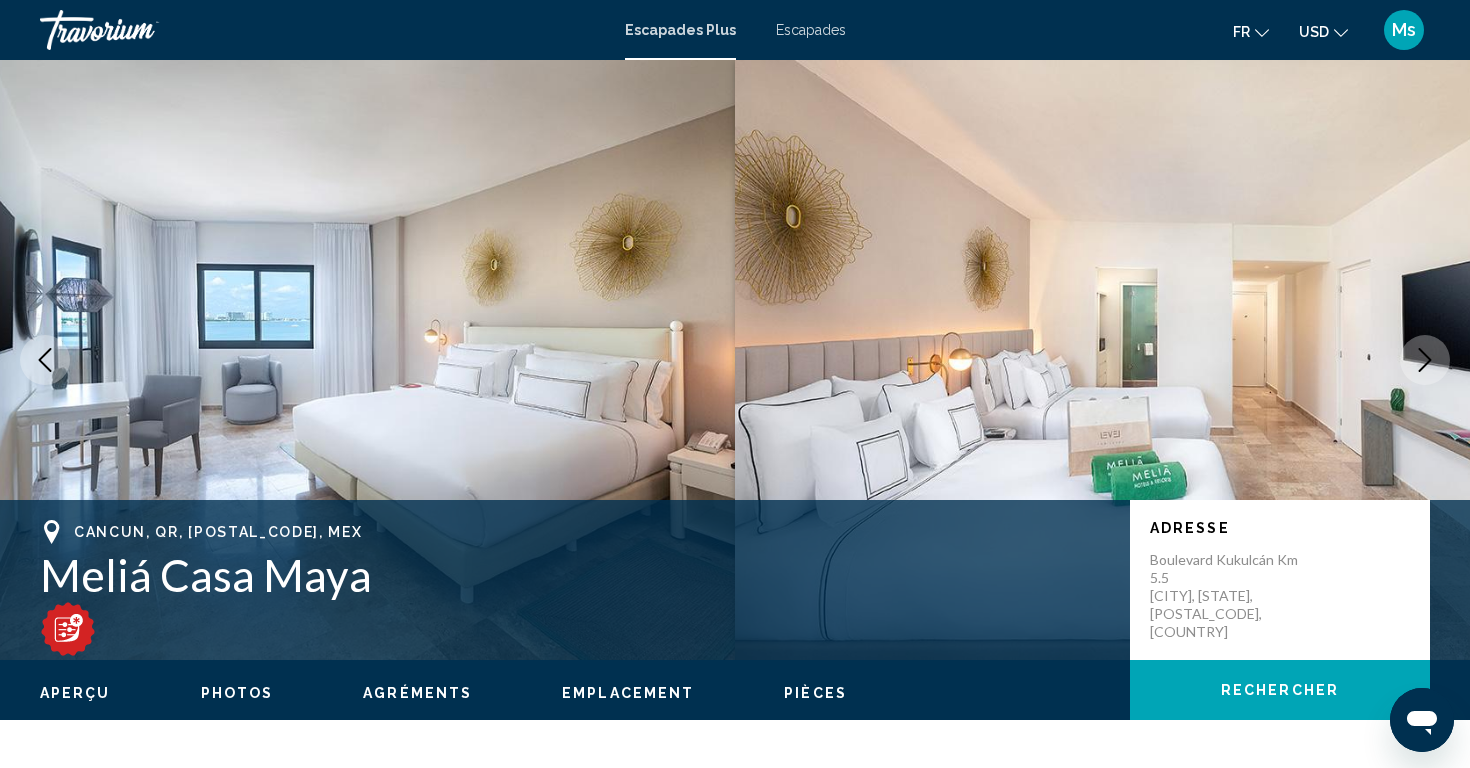 click 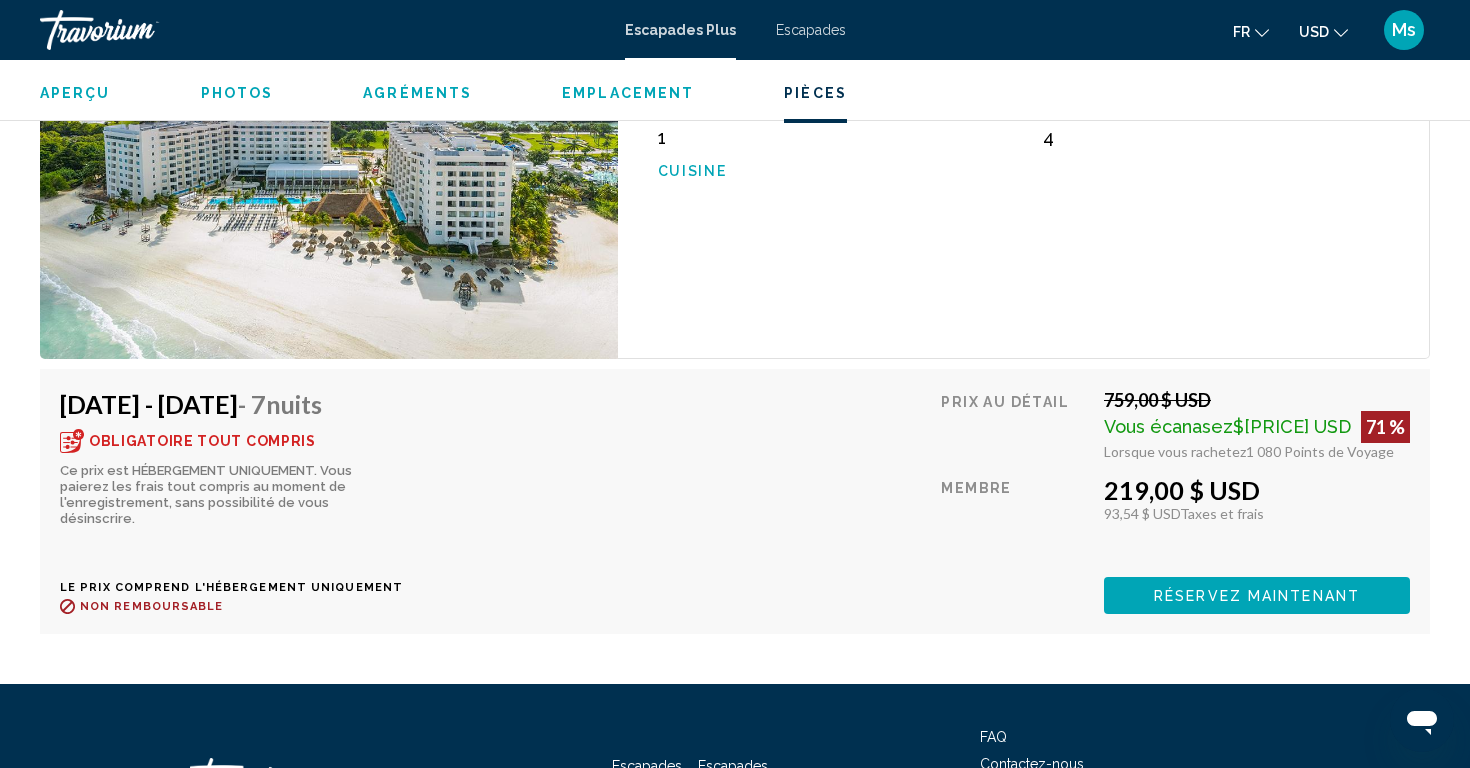 scroll, scrollTop: 4703, scrollLeft: 0, axis: vertical 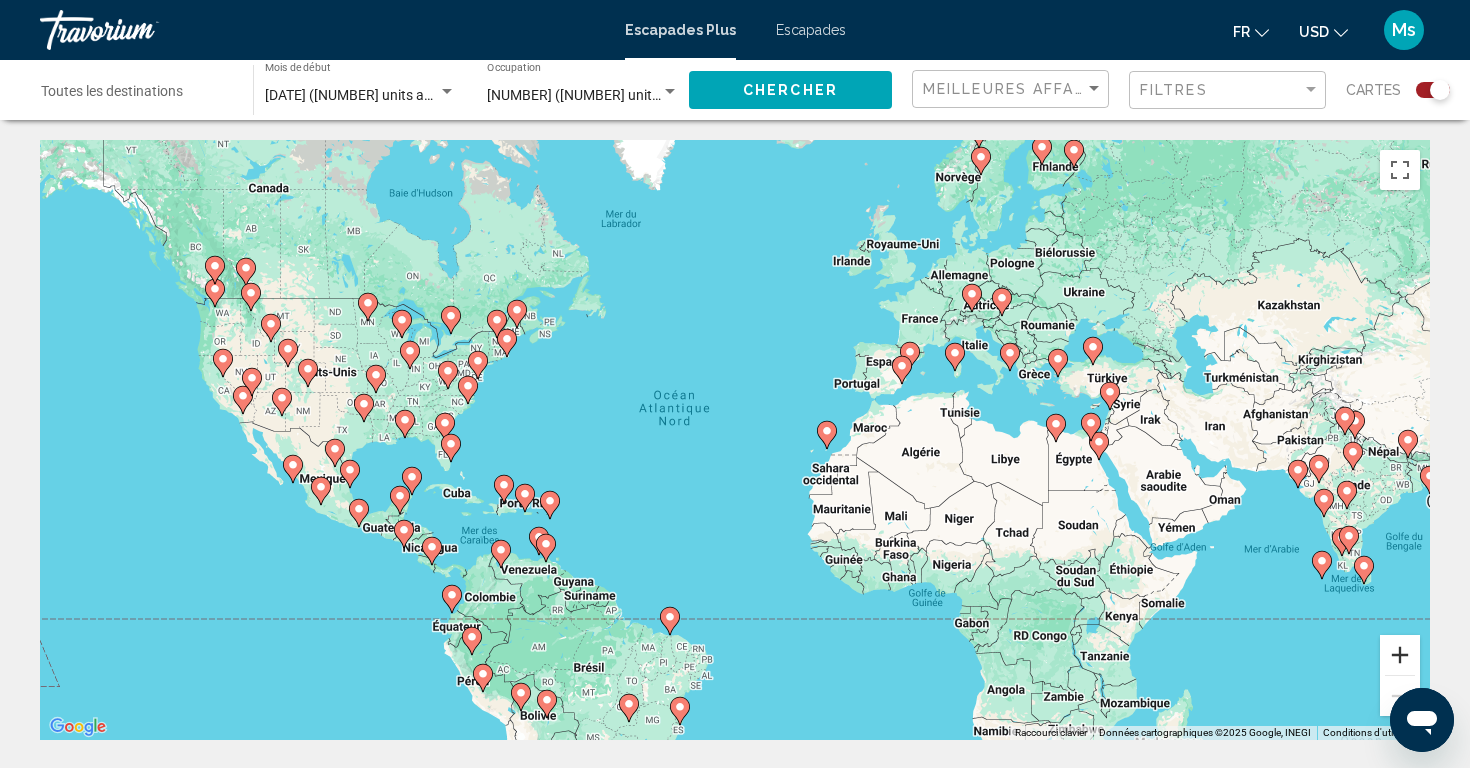click at bounding box center (1400, 655) 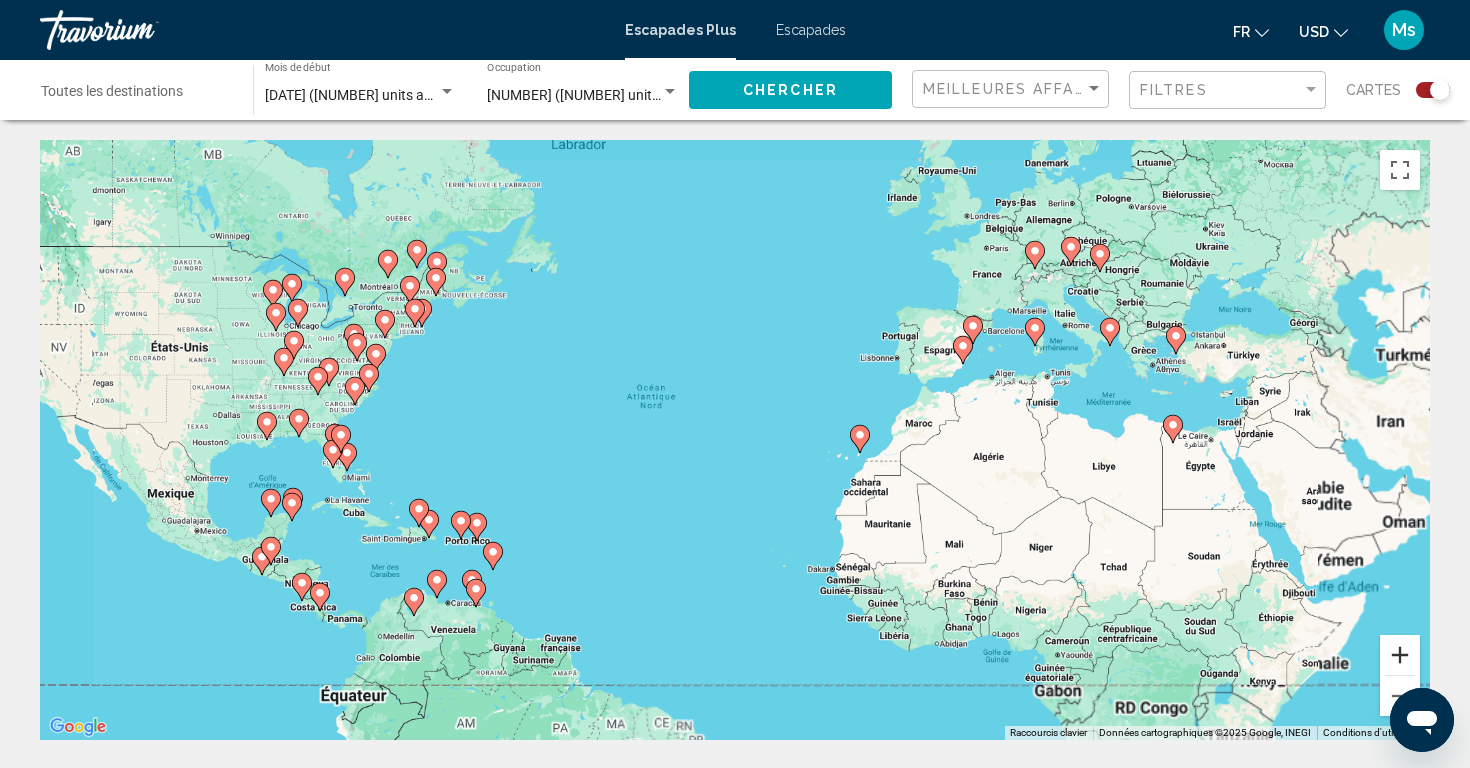 click at bounding box center [1400, 655] 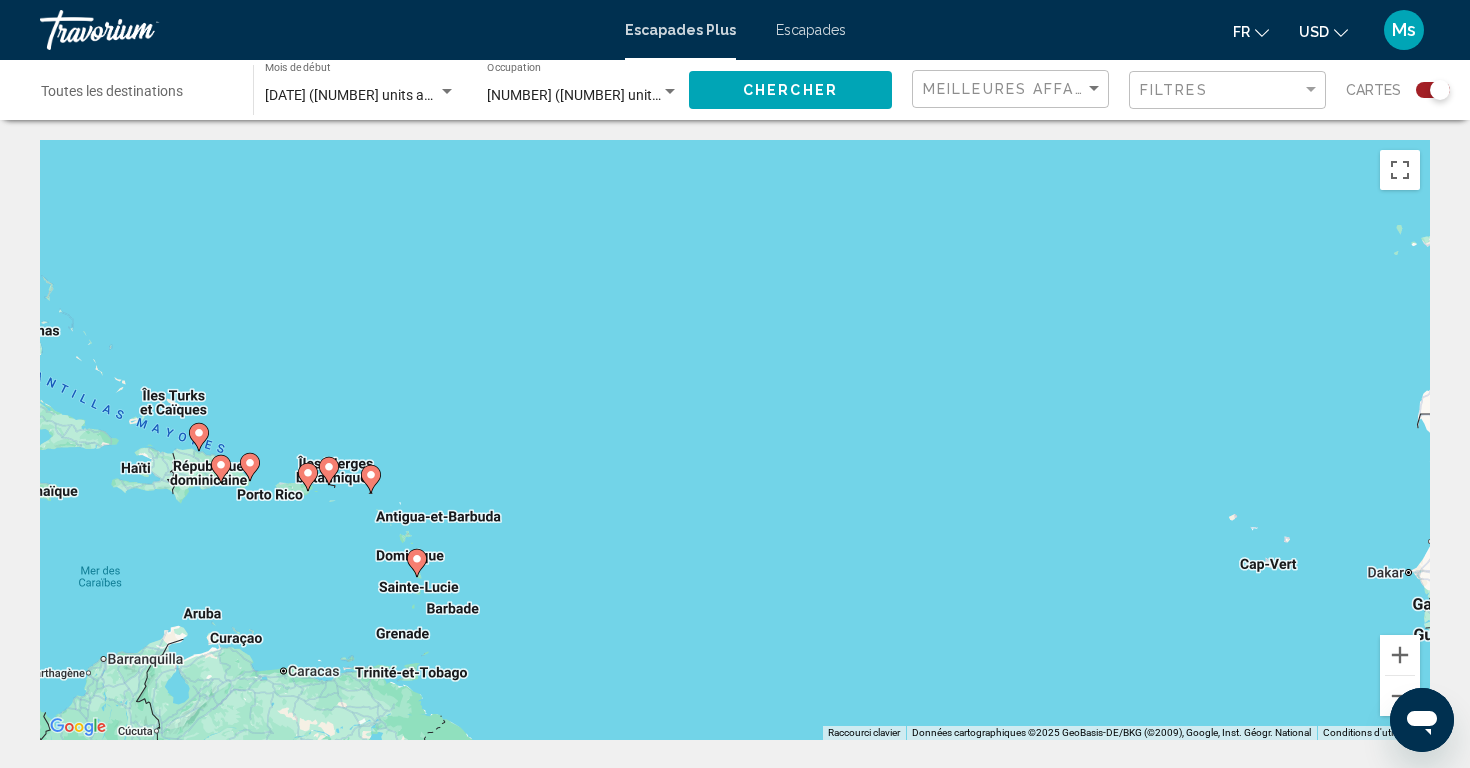 drag, startPoint x: 354, startPoint y: 525, endPoint x: 742, endPoint y: 278, distance: 459.9489 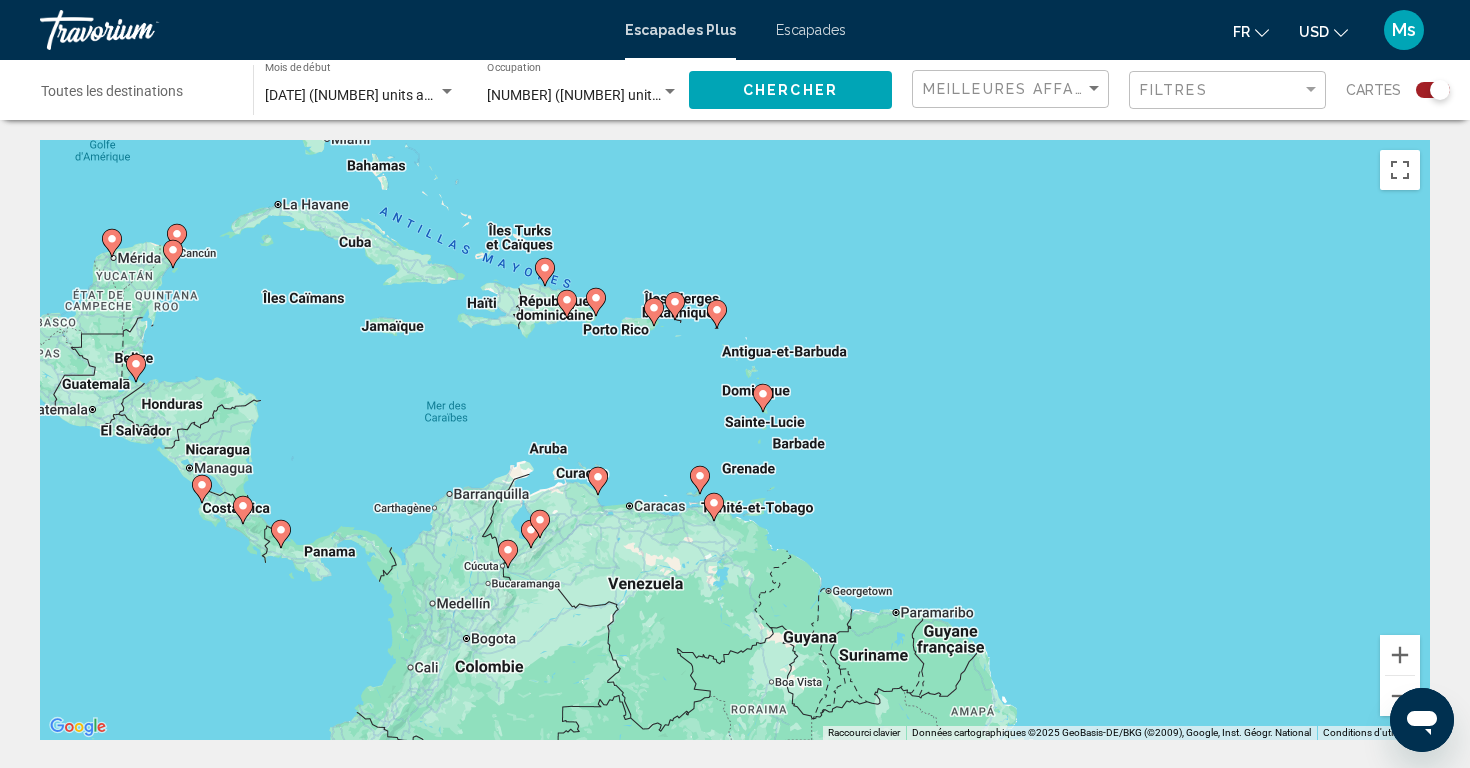 drag, startPoint x: 509, startPoint y: 440, endPoint x: 856, endPoint y: 273, distance: 385.0948 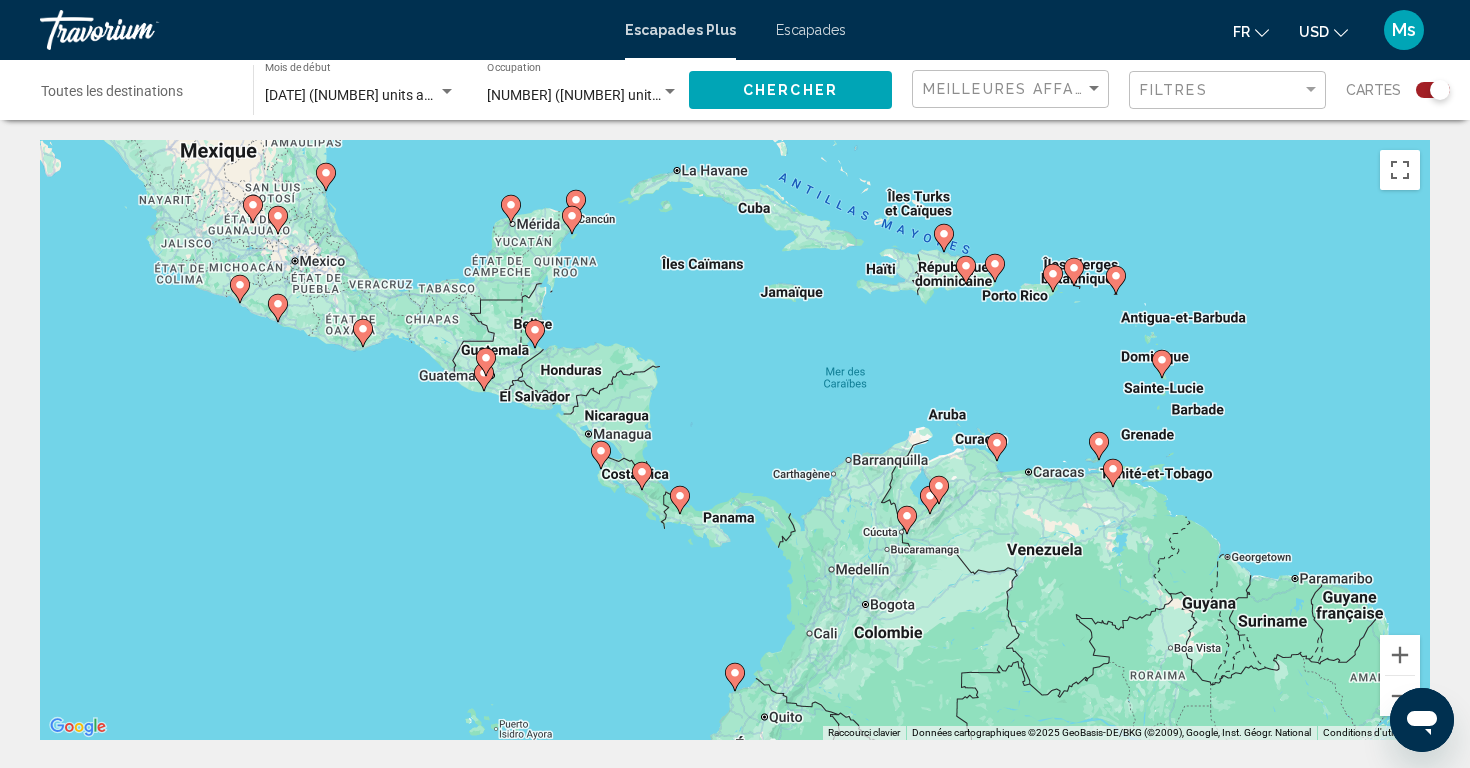 drag, startPoint x: 352, startPoint y: 411, endPoint x: 758, endPoint y: 380, distance: 407.18176 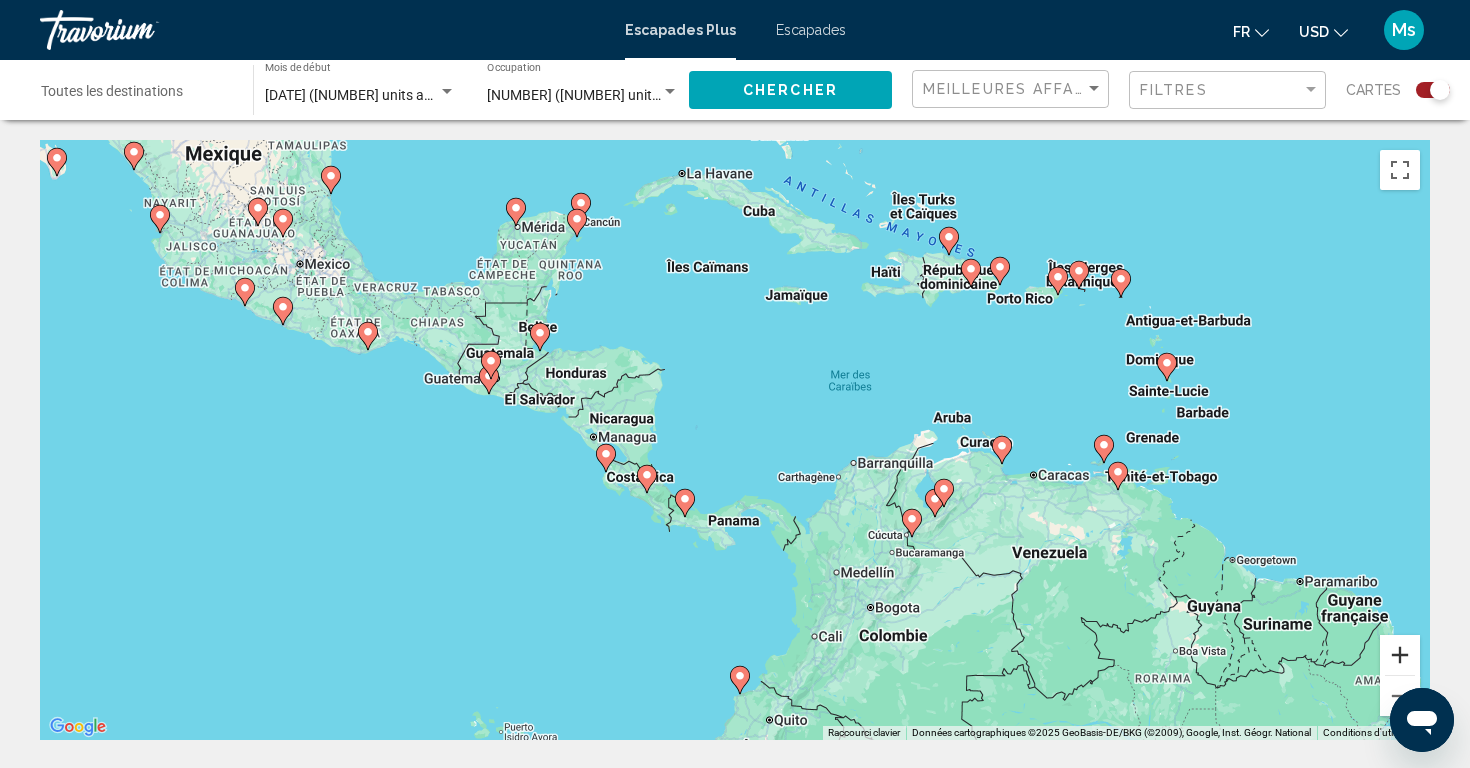 click at bounding box center [1400, 655] 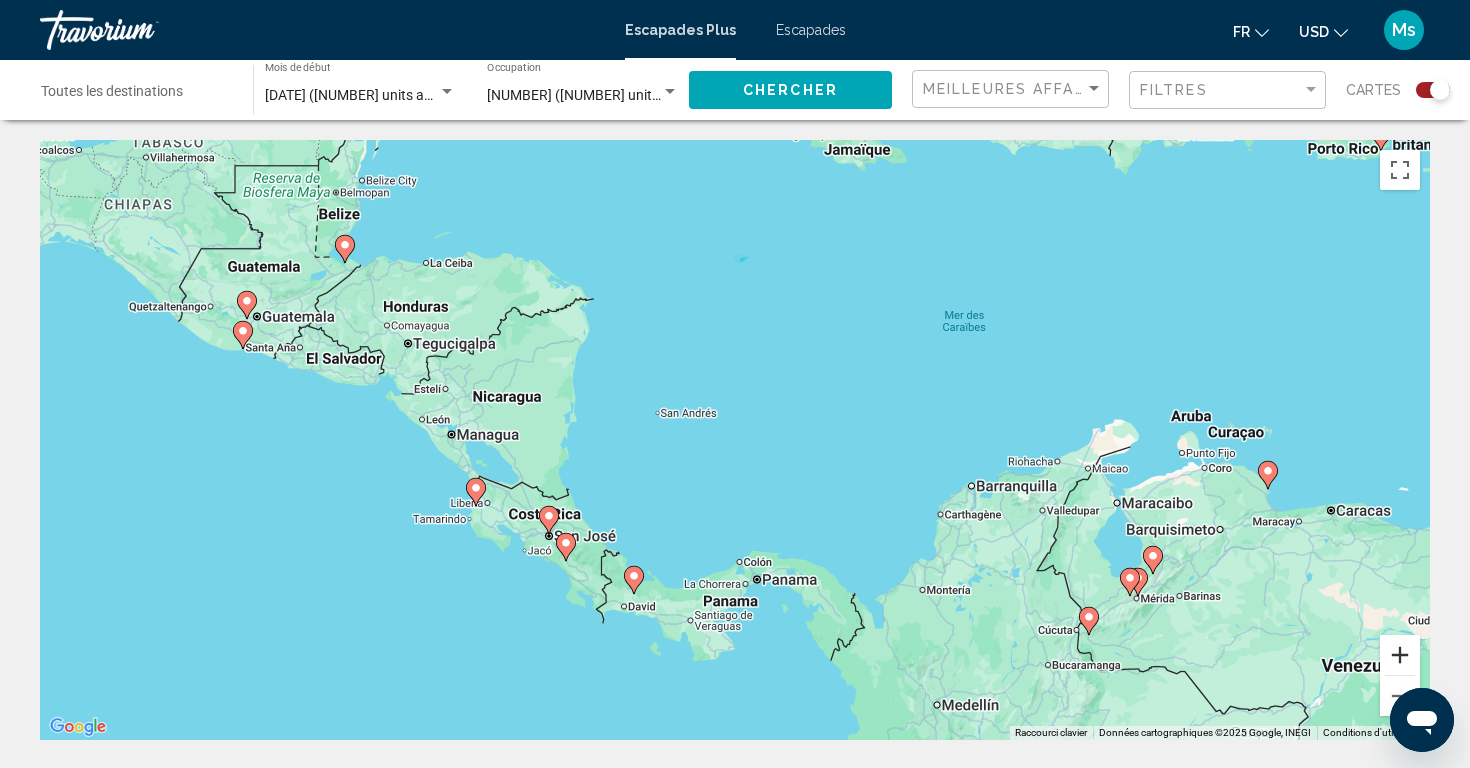 click at bounding box center (1400, 655) 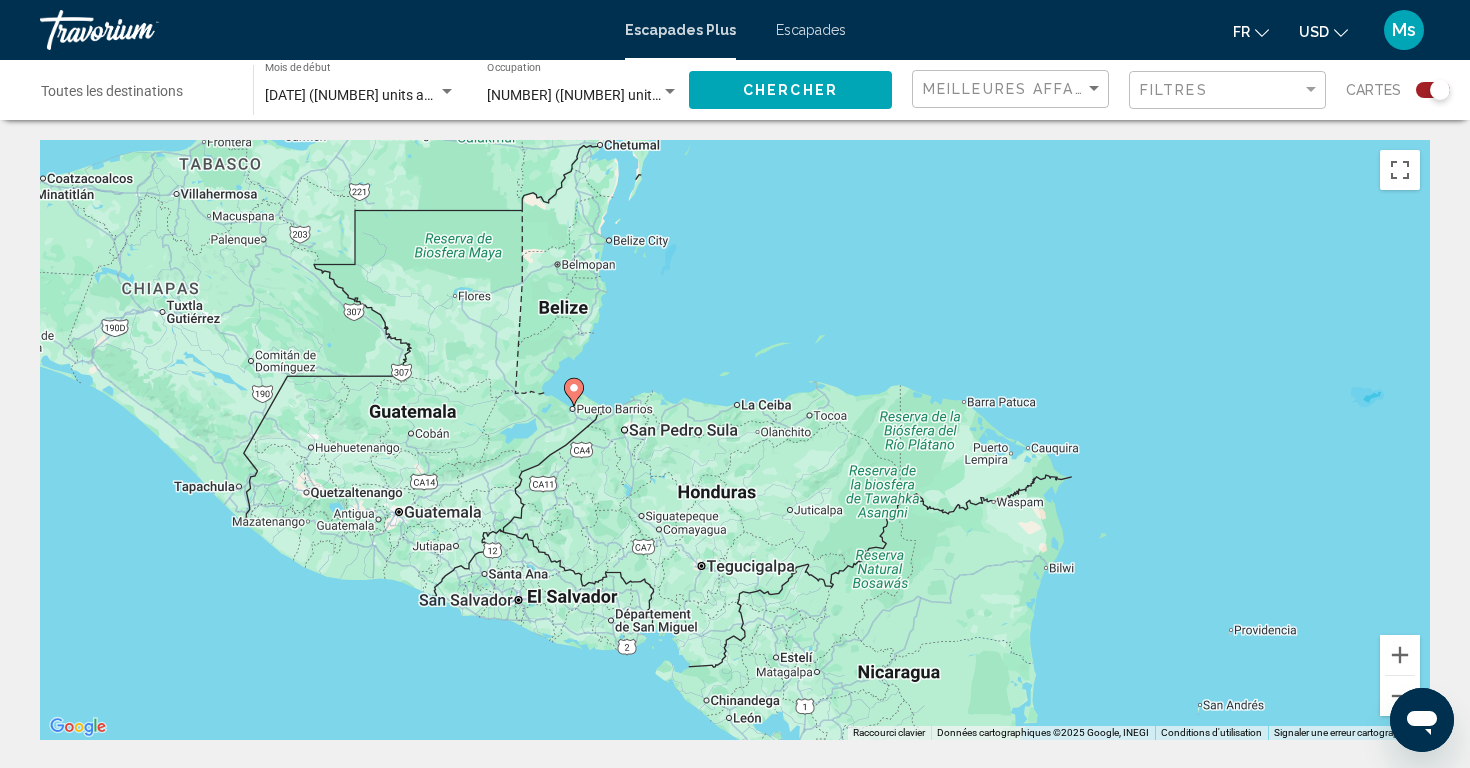 drag, startPoint x: 415, startPoint y: 432, endPoint x: 1036, endPoint y: 750, distance: 697.6855 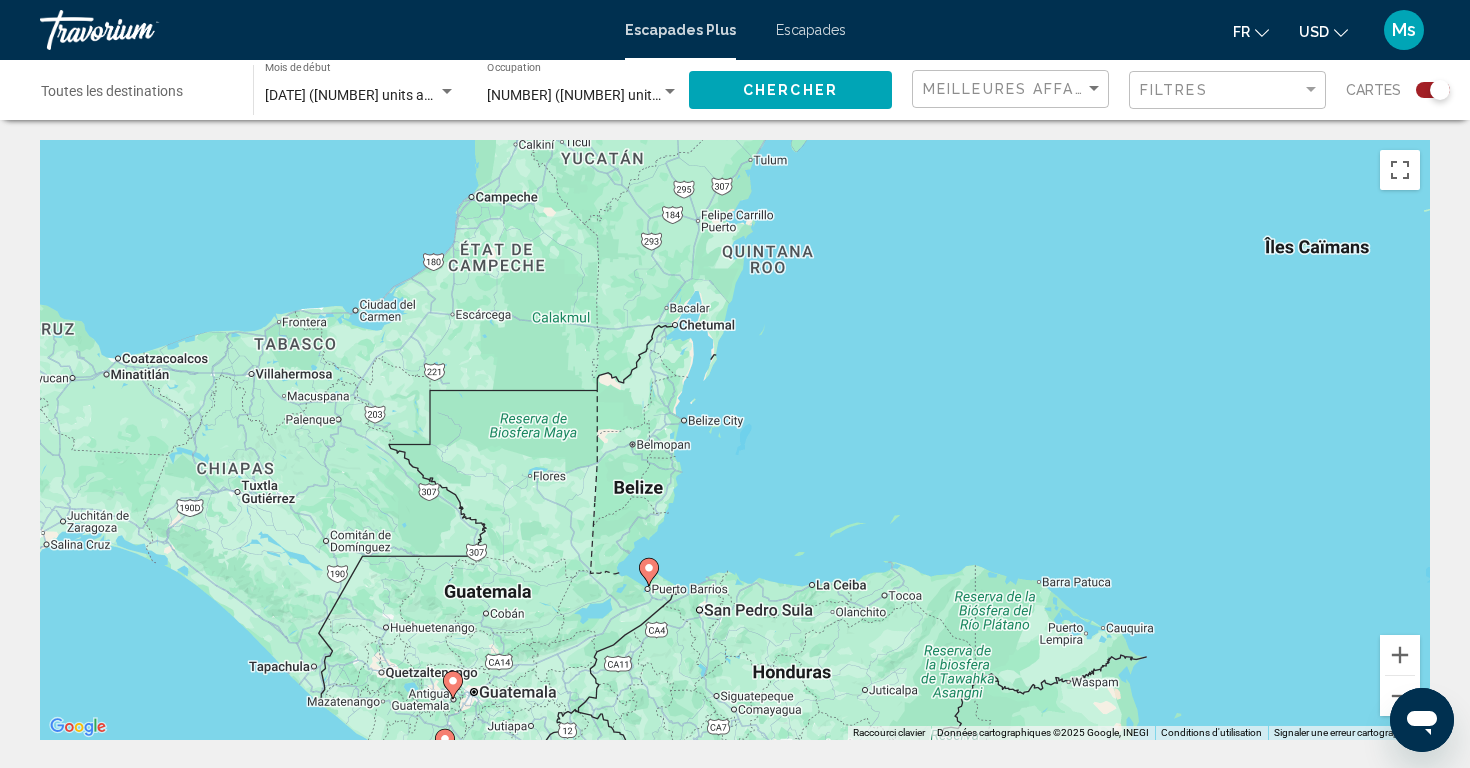 drag, startPoint x: 763, startPoint y: 340, endPoint x: 839, endPoint y: 521, distance: 196.30843 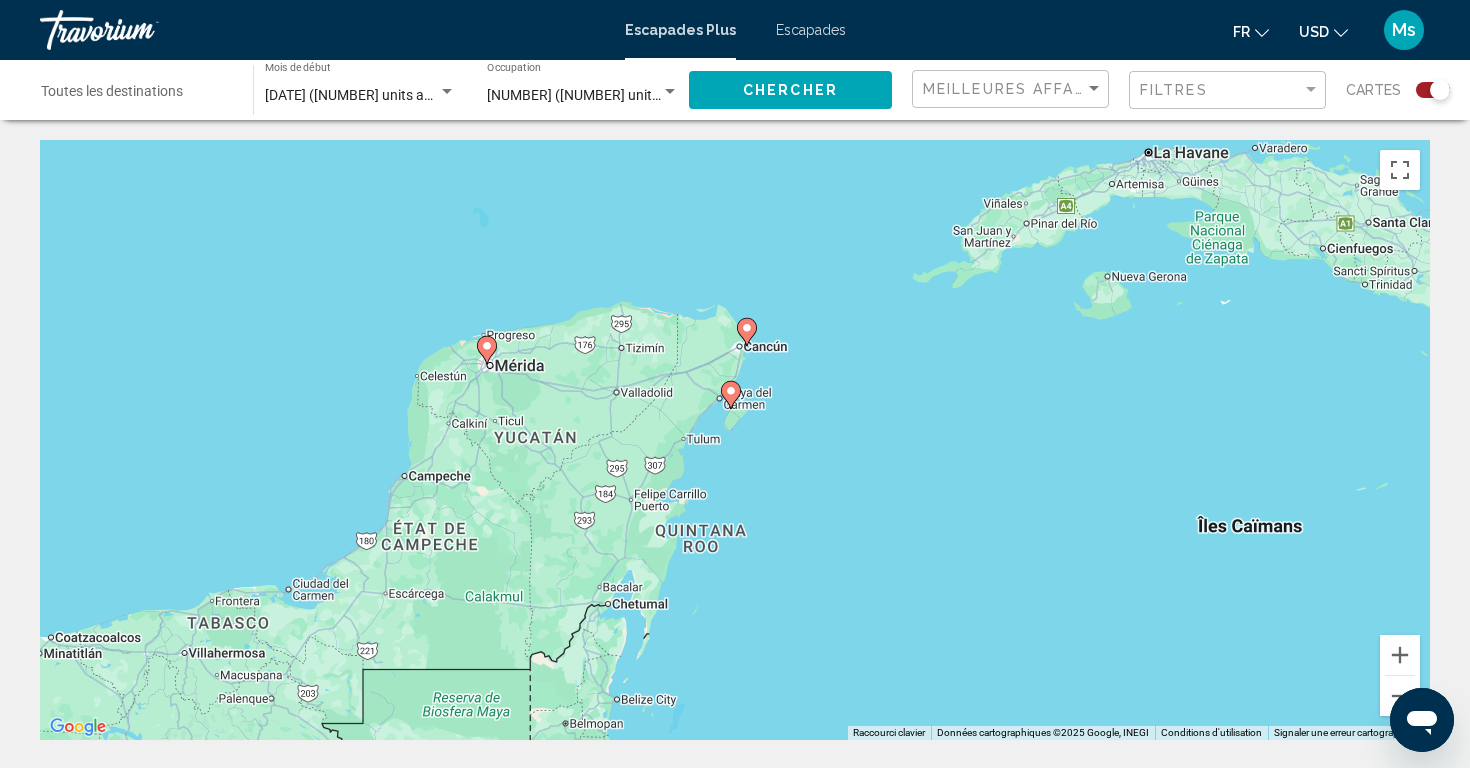 drag, startPoint x: 850, startPoint y: 365, endPoint x: 783, endPoint y: 647, distance: 289.84998 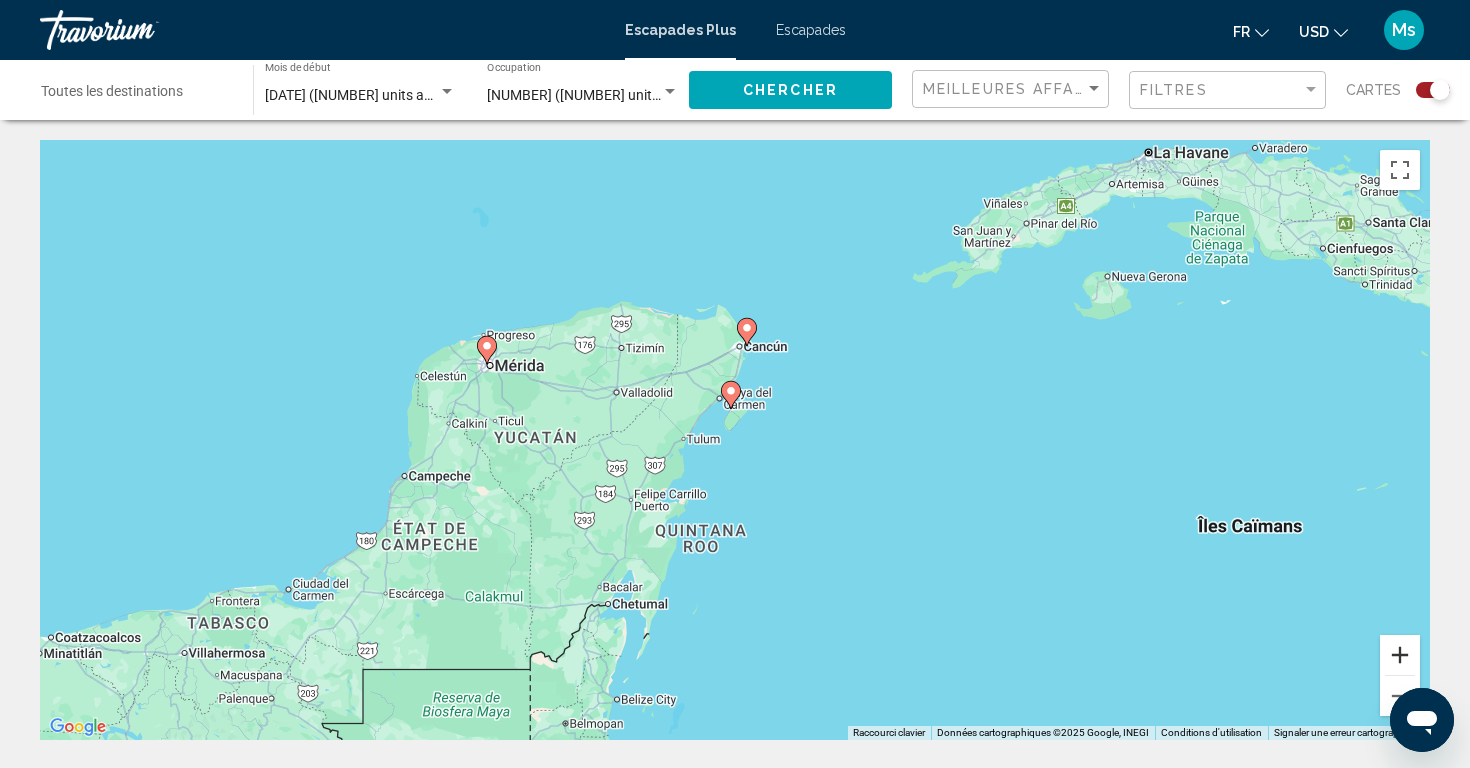 click at bounding box center [1400, 655] 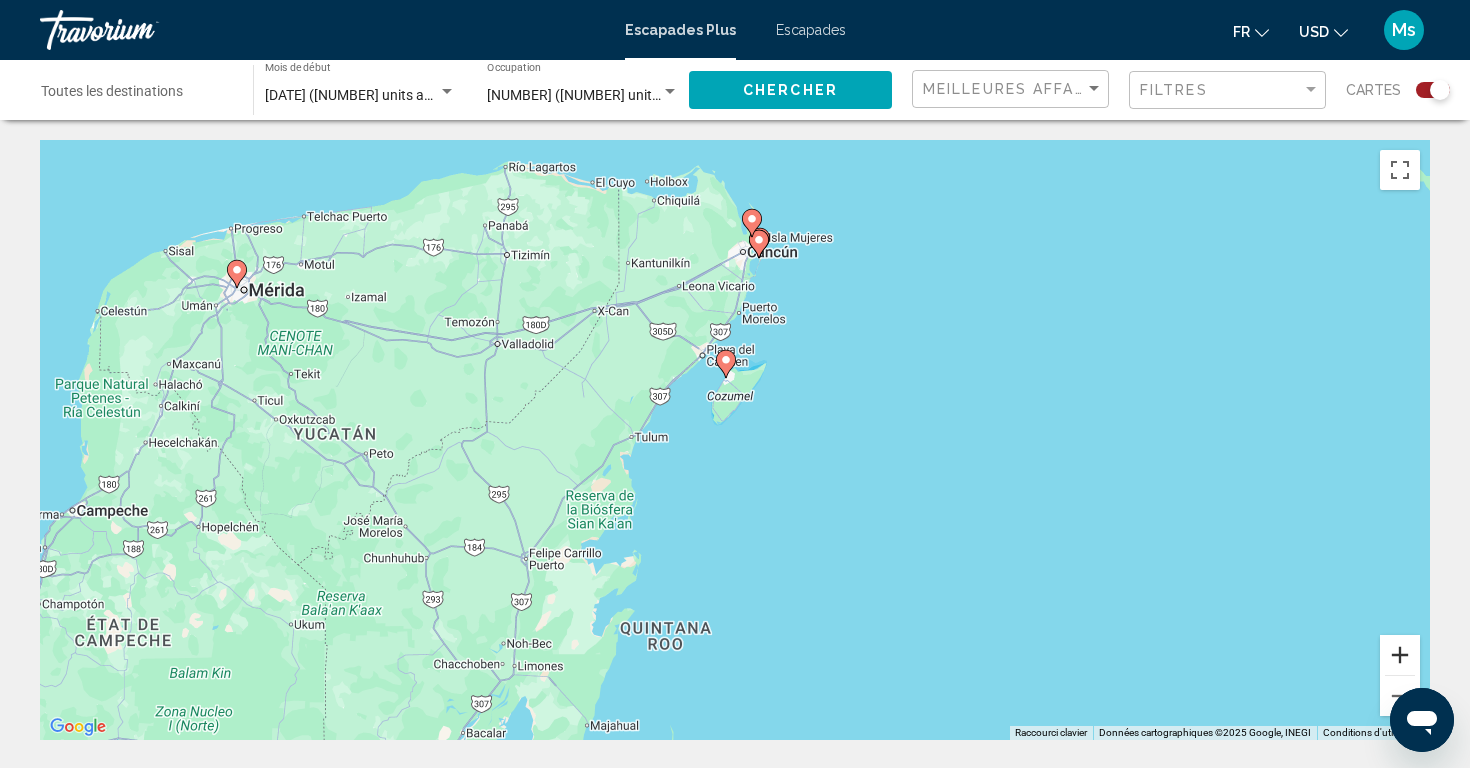 click at bounding box center [1400, 655] 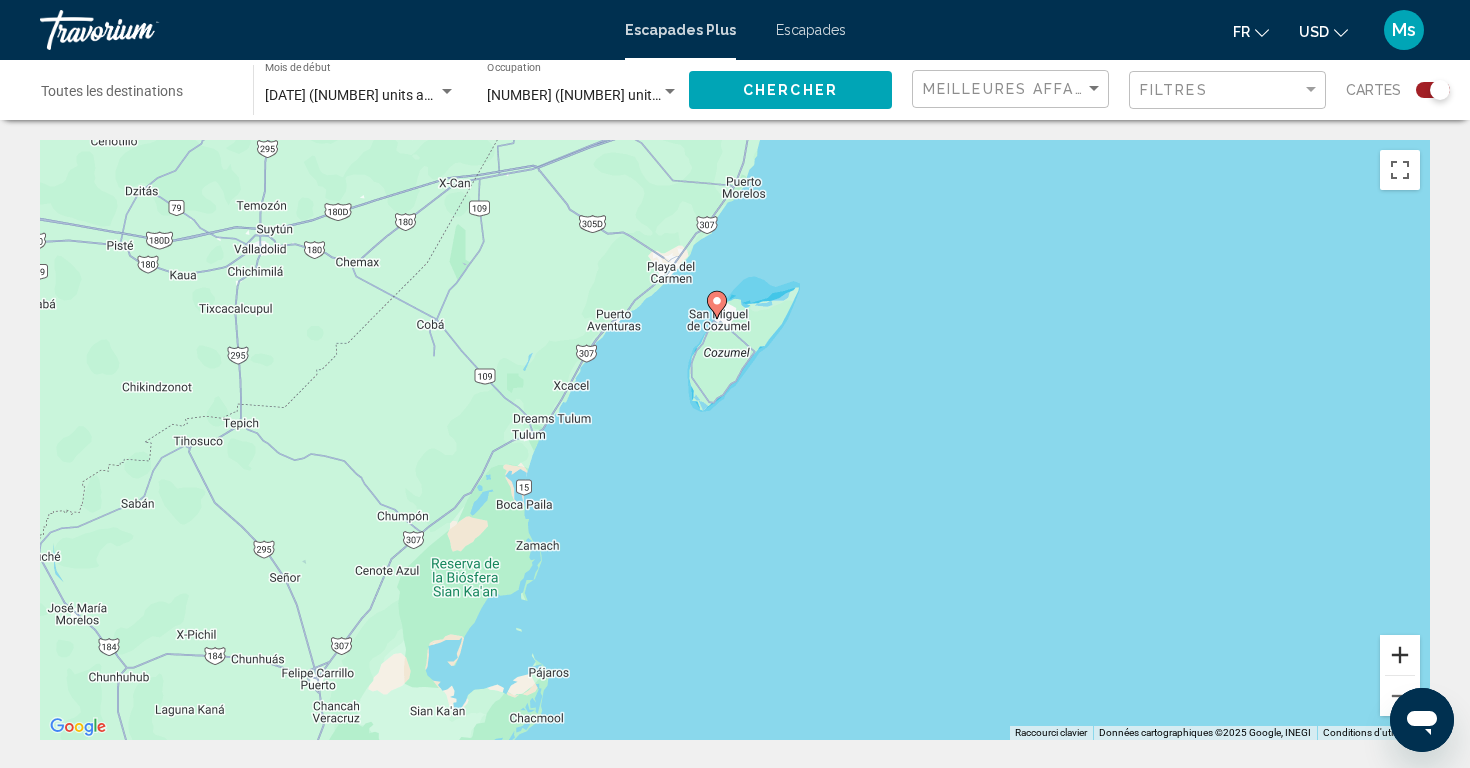 click at bounding box center (1400, 655) 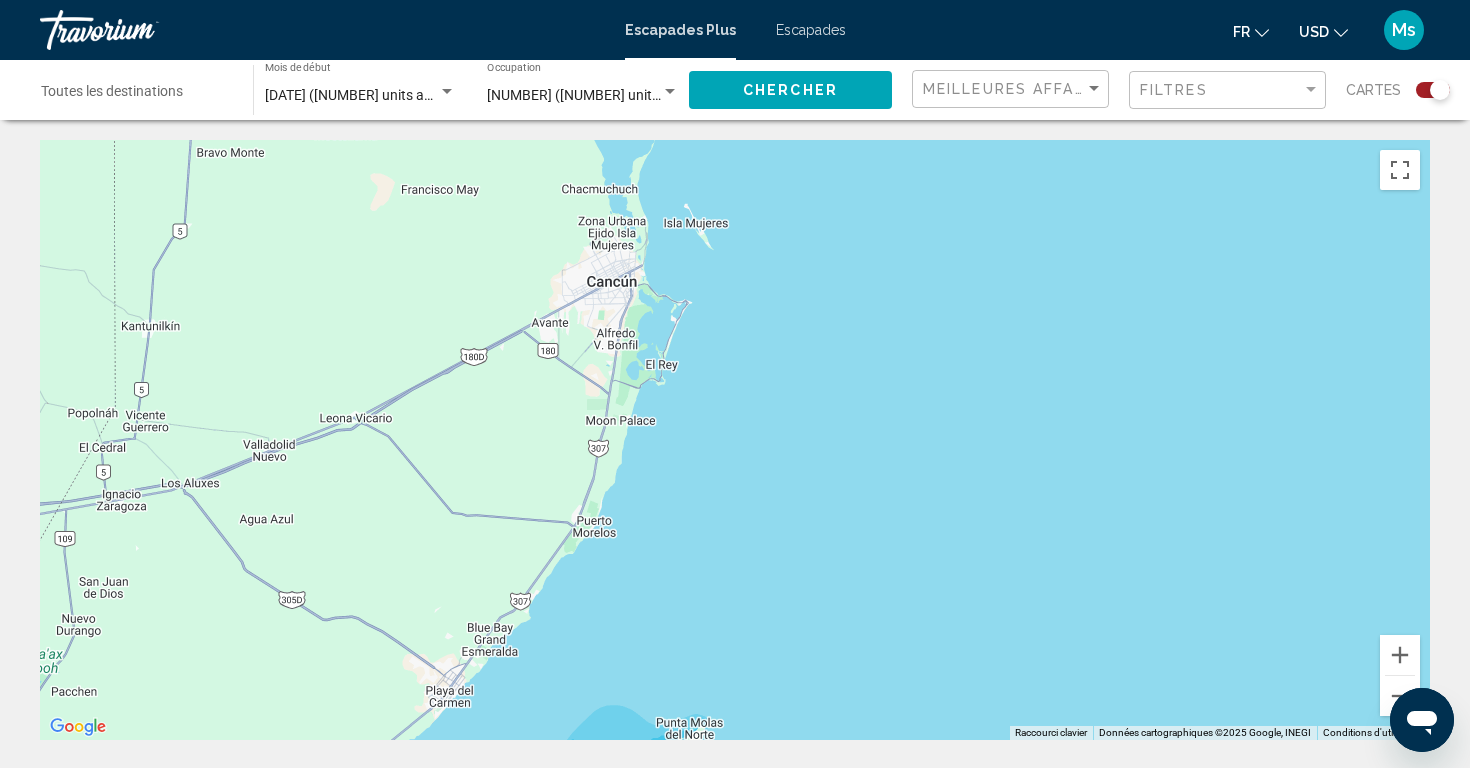 drag, startPoint x: 981, startPoint y: 243, endPoint x: 824, endPoint y: 837, distance: 614.3981 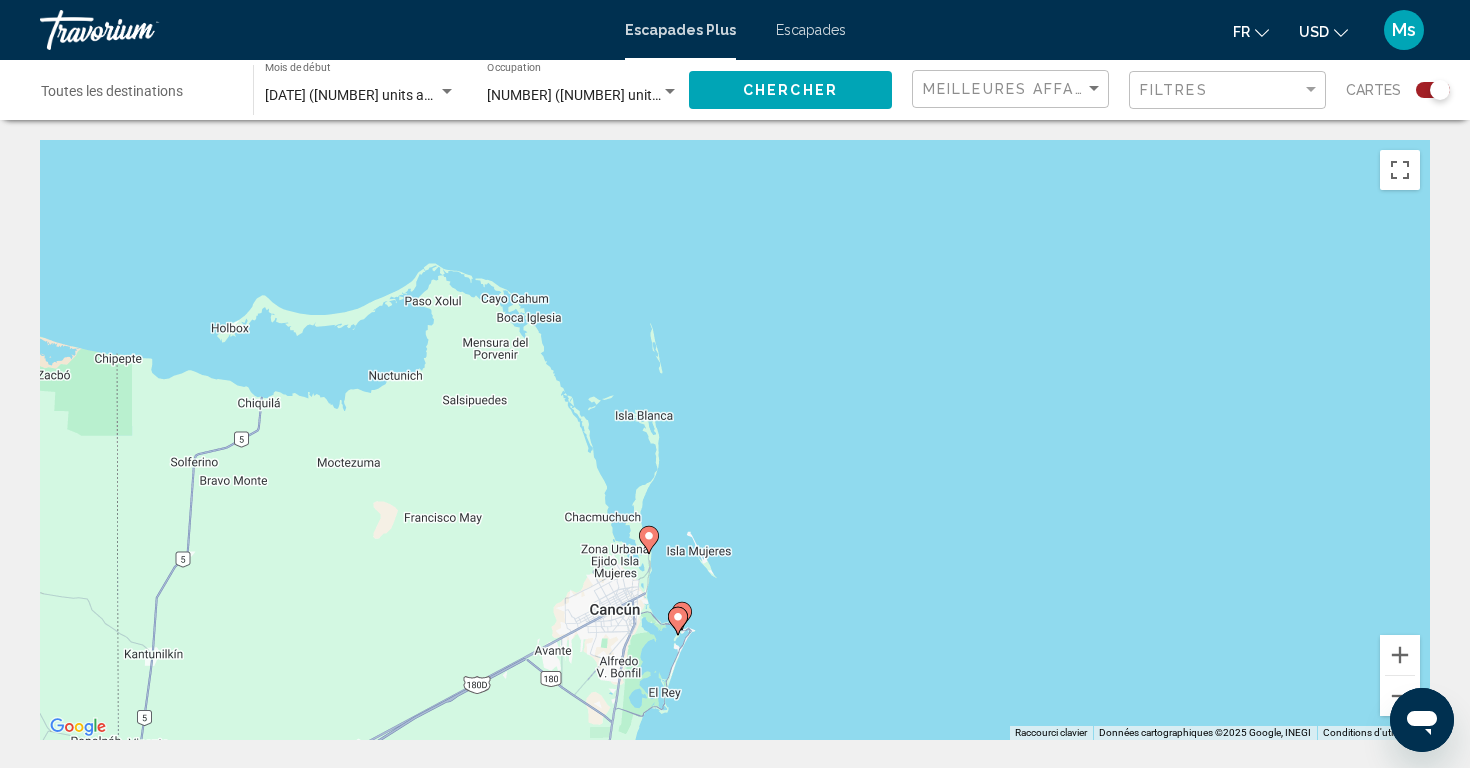 drag, startPoint x: 809, startPoint y: 385, endPoint x: 812, endPoint y: 715, distance: 330.01364 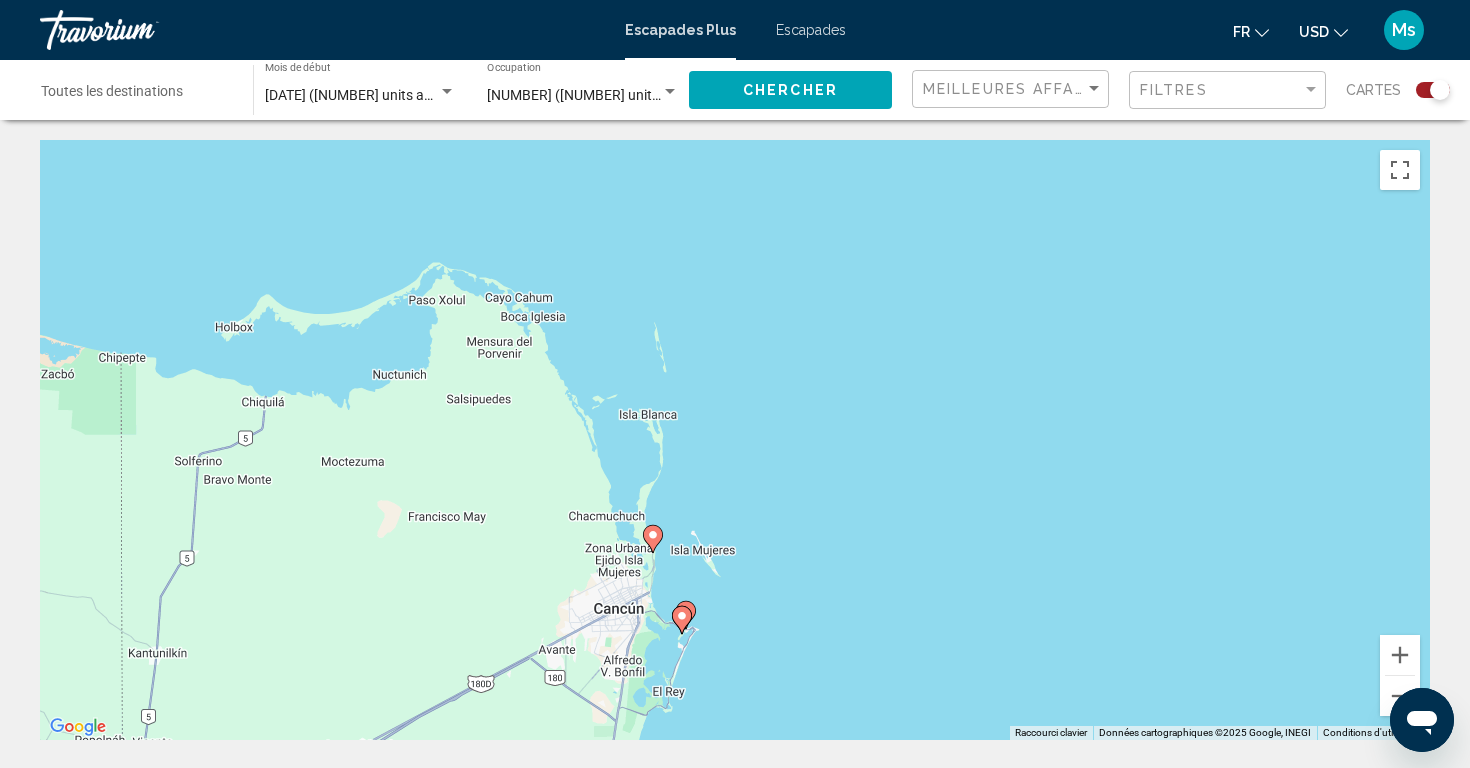 click 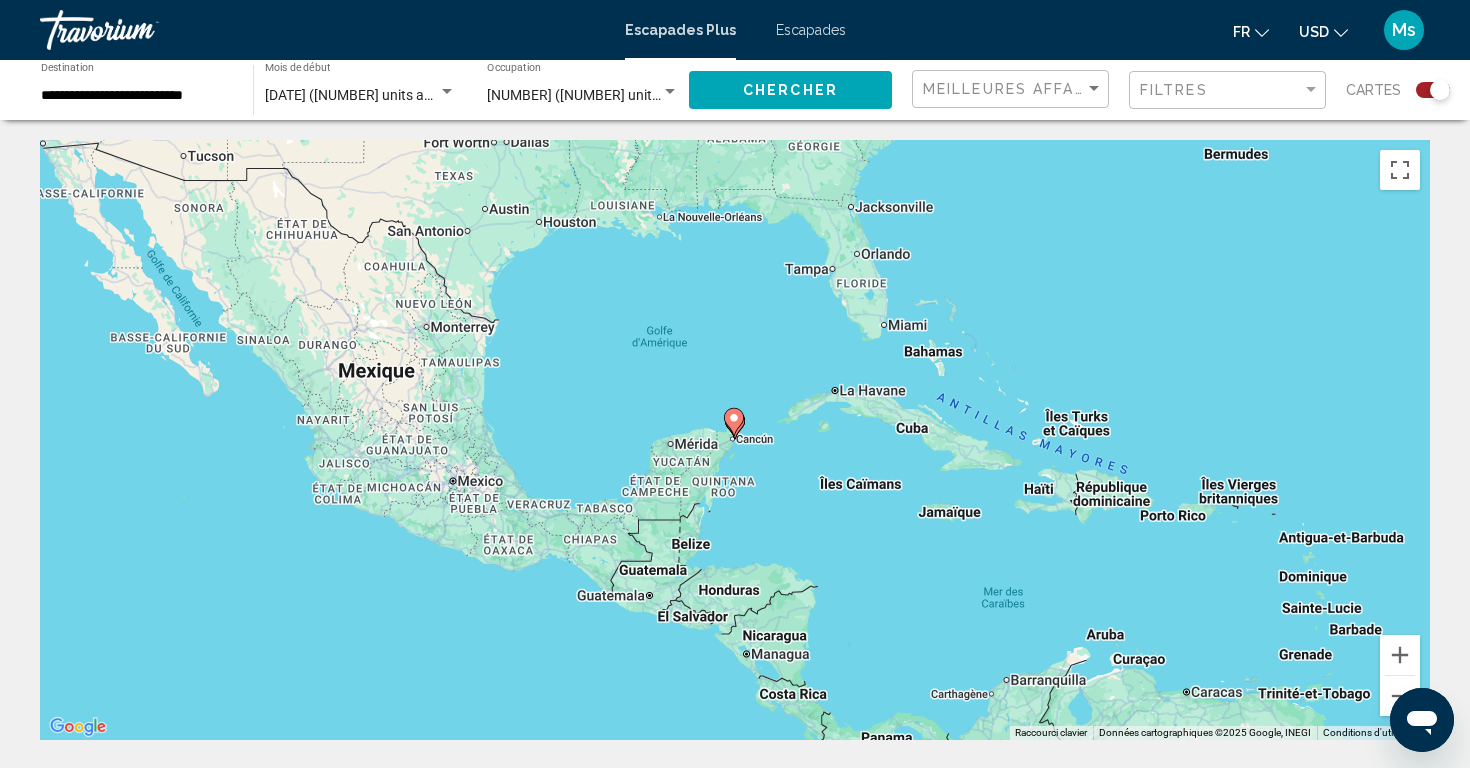 click 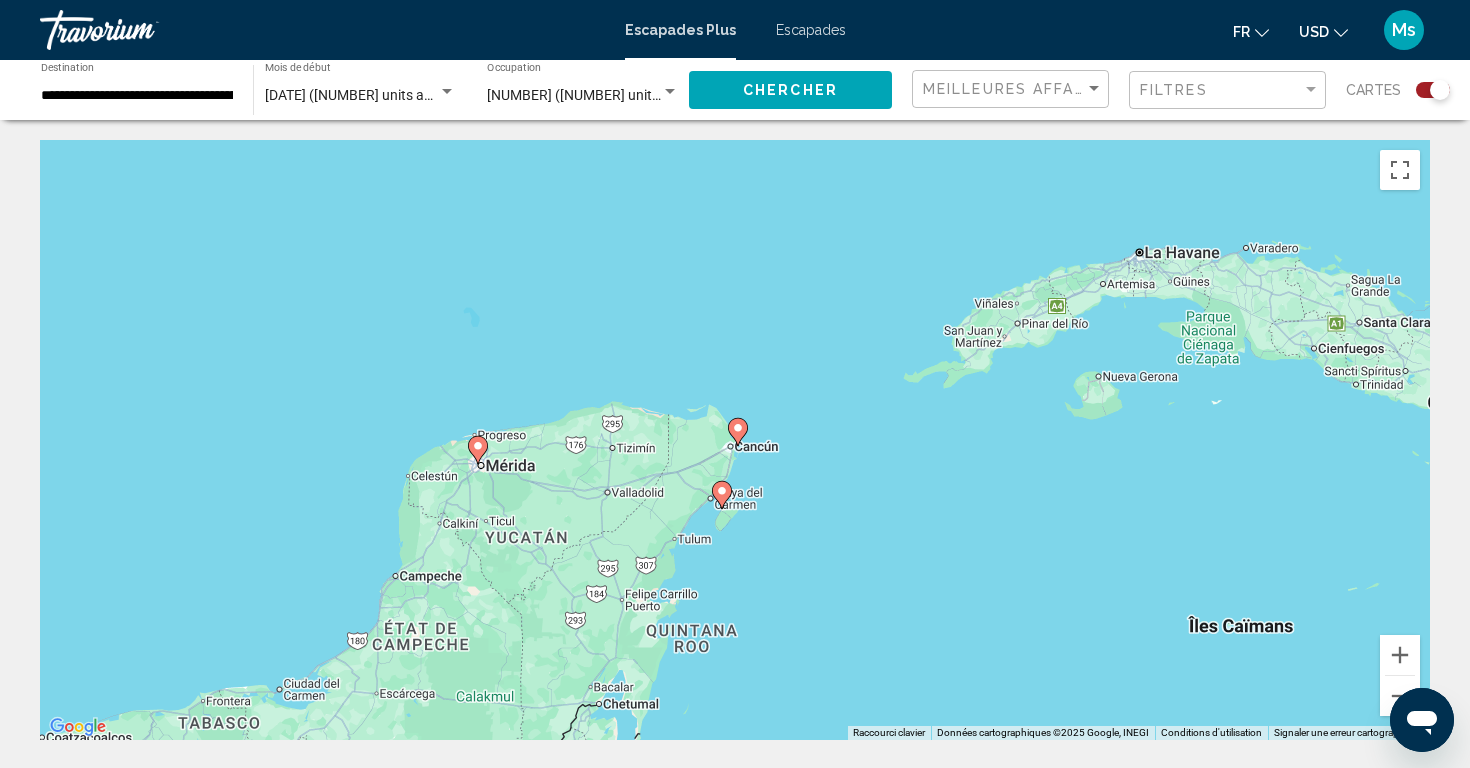 click 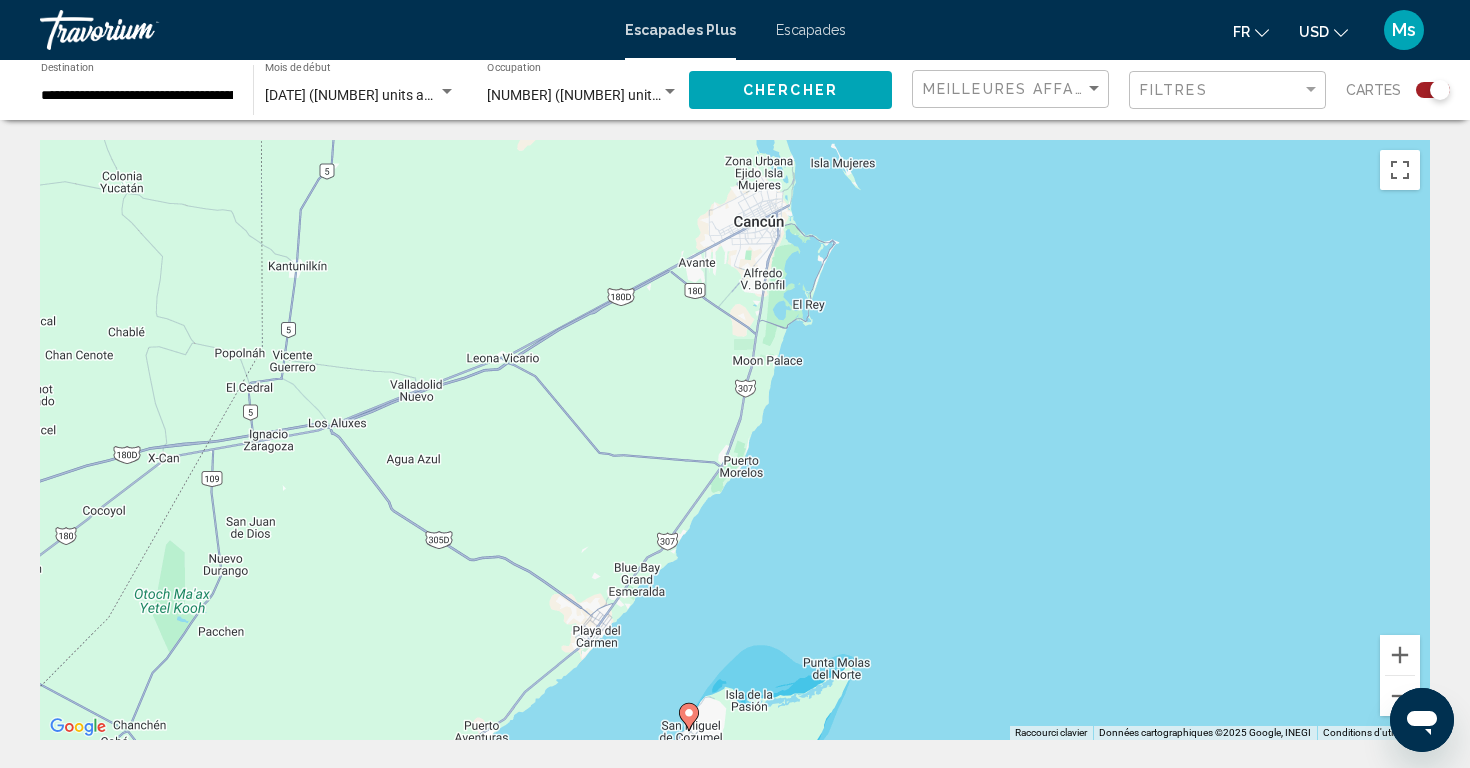 drag, startPoint x: 824, startPoint y: 271, endPoint x: 780, endPoint y: 565, distance: 297.2743 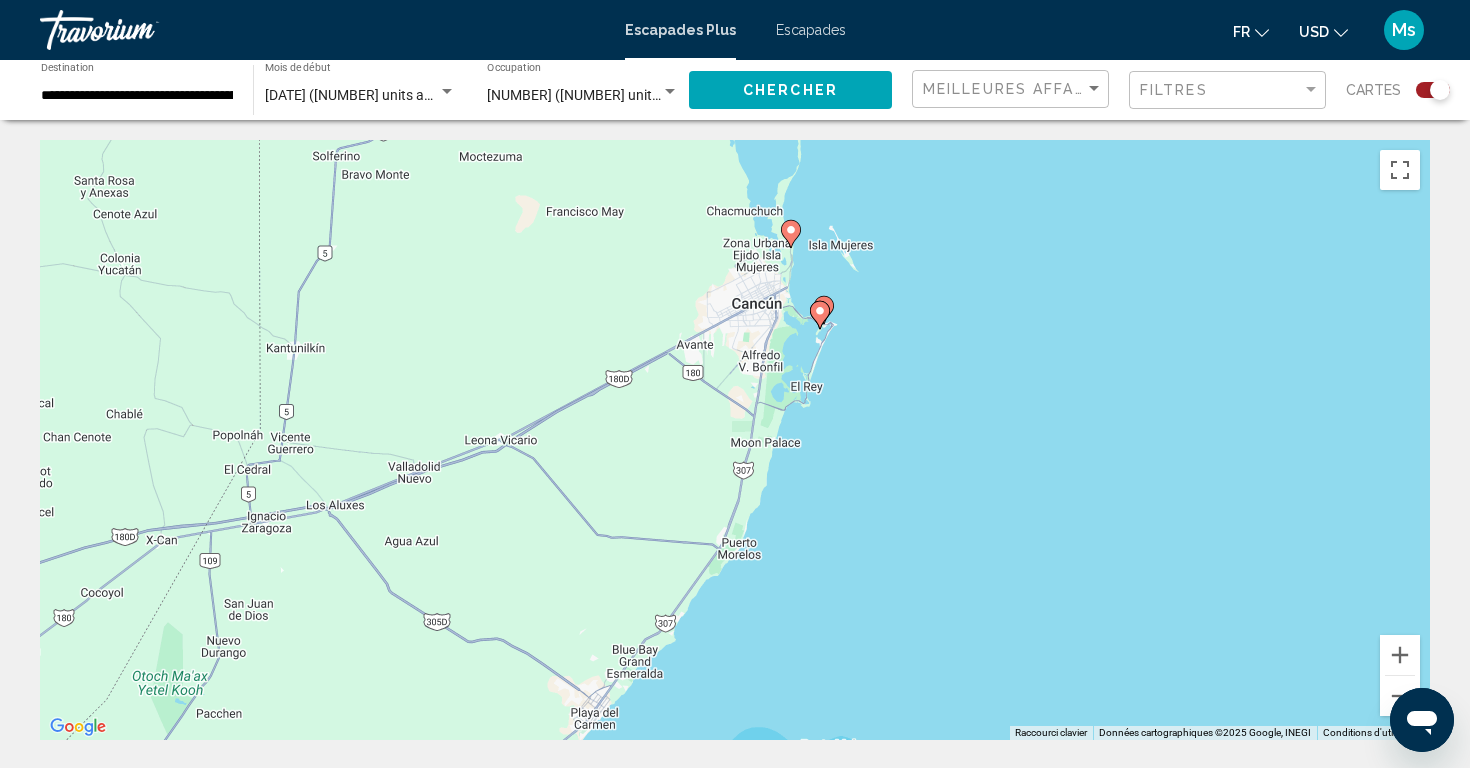 drag, startPoint x: 848, startPoint y: 309, endPoint x: 840, endPoint y: 409, distance: 100.31949 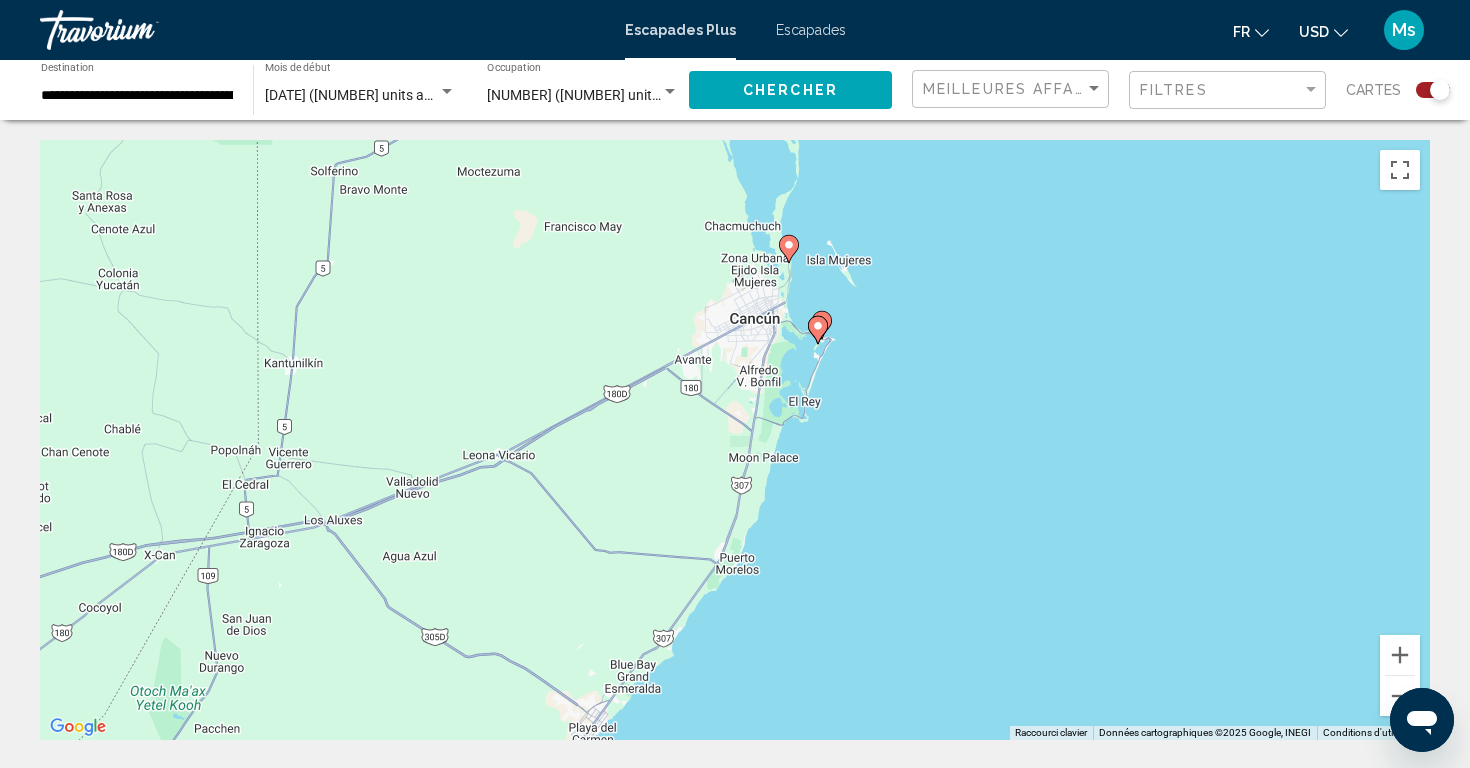 click 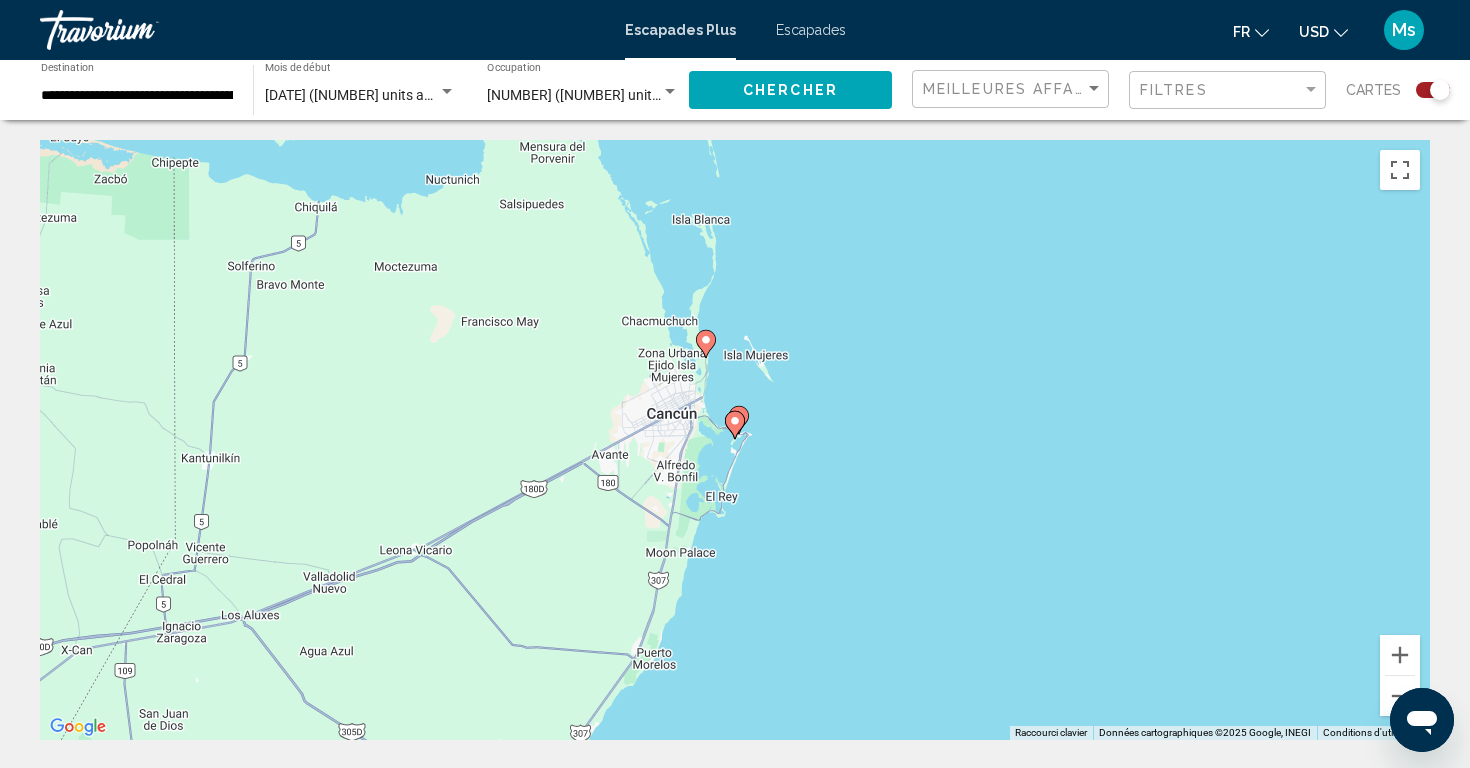 click 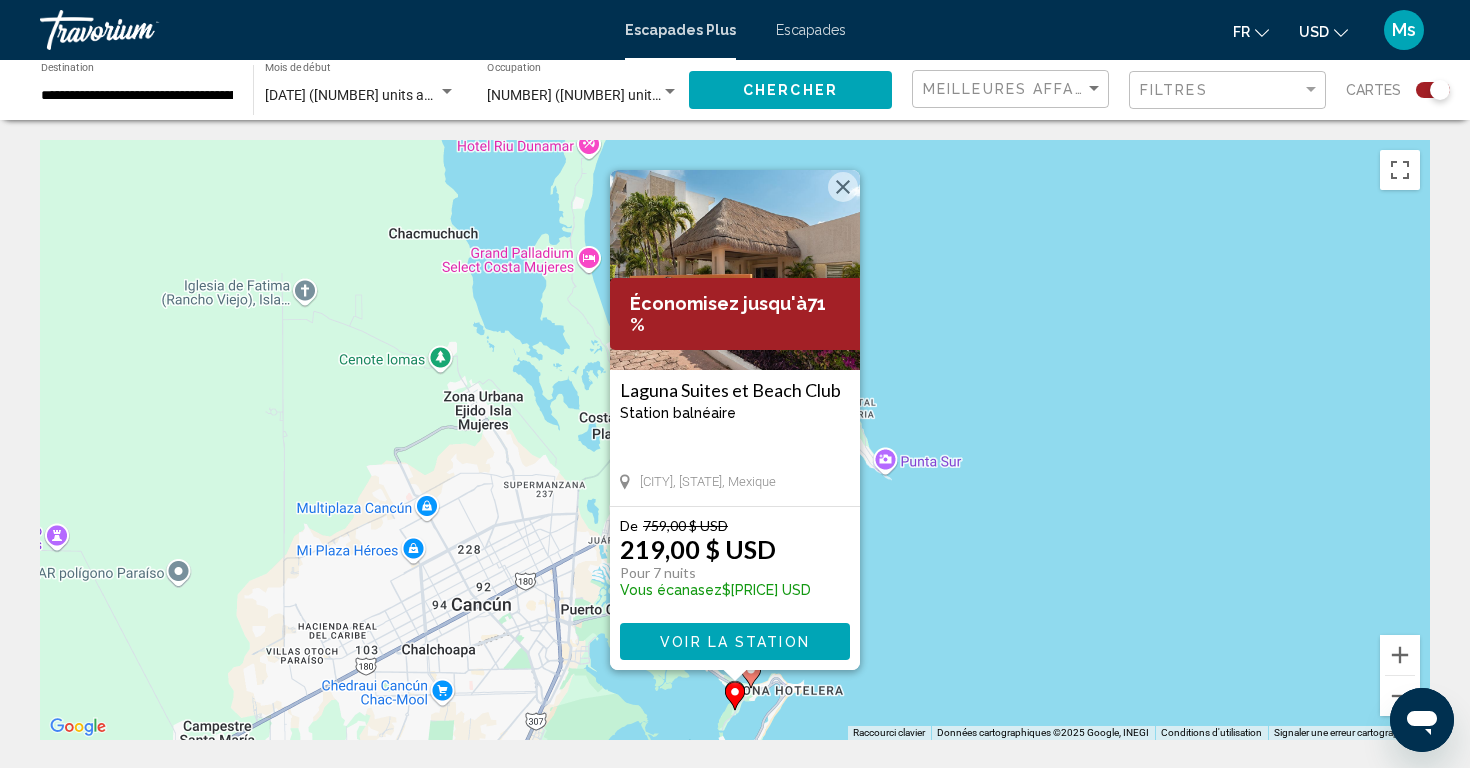 click at bounding box center (735, 270) 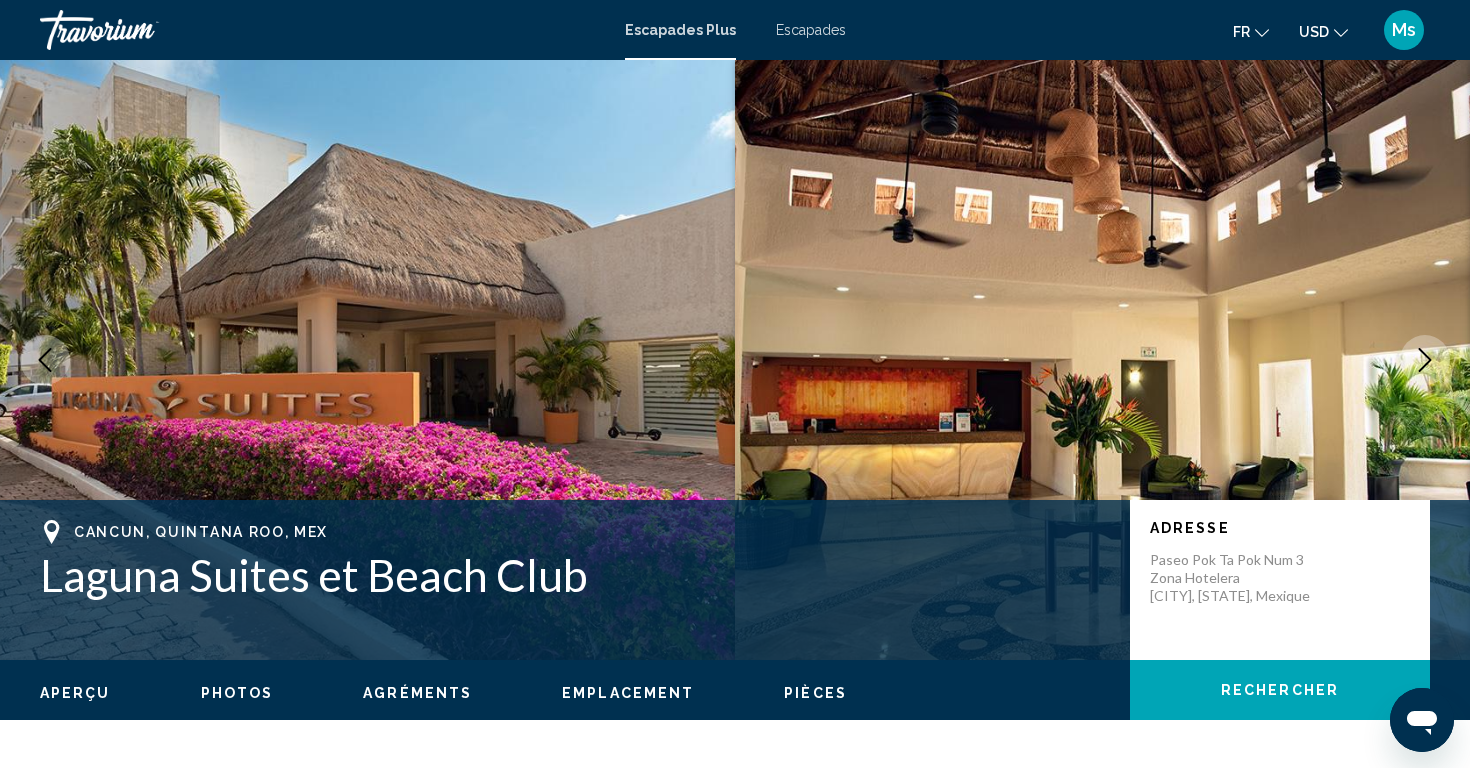 click 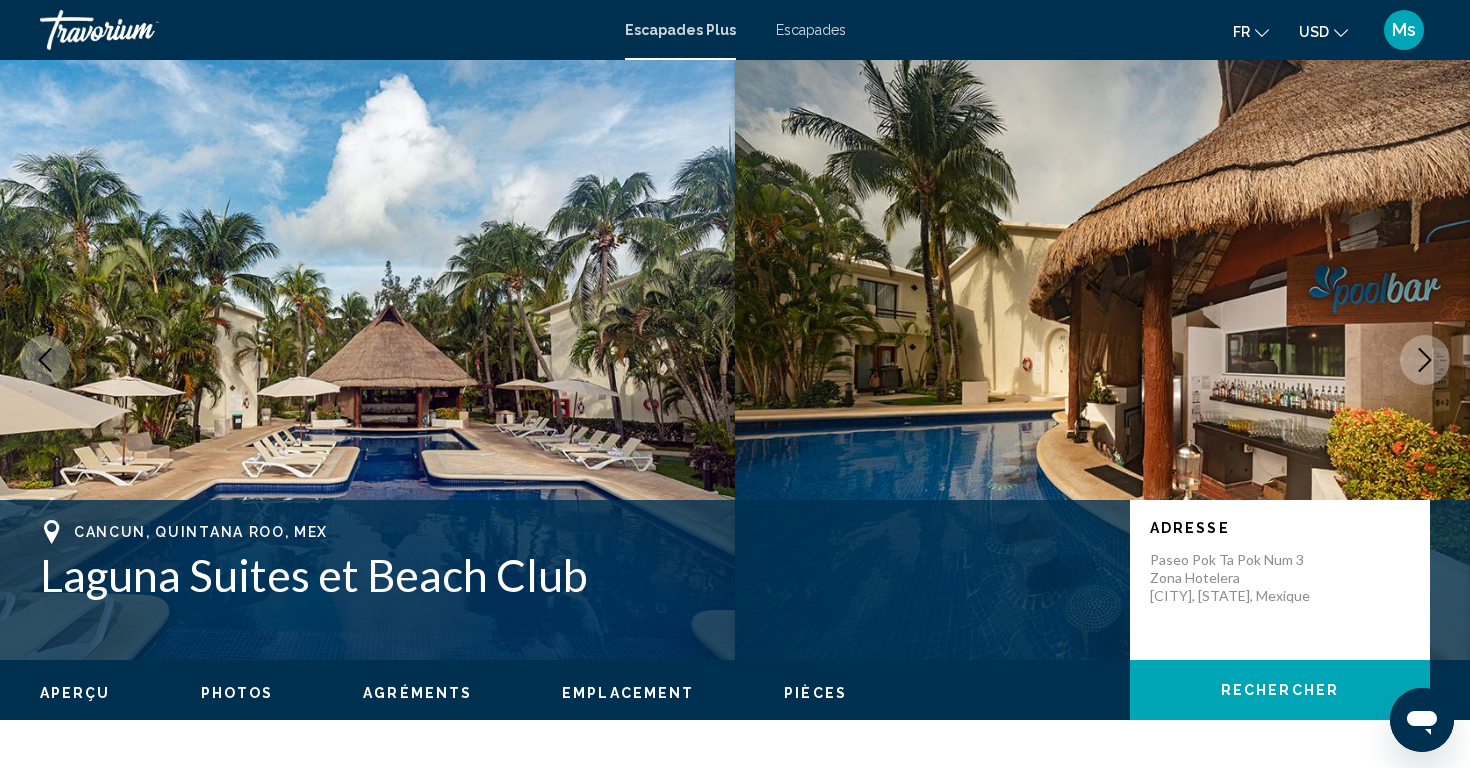 click 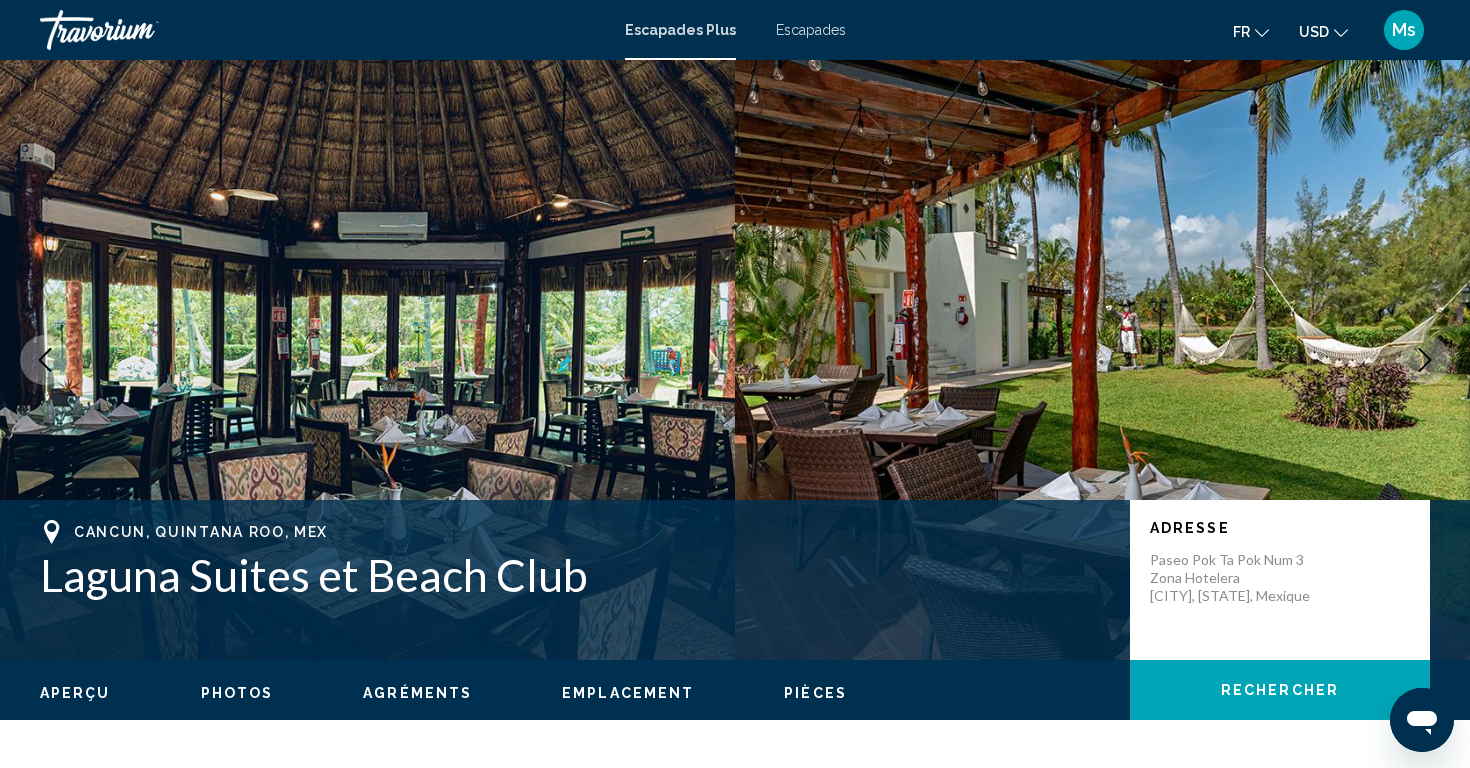 click 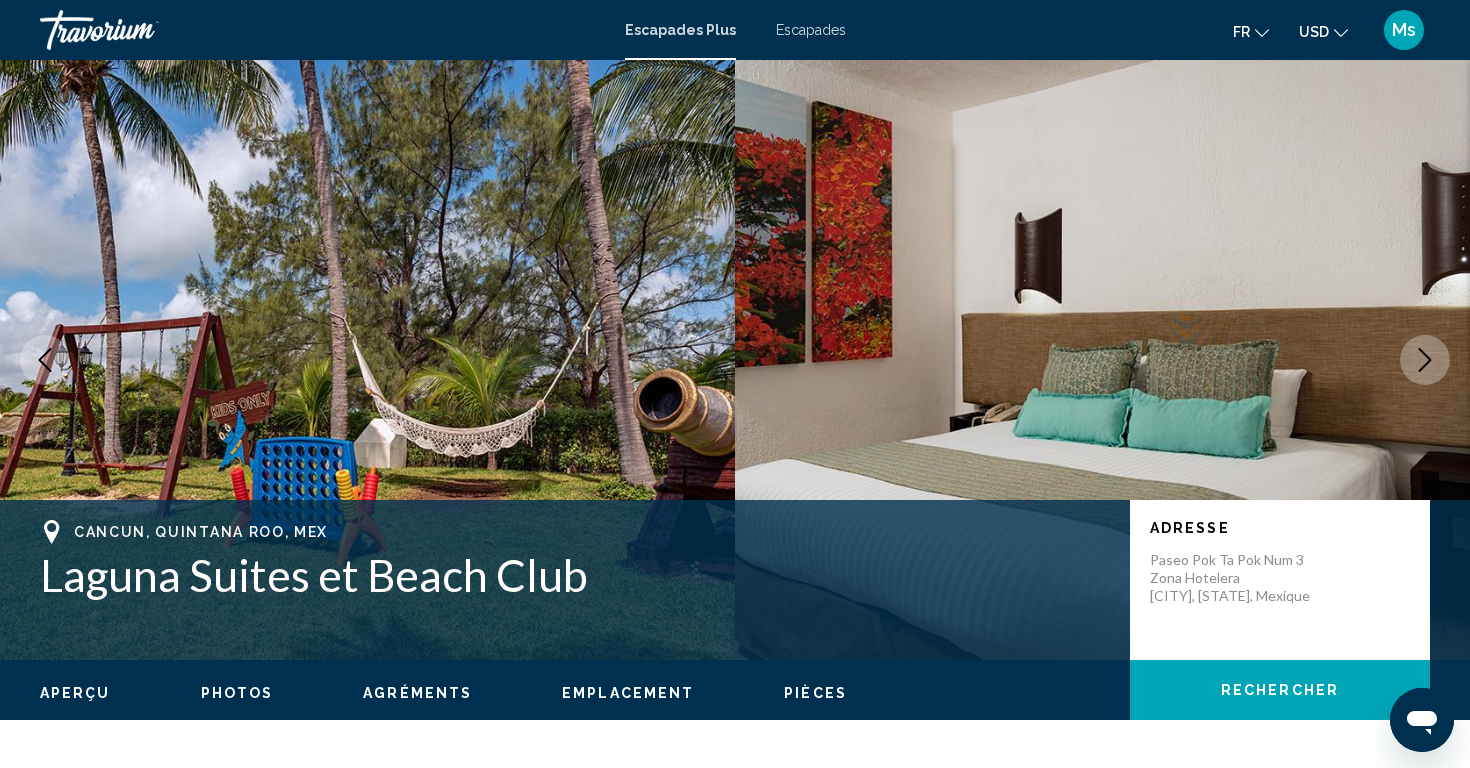 click 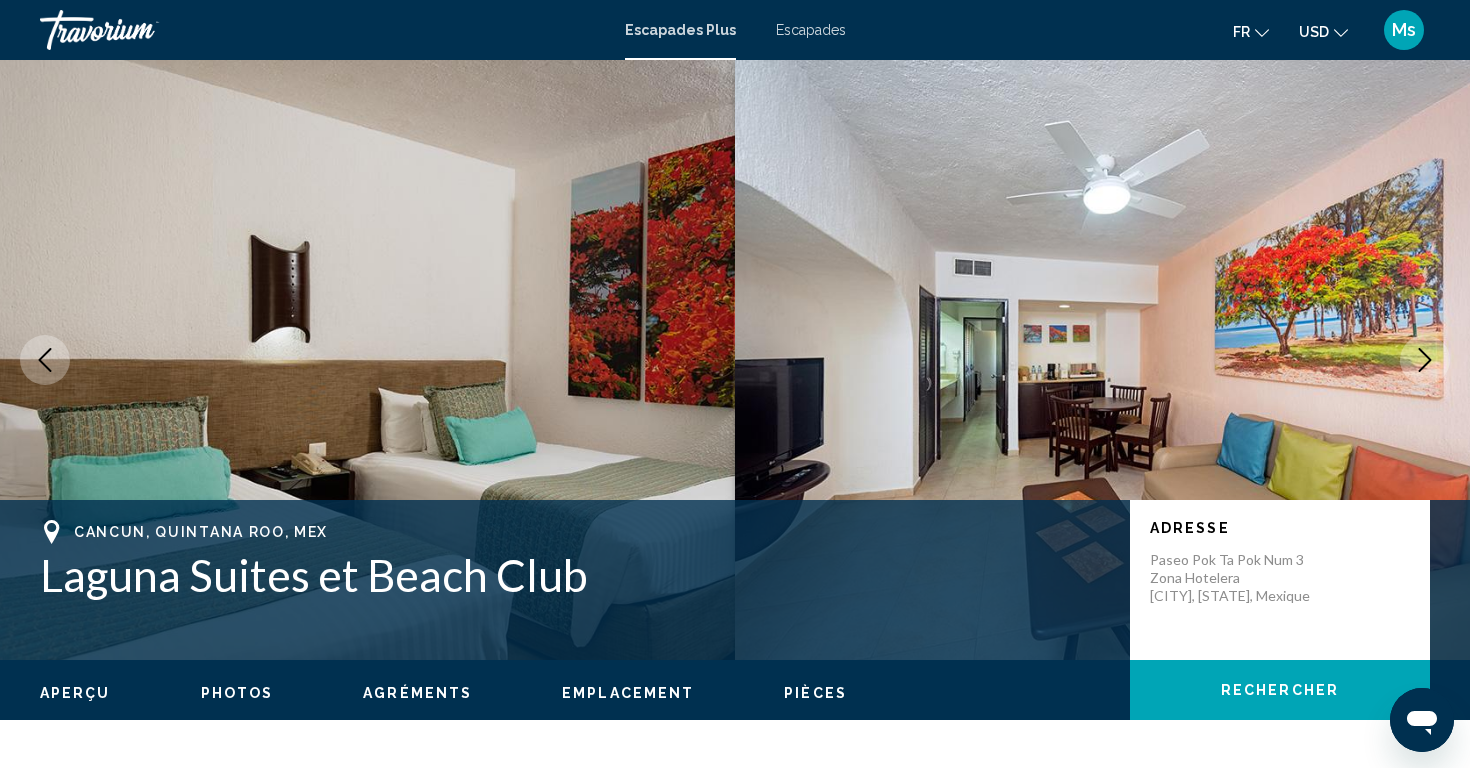 click 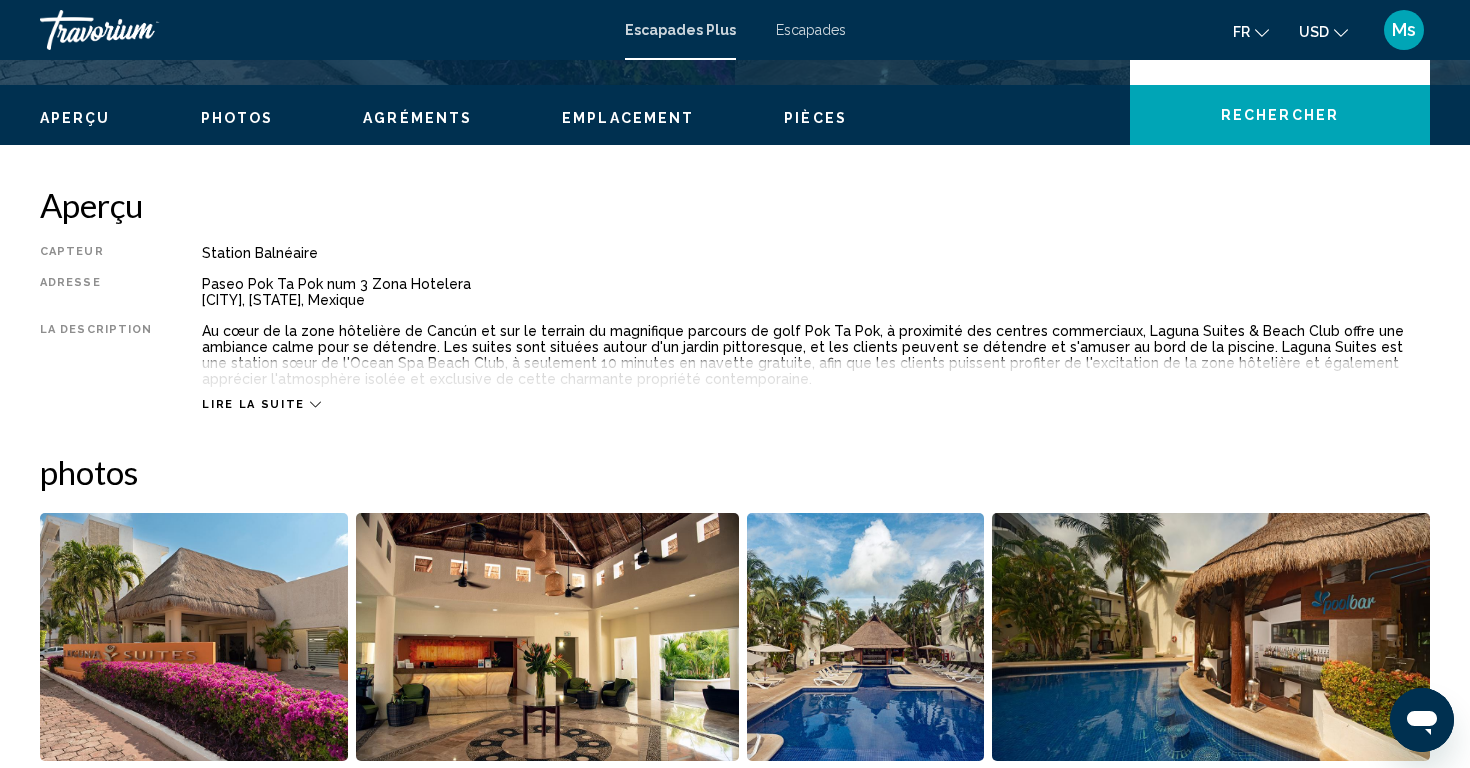 scroll, scrollTop: 581, scrollLeft: 0, axis: vertical 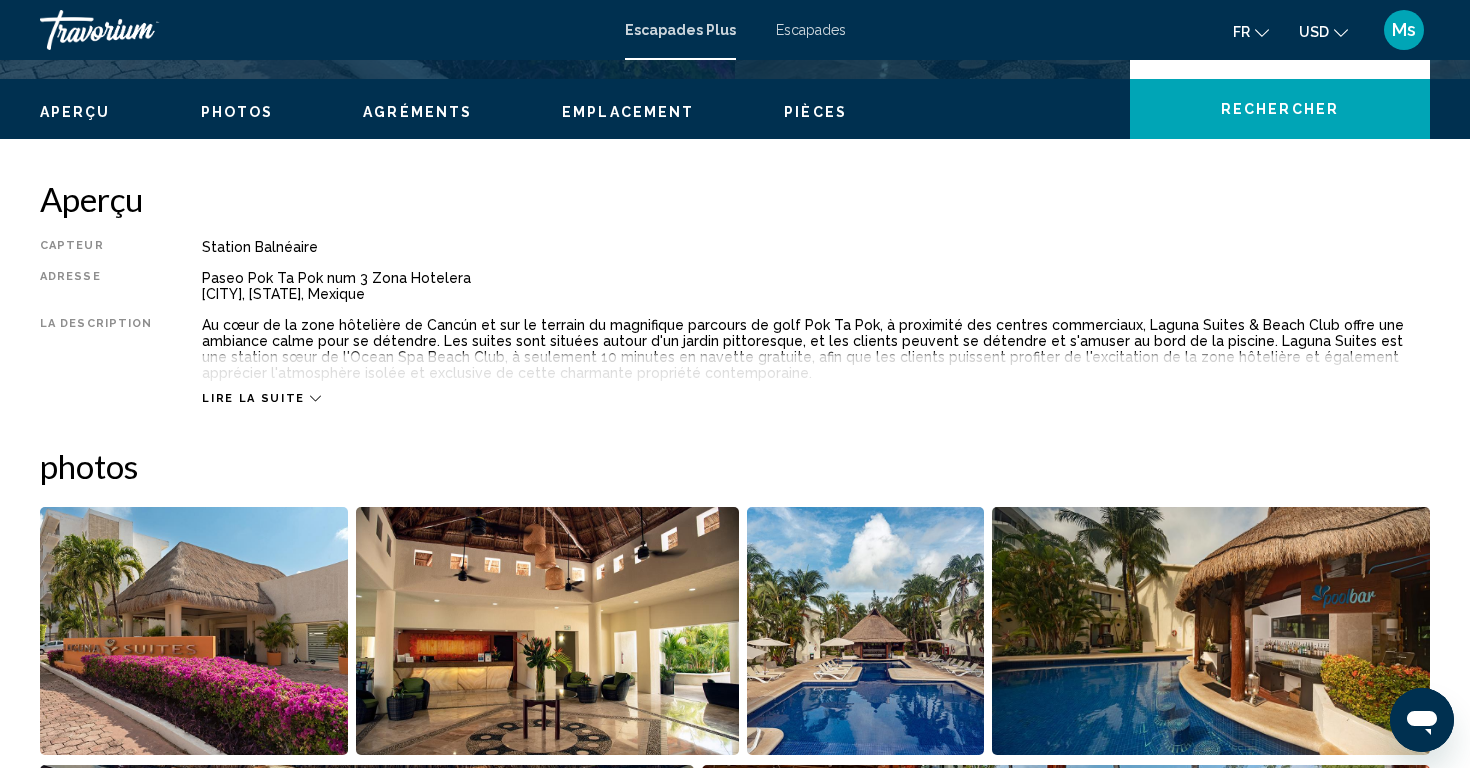 click 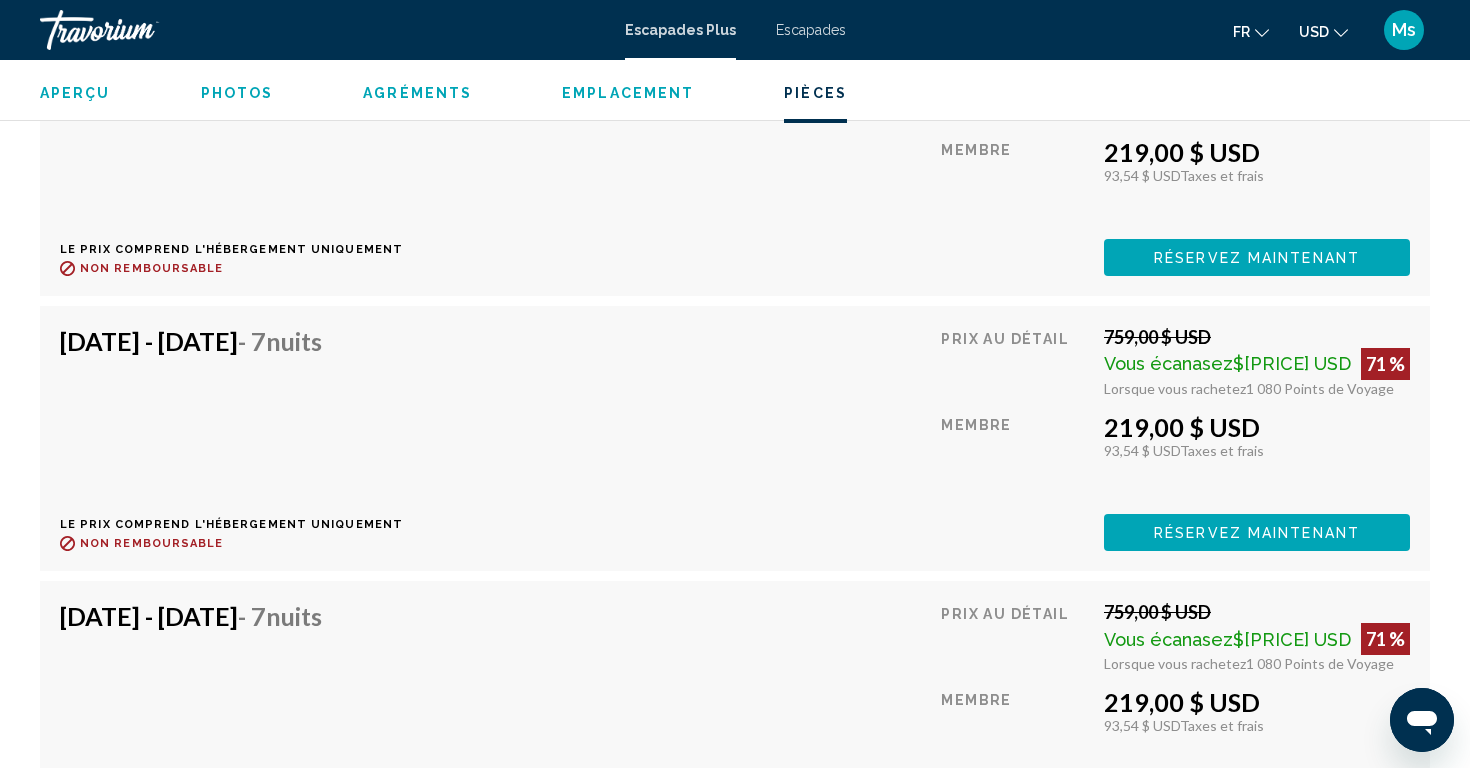 scroll, scrollTop: 5692, scrollLeft: 0, axis: vertical 